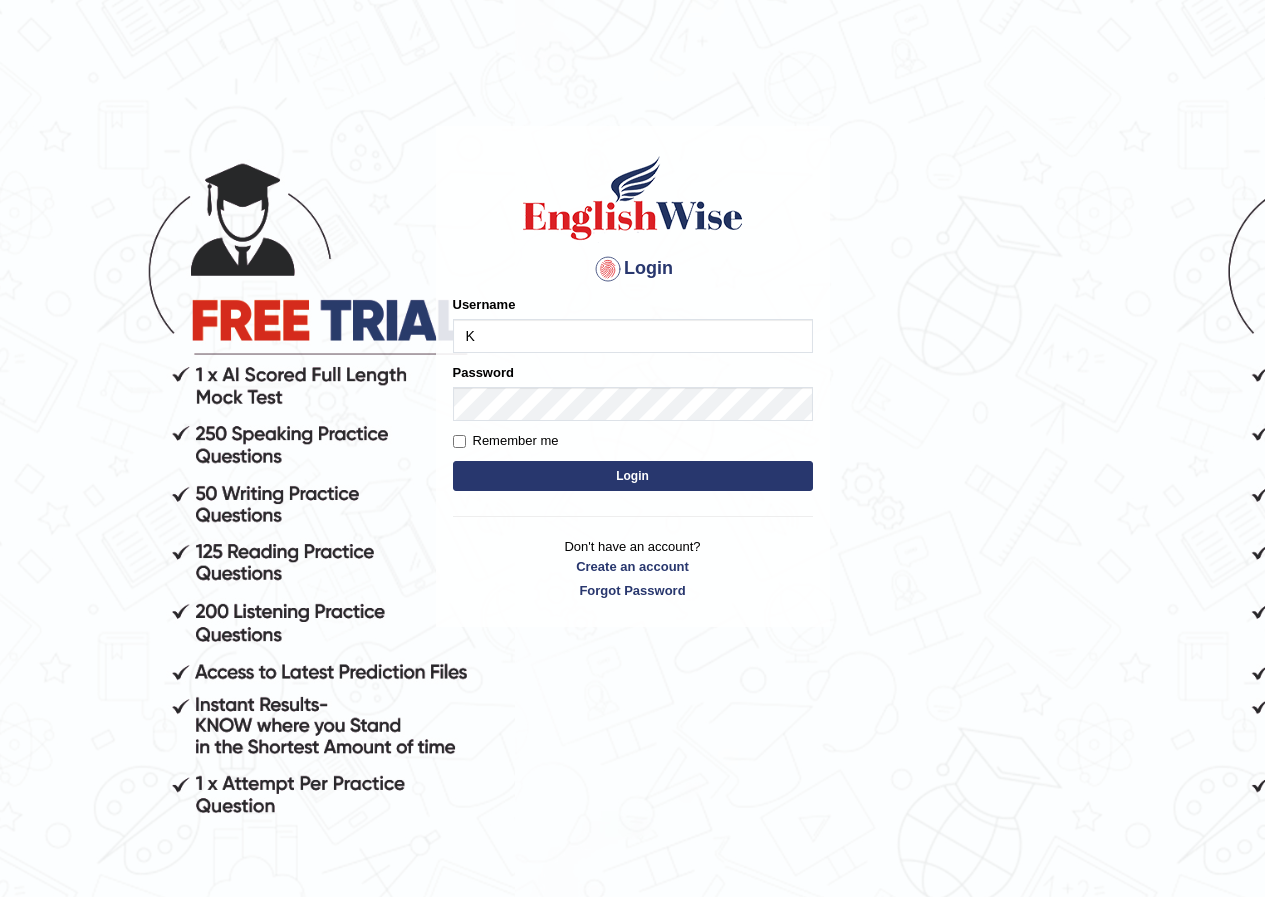 scroll, scrollTop: 0, scrollLeft: 0, axis: both 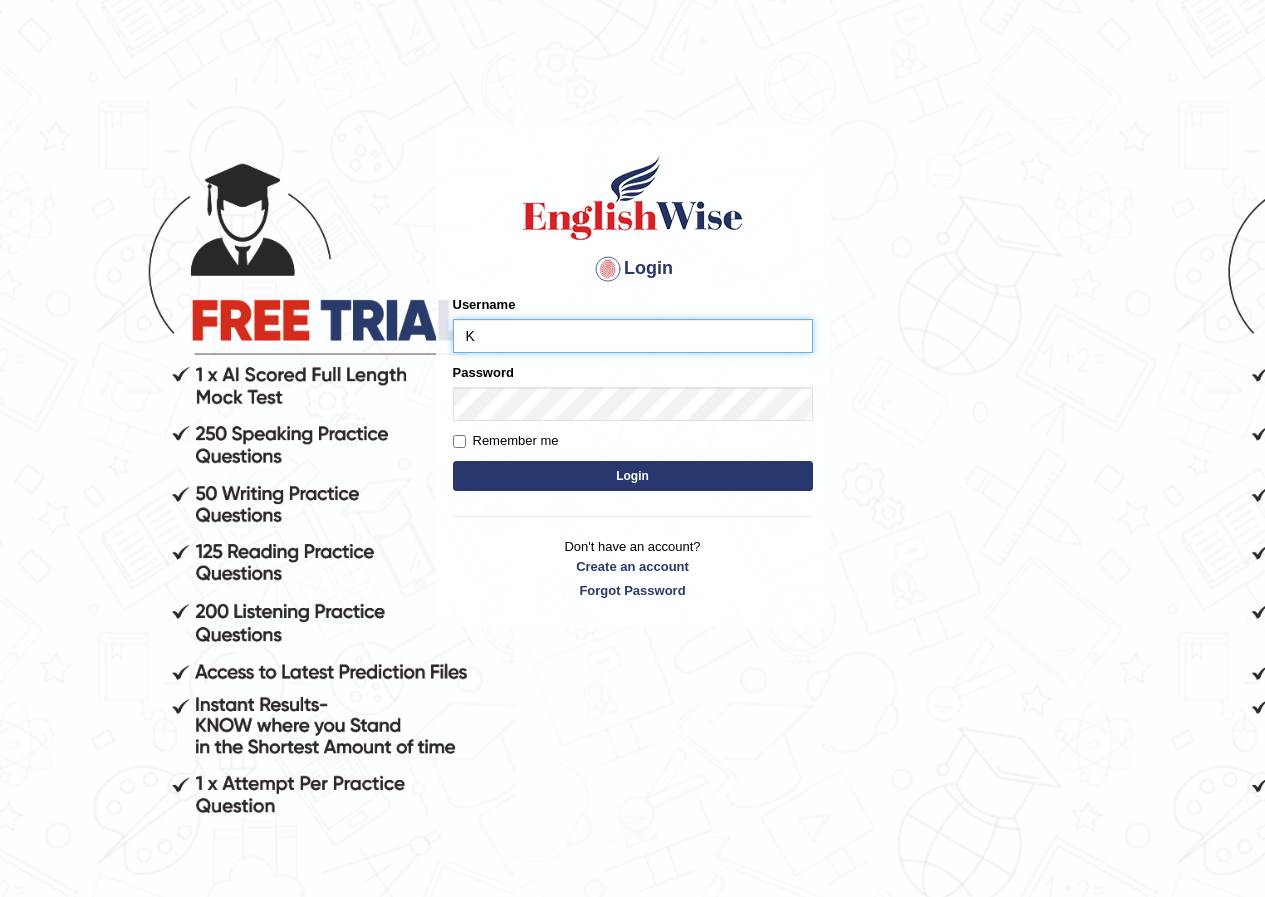 type on "[USERNAME]" 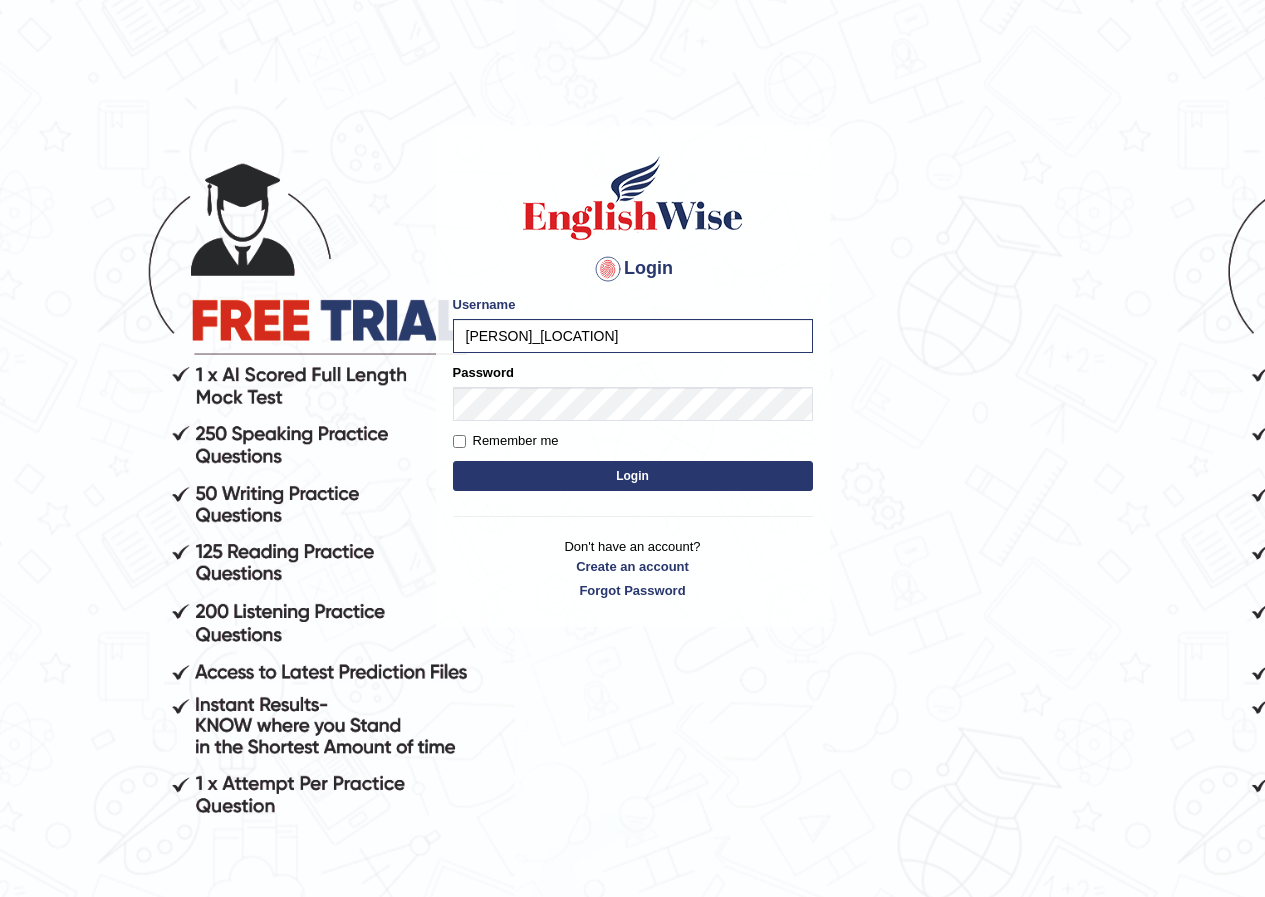 click on "Login" at bounding box center [633, 476] 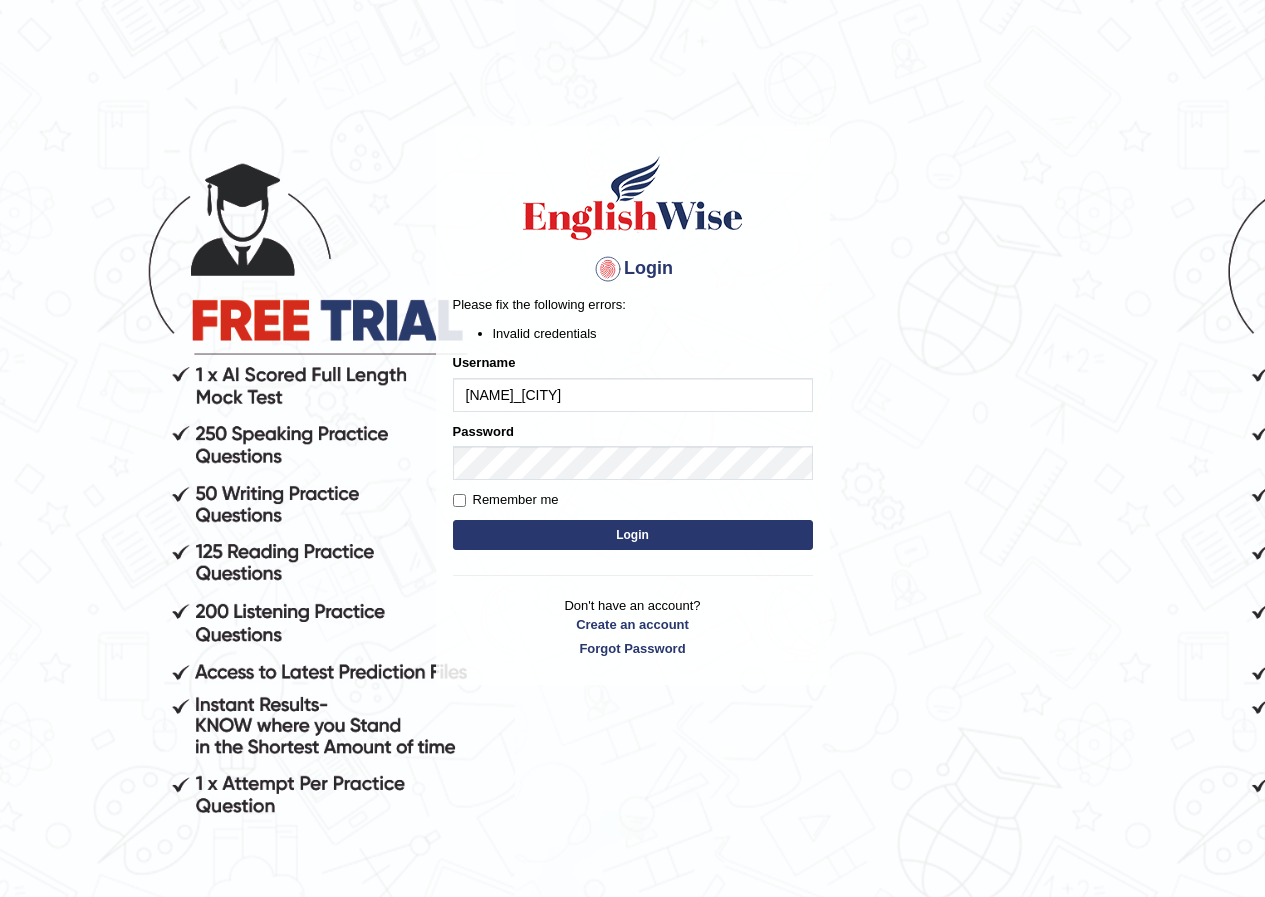 scroll, scrollTop: 0, scrollLeft: 0, axis: both 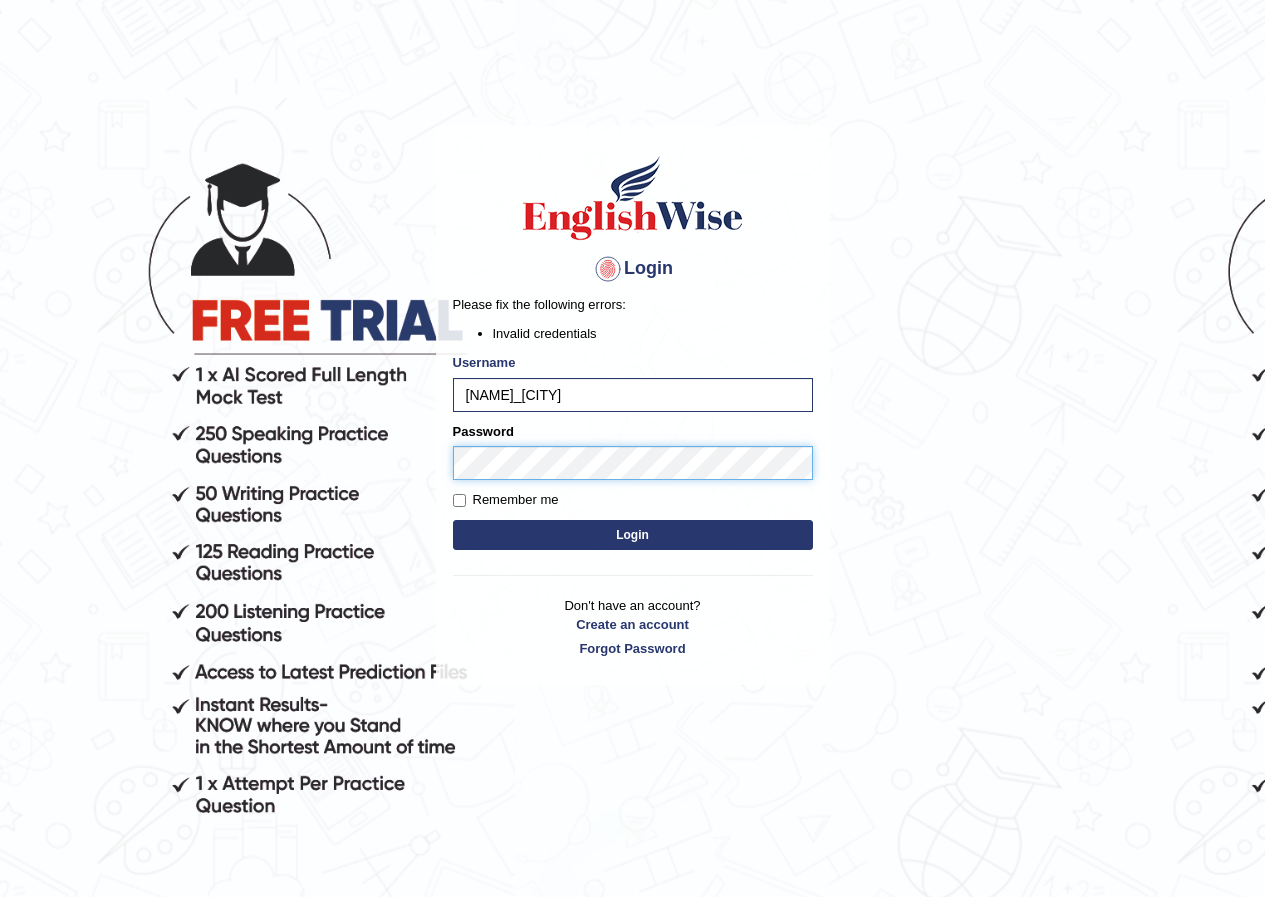 click on "Login" at bounding box center (633, 535) 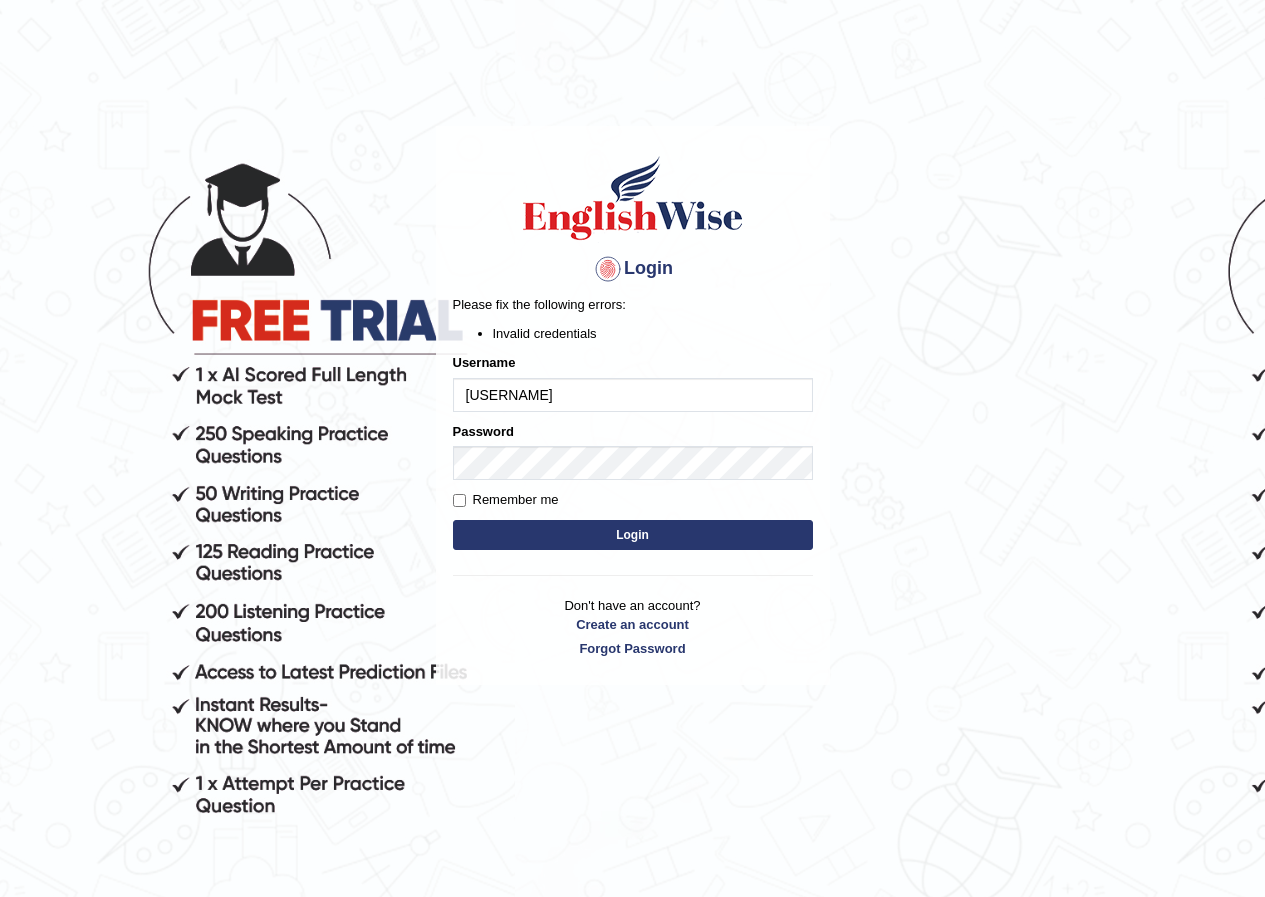 scroll, scrollTop: 0, scrollLeft: 0, axis: both 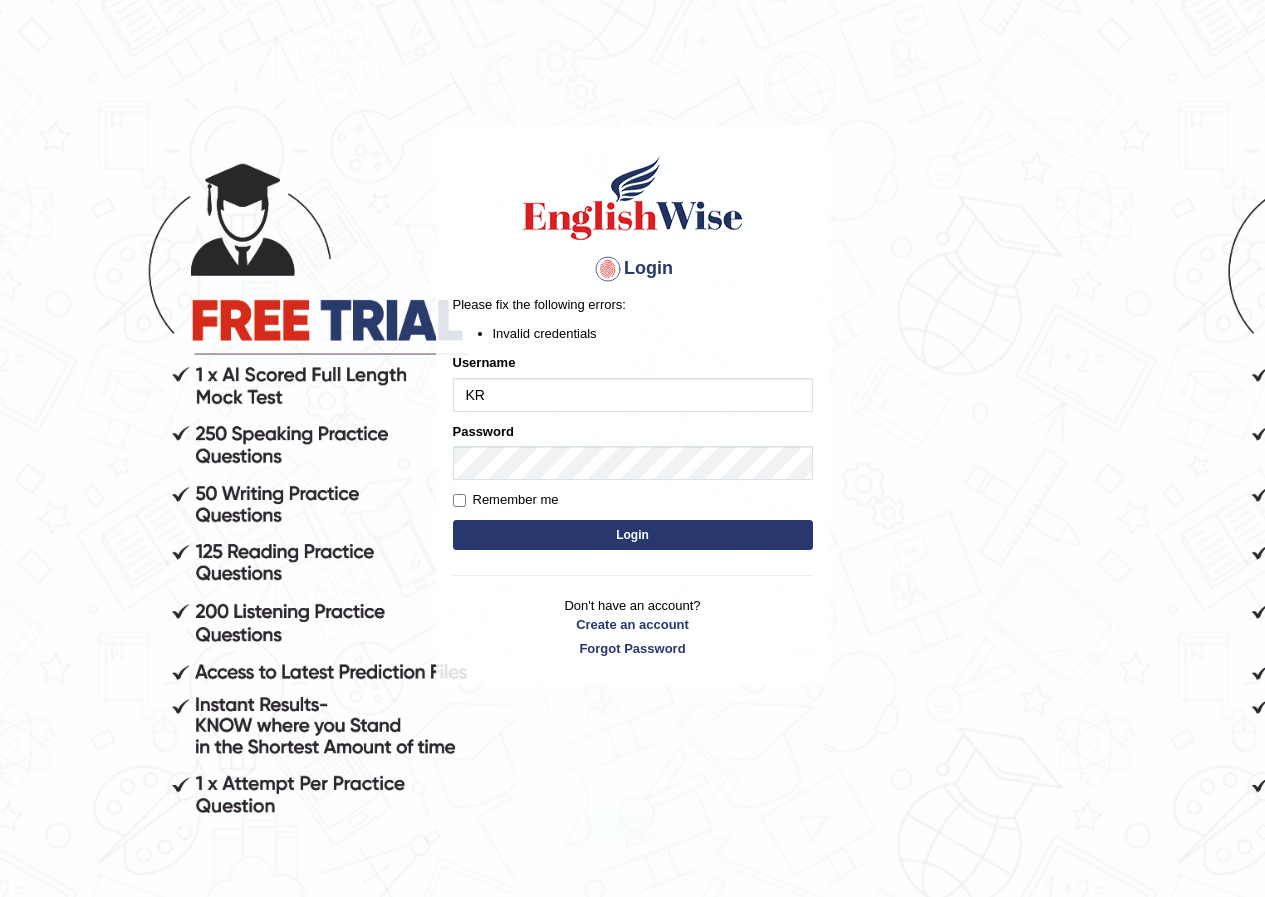type on "K" 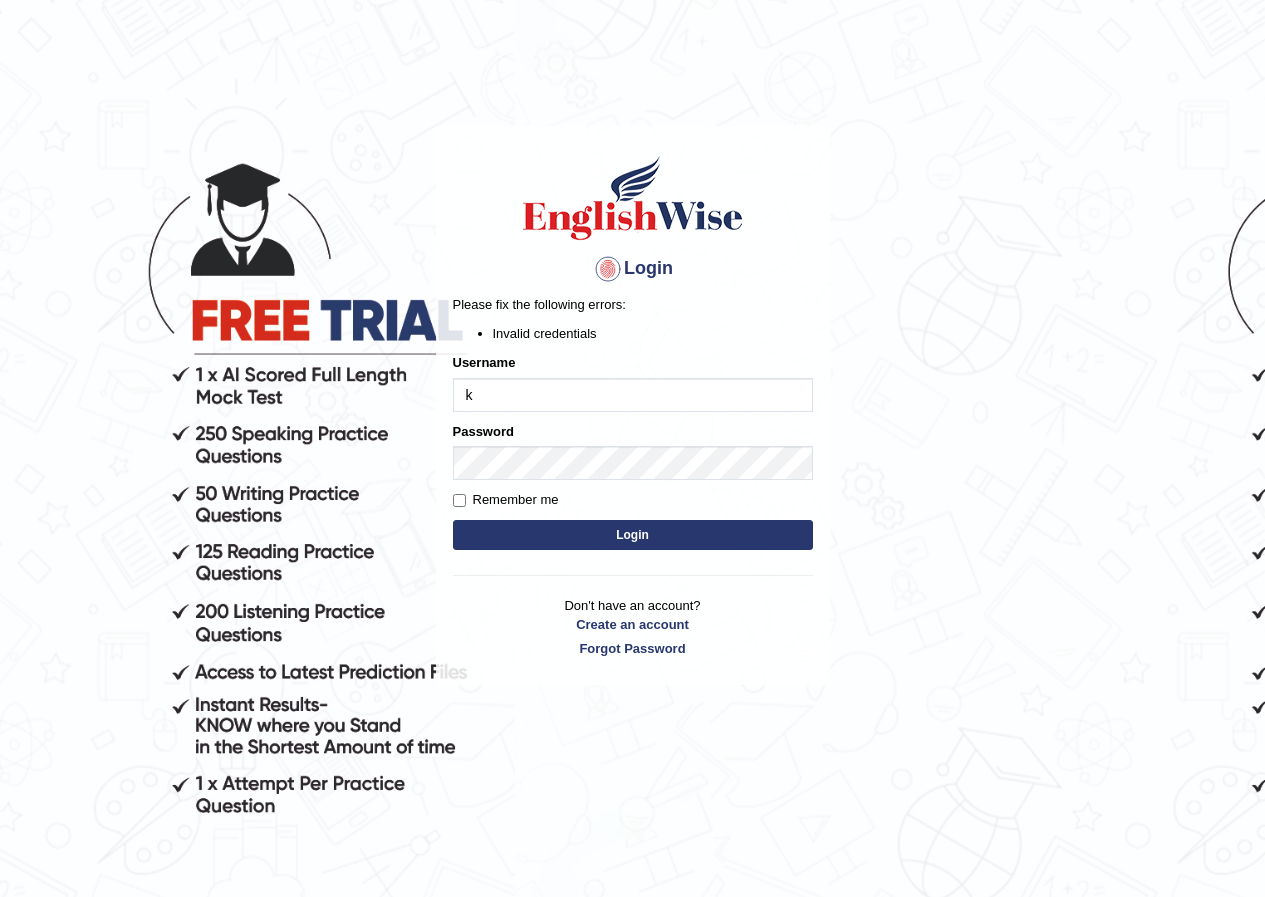 type on "krishnaprajapati_parramatta" 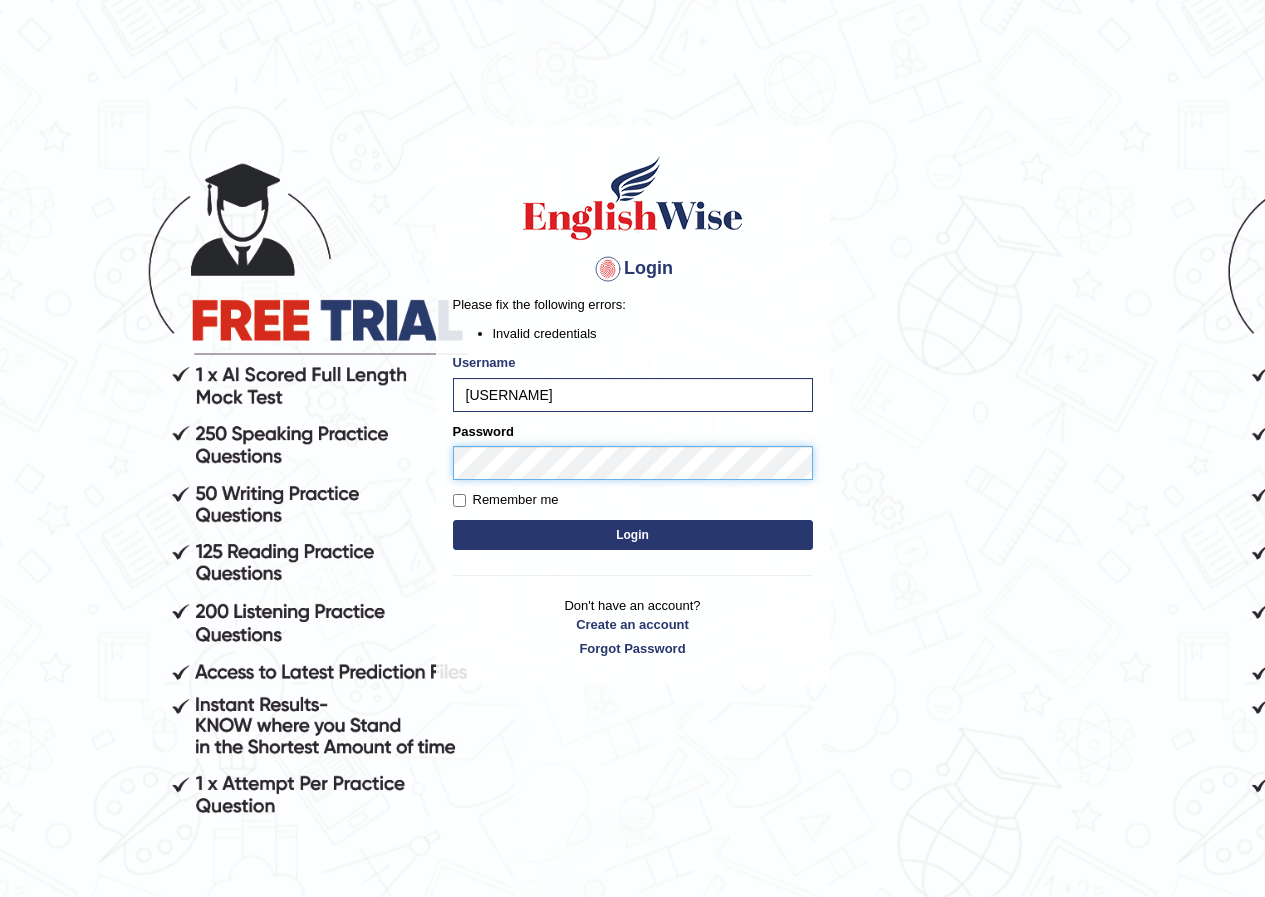 click on "Login
Please fix the following errors: Invalid credentials
Username
krishnaprajapati_parramatta
Password
Remember me
Login
Don't have an account?
Create an account
Forgot Password
2025 ©  English Wise.  All Rights Reserved  Back to English Wise" at bounding box center [632, 511] 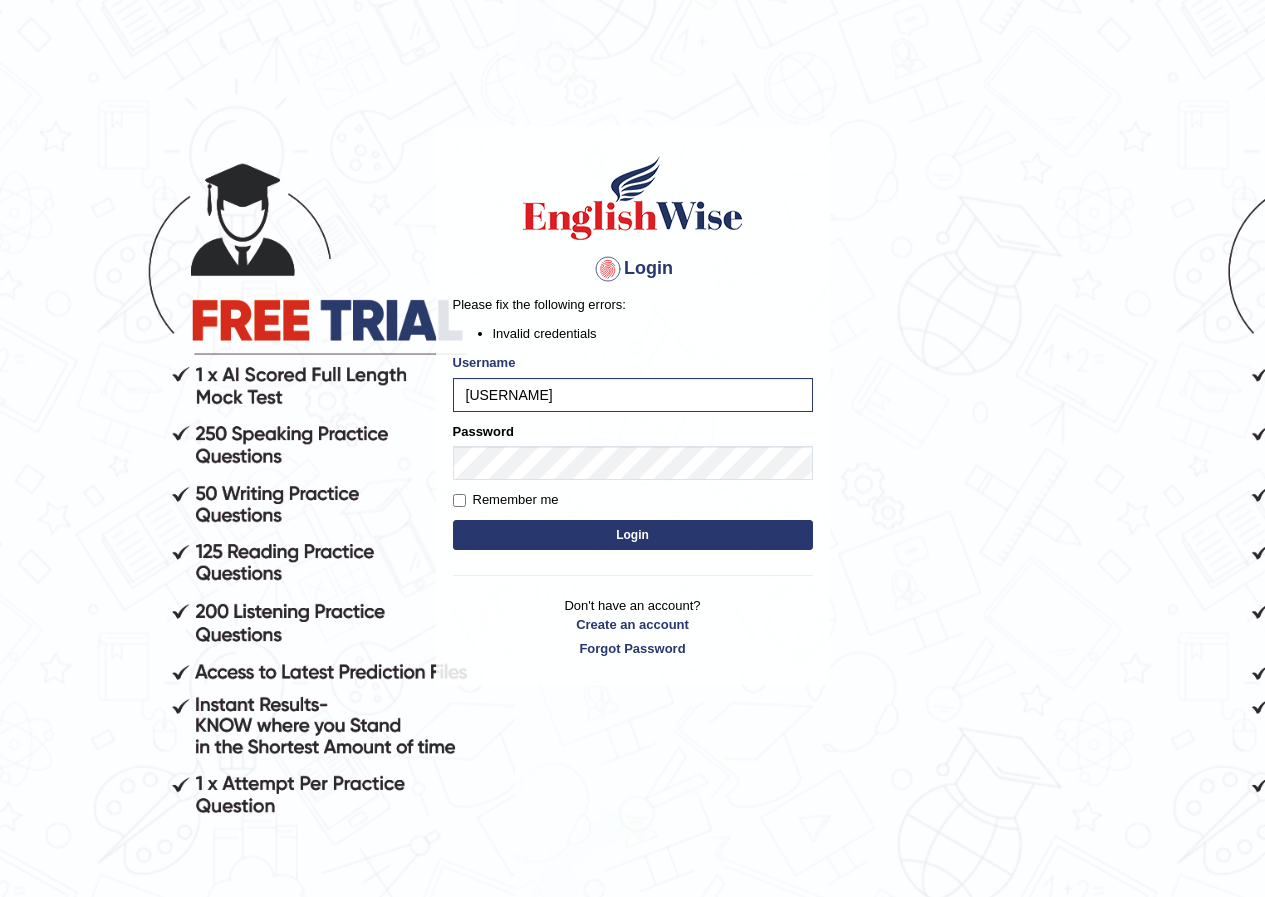 click on "Login" at bounding box center [633, 535] 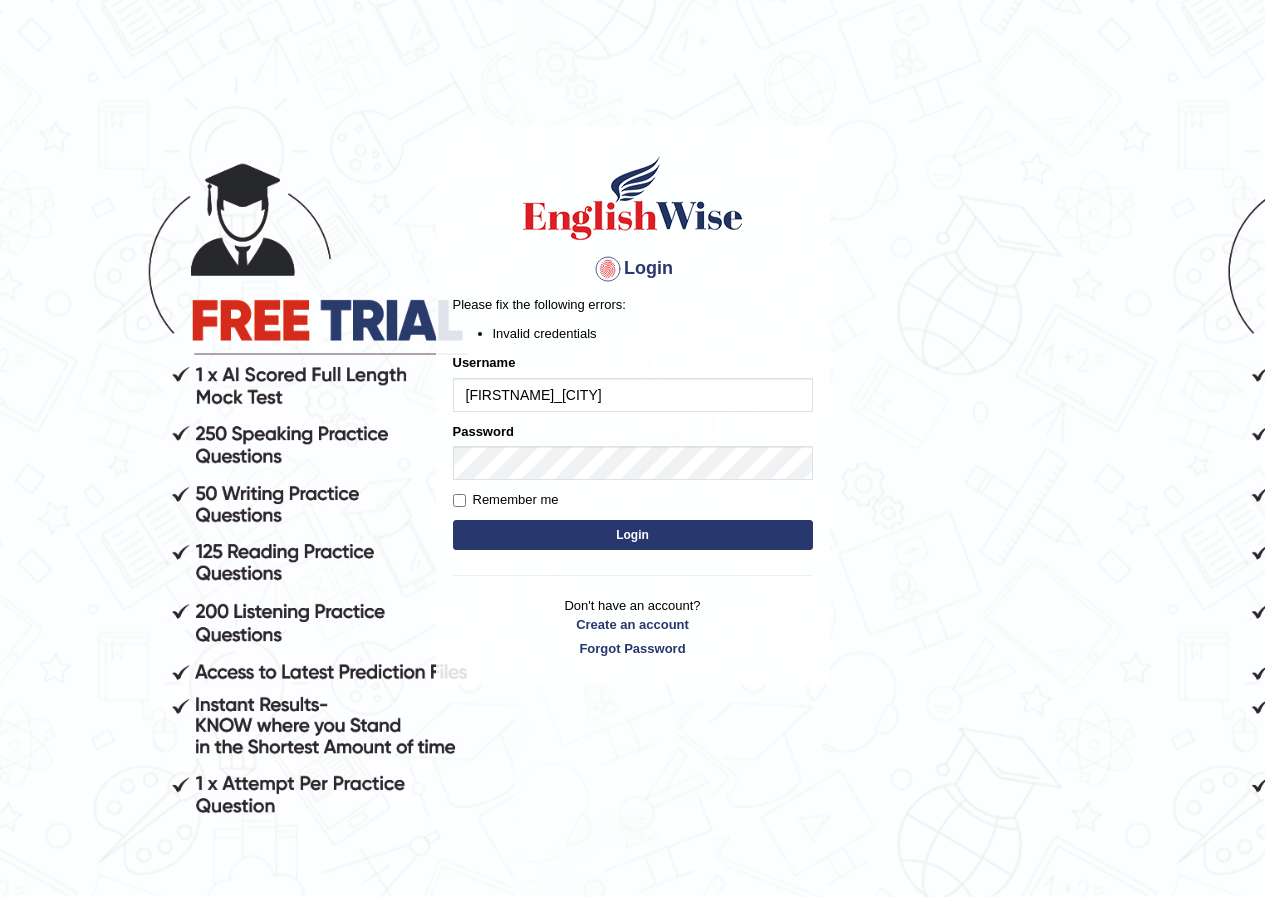 scroll, scrollTop: 0, scrollLeft: 0, axis: both 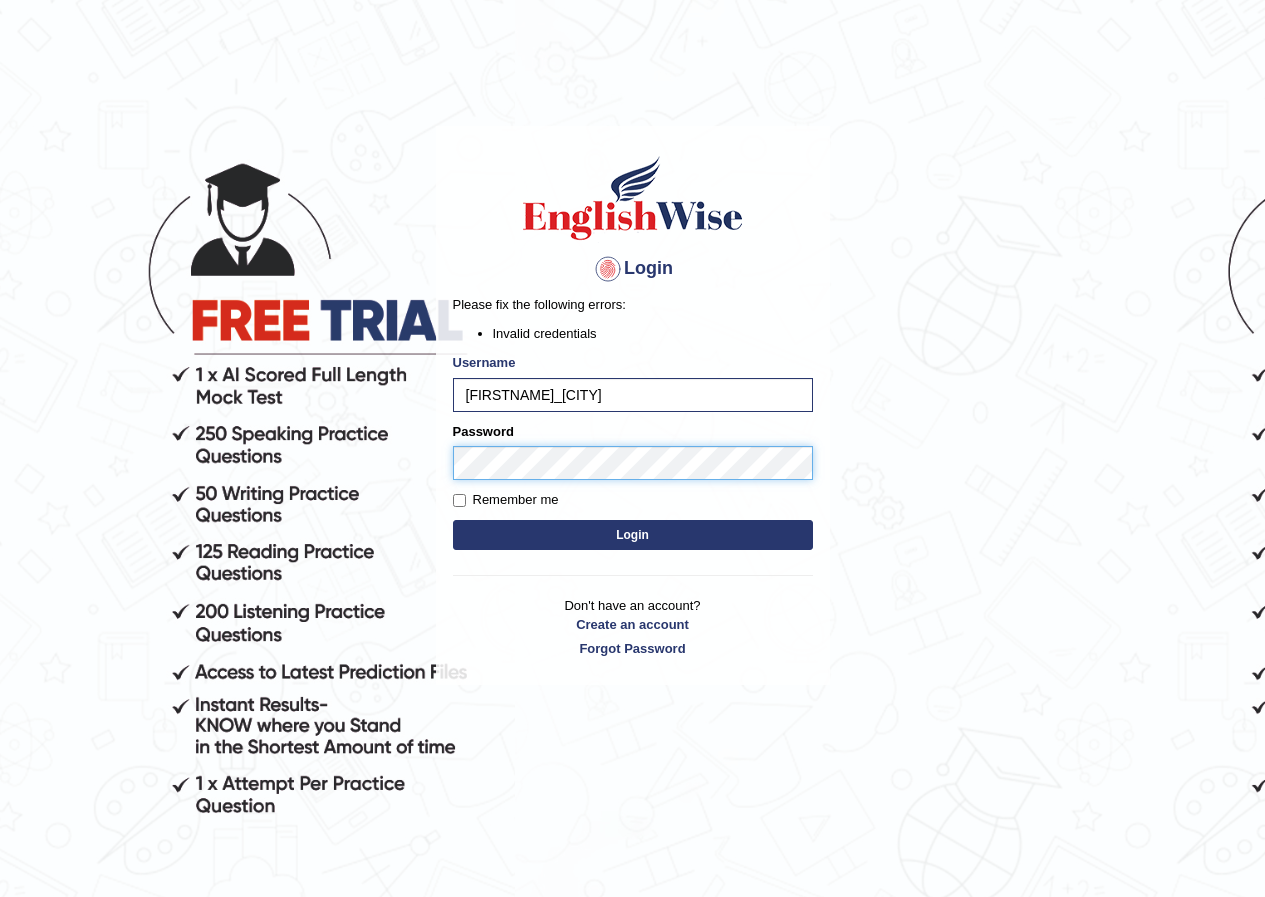 click on "Login" at bounding box center (633, 535) 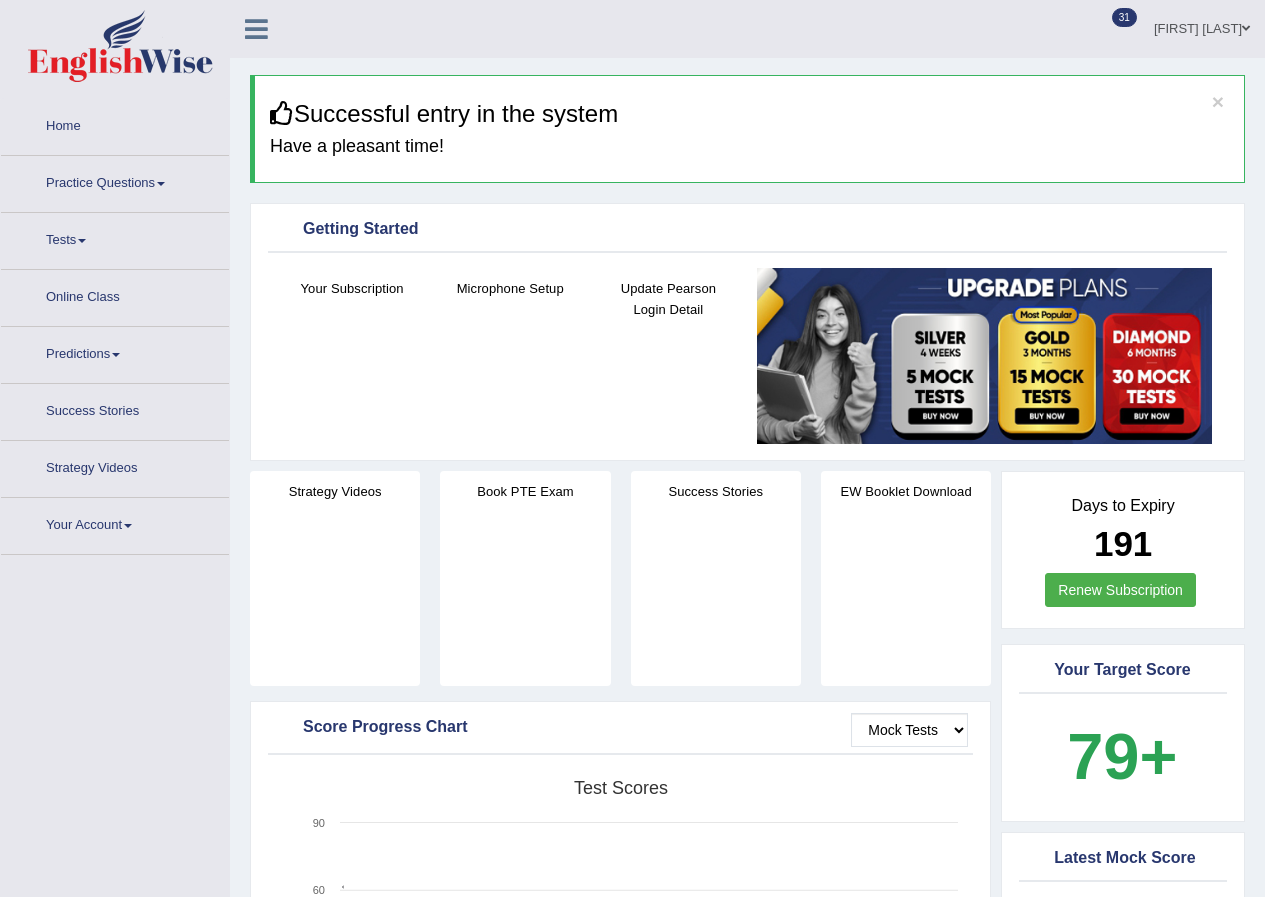 scroll, scrollTop: 0, scrollLeft: 0, axis: both 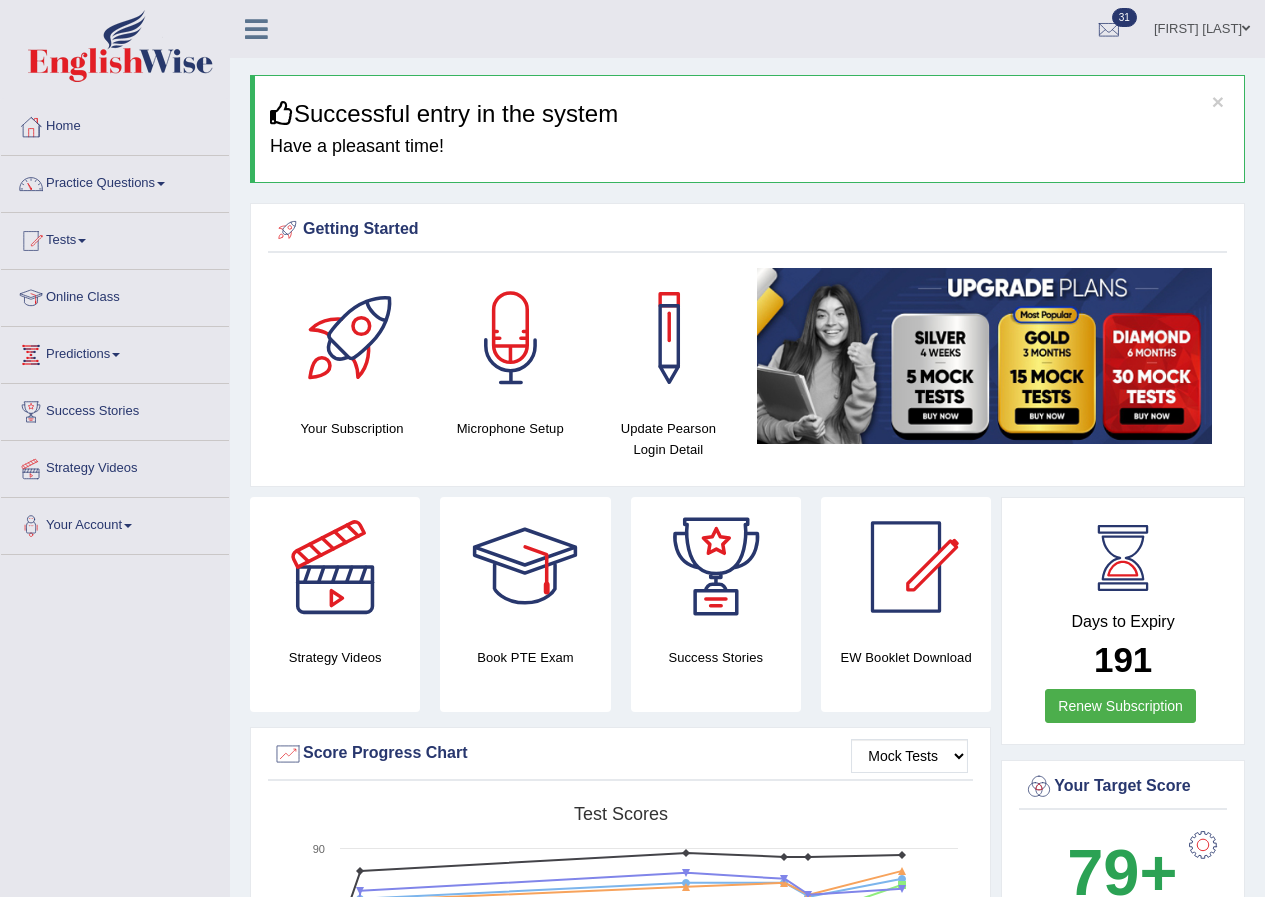 click on "Tests" at bounding box center (115, 238) 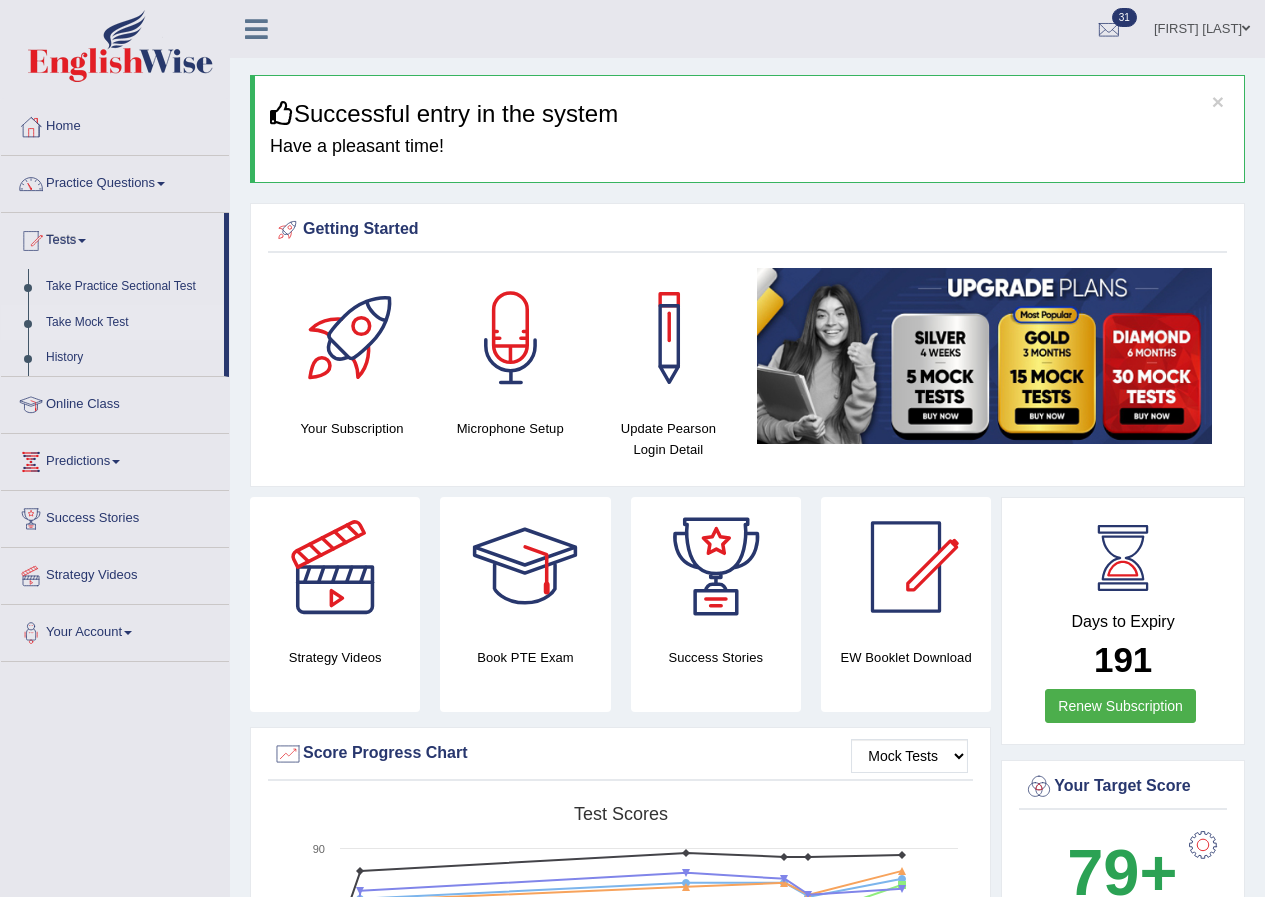 click on "Take Mock Test" at bounding box center (130, 323) 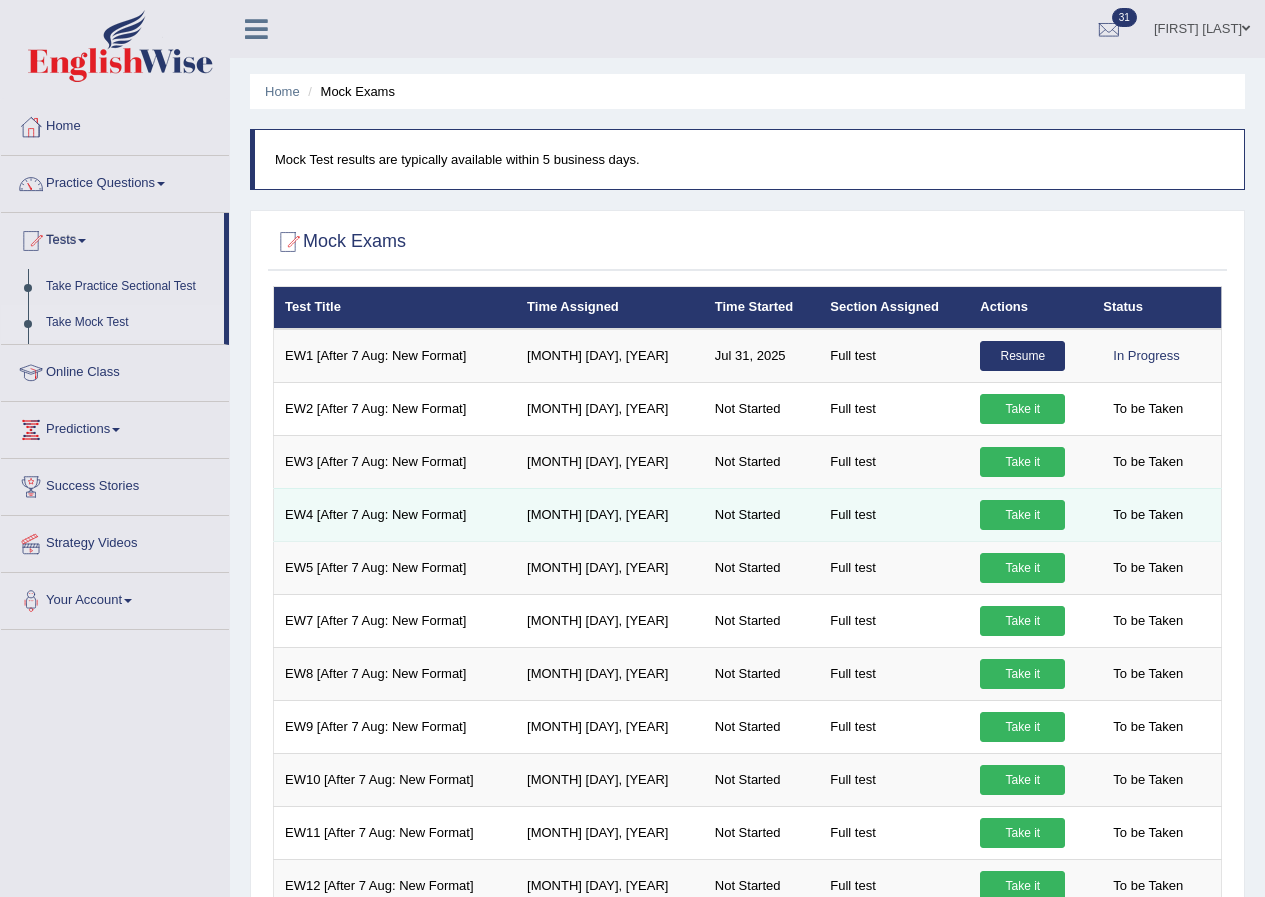 scroll, scrollTop: 0, scrollLeft: 0, axis: both 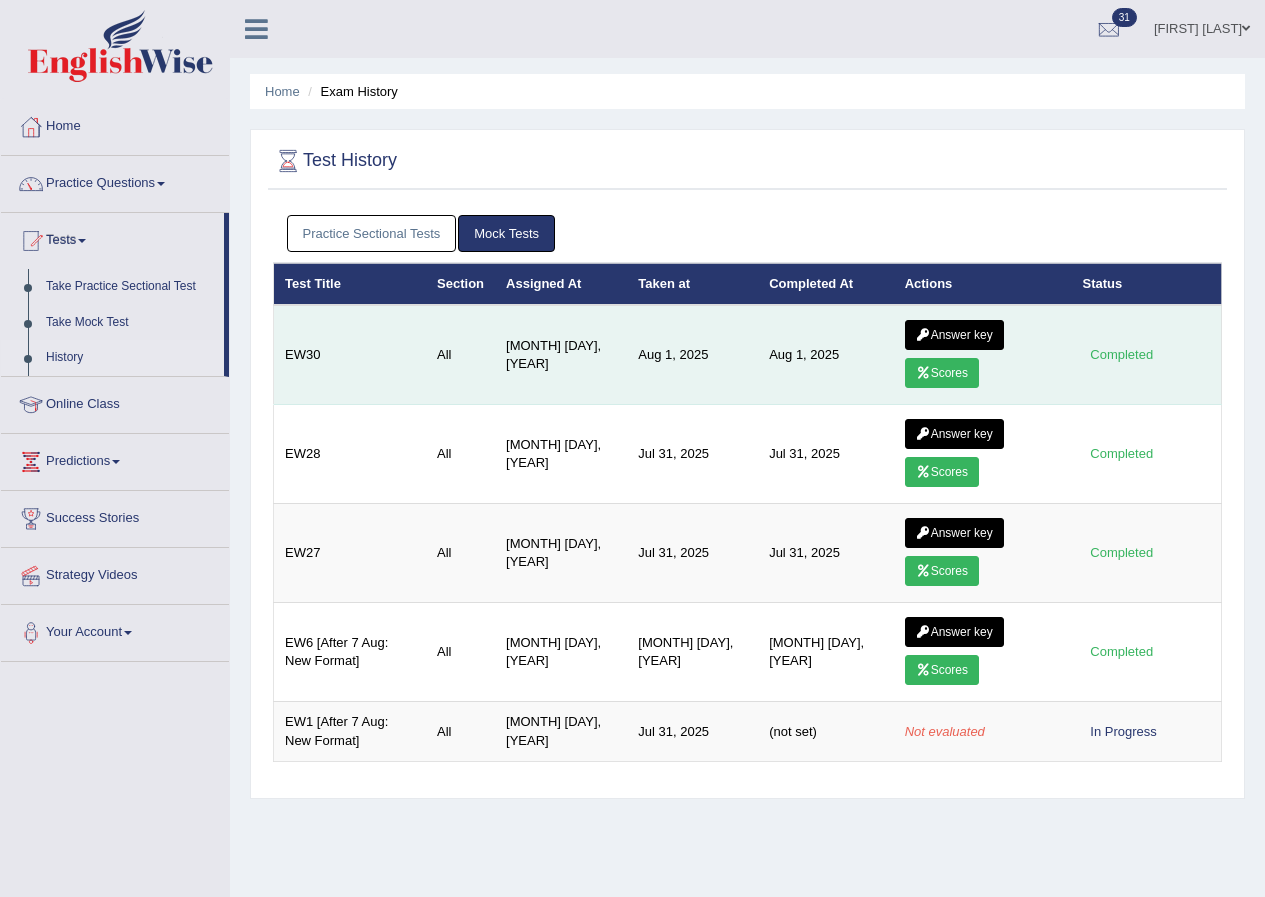 click on "Answer key" at bounding box center [954, 335] 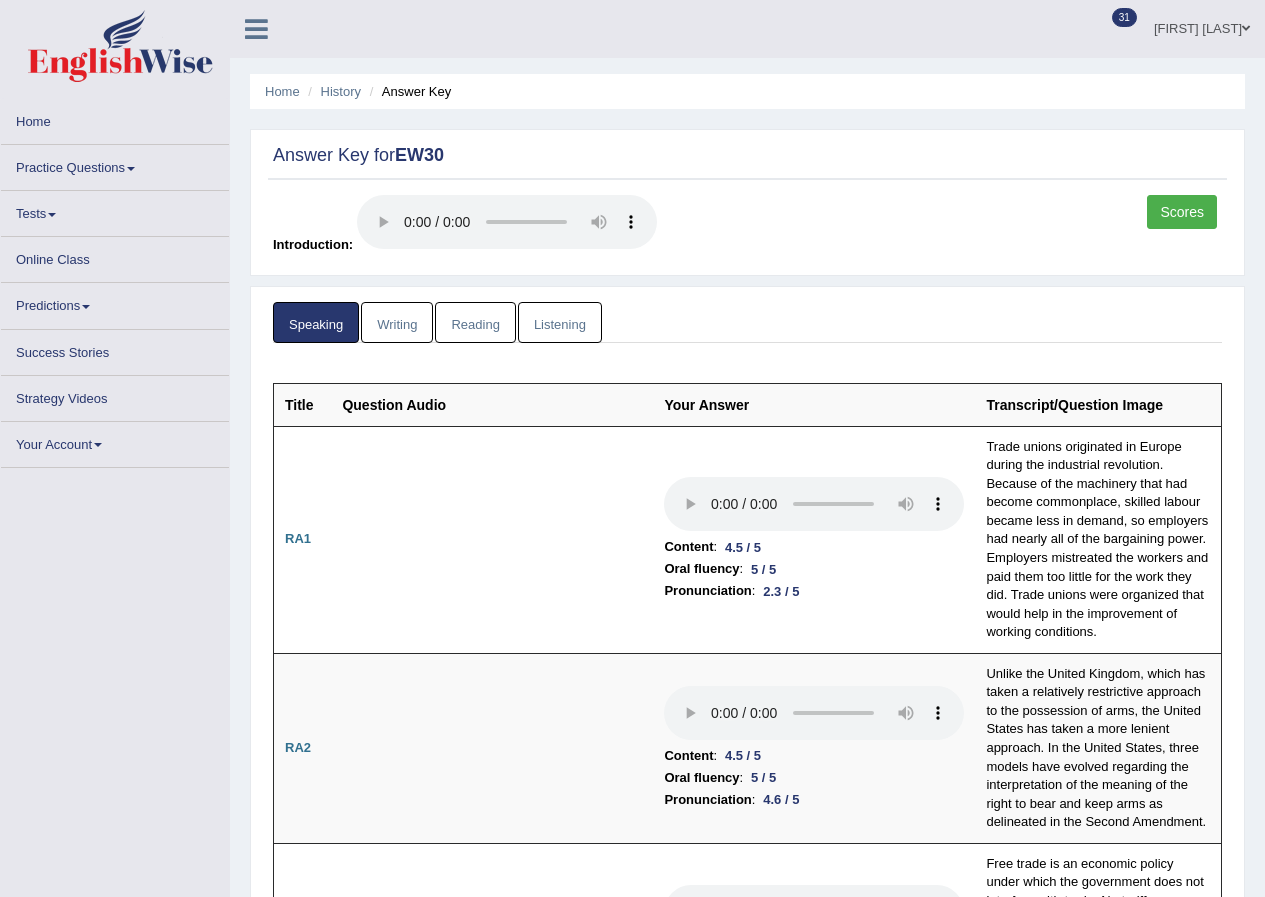 scroll, scrollTop: 0, scrollLeft: 0, axis: both 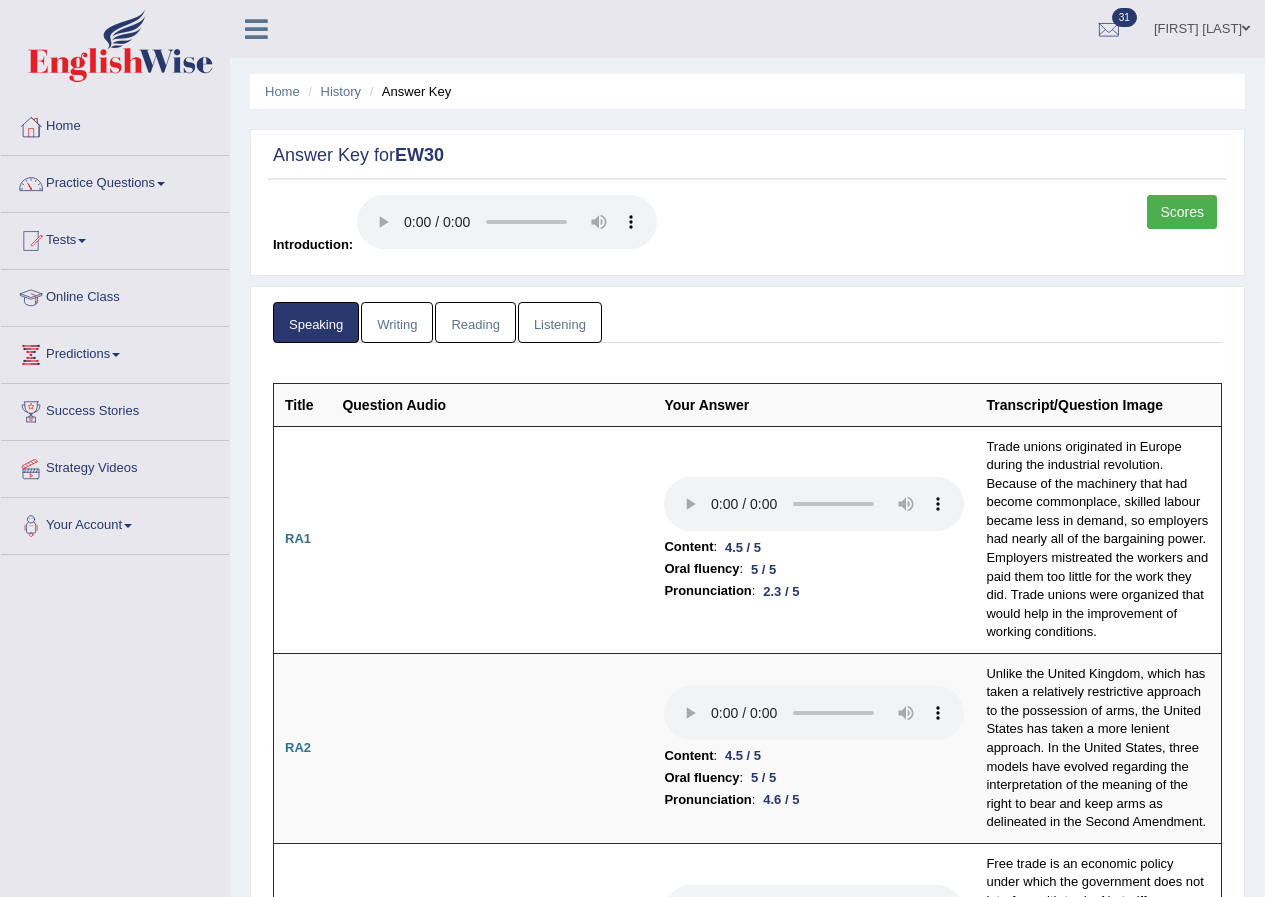 click on "Writing" at bounding box center [397, 322] 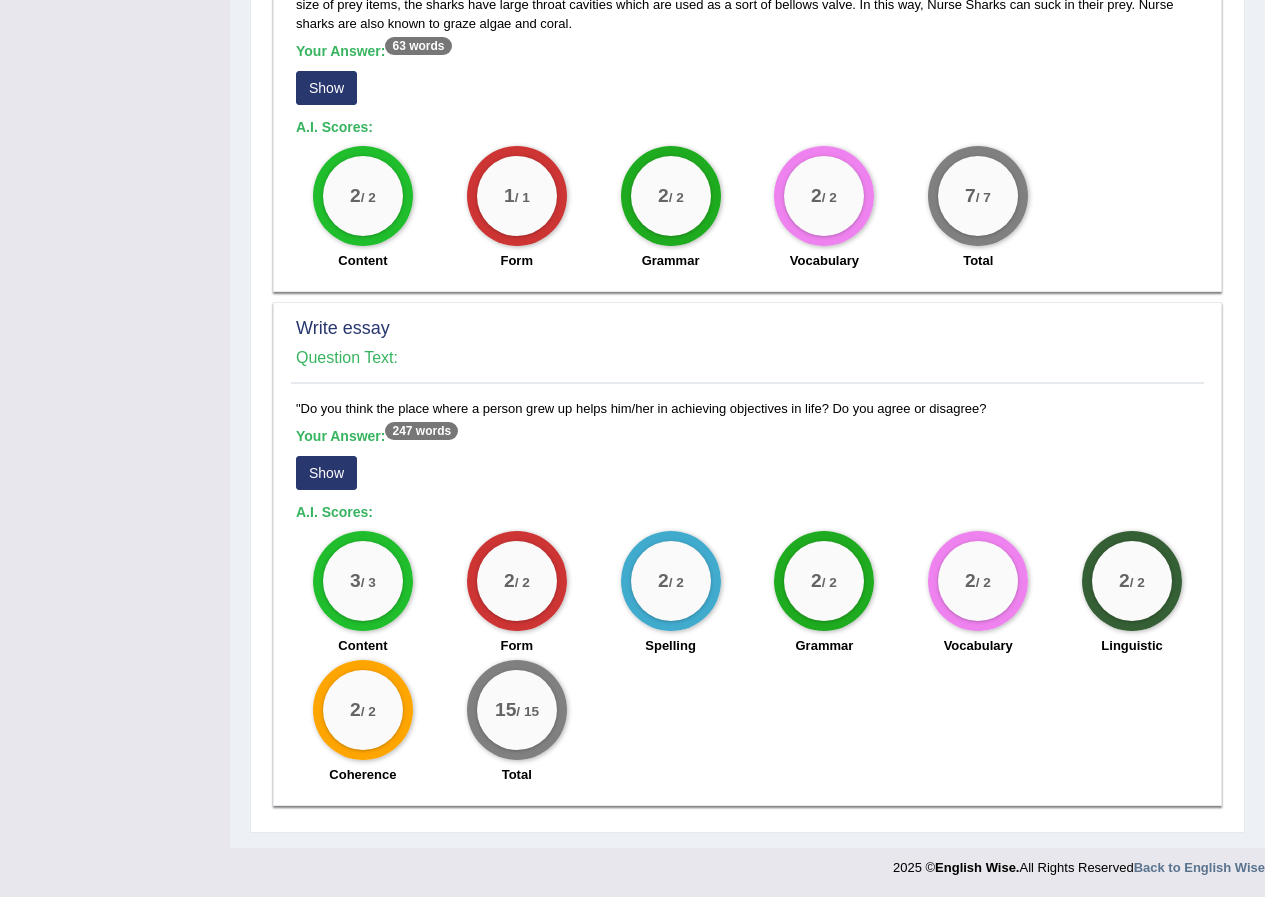 scroll, scrollTop: 1215, scrollLeft: 0, axis: vertical 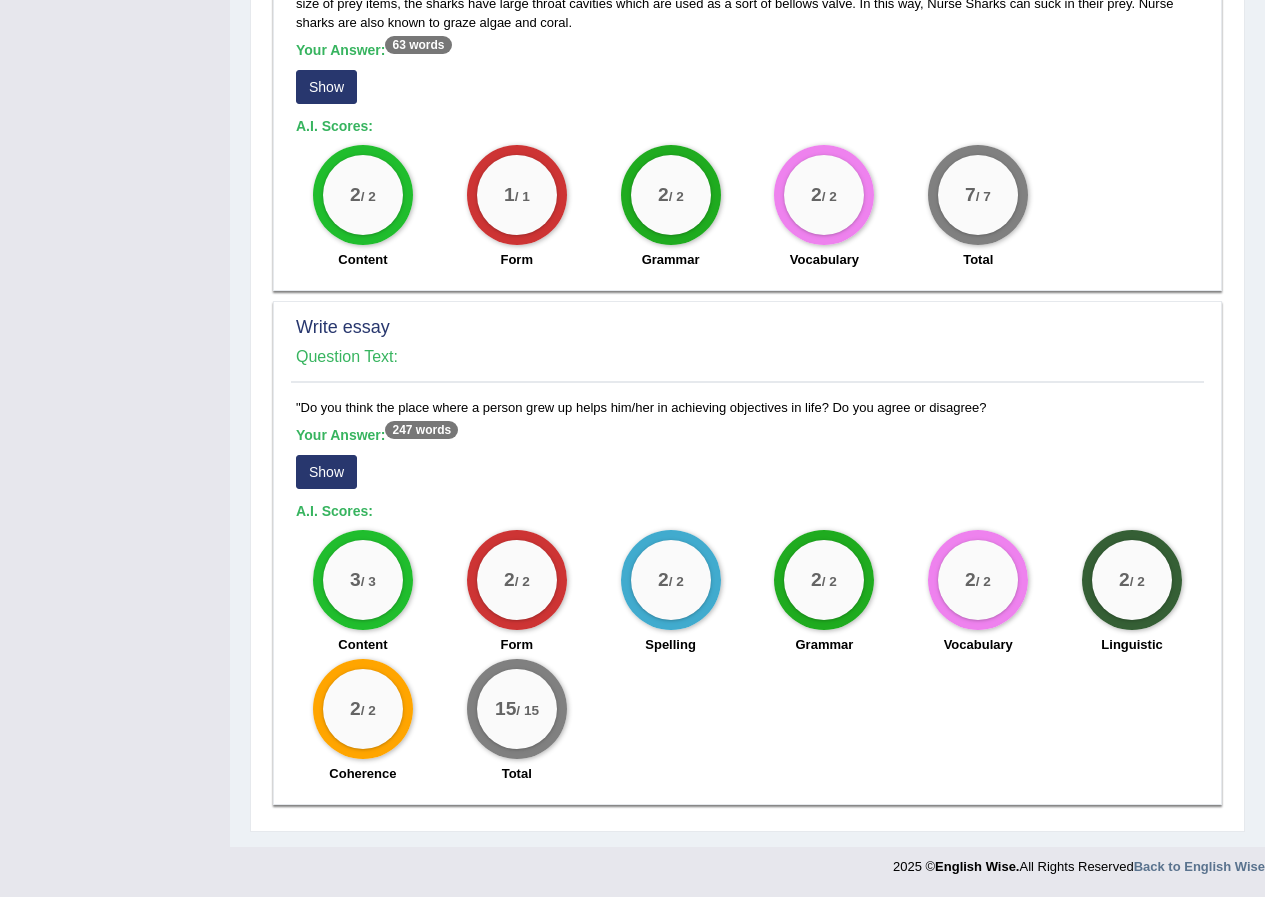 click on "Show" at bounding box center [326, 472] 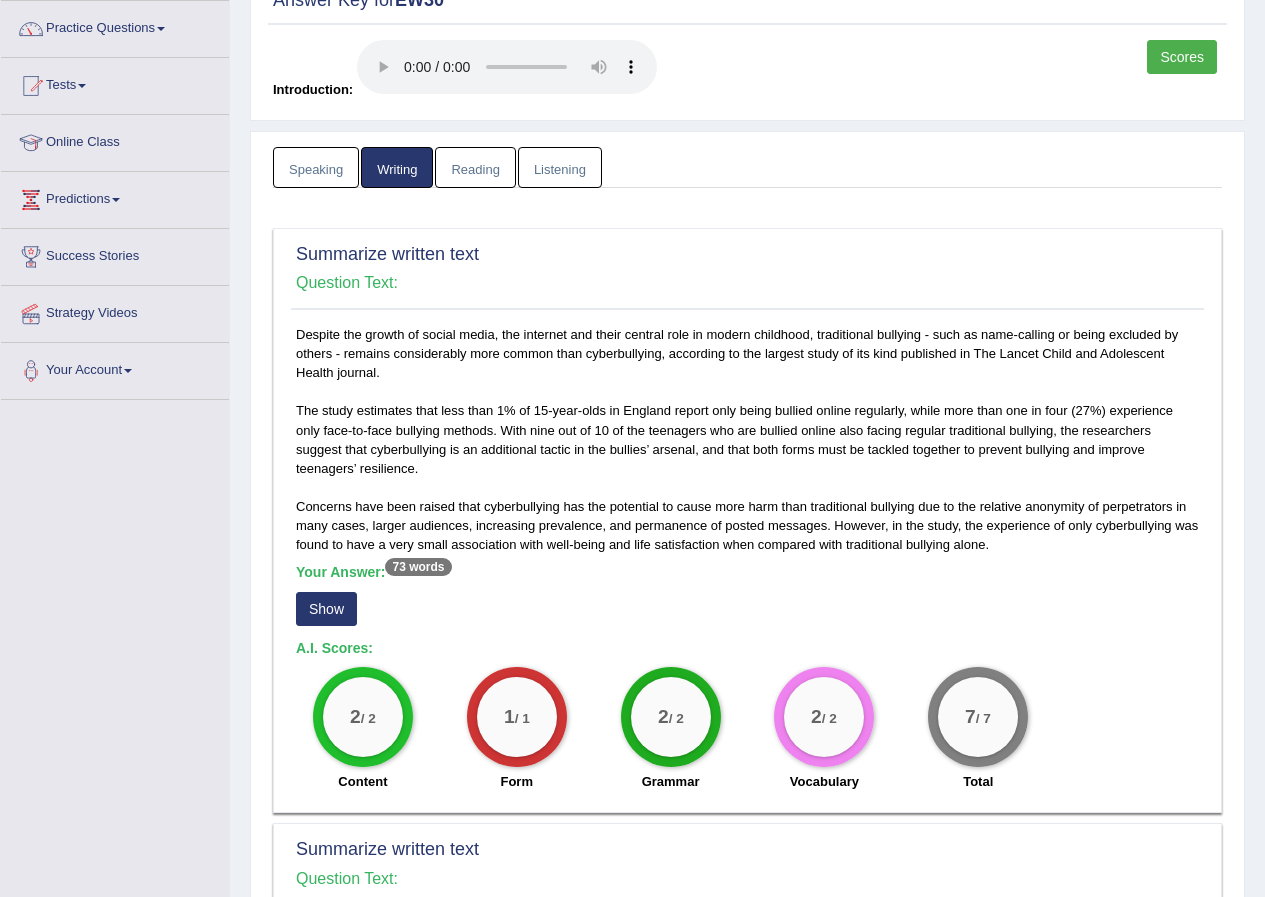 scroll, scrollTop: 0, scrollLeft: 0, axis: both 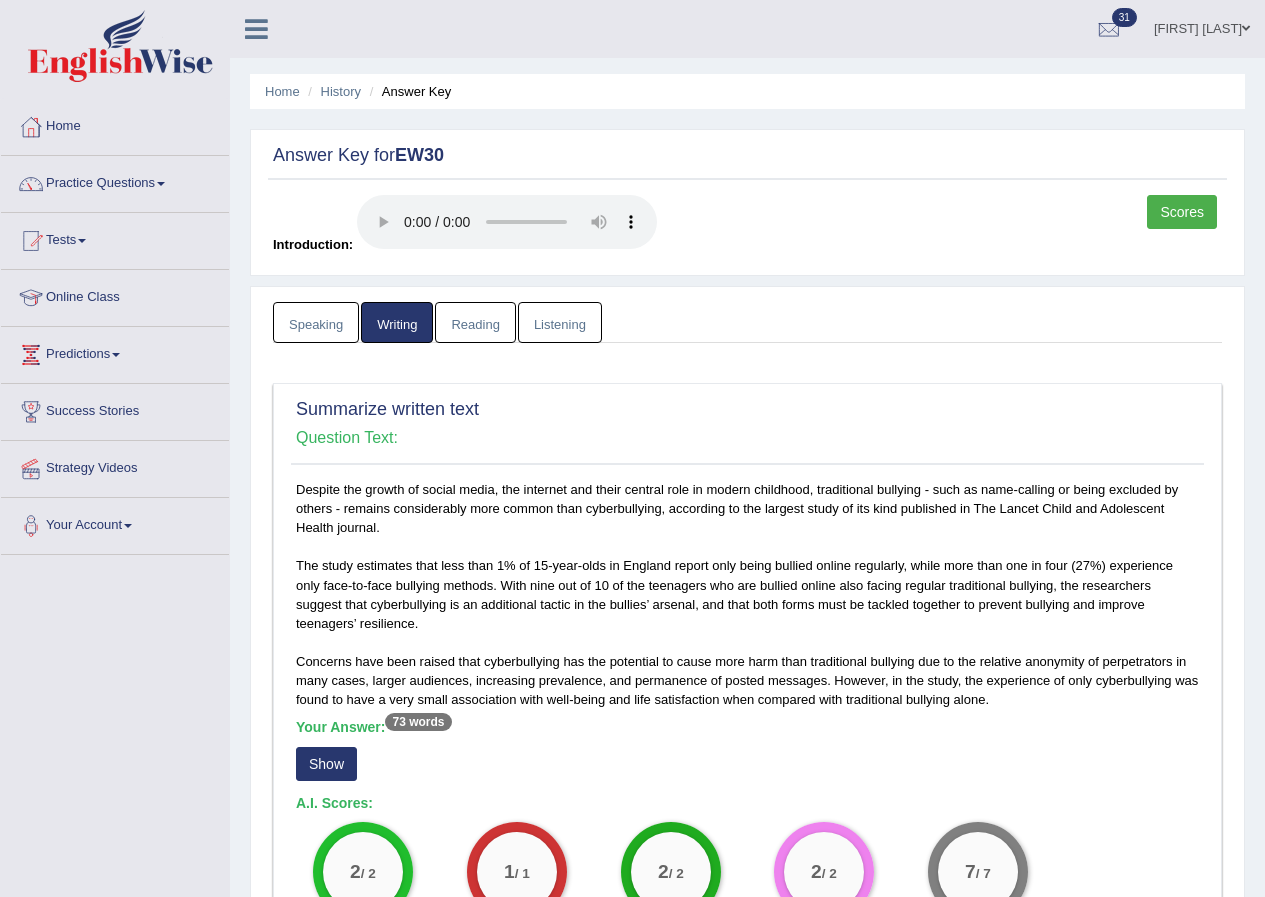 click on "Reading" at bounding box center (475, 322) 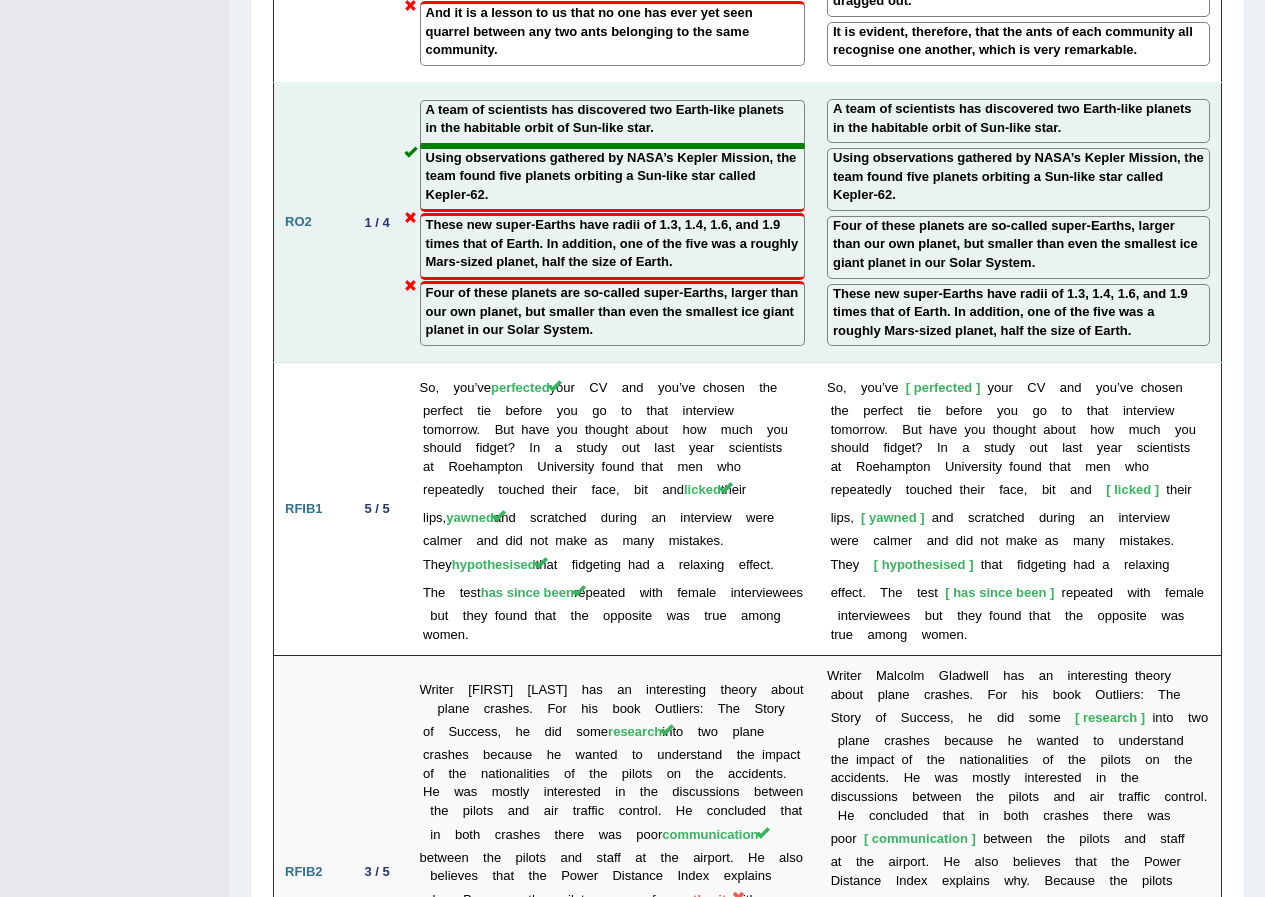 scroll, scrollTop: 3400, scrollLeft: 0, axis: vertical 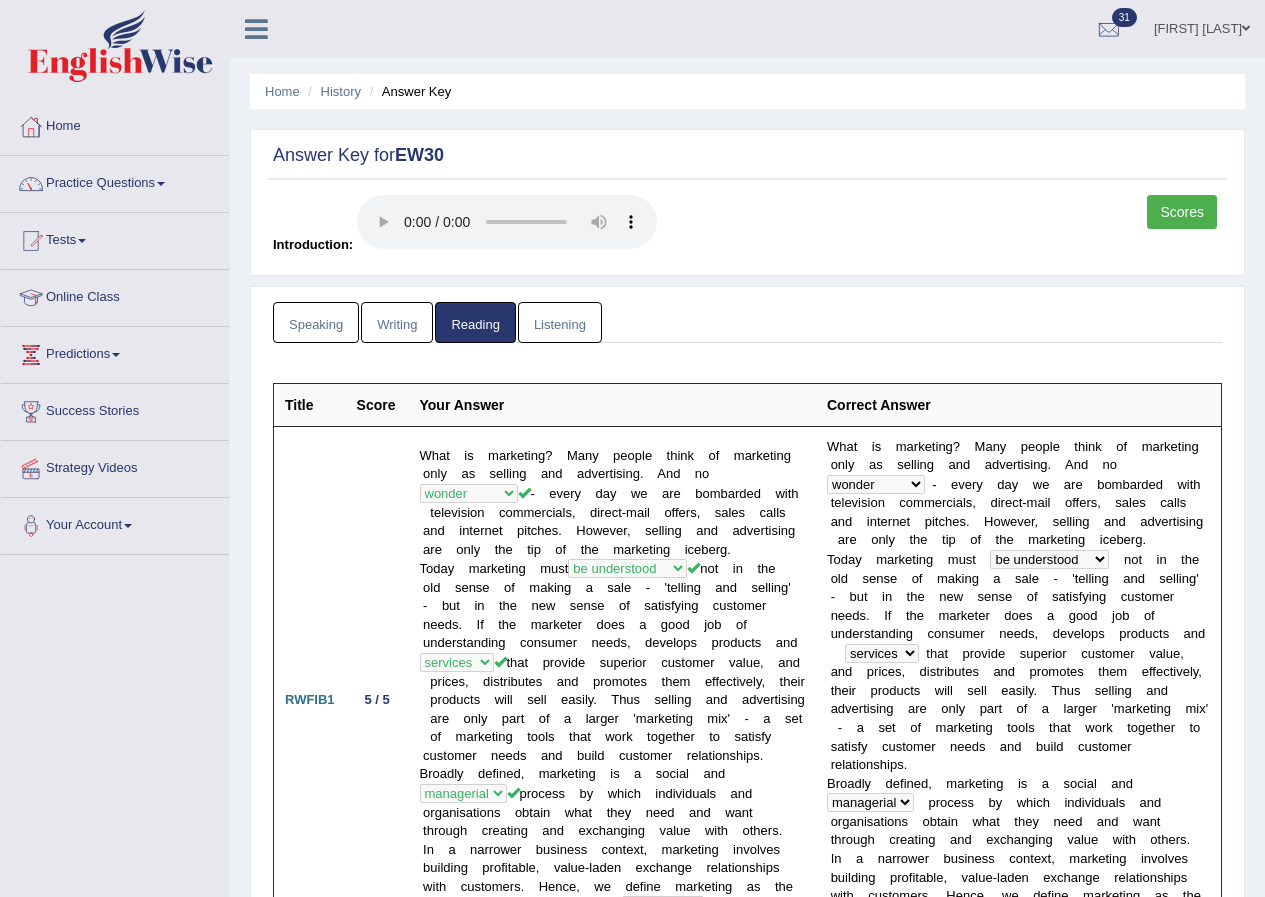 click on "Listening" at bounding box center (560, 322) 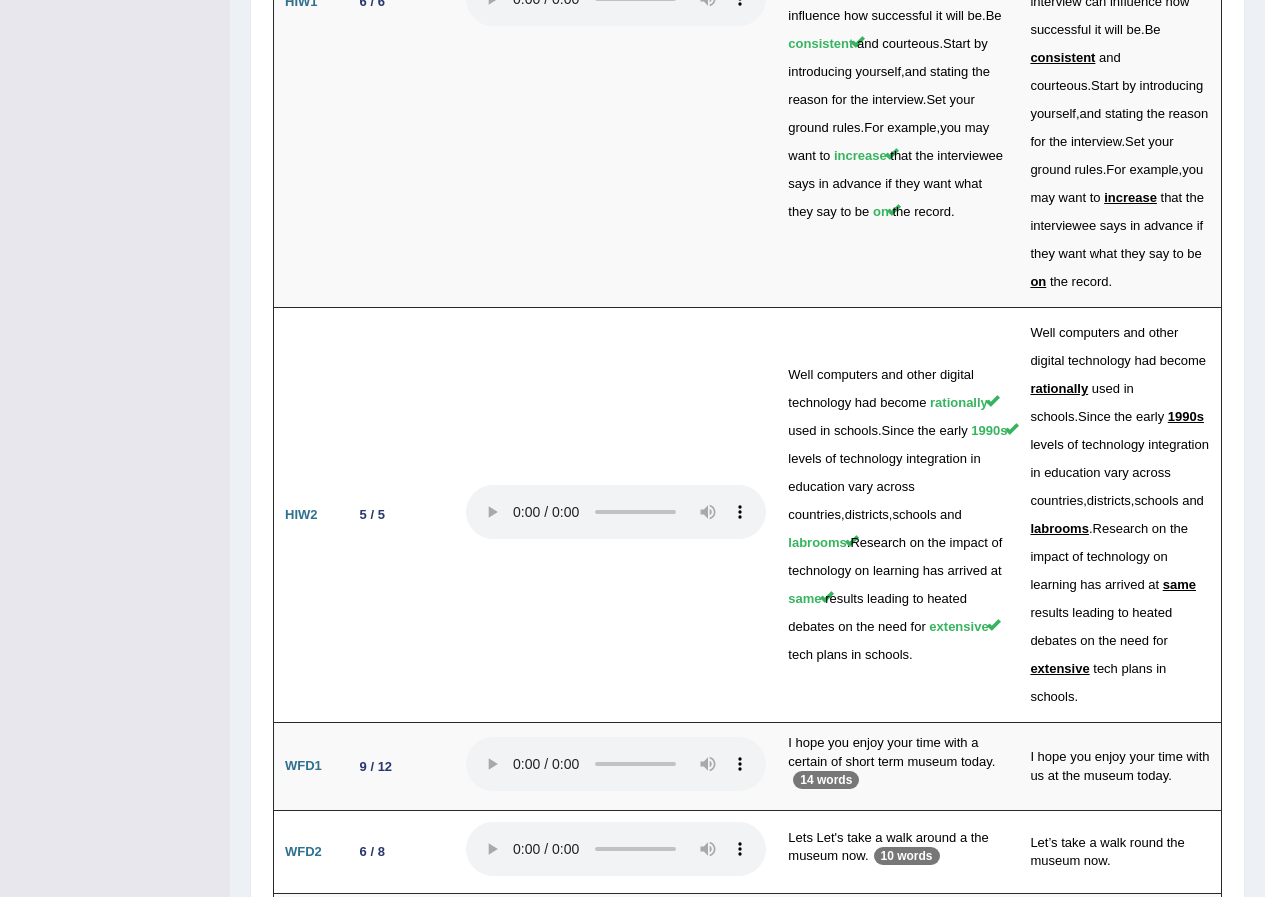 scroll, scrollTop: 3712, scrollLeft: 0, axis: vertical 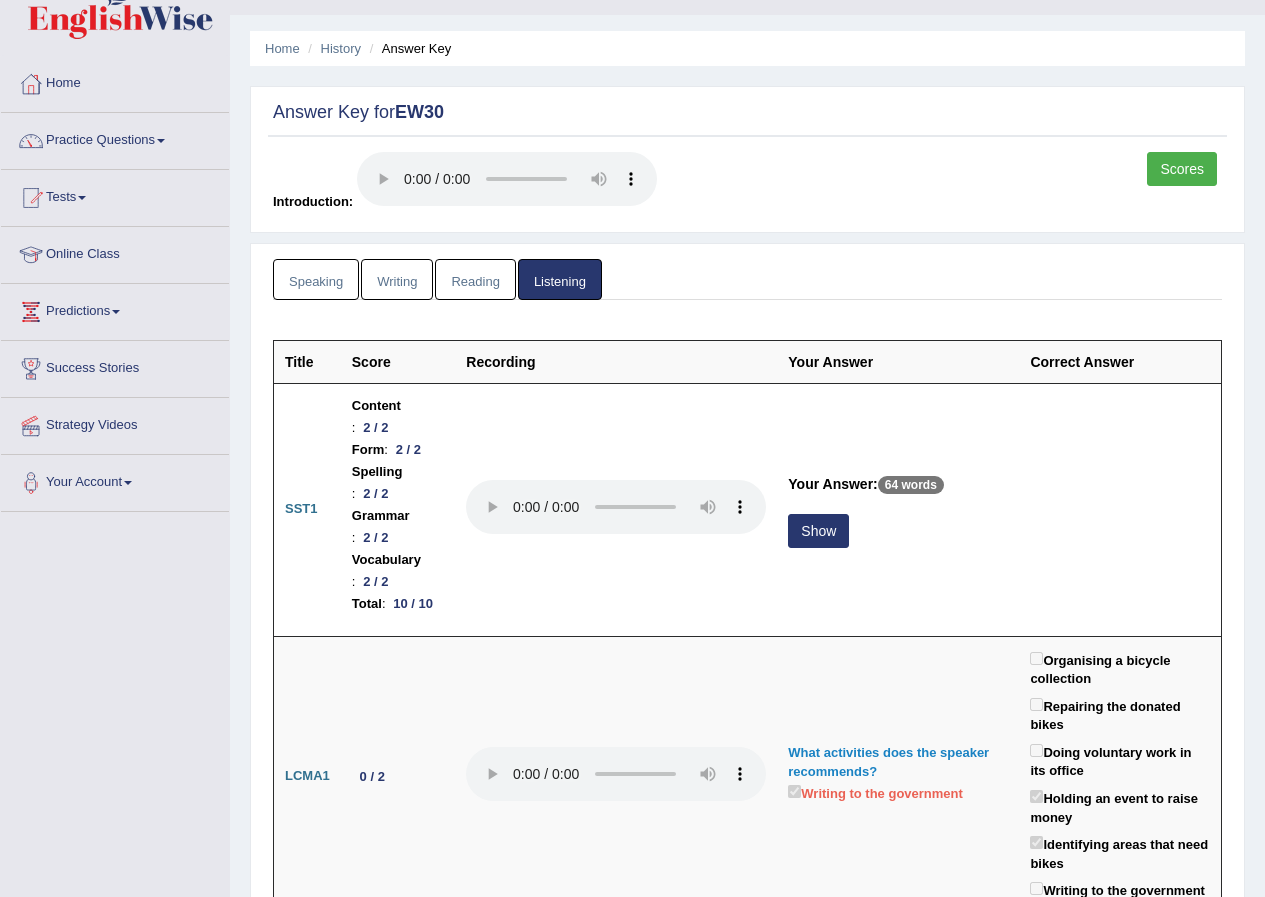 click on "Scores" at bounding box center (1182, 169) 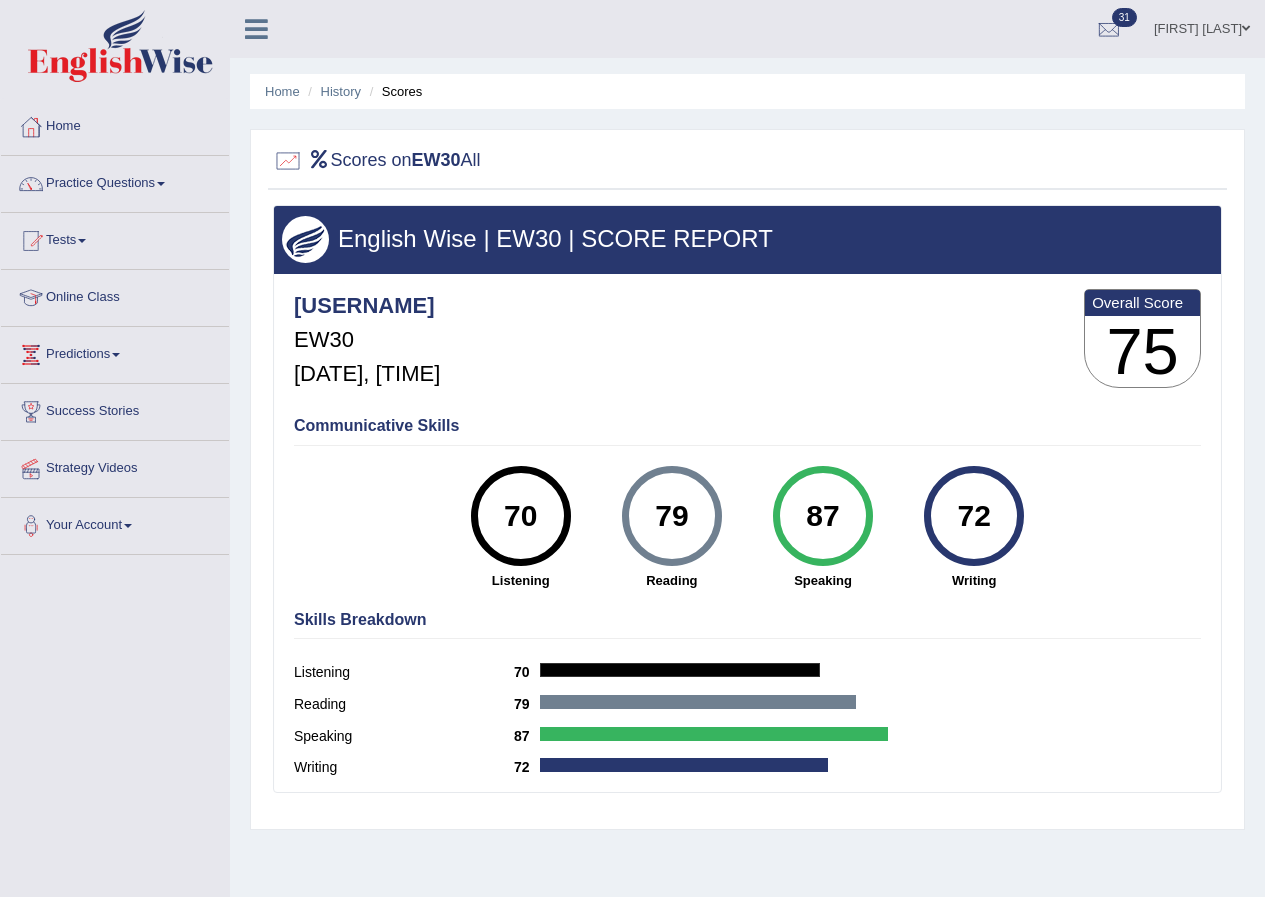 scroll, scrollTop: 0, scrollLeft: 0, axis: both 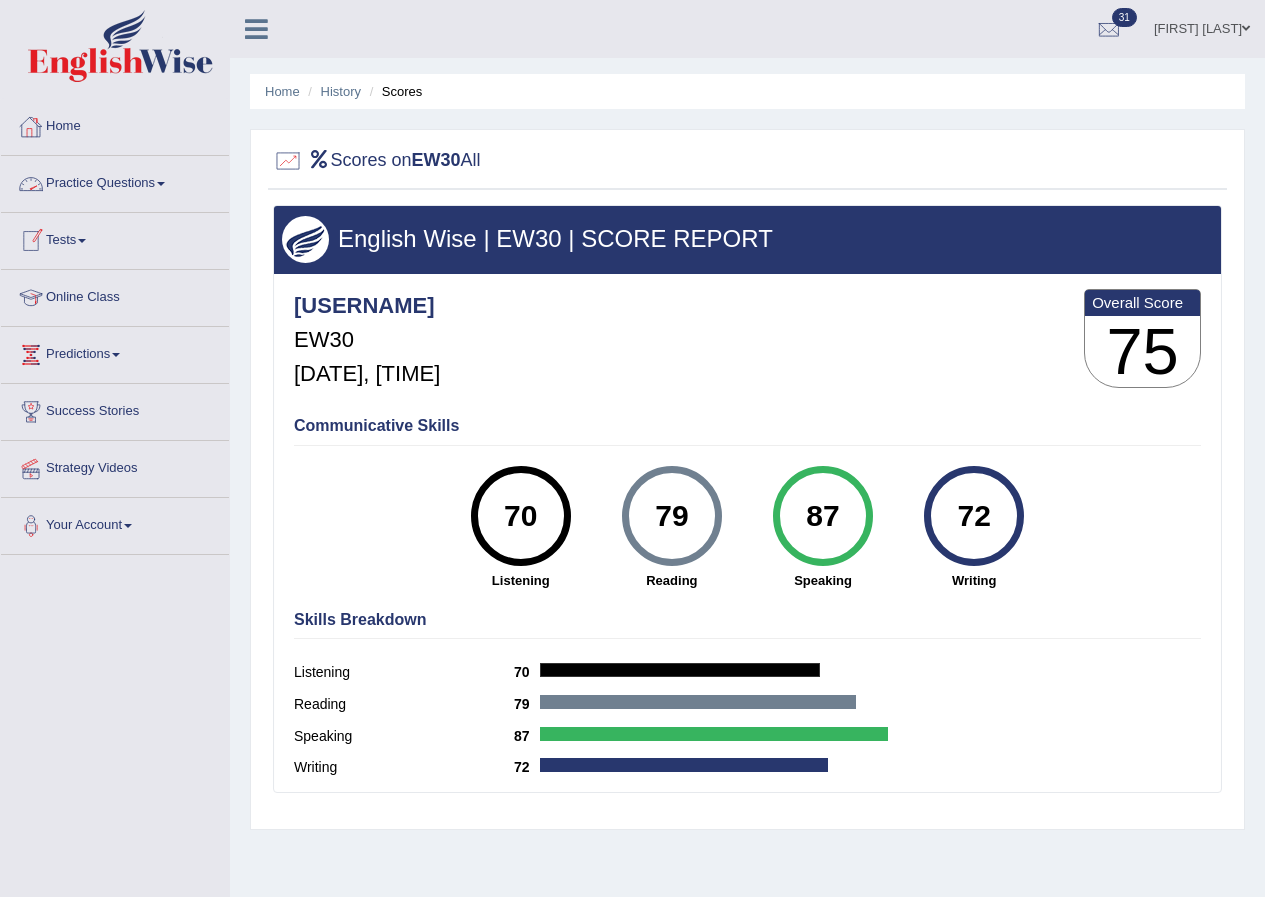 click on "Practice Questions" at bounding box center [115, 181] 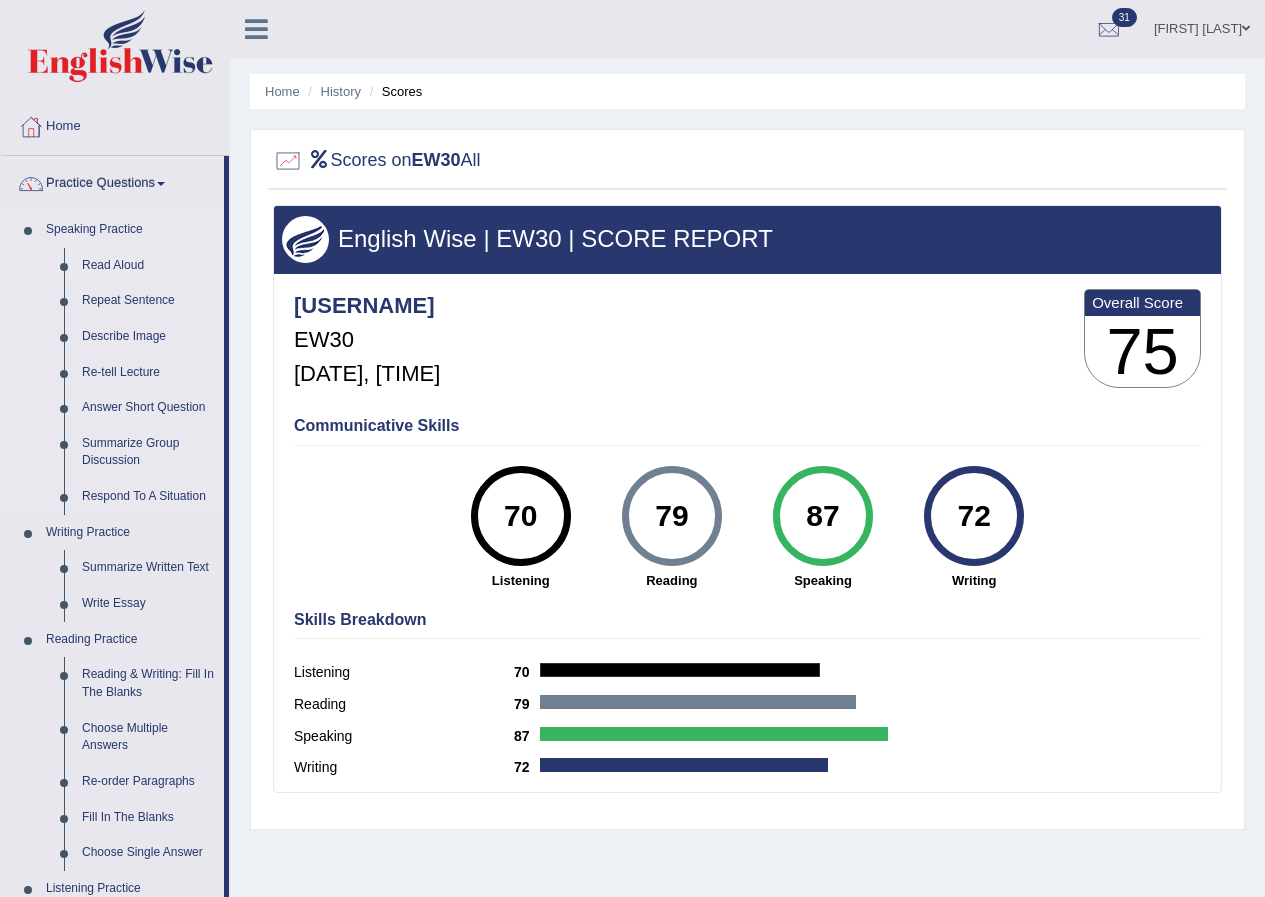 click on "Read Aloud" at bounding box center [148, 266] 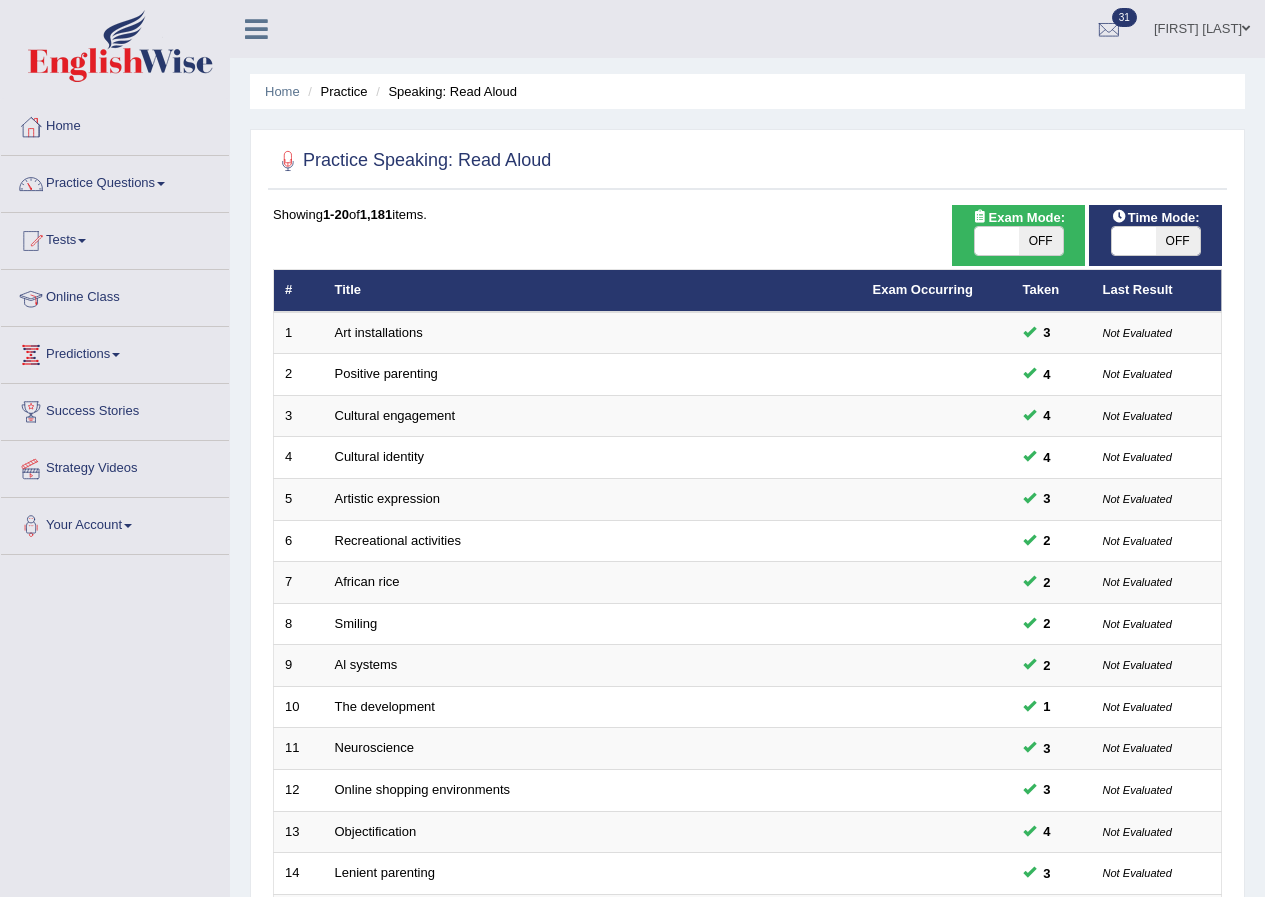 scroll, scrollTop: 0, scrollLeft: 0, axis: both 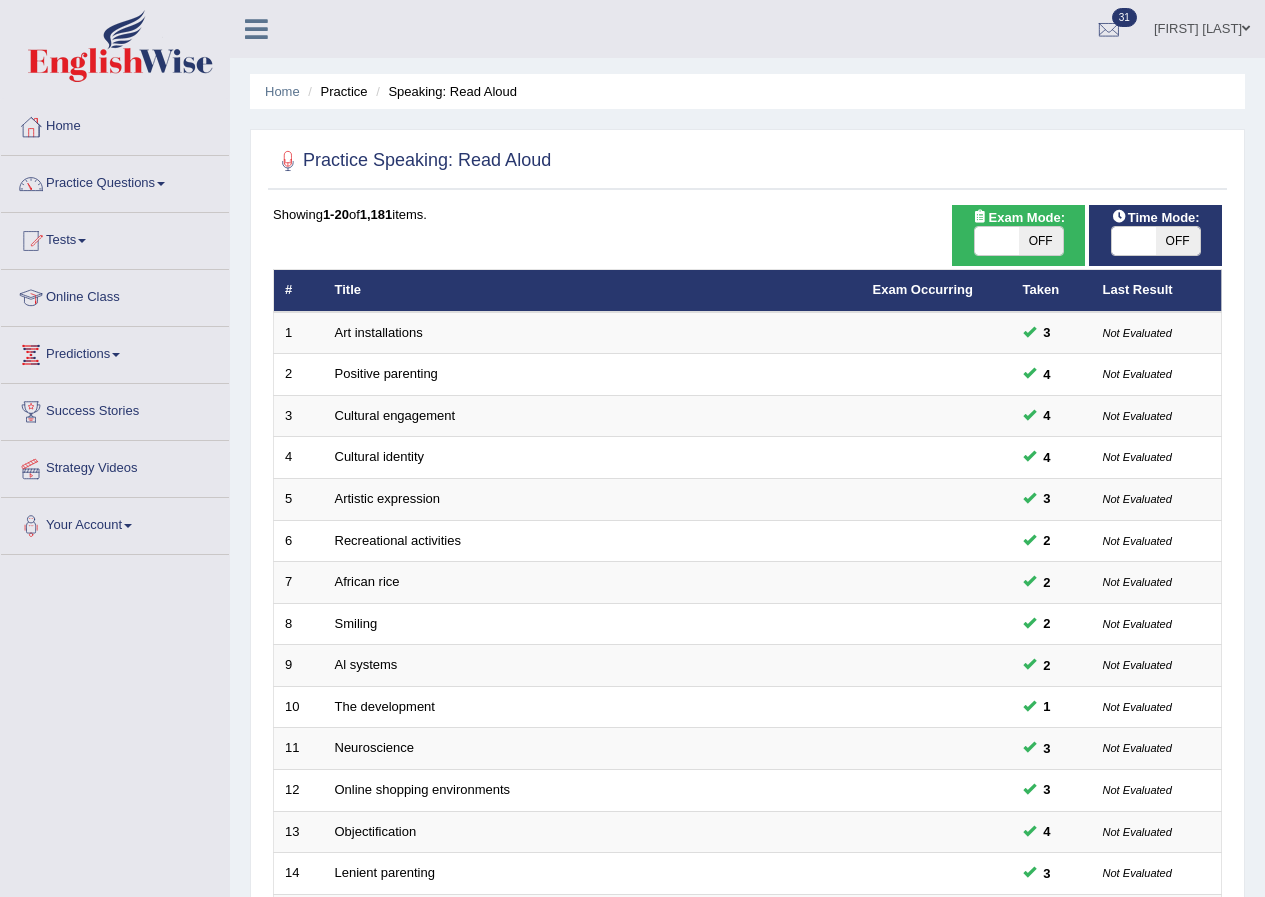 click on "OFF" at bounding box center [1041, 241] 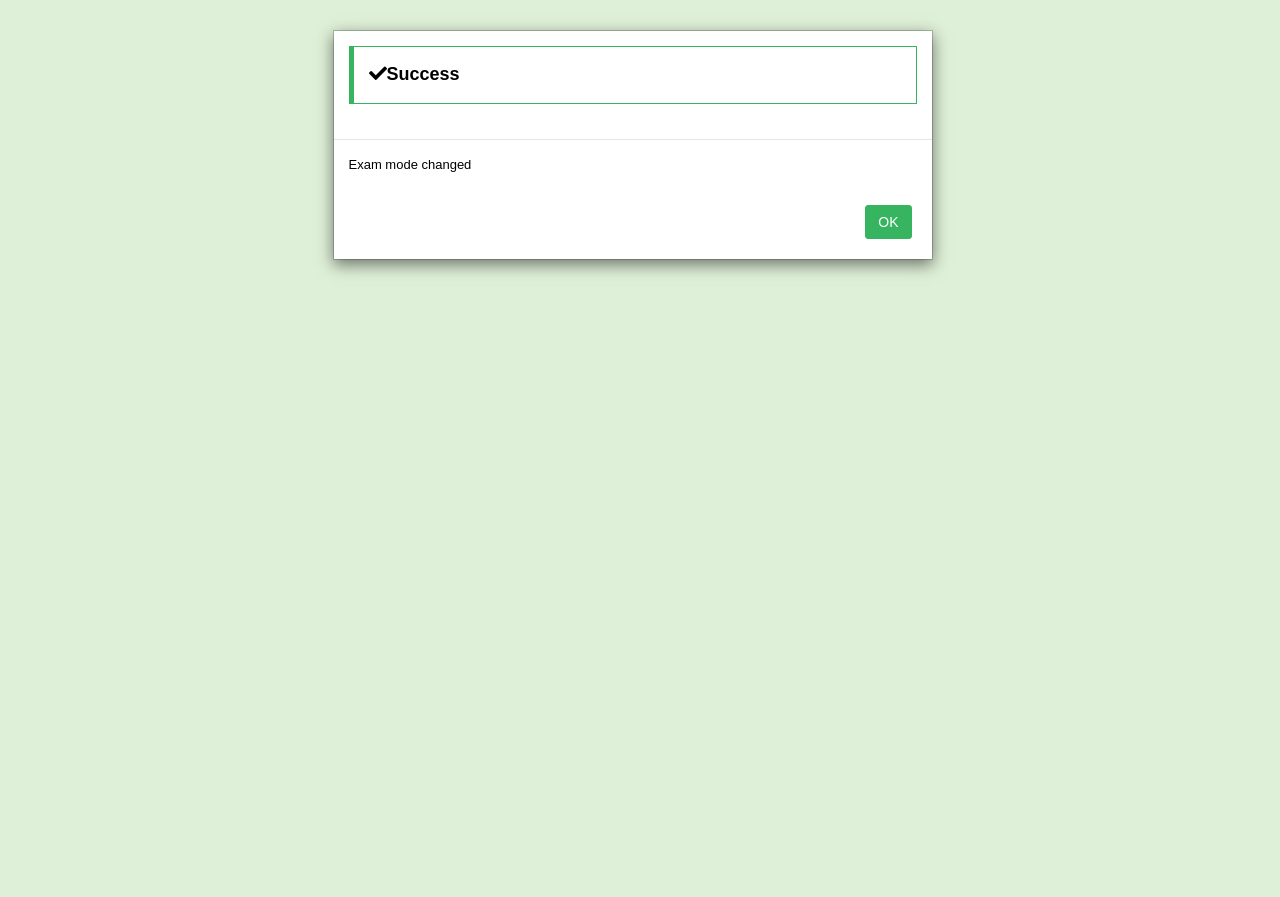 click on "OK" at bounding box center [888, 222] 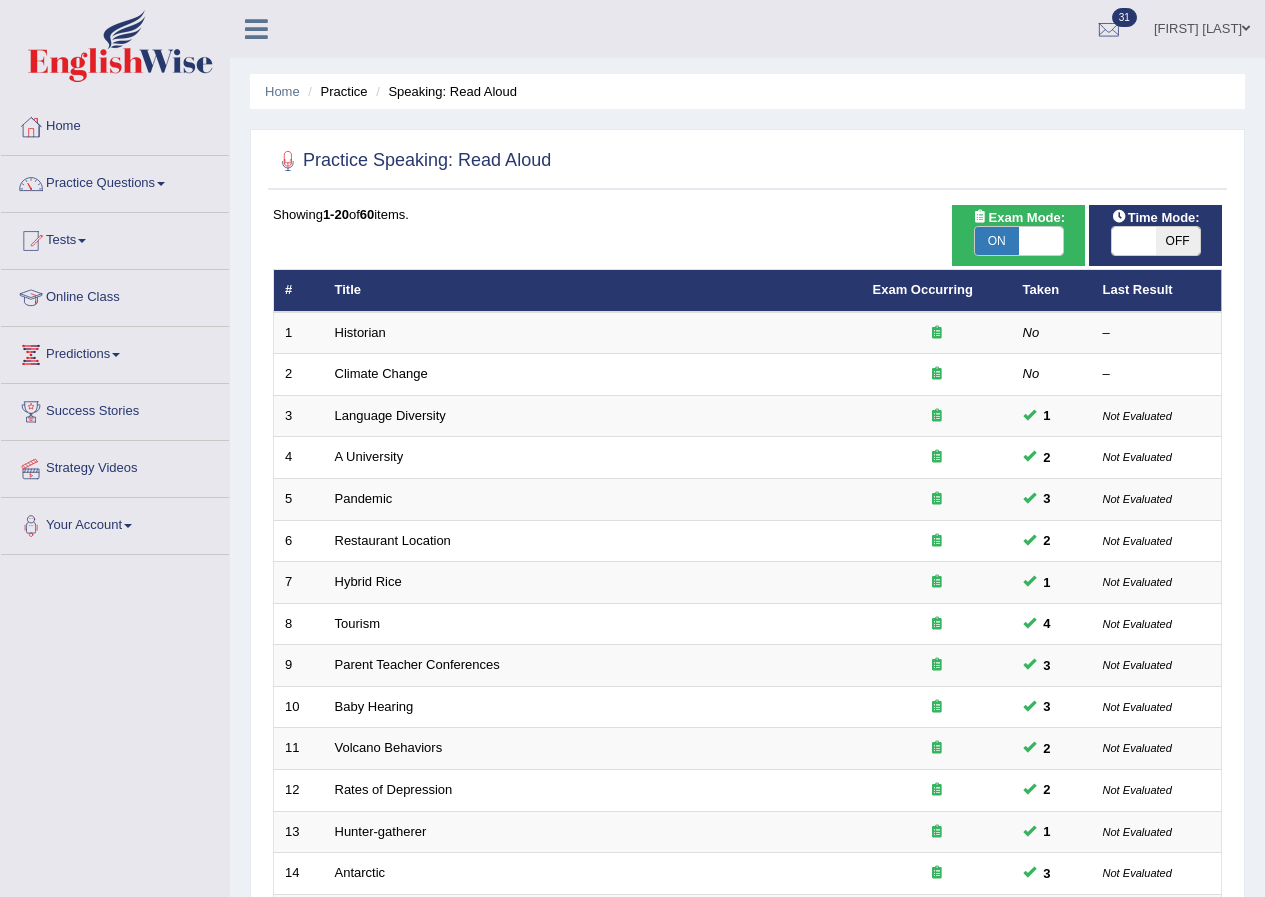 scroll, scrollTop: 0, scrollLeft: 0, axis: both 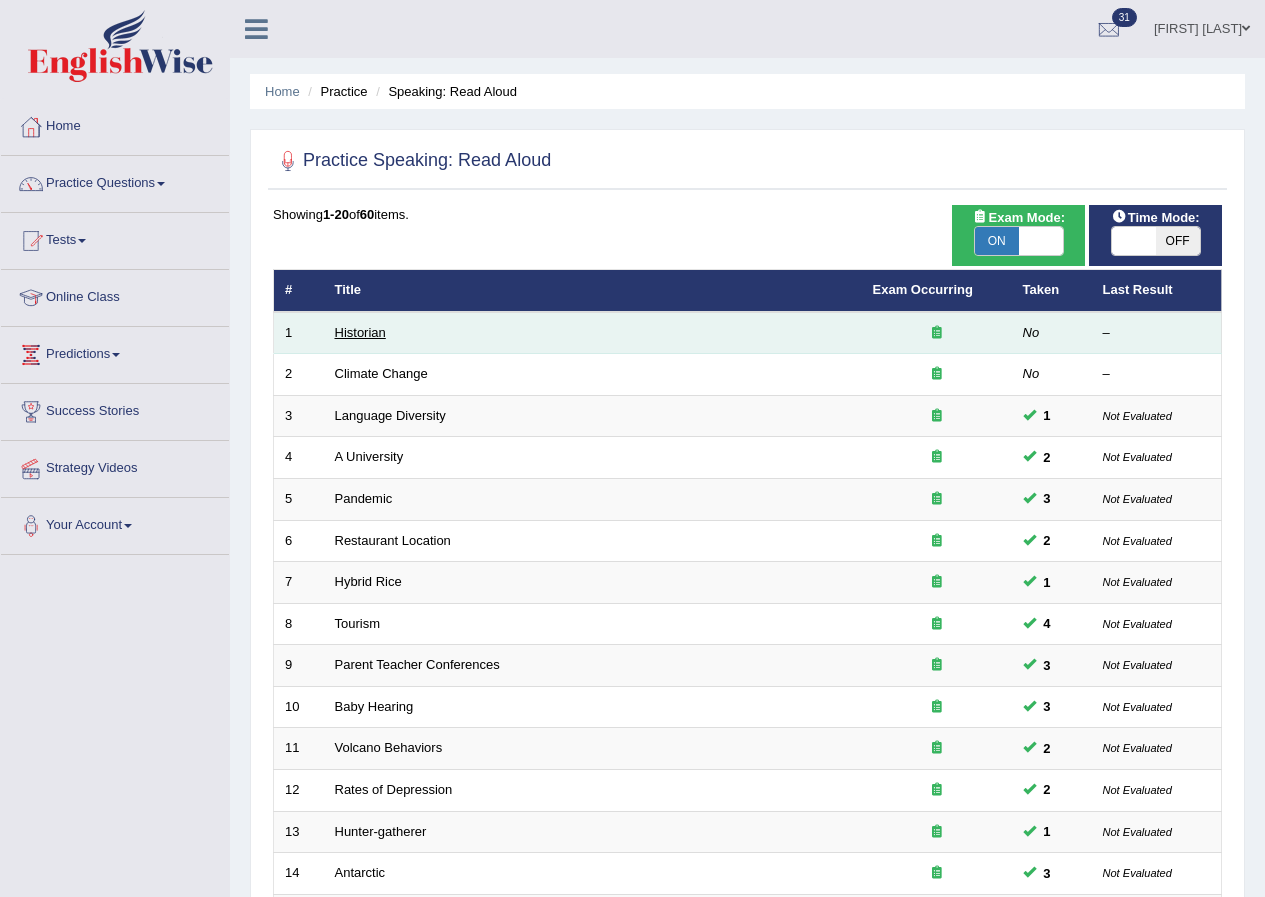 click on "Historian" at bounding box center [360, 332] 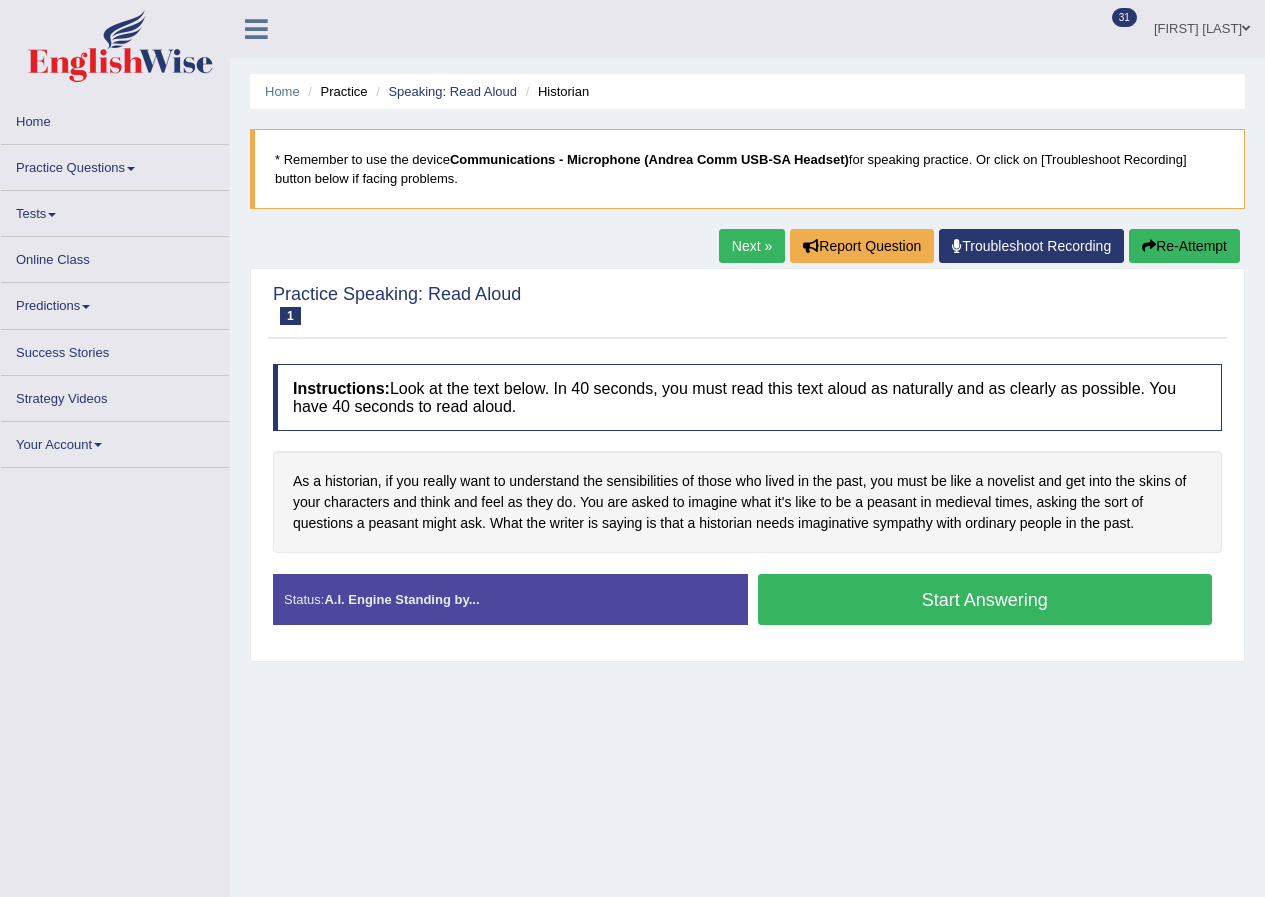 scroll, scrollTop: 0, scrollLeft: 0, axis: both 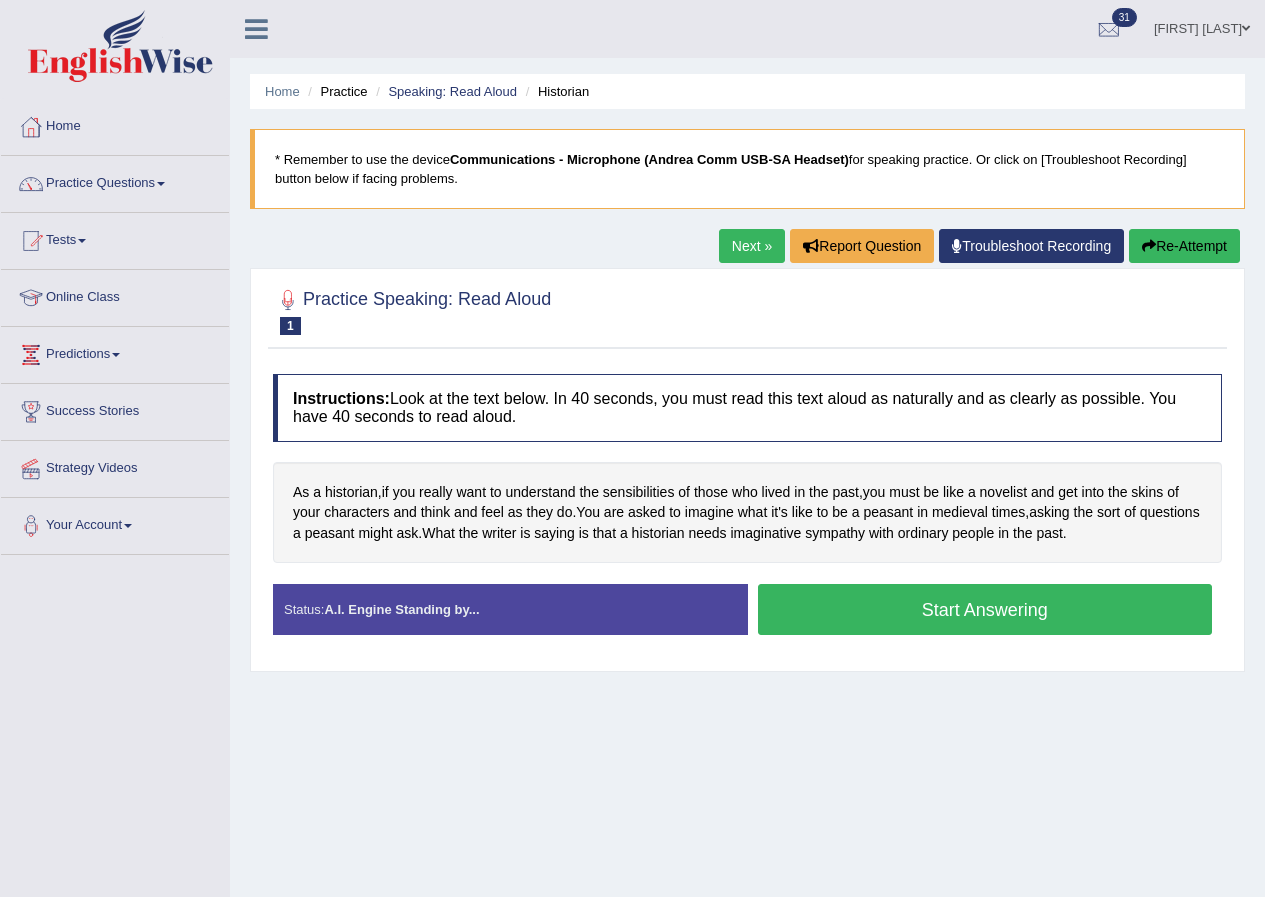 click on "Start Answering" at bounding box center (985, 609) 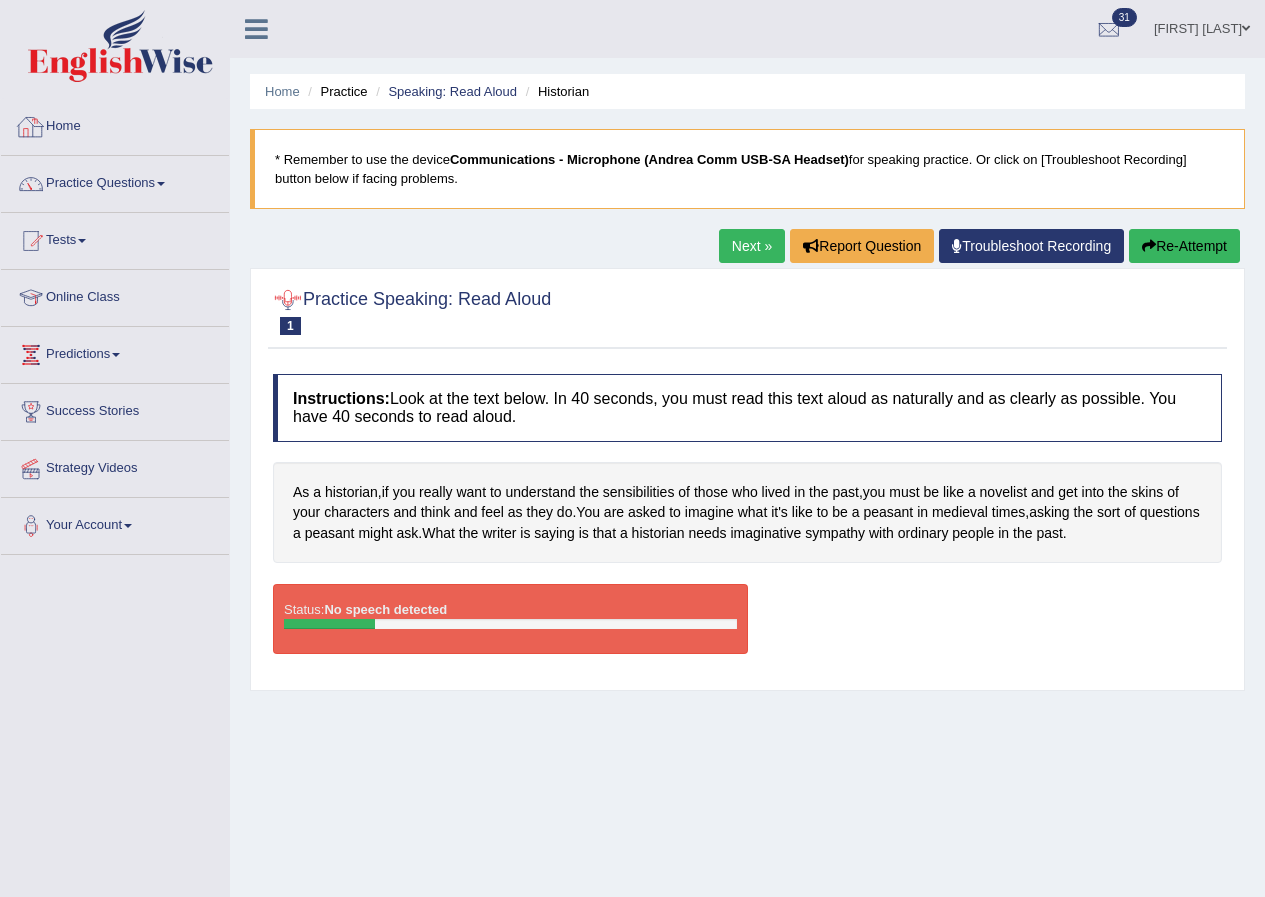 click at bounding box center (31, 127) 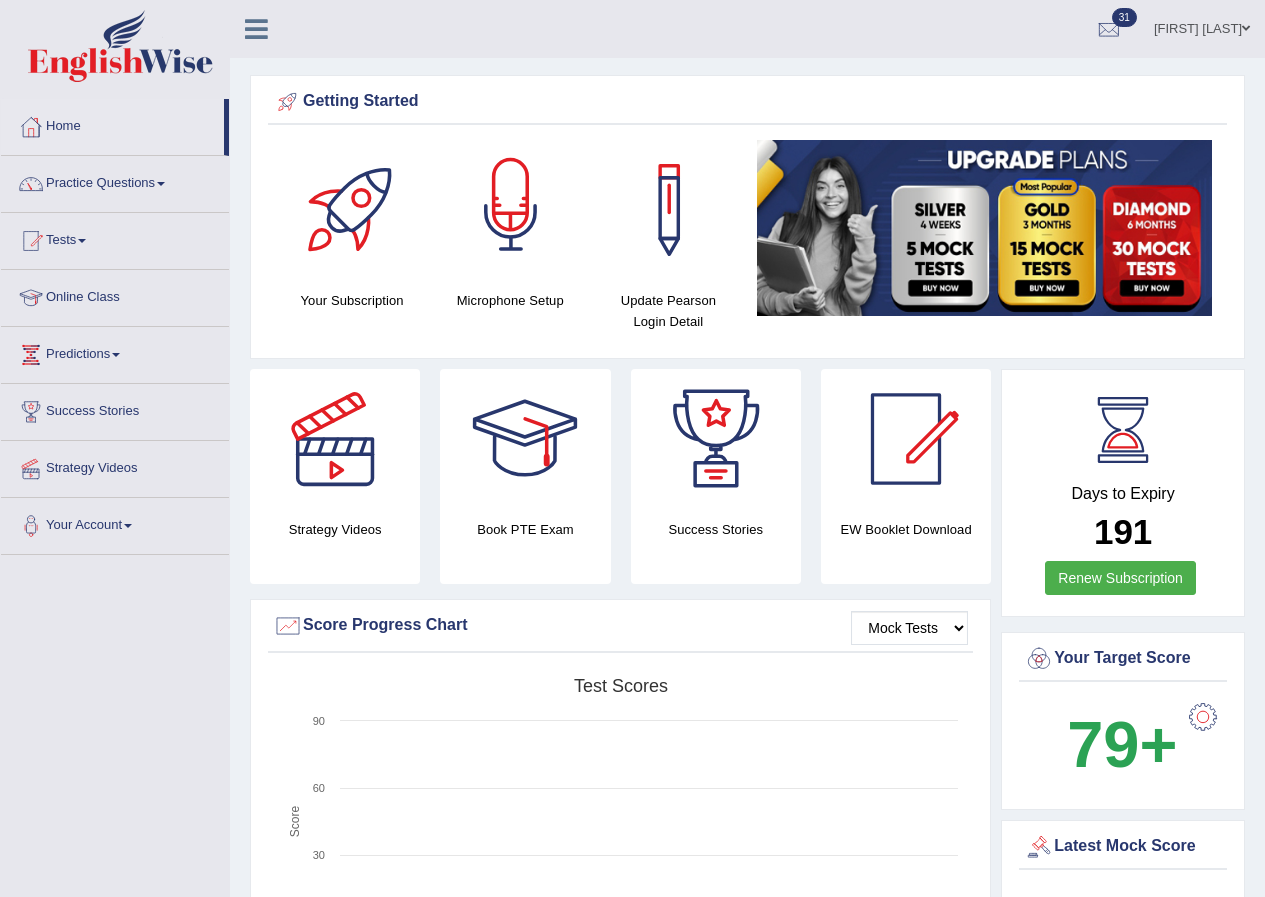 scroll, scrollTop: 0, scrollLeft: 0, axis: both 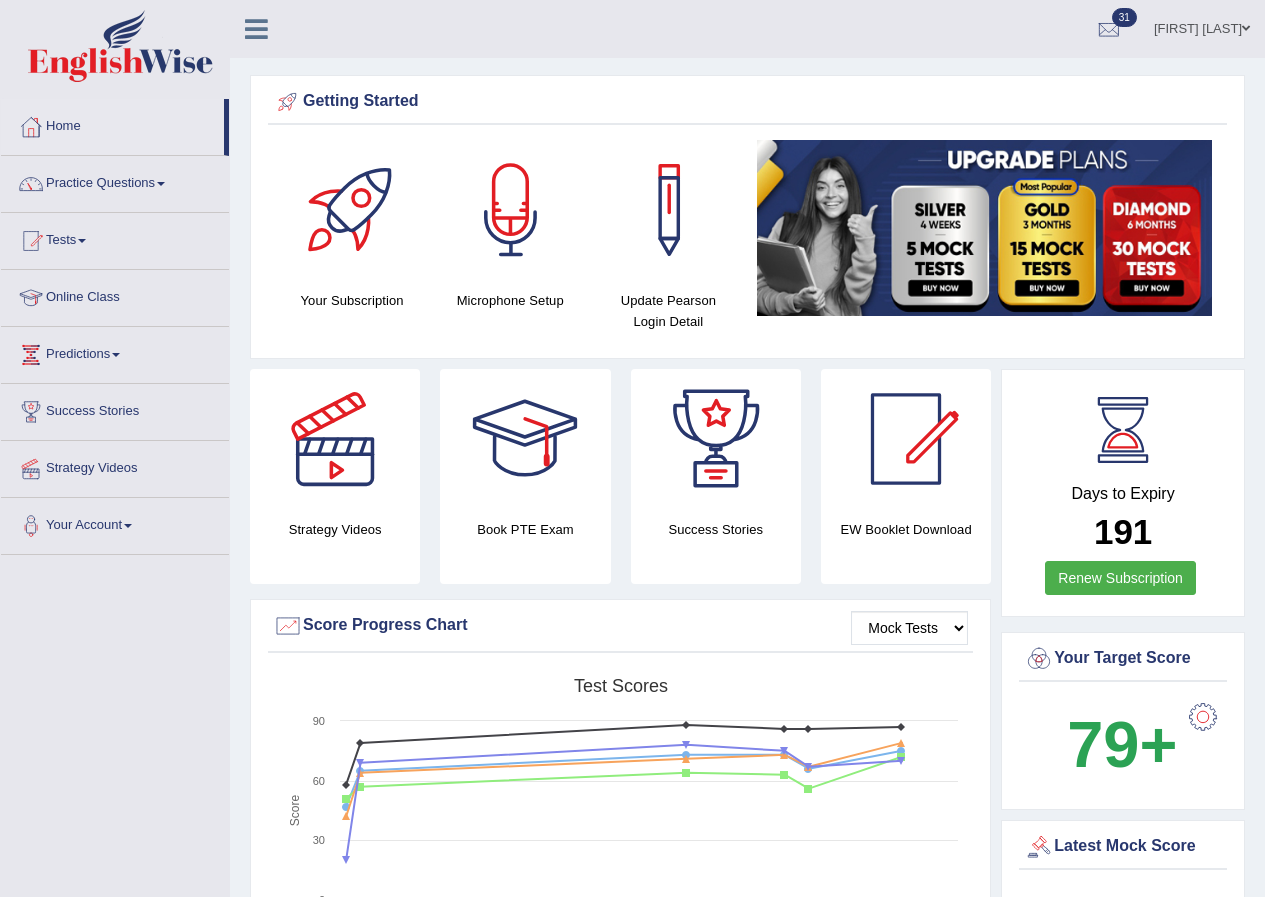 click at bounding box center [511, 210] 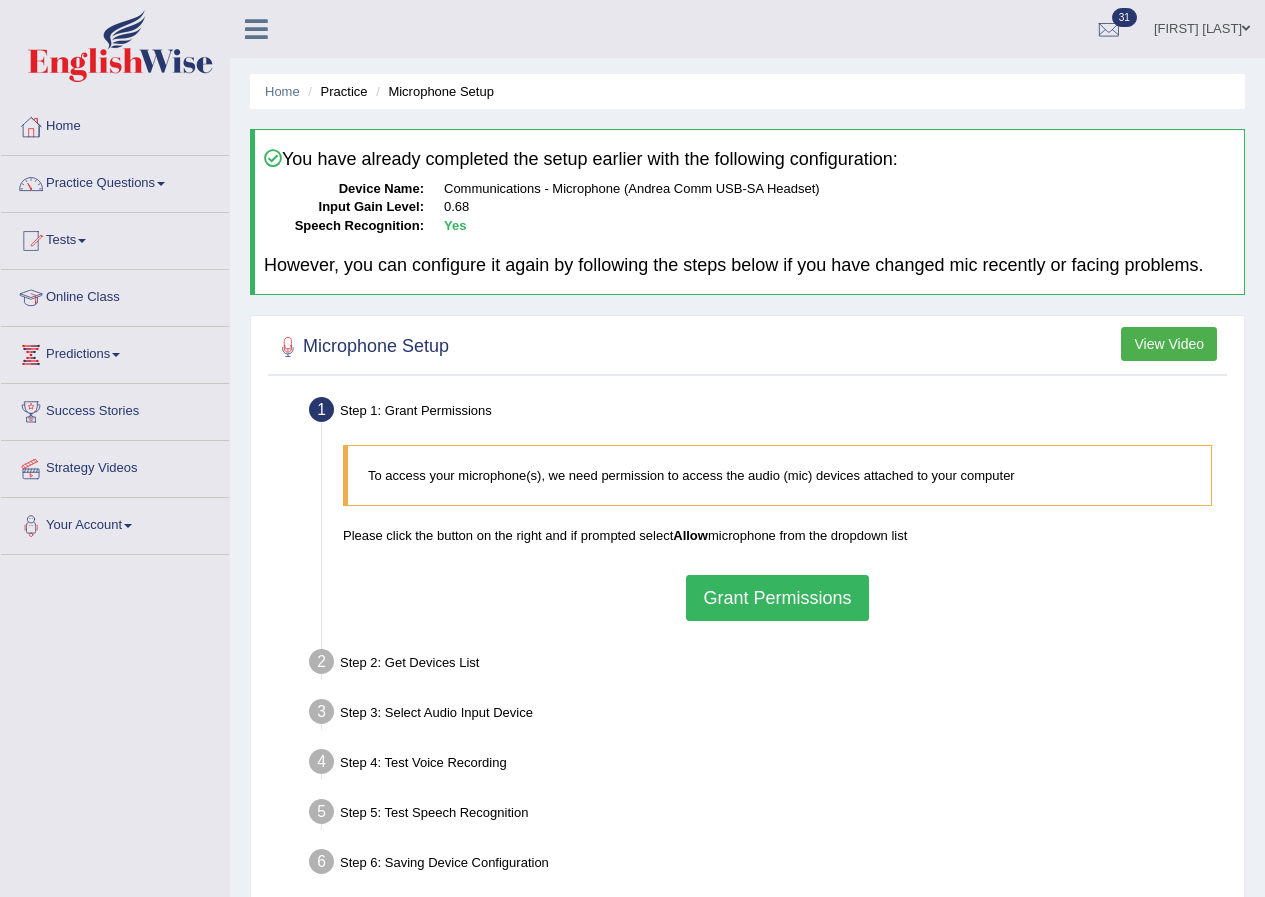 scroll, scrollTop: 0, scrollLeft: 0, axis: both 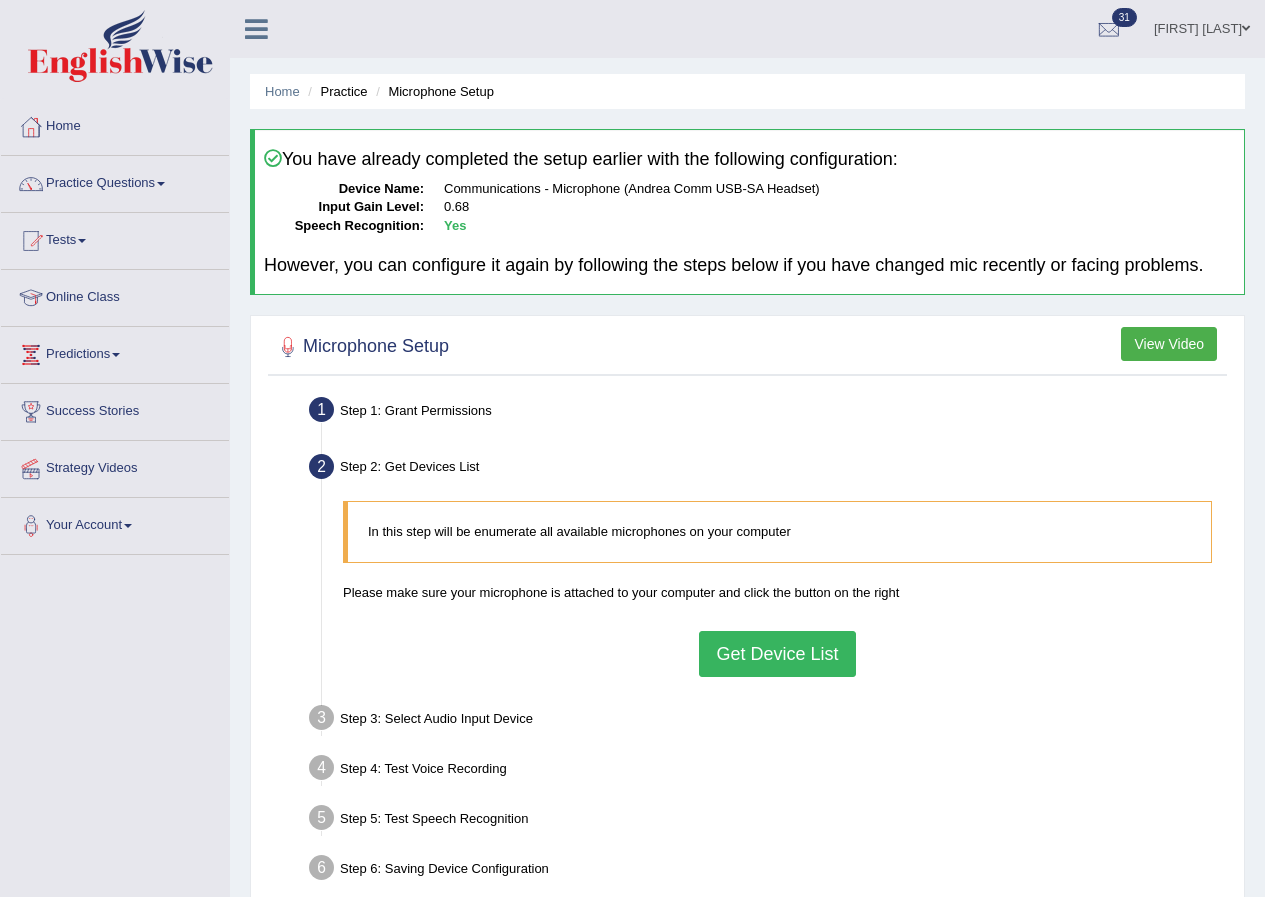 click on "Get Device List" at bounding box center (777, 654) 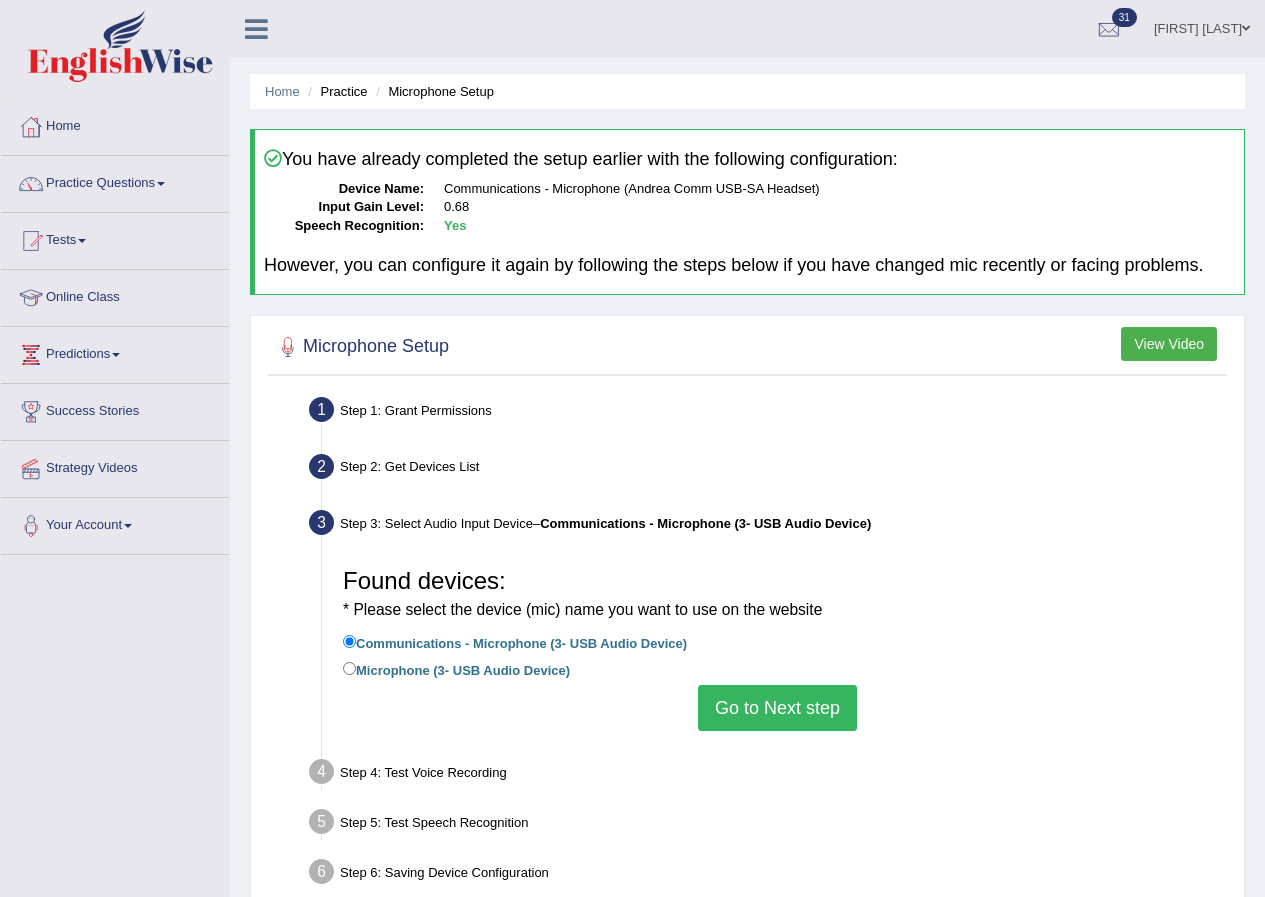 click on "Go to Next step" at bounding box center (777, 708) 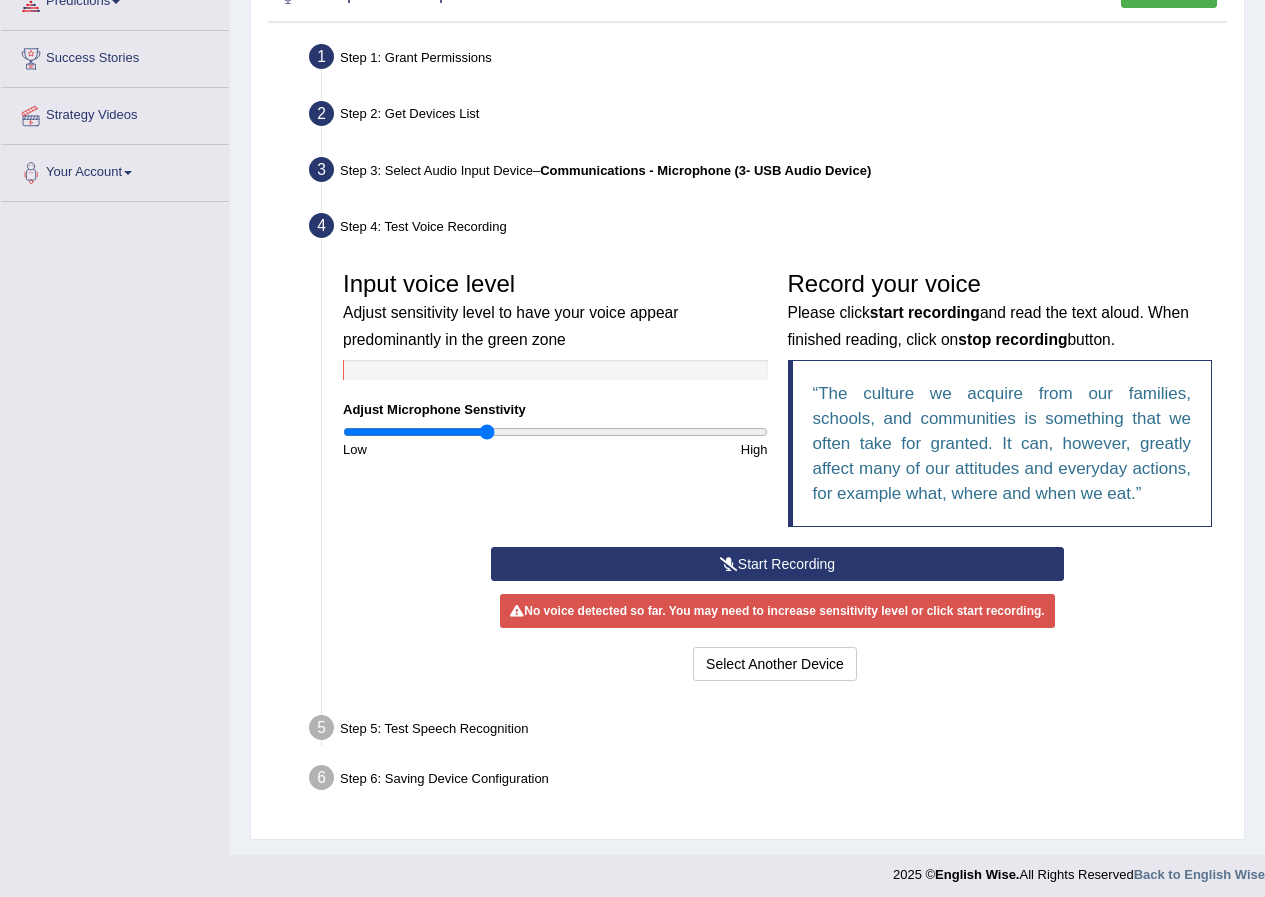 scroll, scrollTop: 361, scrollLeft: 0, axis: vertical 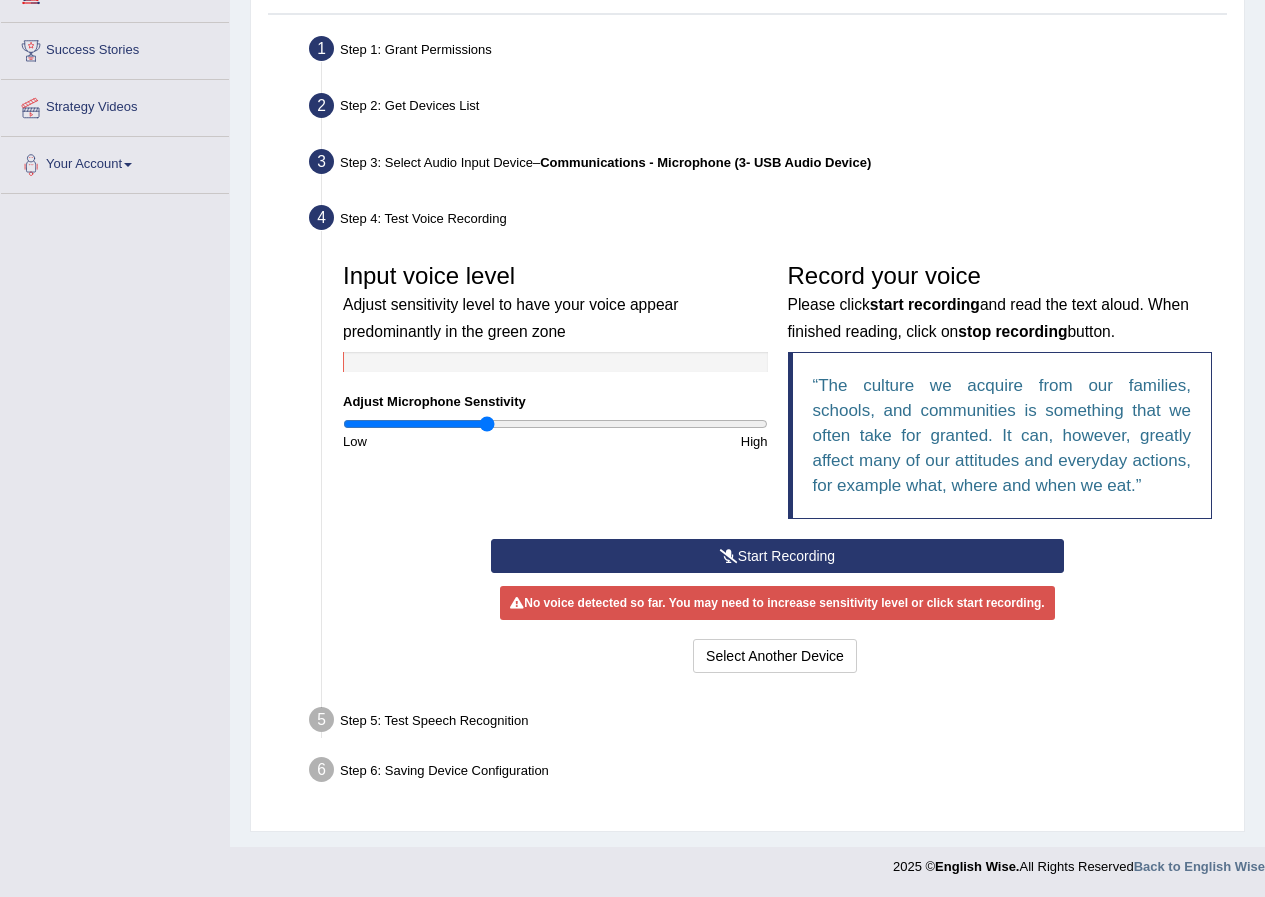 click on "Start Recording" at bounding box center [777, 556] 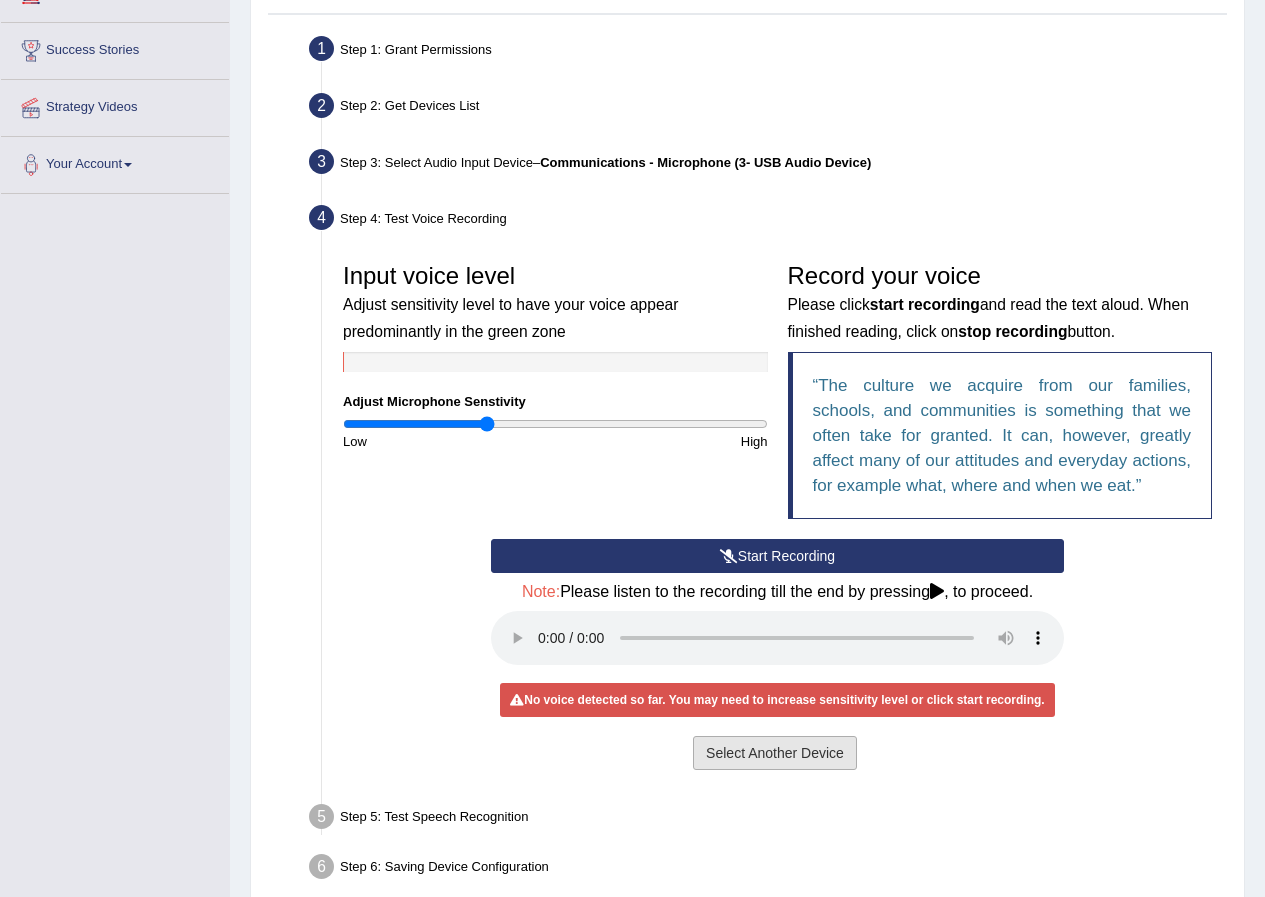 click on "Select Another Device" at bounding box center (775, 753) 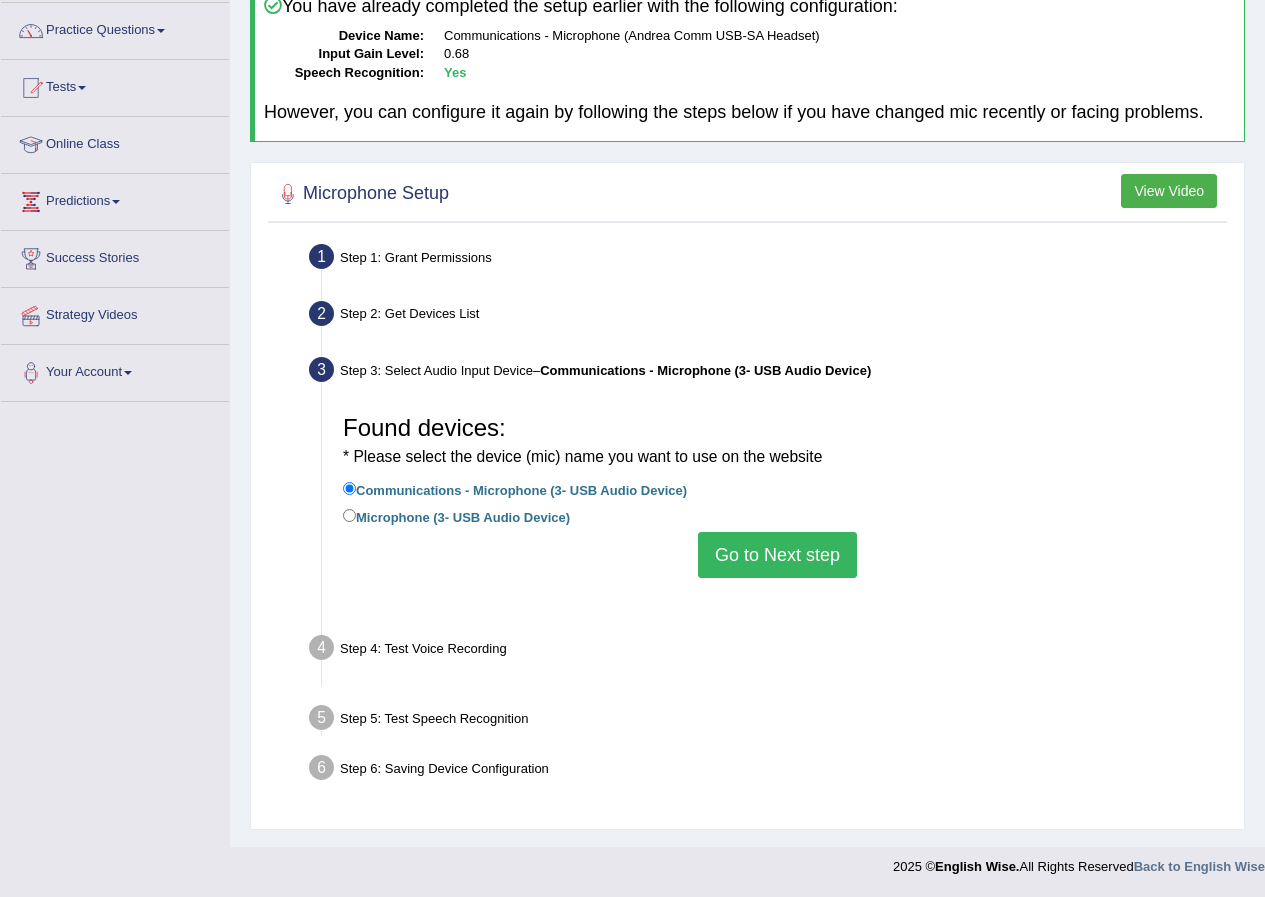 scroll, scrollTop: 153, scrollLeft: 0, axis: vertical 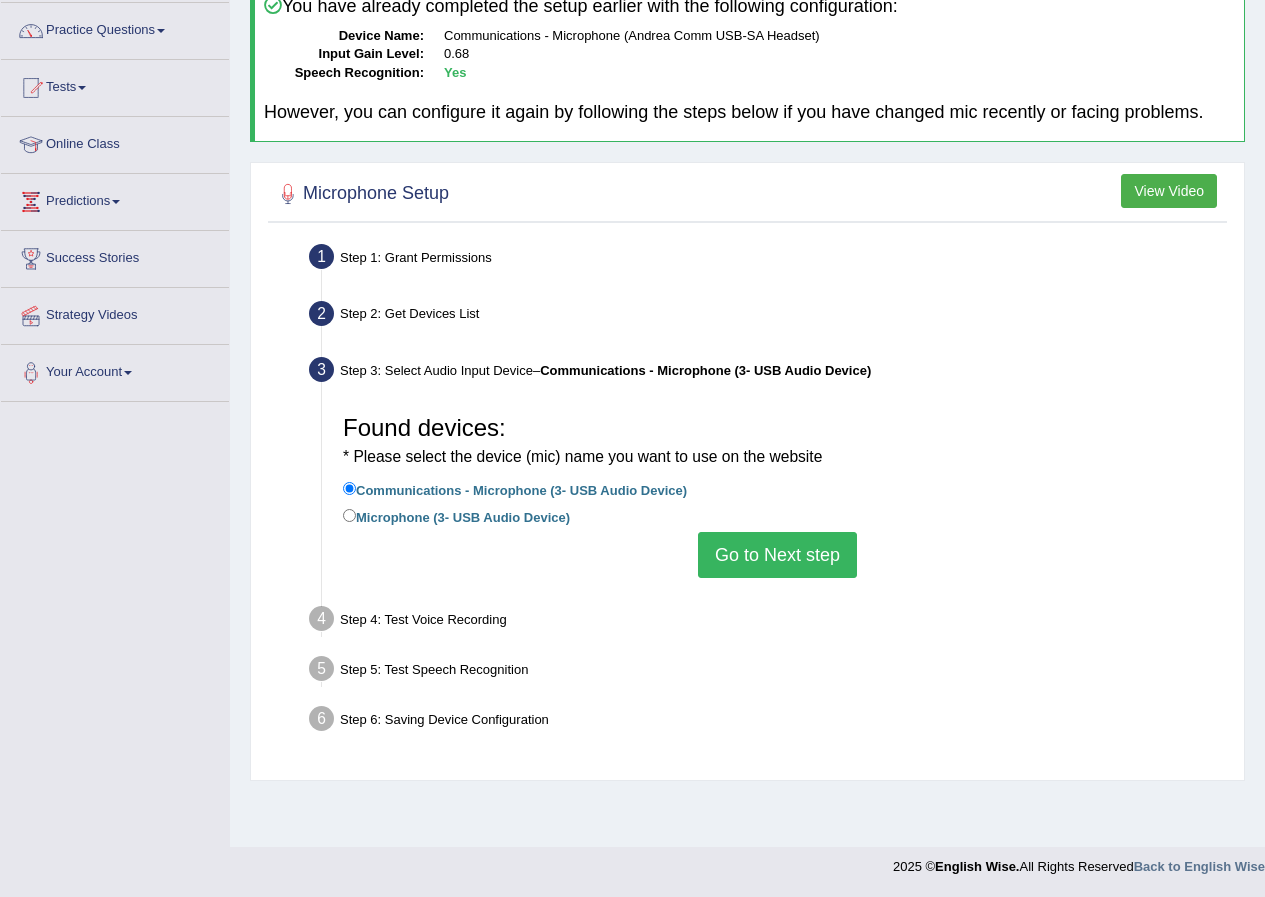 click on "Go to Next step" at bounding box center (777, 555) 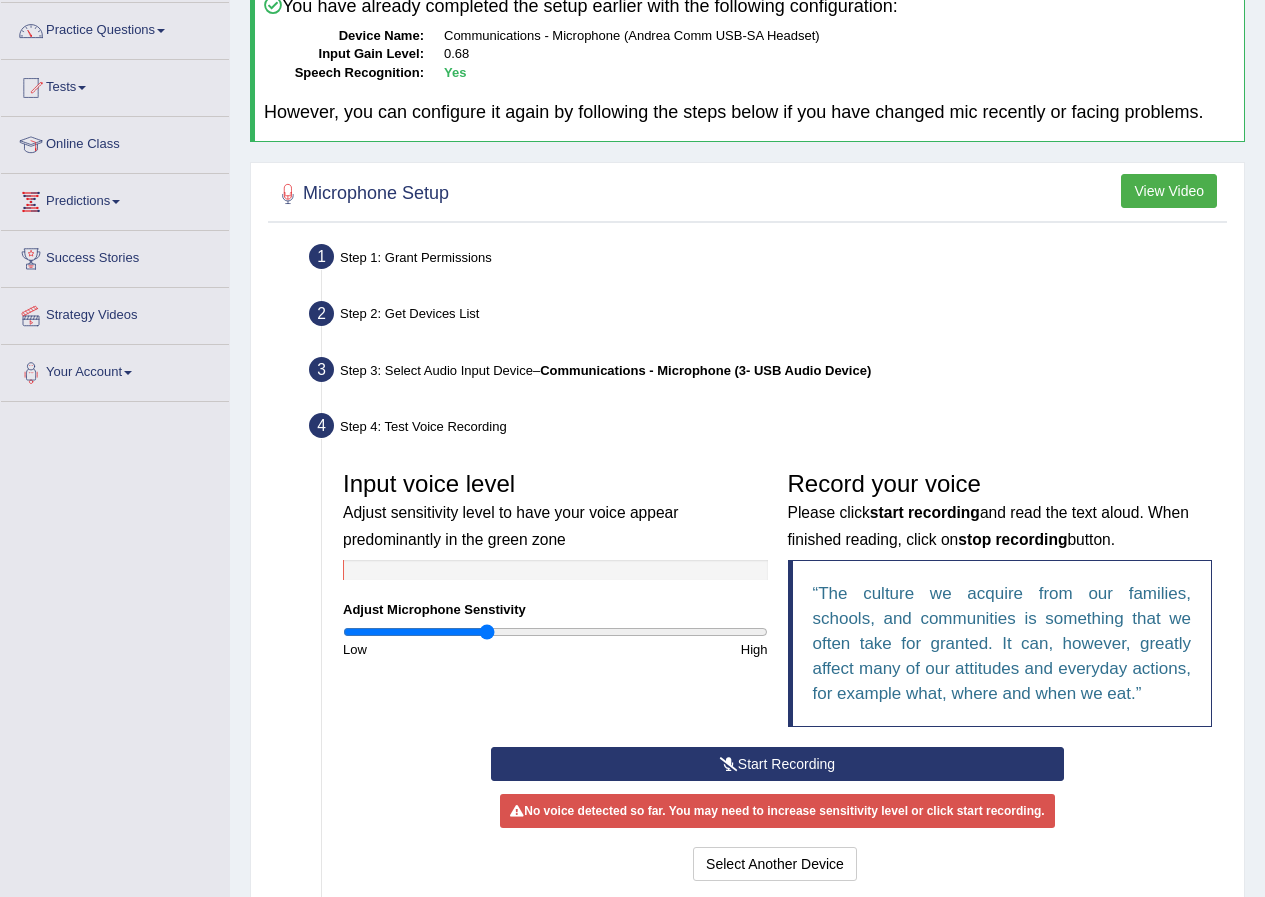 click on "Start Recording" at bounding box center (777, 764) 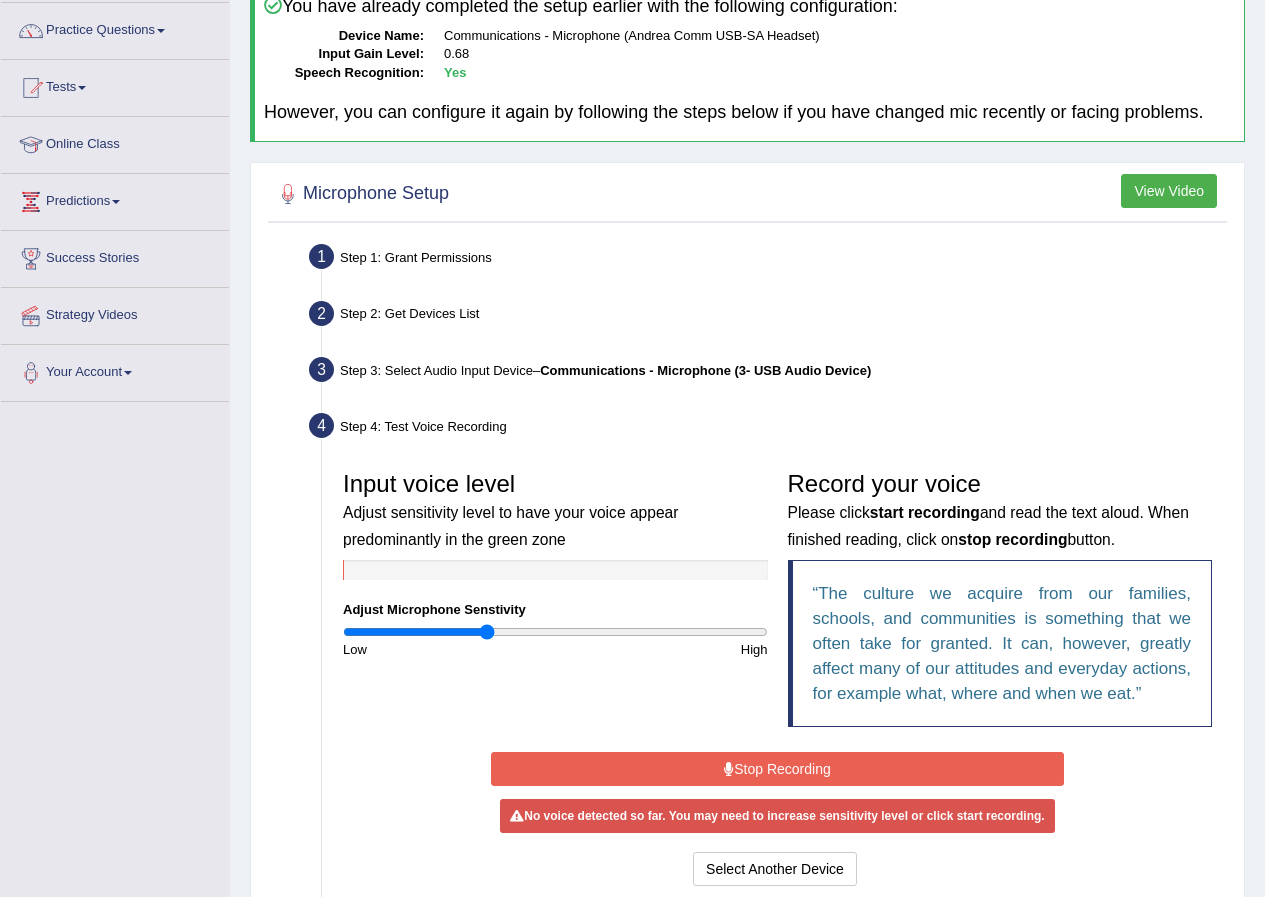 click on "Stop Recording" at bounding box center [777, 769] 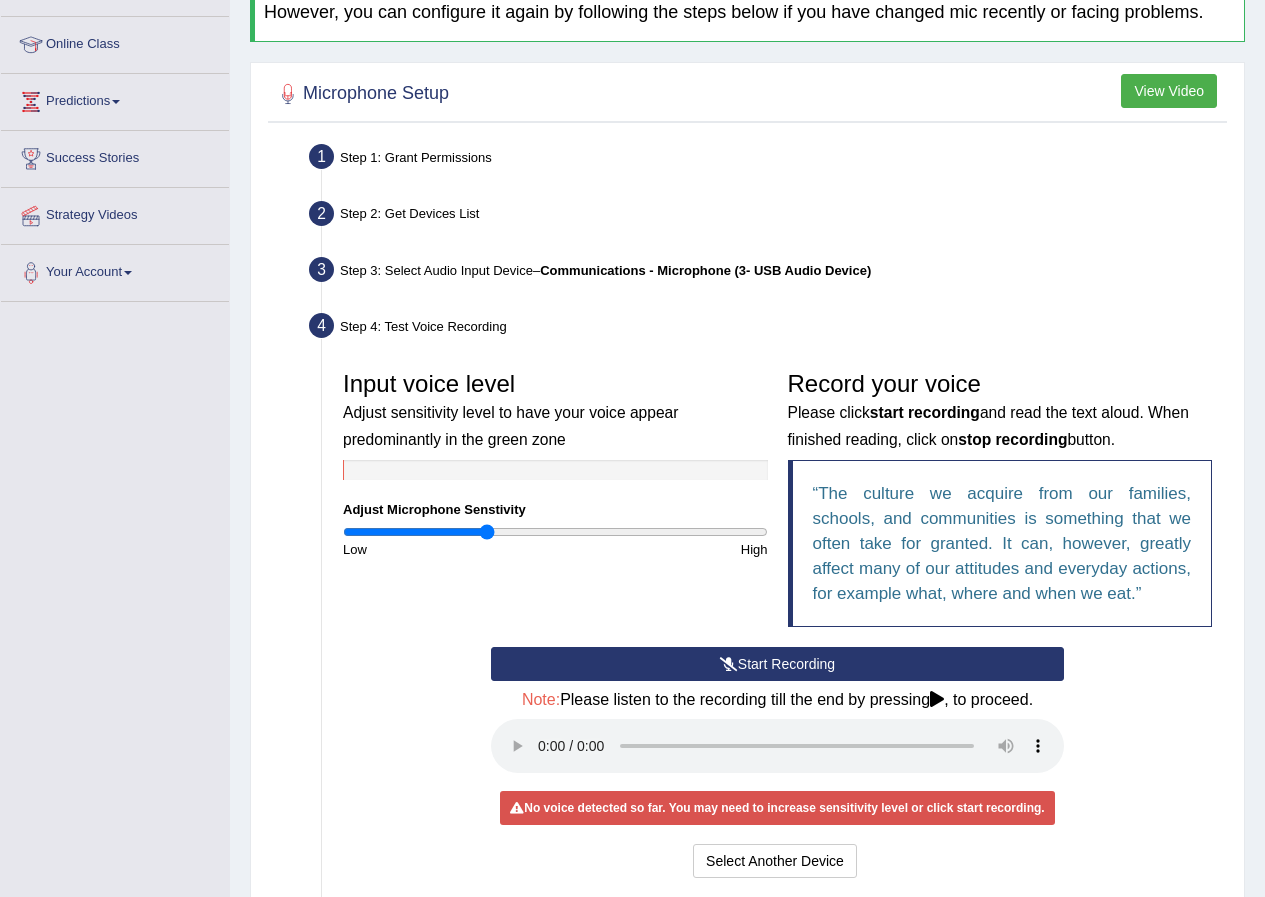 scroll, scrollTop: 358, scrollLeft: 0, axis: vertical 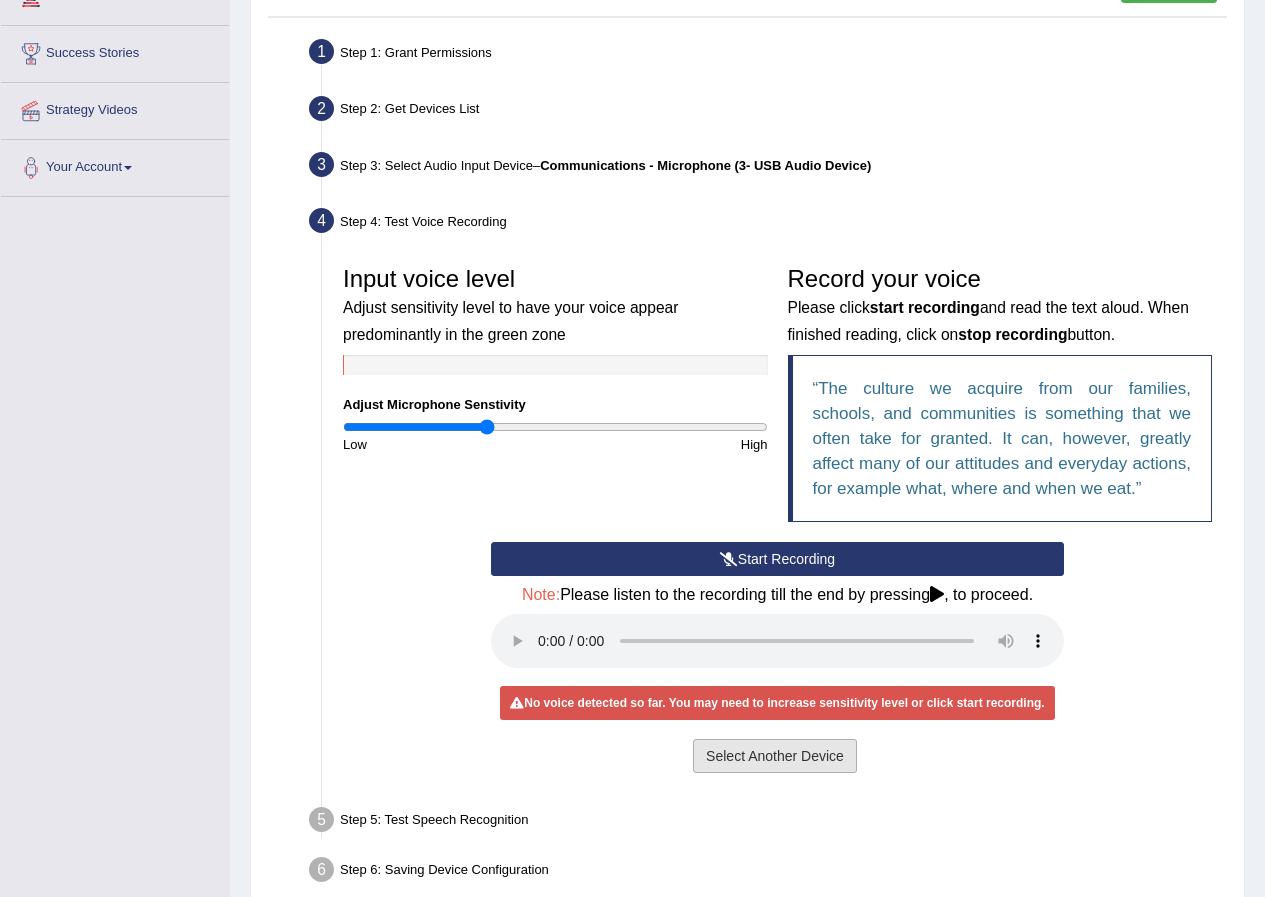 click on "Select Another Device" at bounding box center (775, 756) 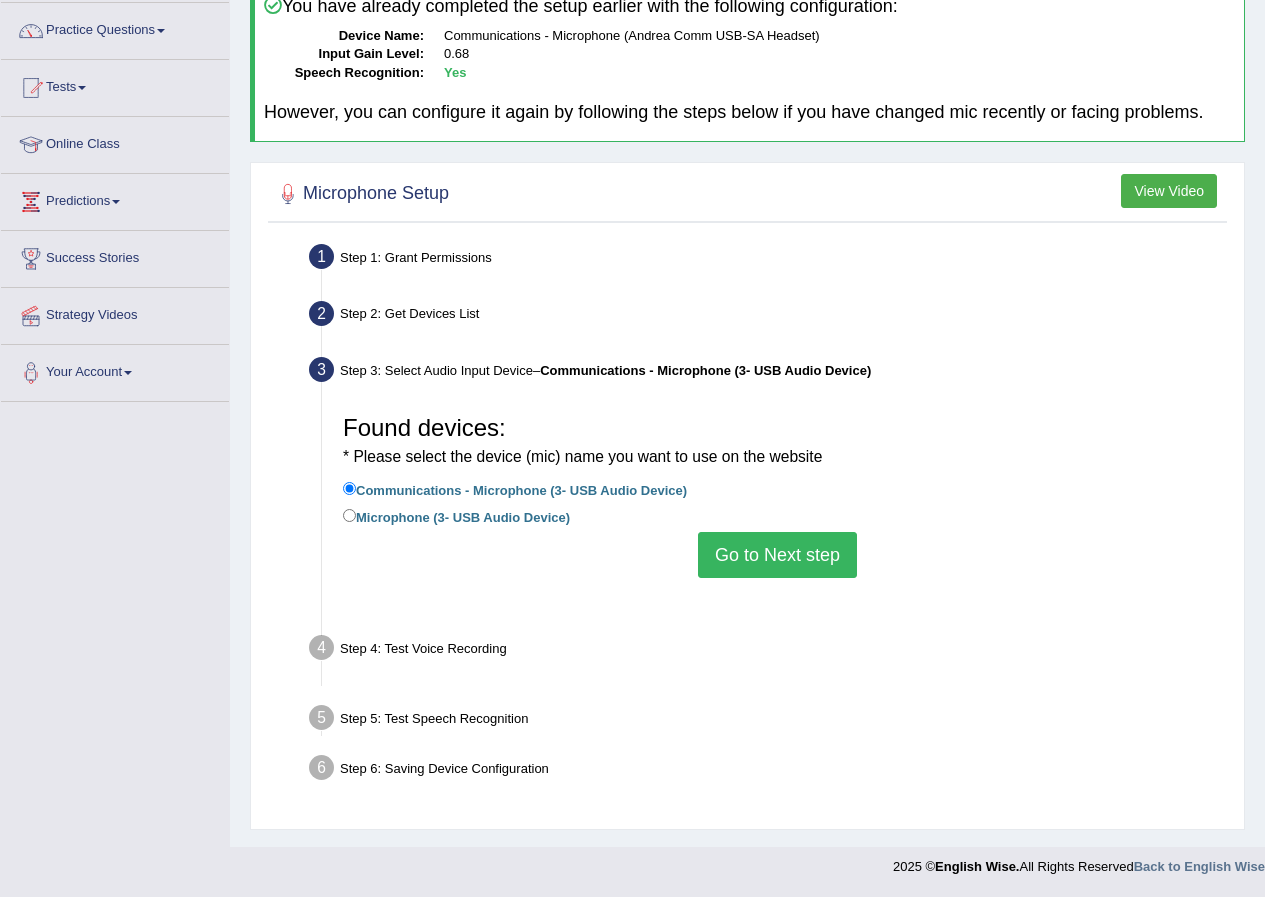 scroll, scrollTop: 153, scrollLeft: 0, axis: vertical 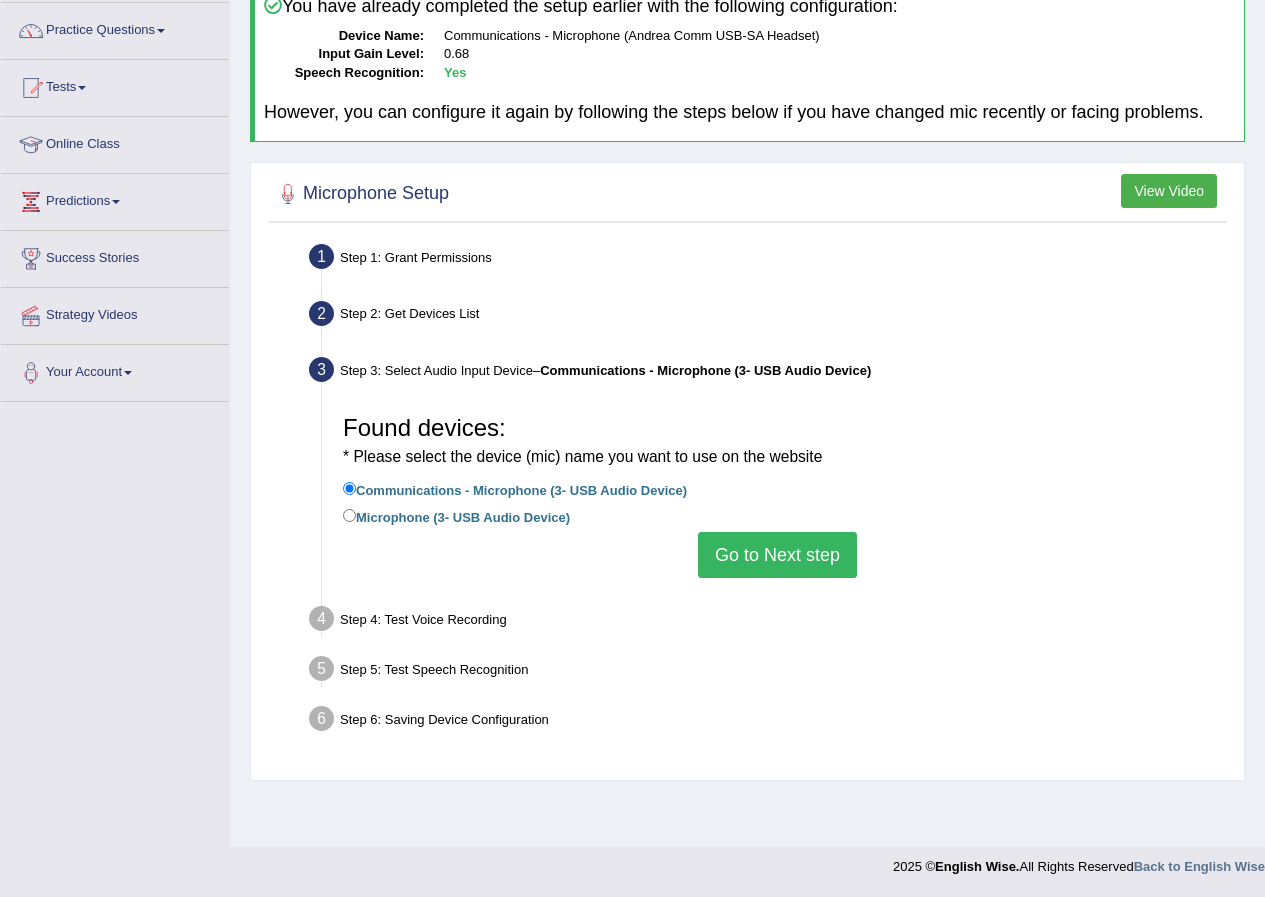 click on "Go to Next step" at bounding box center [777, 555] 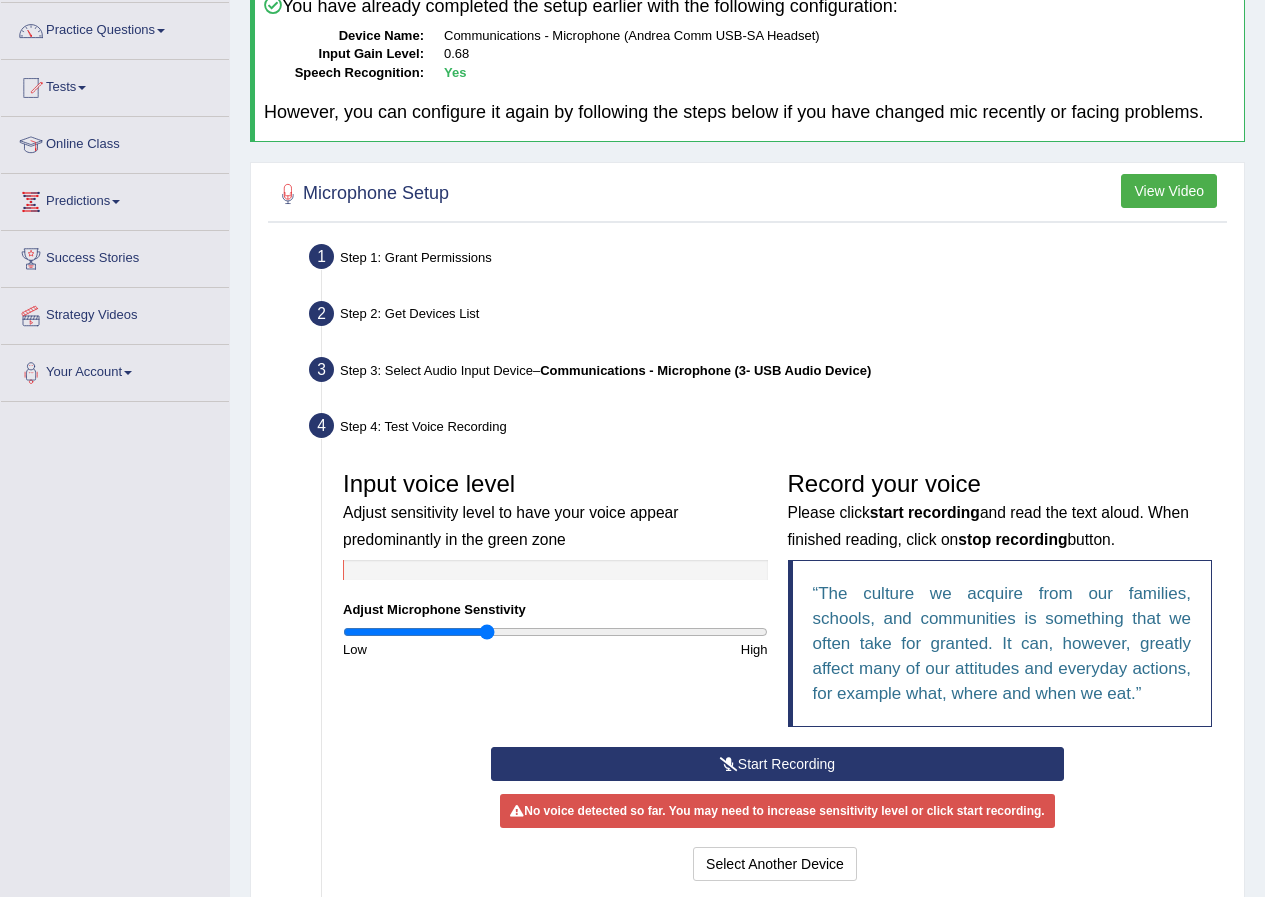 click on "Start Recording" at bounding box center (777, 764) 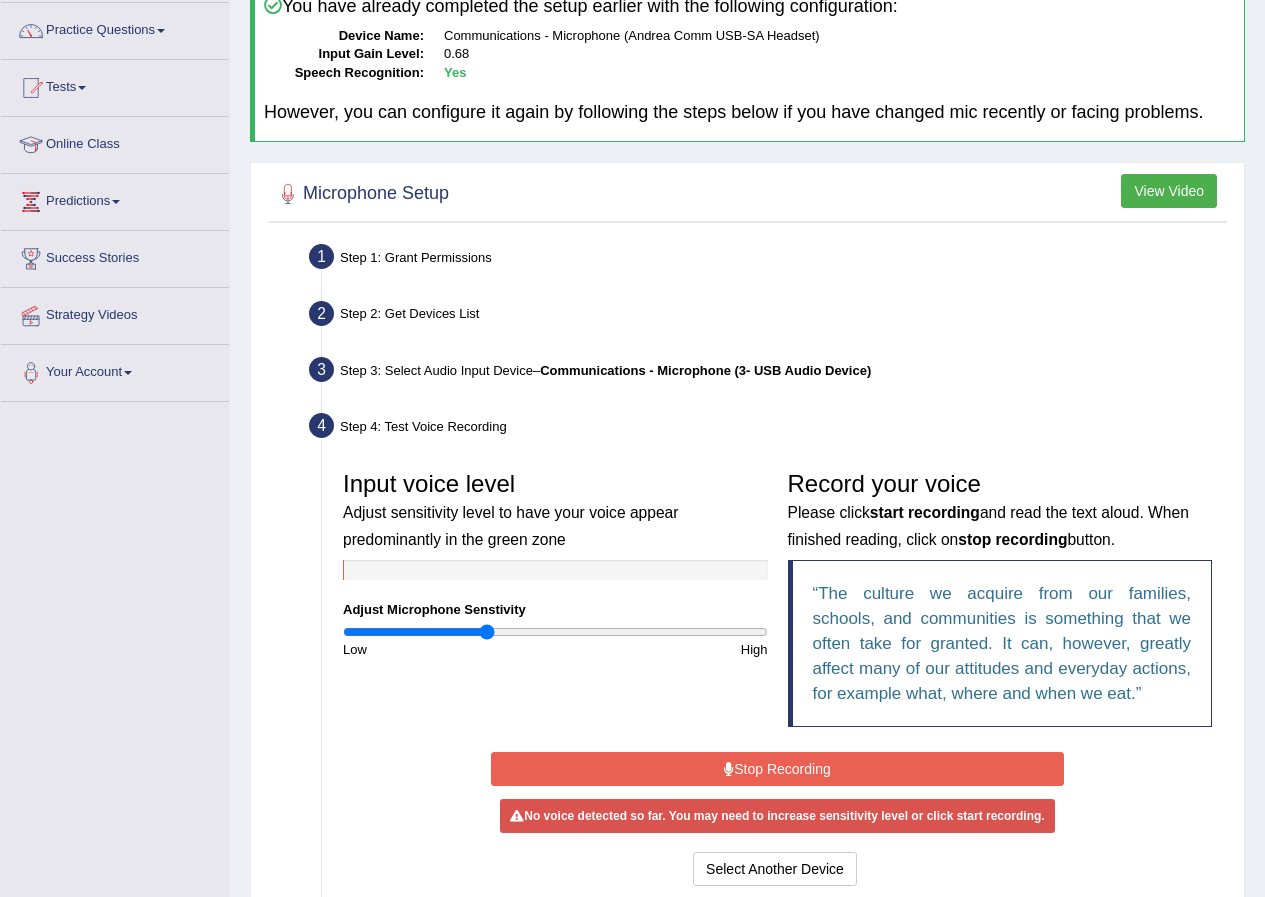 click on "Stop Recording" at bounding box center [777, 769] 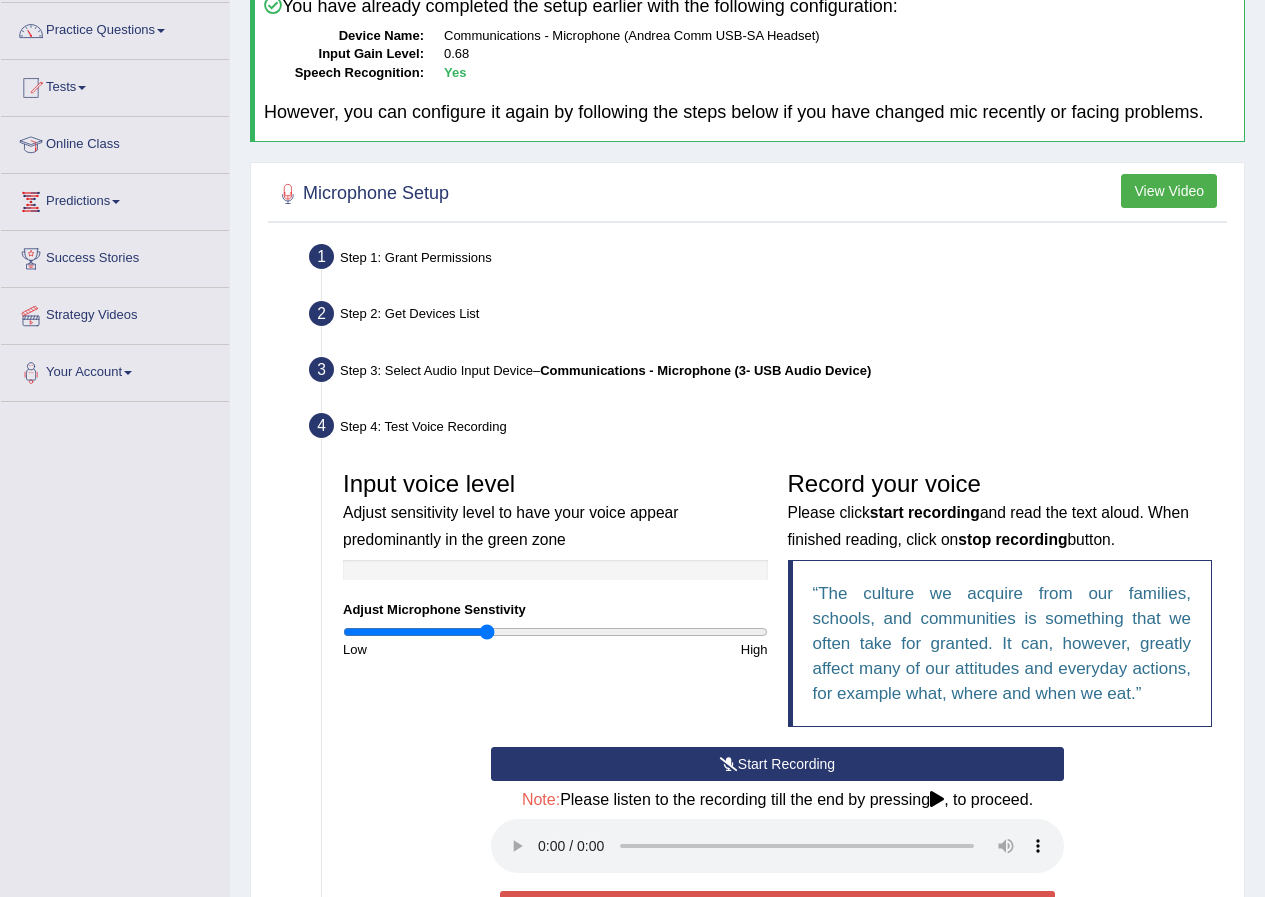 click on "Start Recording" at bounding box center (777, 764) 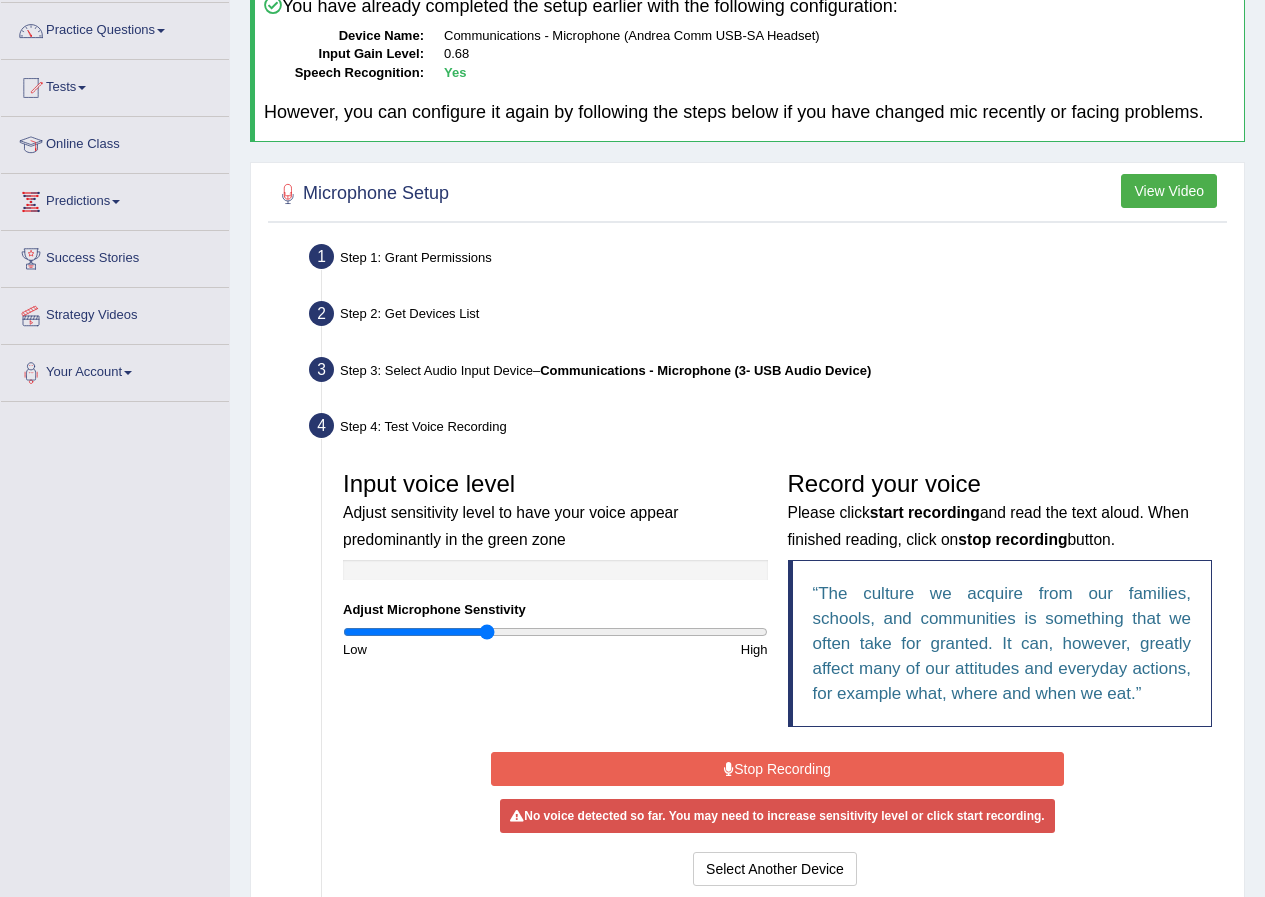 click on "Stop Recording" at bounding box center (777, 769) 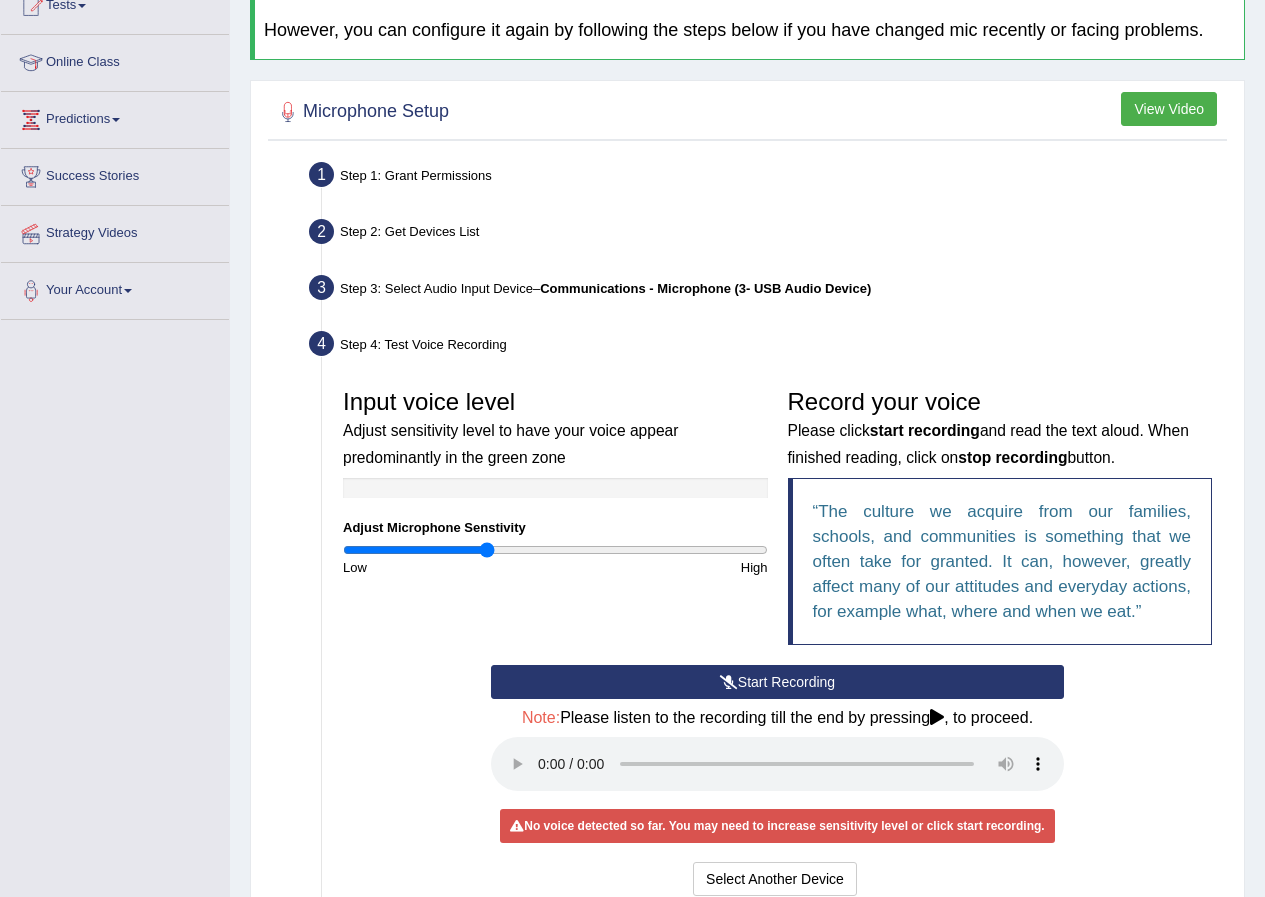 scroll, scrollTop: 453, scrollLeft: 0, axis: vertical 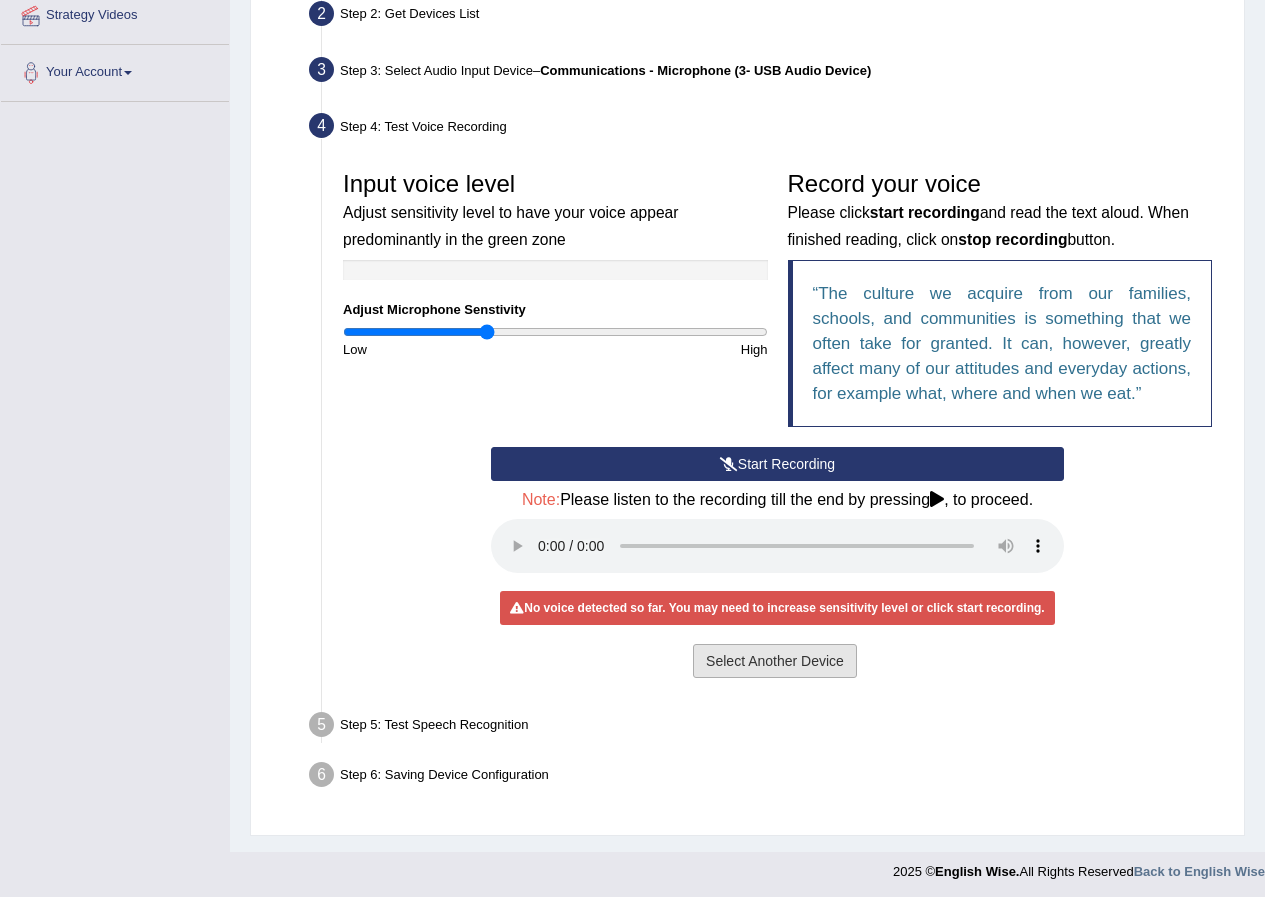 click on "Select Another Device" at bounding box center [775, 661] 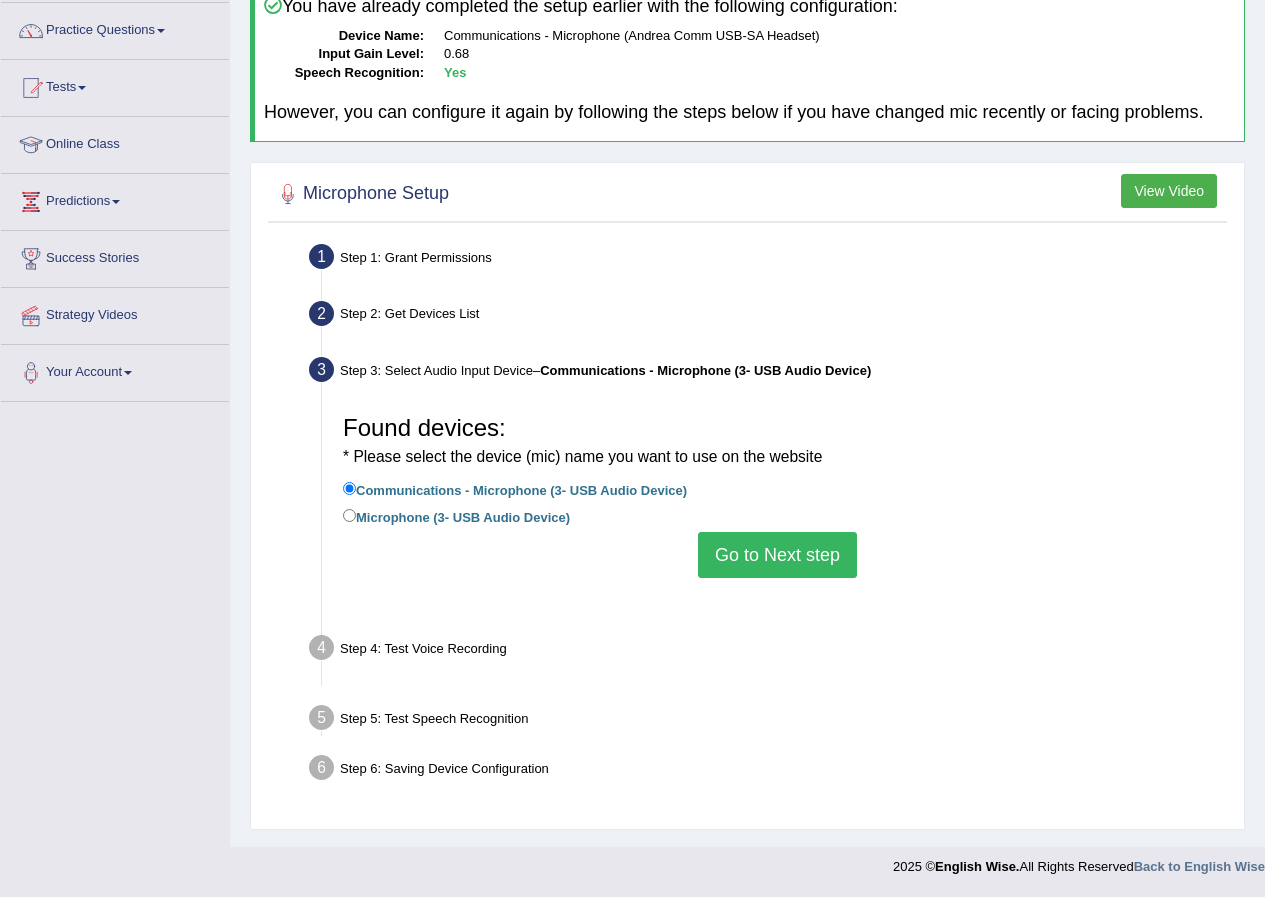 scroll, scrollTop: 153, scrollLeft: 0, axis: vertical 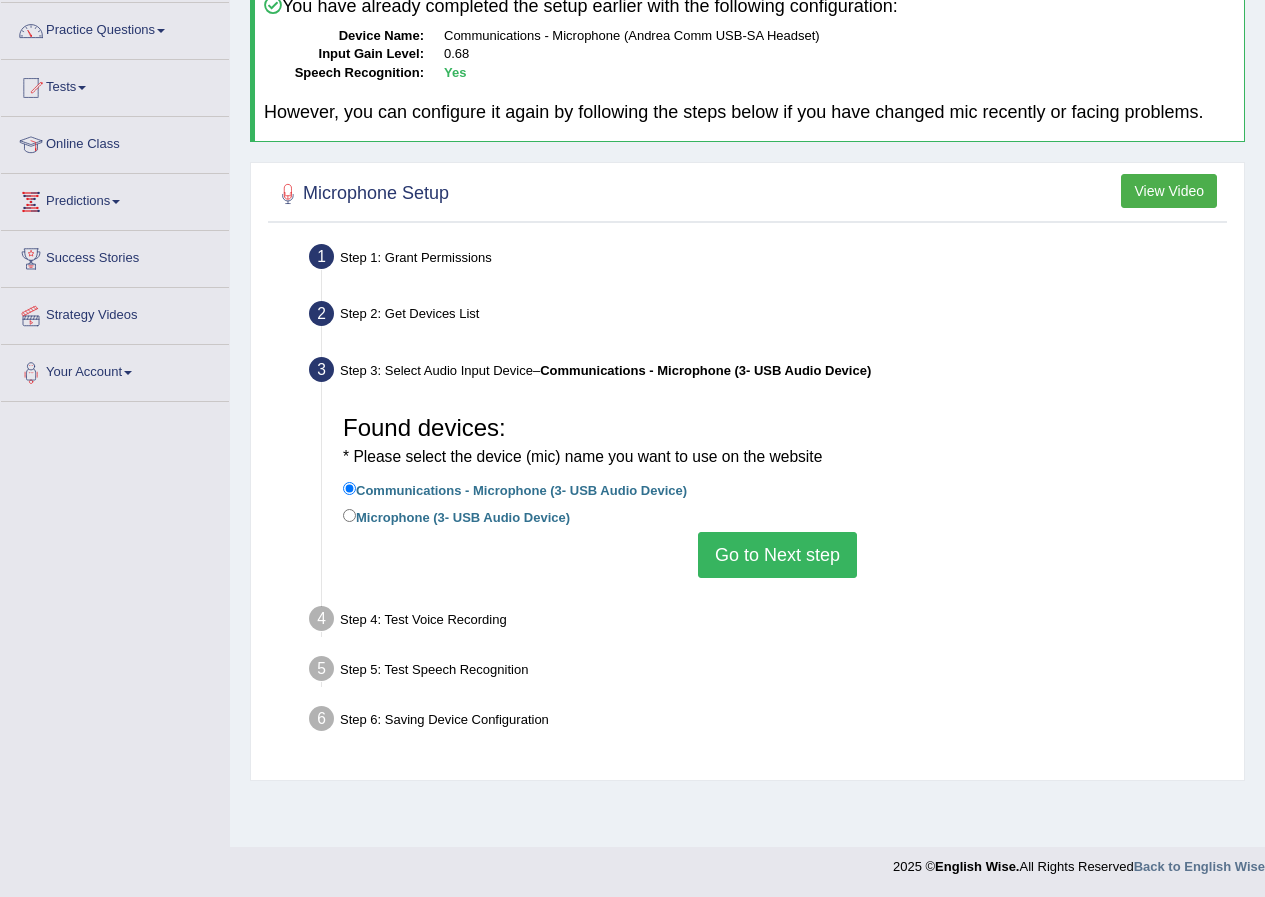 click on "Go to Next step" at bounding box center [777, 555] 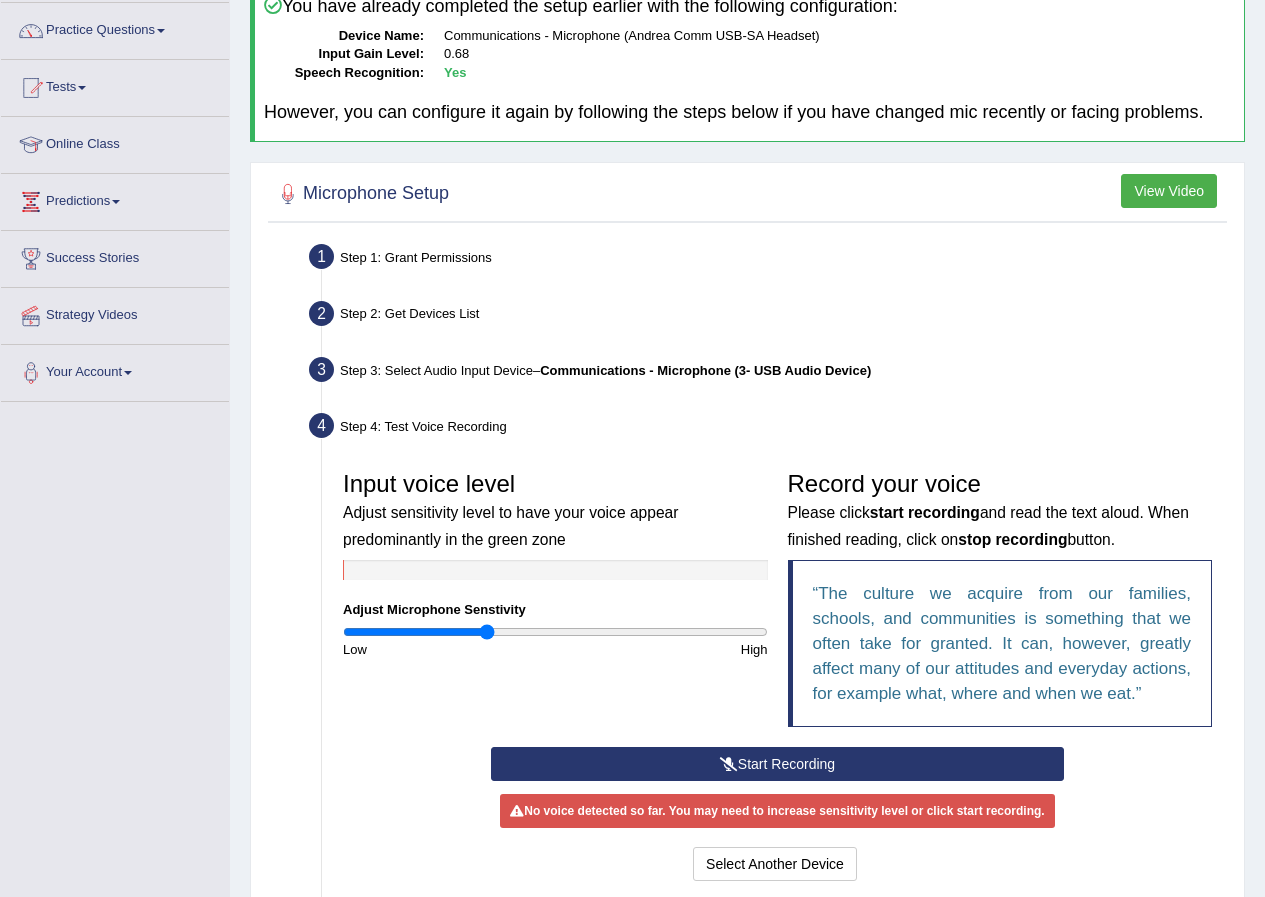 click on "Start Recording" at bounding box center [777, 764] 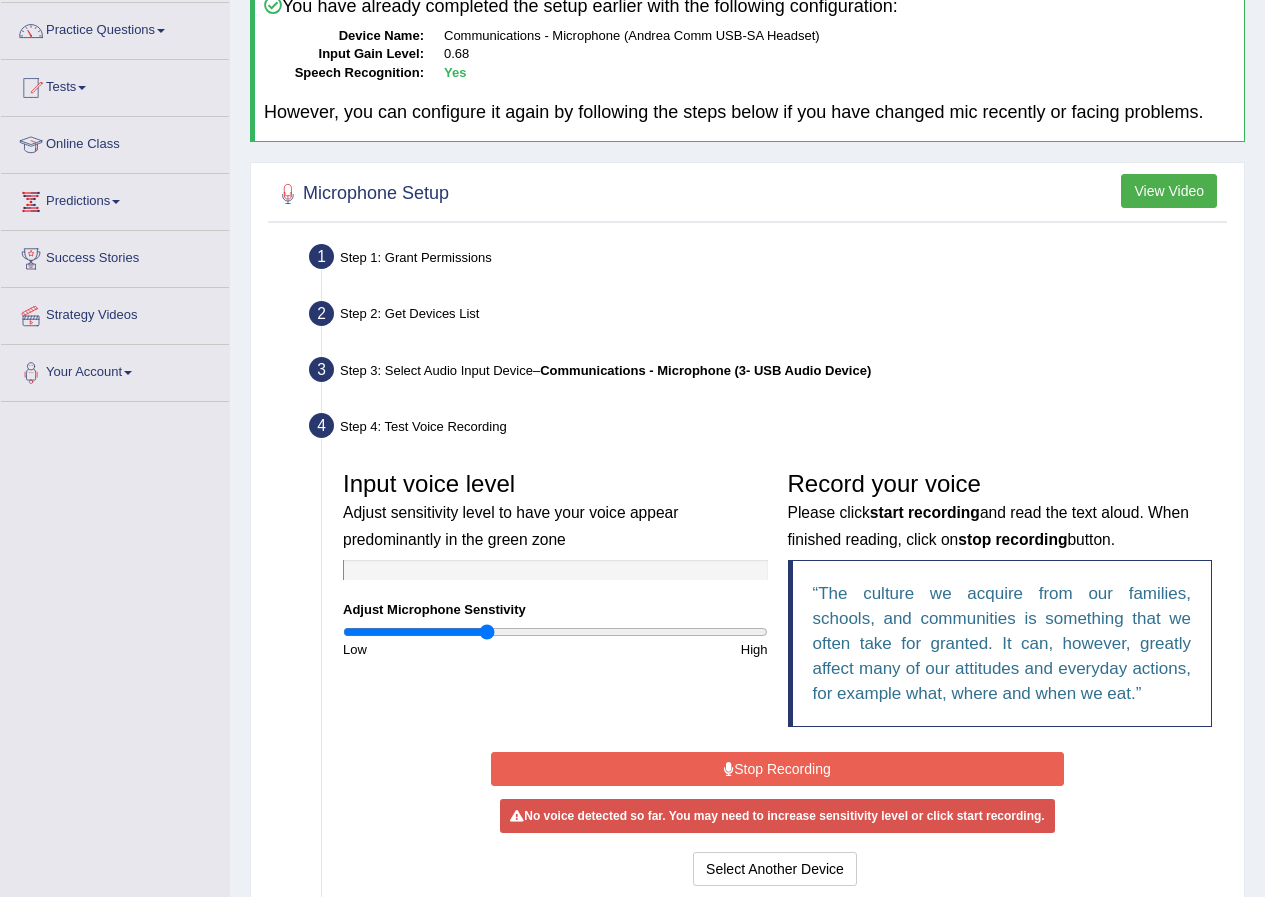click on "Stop Recording" at bounding box center (777, 769) 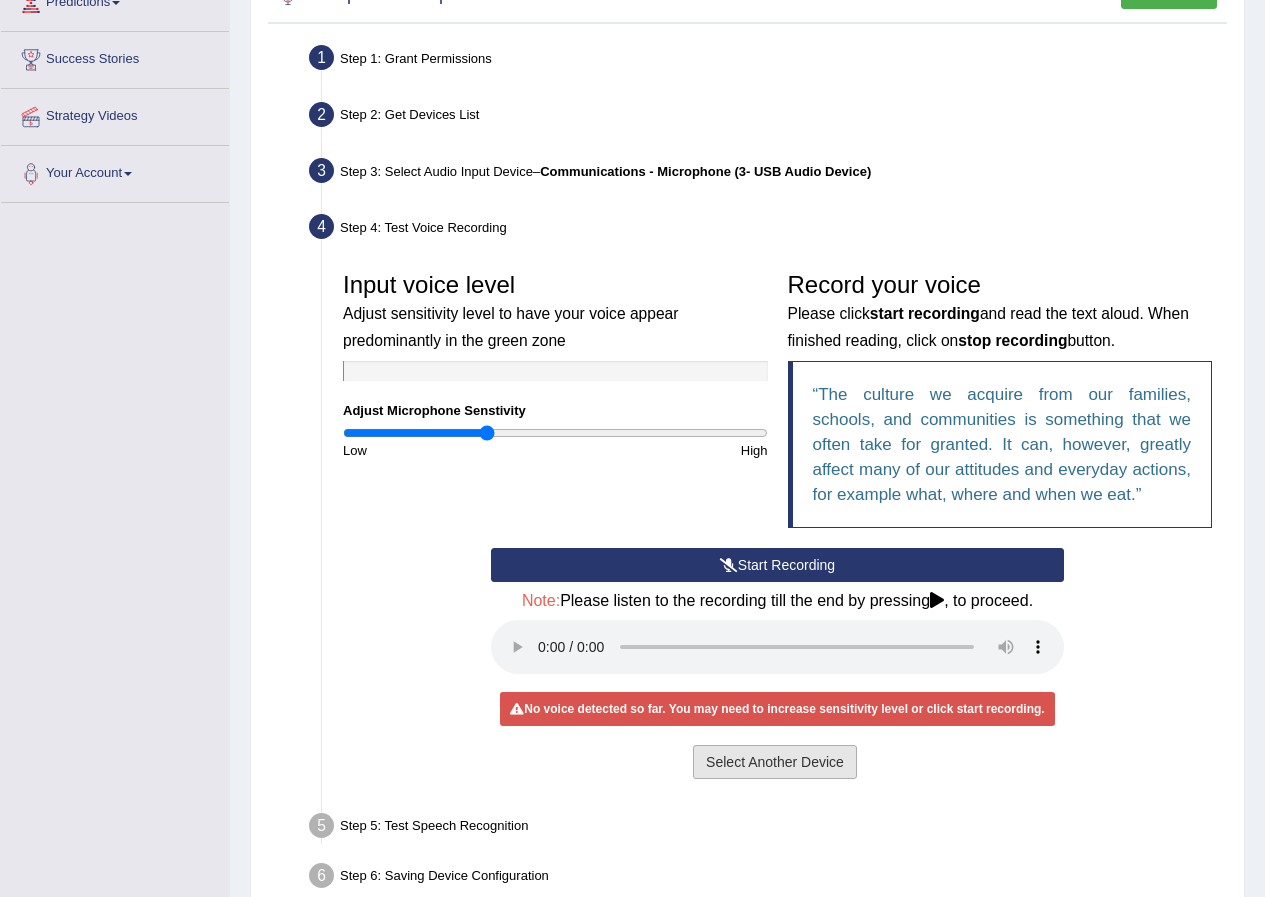 scroll, scrollTop: 353, scrollLeft: 0, axis: vertical 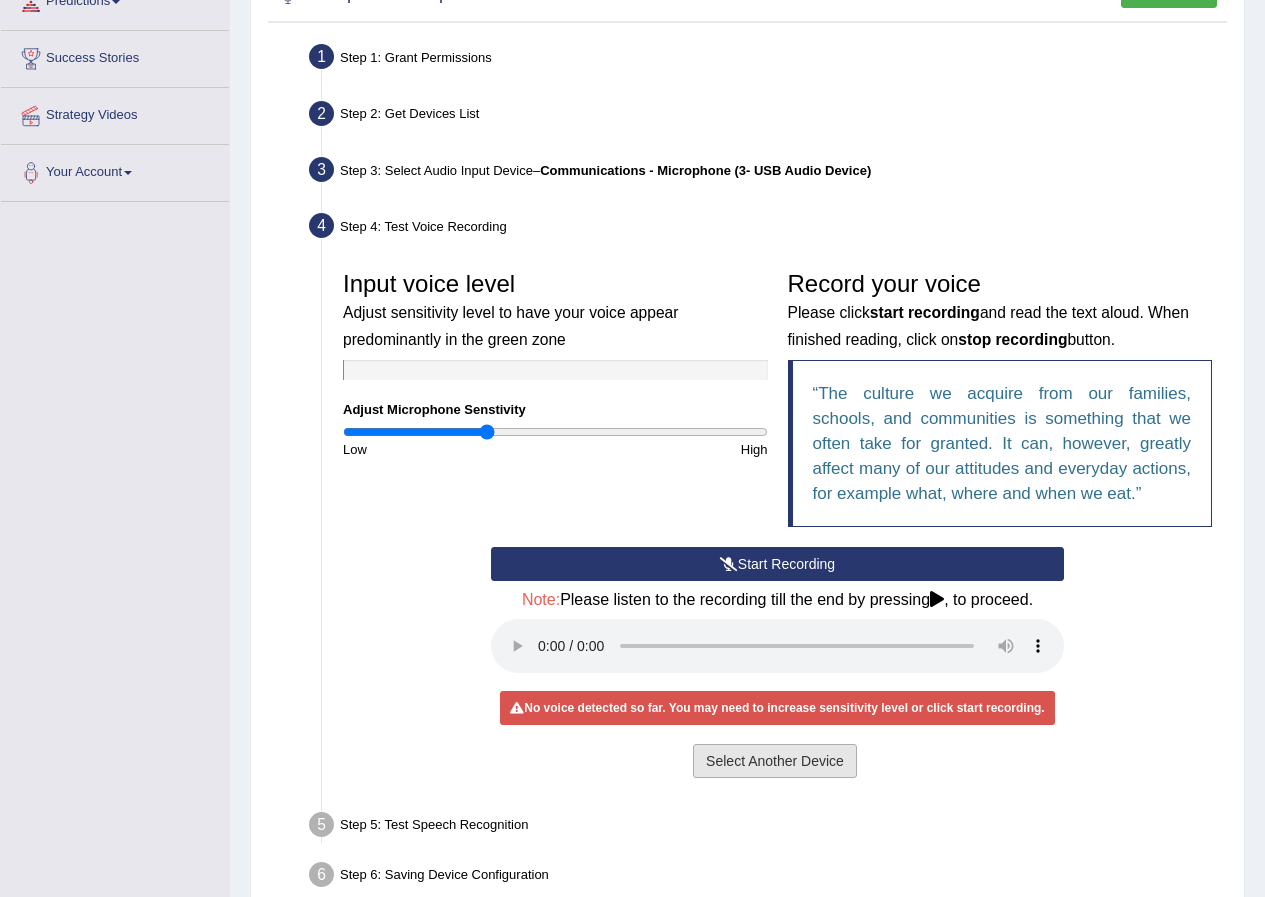 click on "Select Another Device" at bounding box center (775, 761) 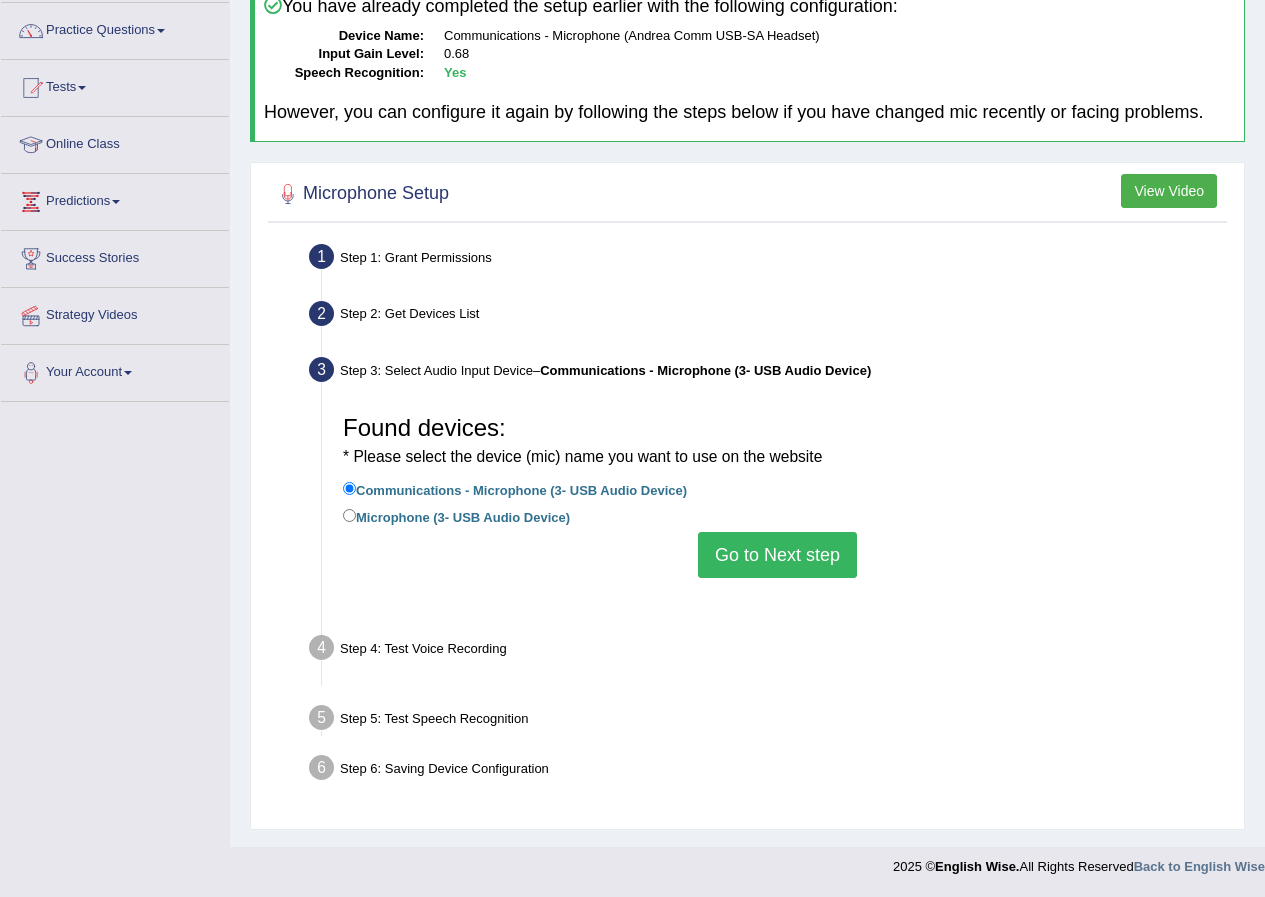 scroll, scrollTop: 153, scrollLeft: 0, axis: vertical 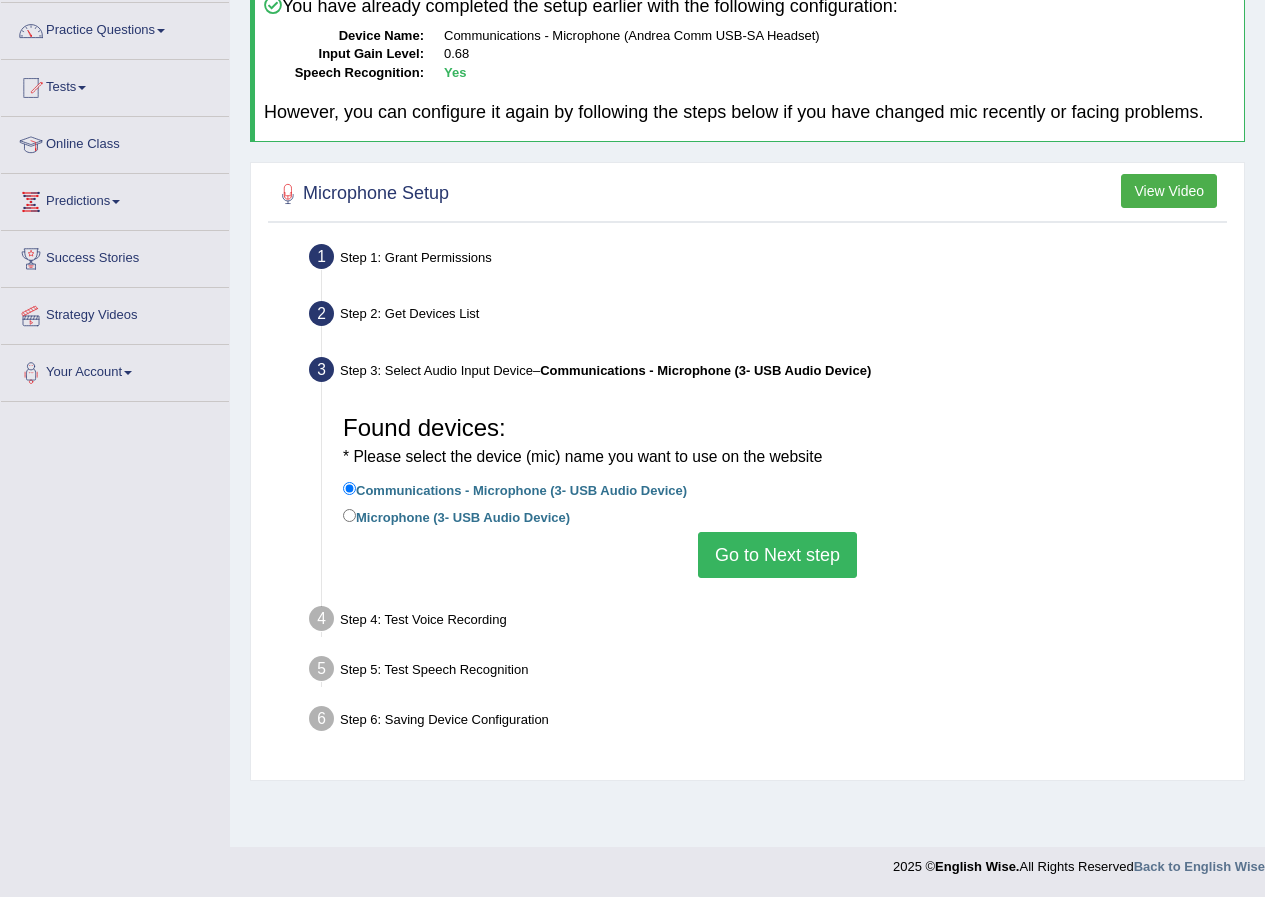 click on "Go to Next step" at bounding box center (777, 555) 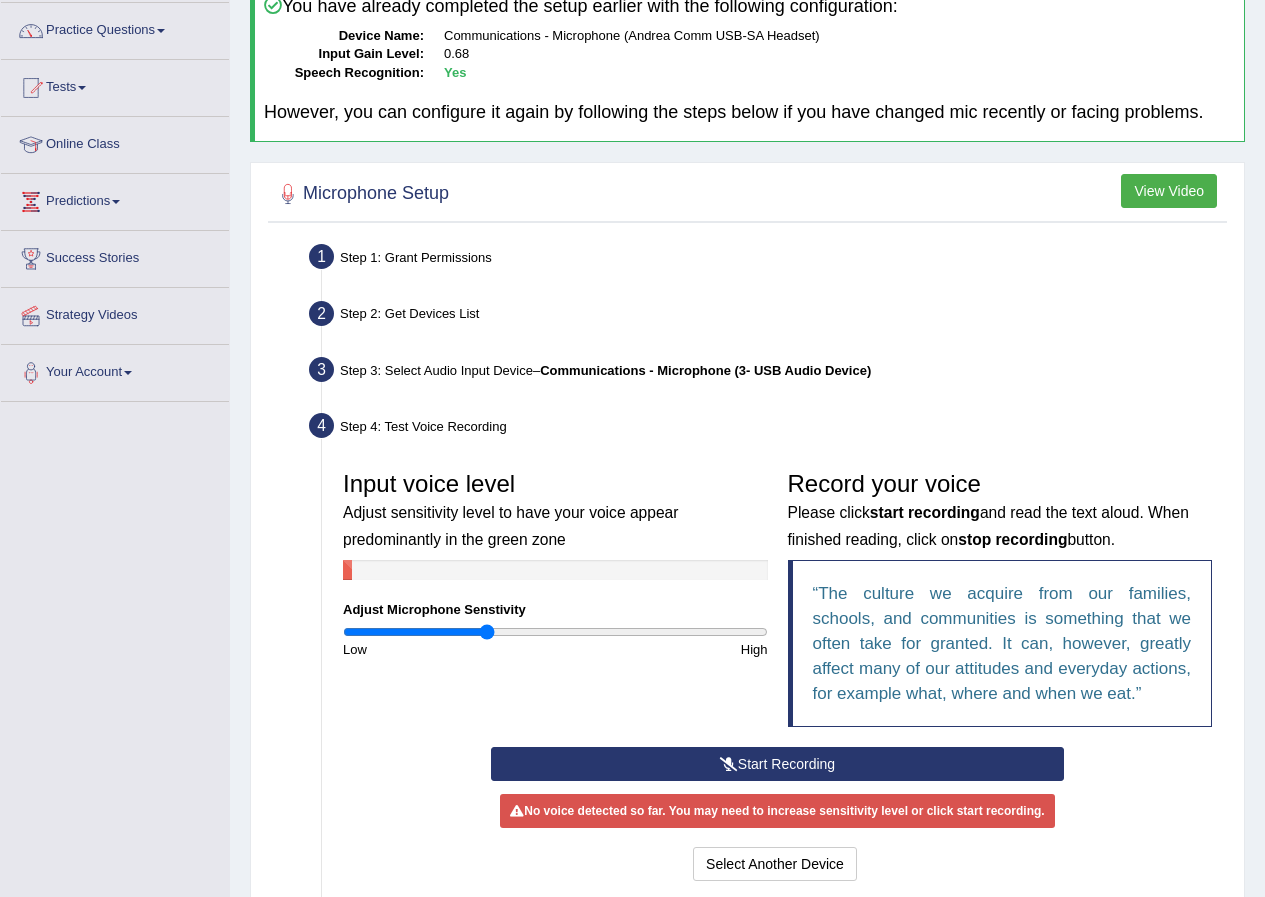 scroll, scrollTop: 253, scrollLeft: 0, axis: vertical 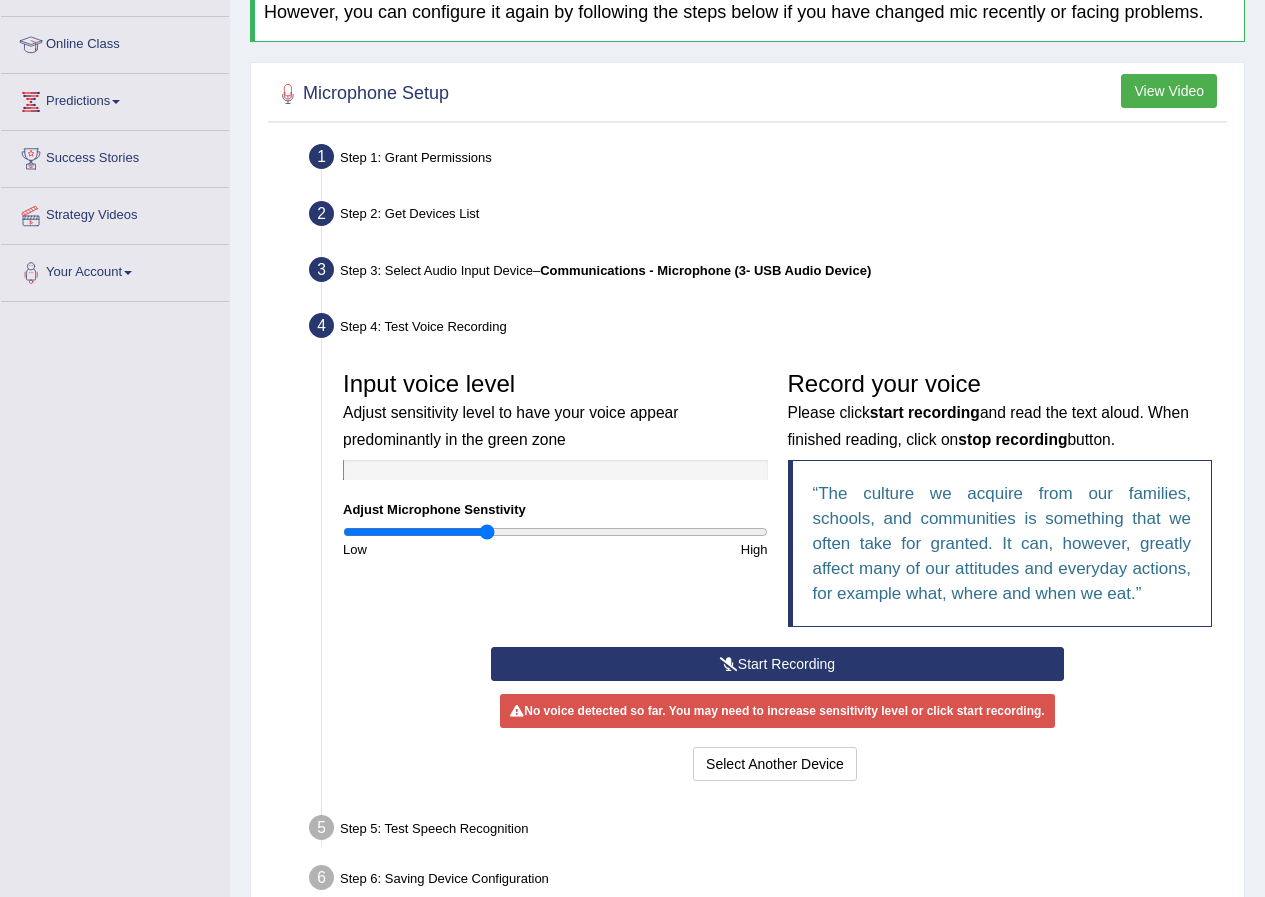 click on "Start Recording" at bounding box center (777, 664) 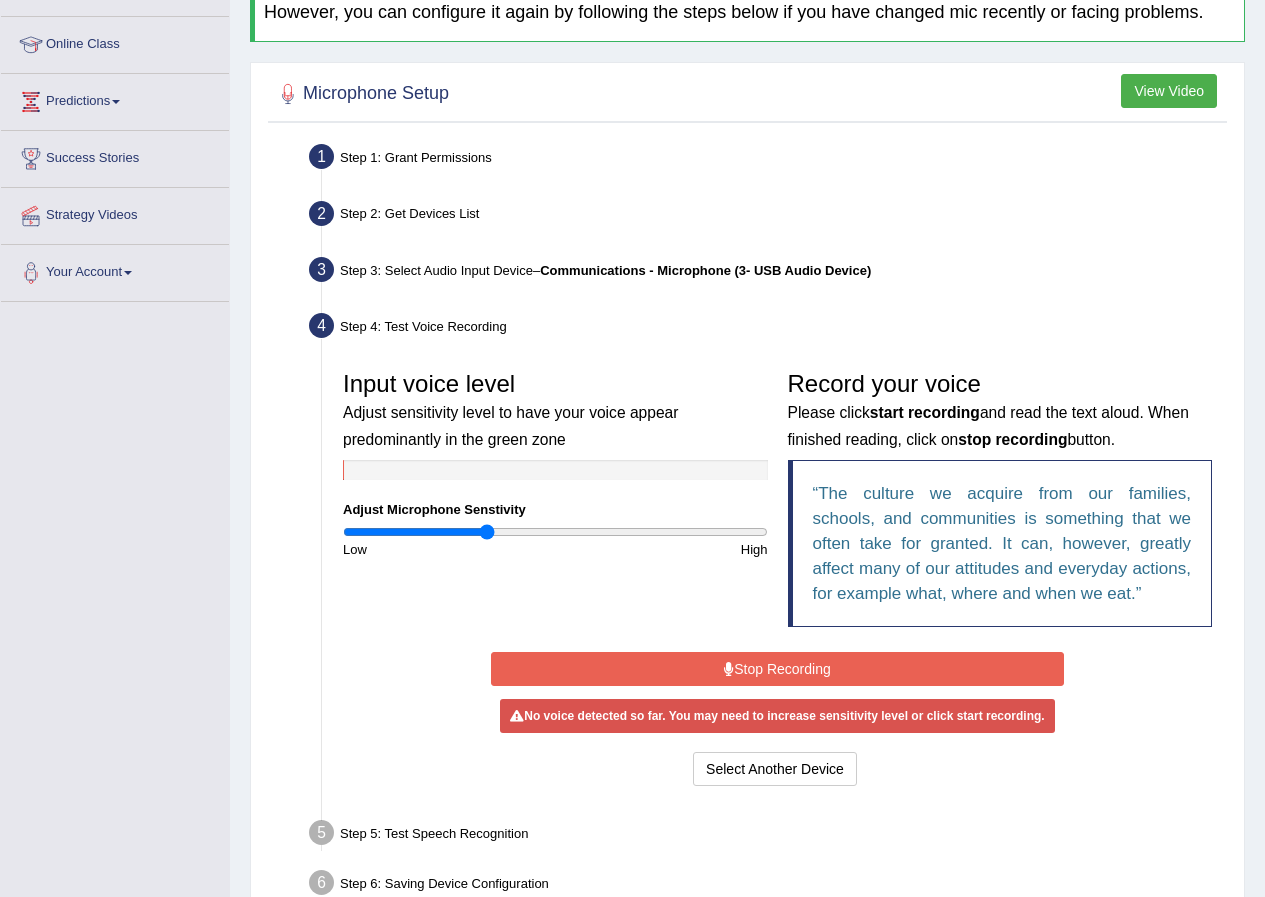 click on "Stop Recording" at bounding box center [777, 669] 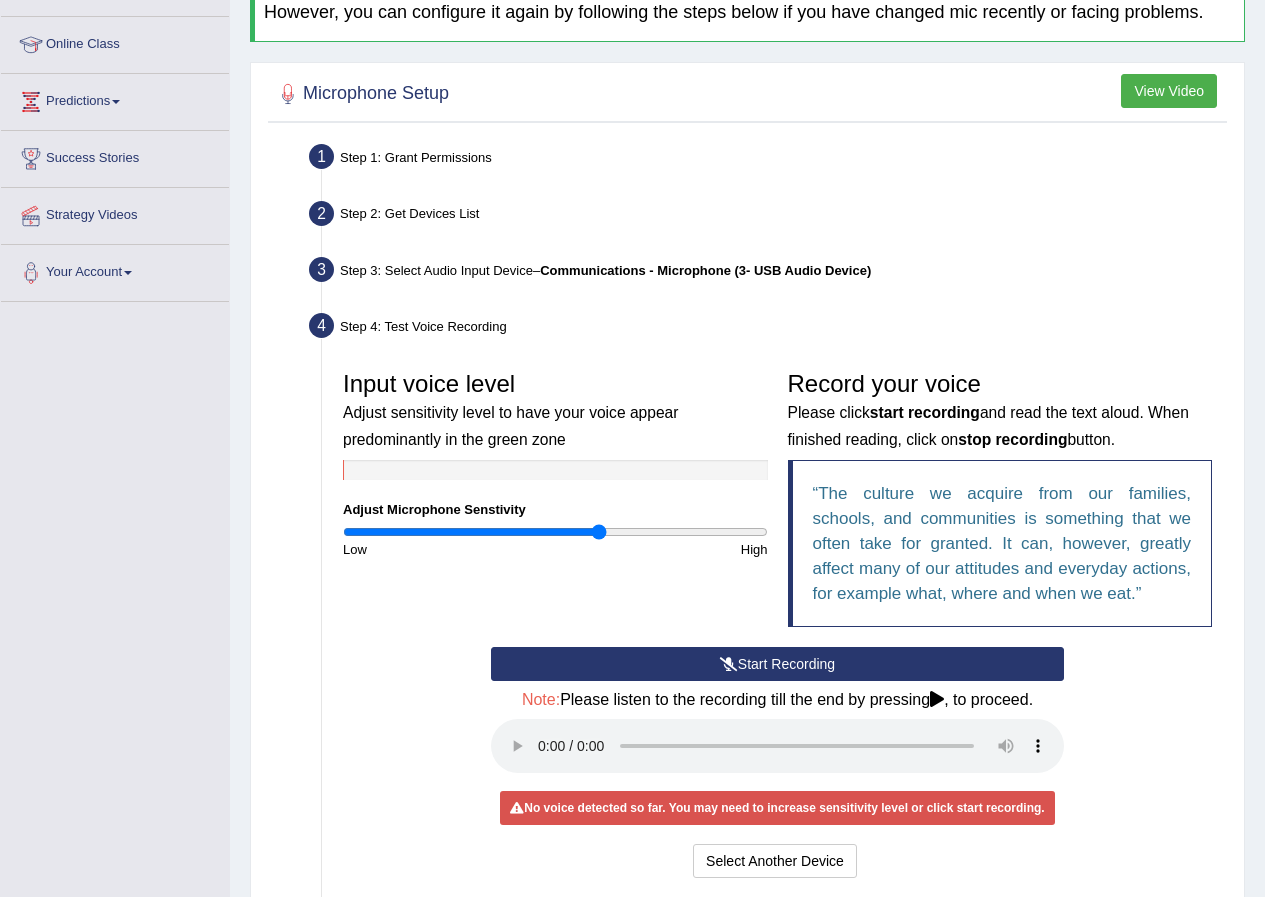 type on "1.22" 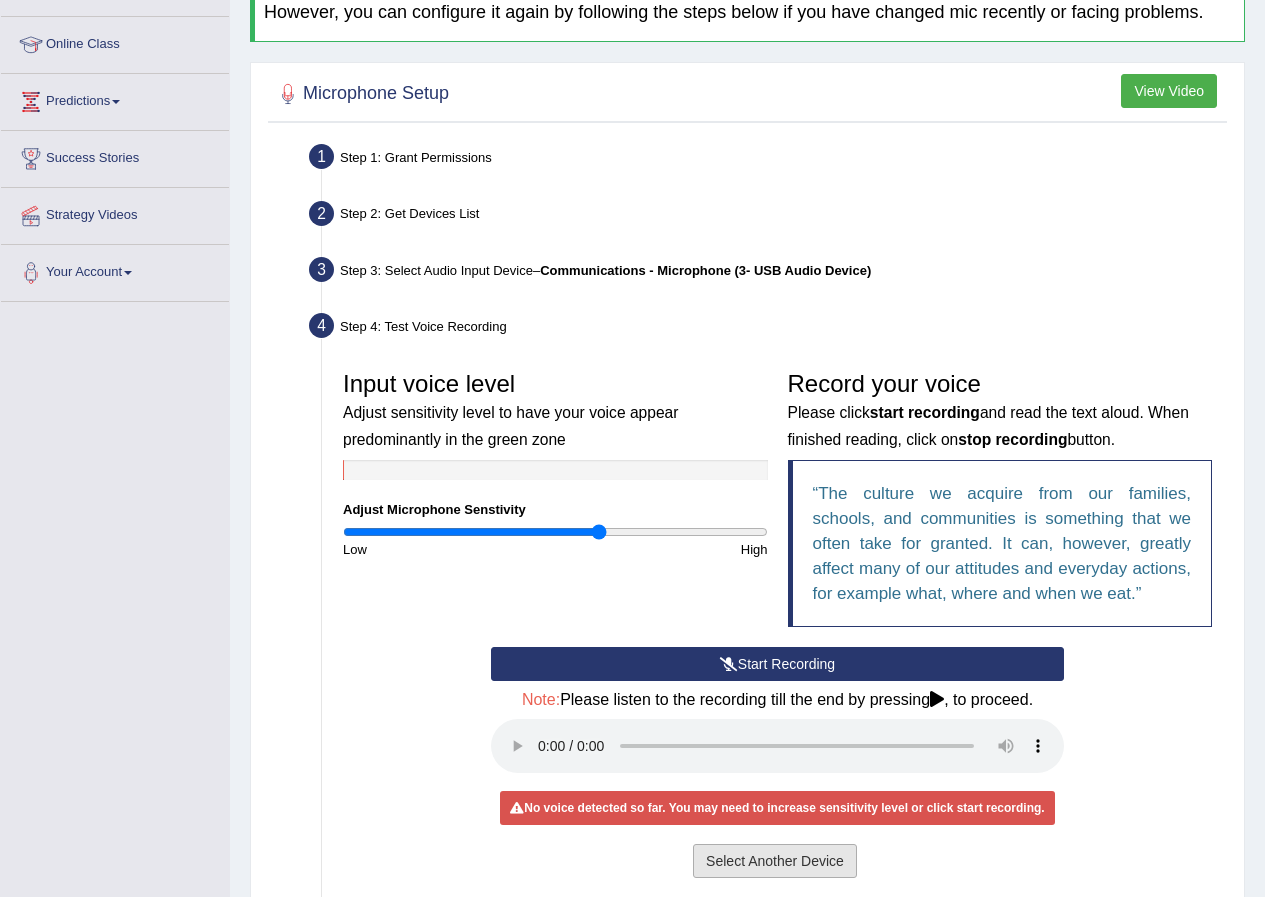 click on "Select Another Device" at bounding box center (775, 861) 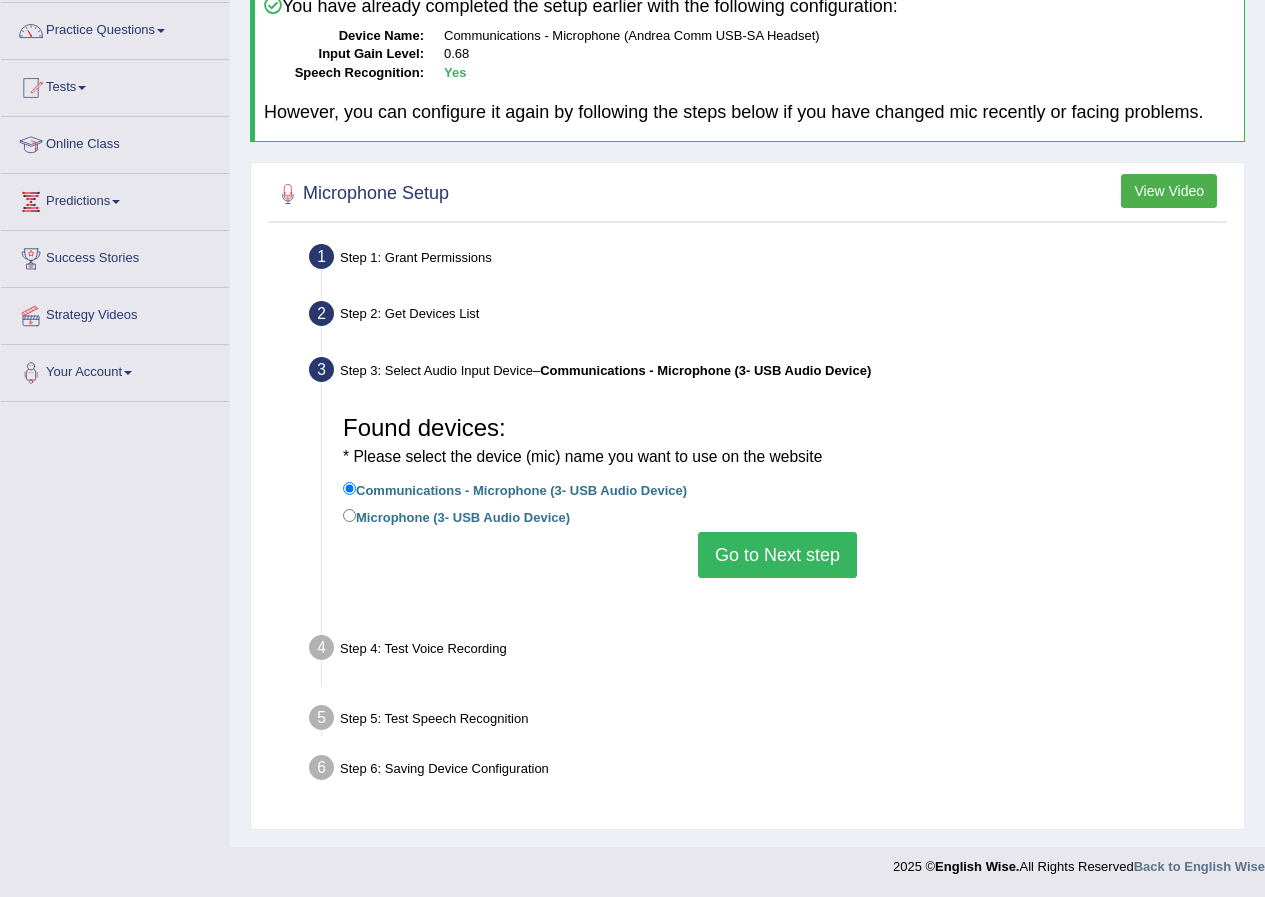 scroll, scrollTop: 153, scrollLeft: 0, axis: vertical 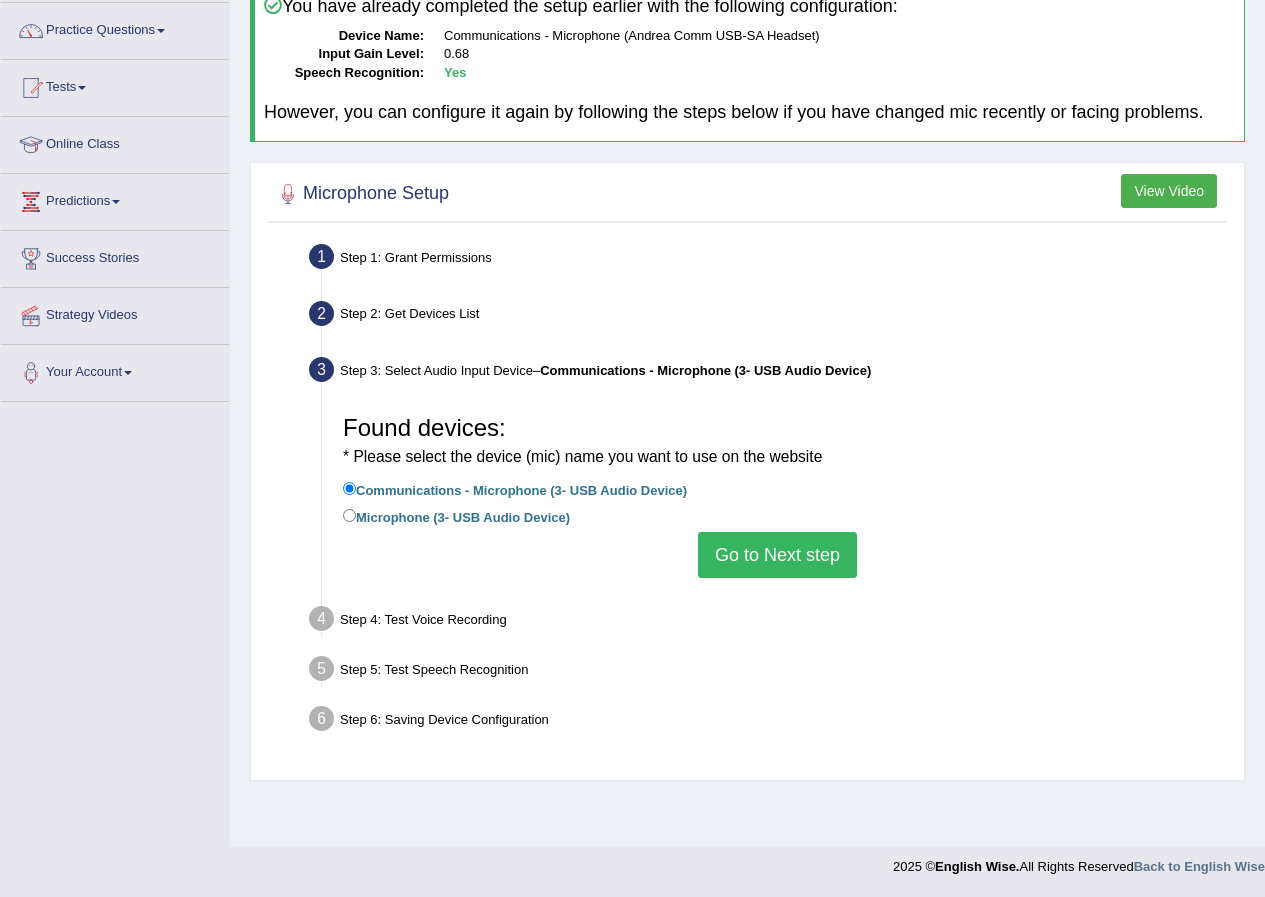 click on "Go to Next step" at bounding box center (777, 555) 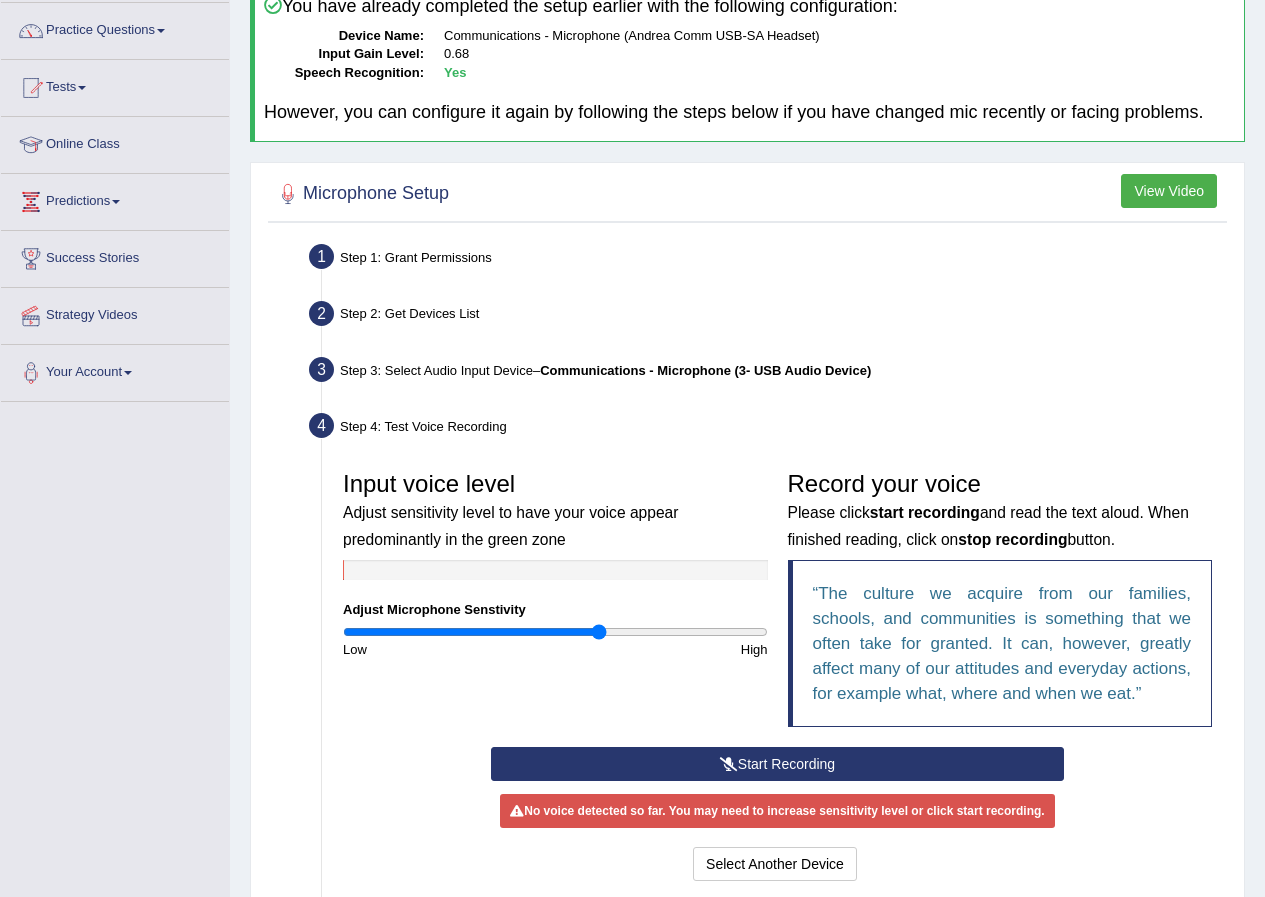 click on "Start Recording" at bounding box center [777, 764] 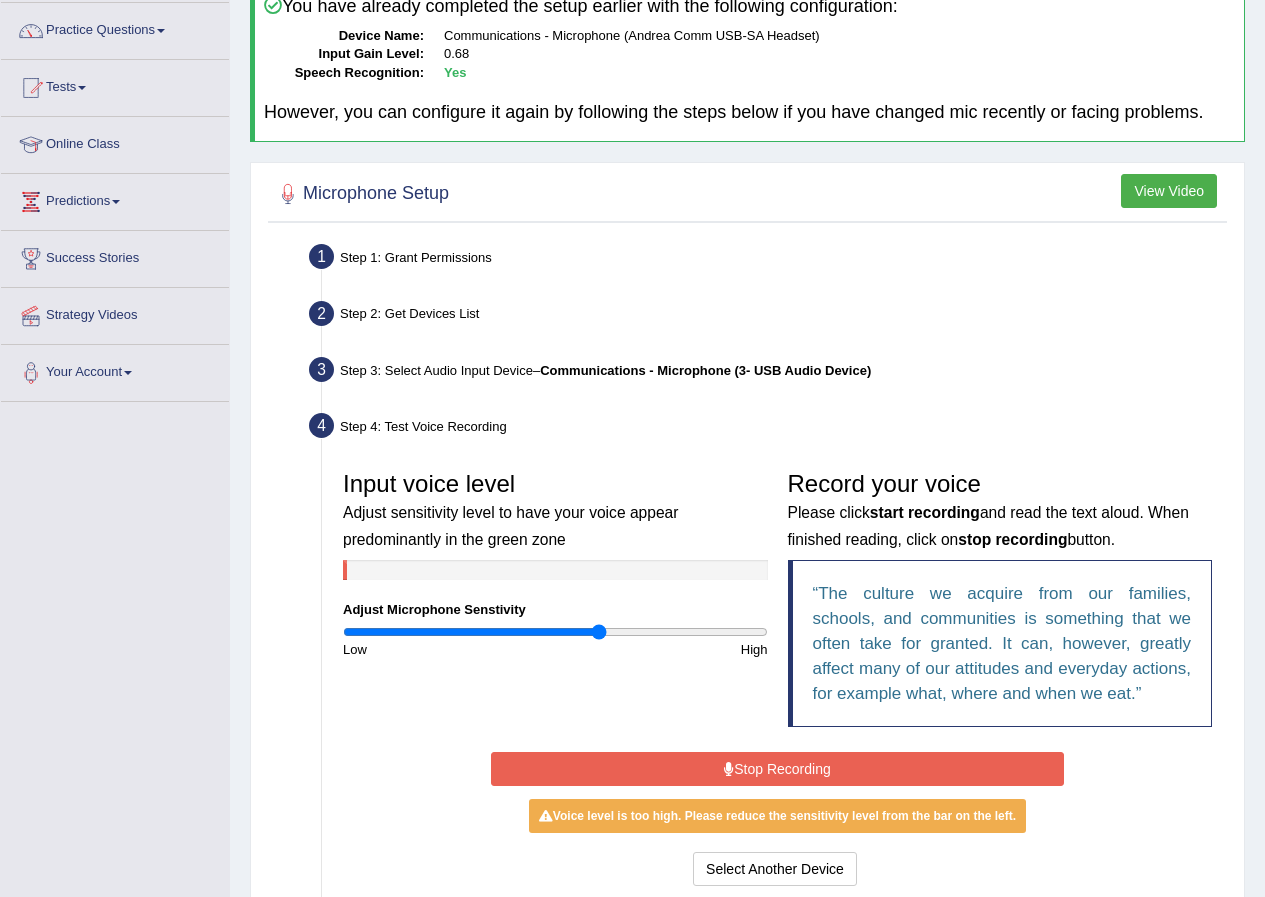 click on "Stop Recording" at bounding box center [777, 769] 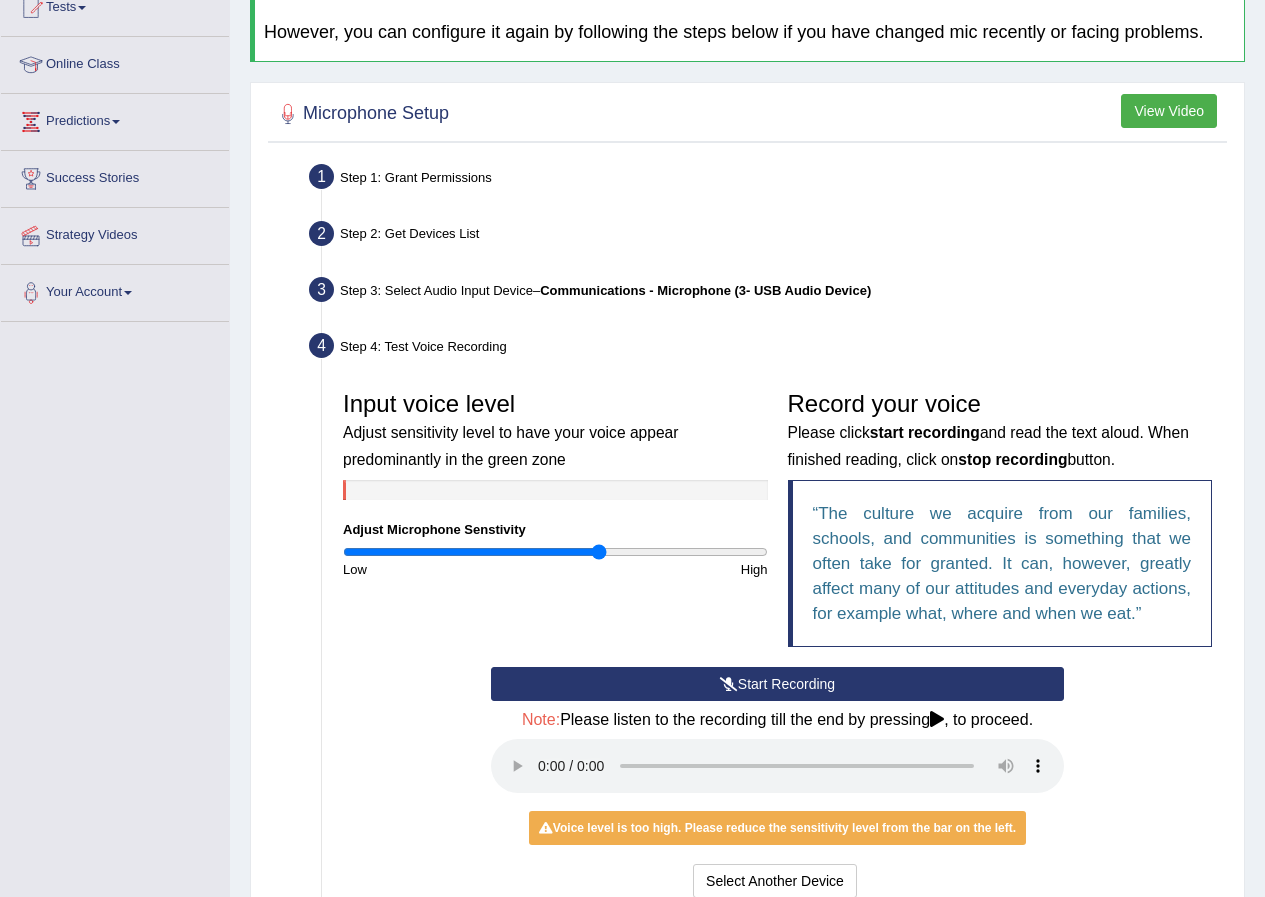 scroll, scrollTop: 353, scrollLeft: 0, axis: vertical 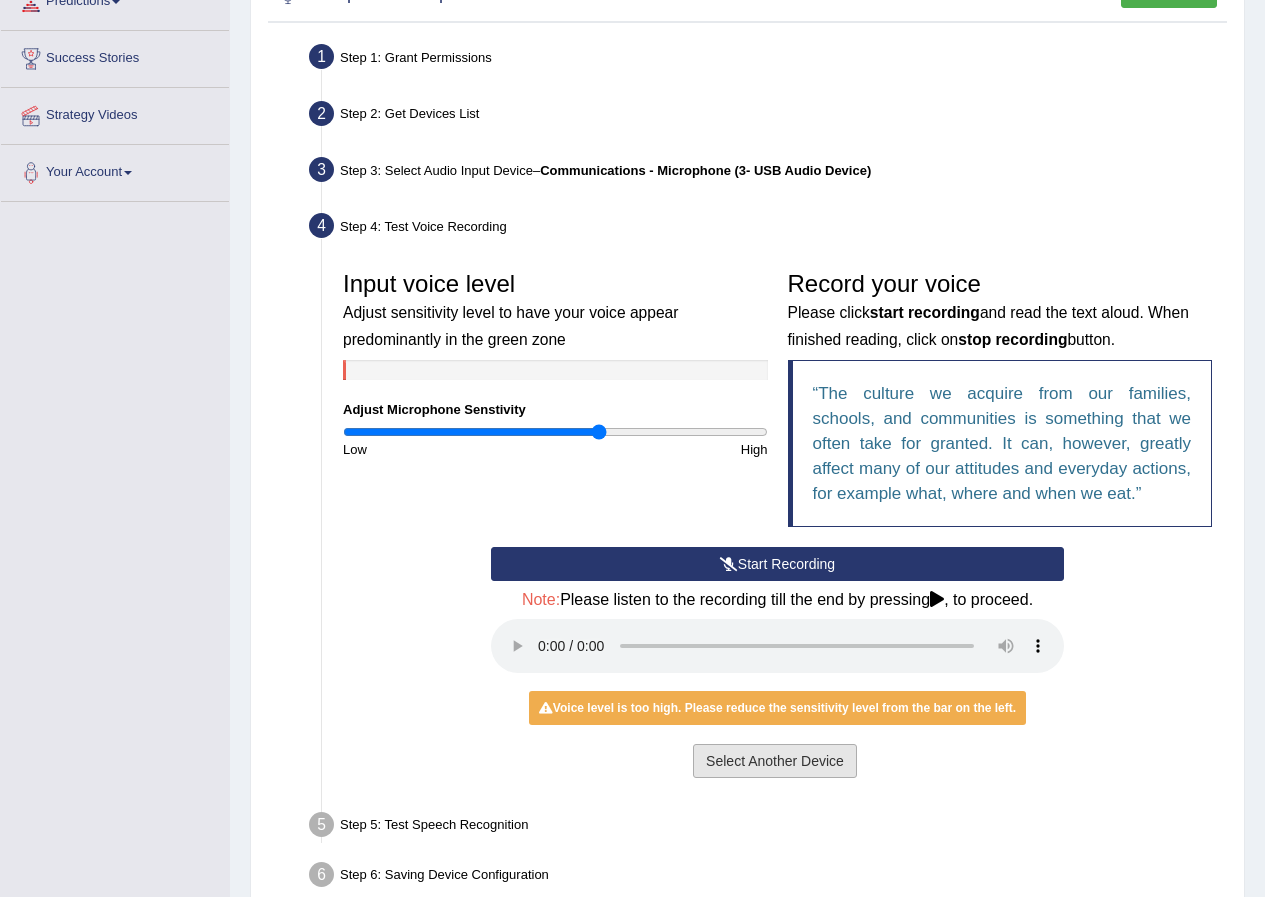 click on "Select Another Device" at bounding box center (775, 761) 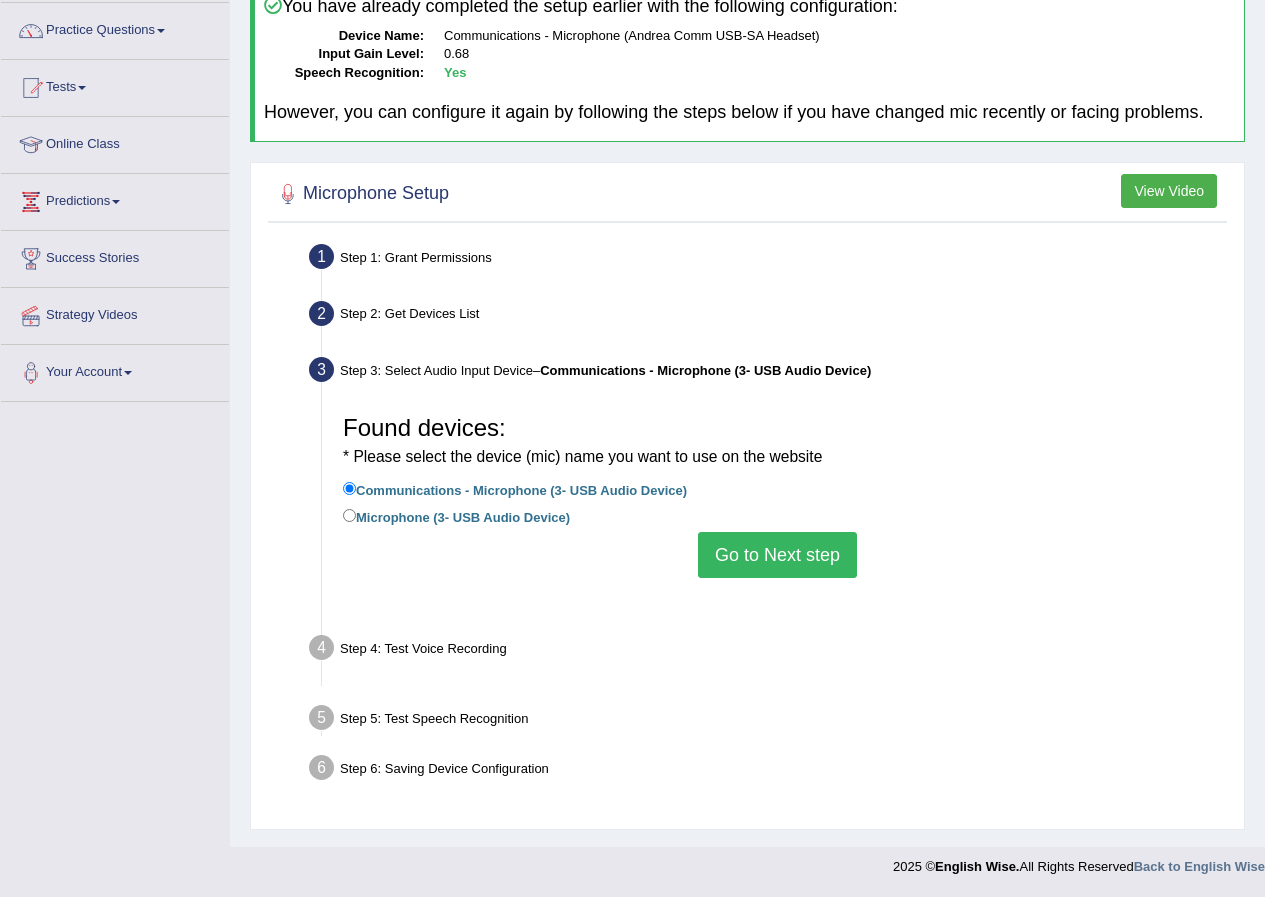 scroll, scrollTop: 153, scrollLeft: 0, axis: vertical 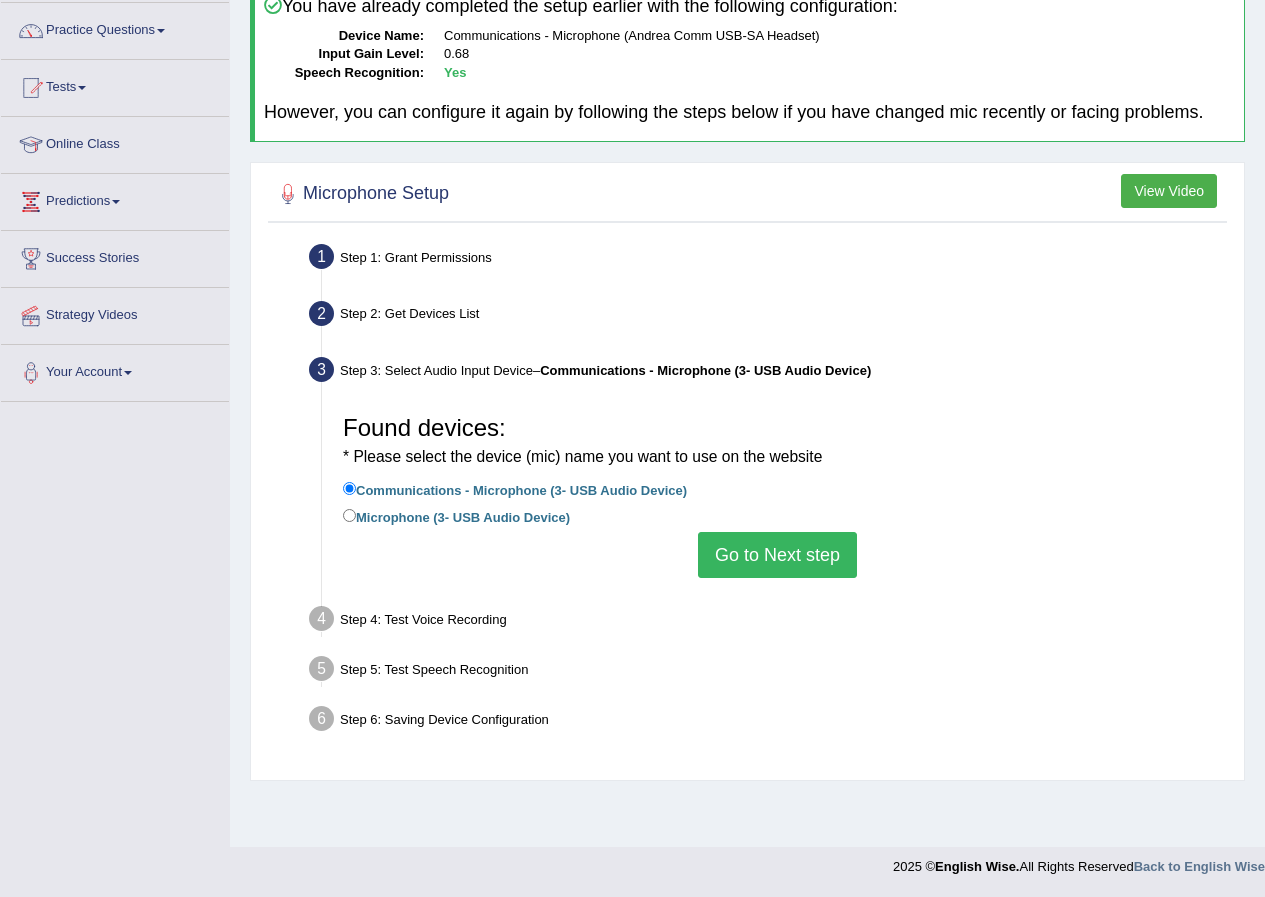 click on "Go to Next step" at bounding box center (777, 555) 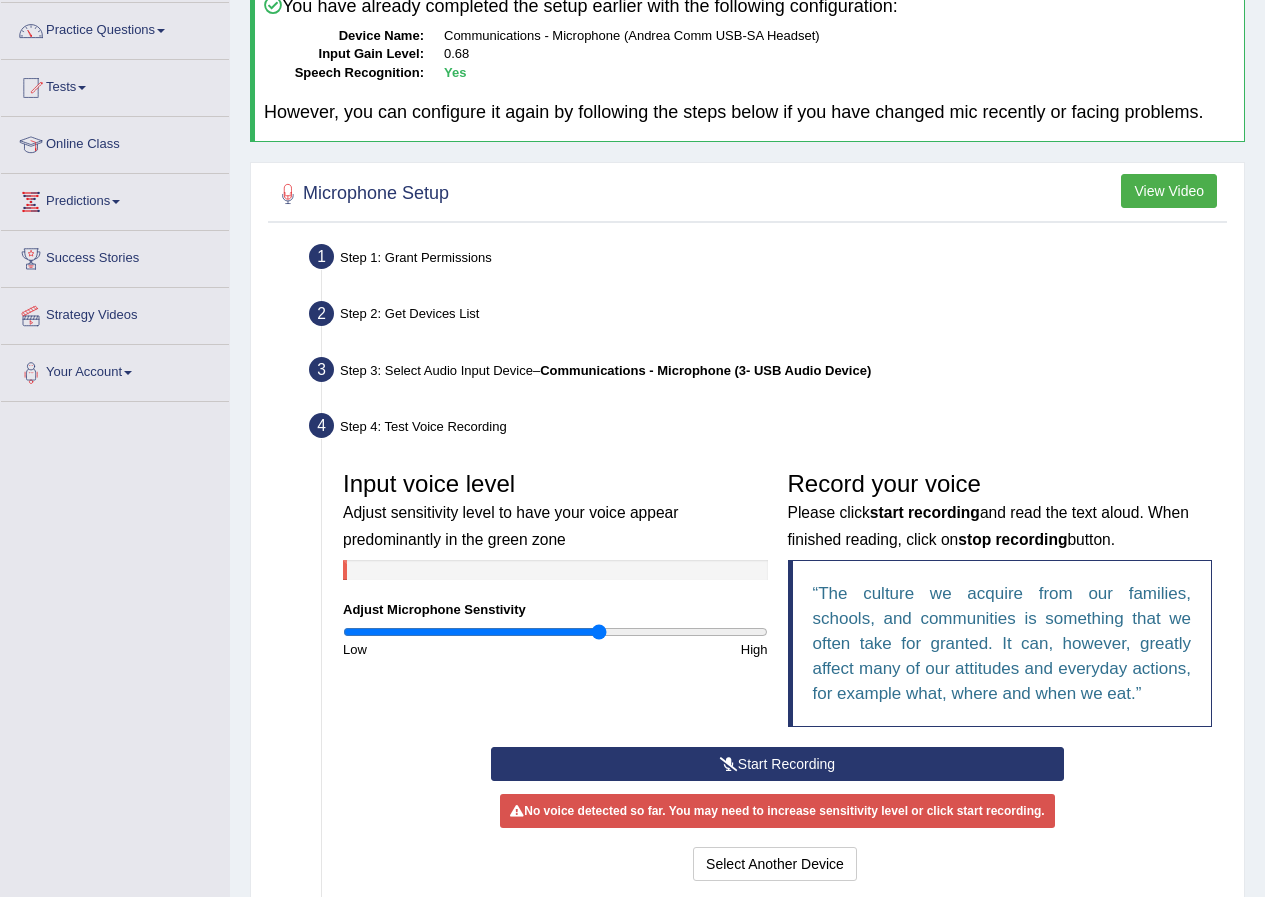 scroll, scrollTop: 253, scrollLeft: 0, axis: vertical 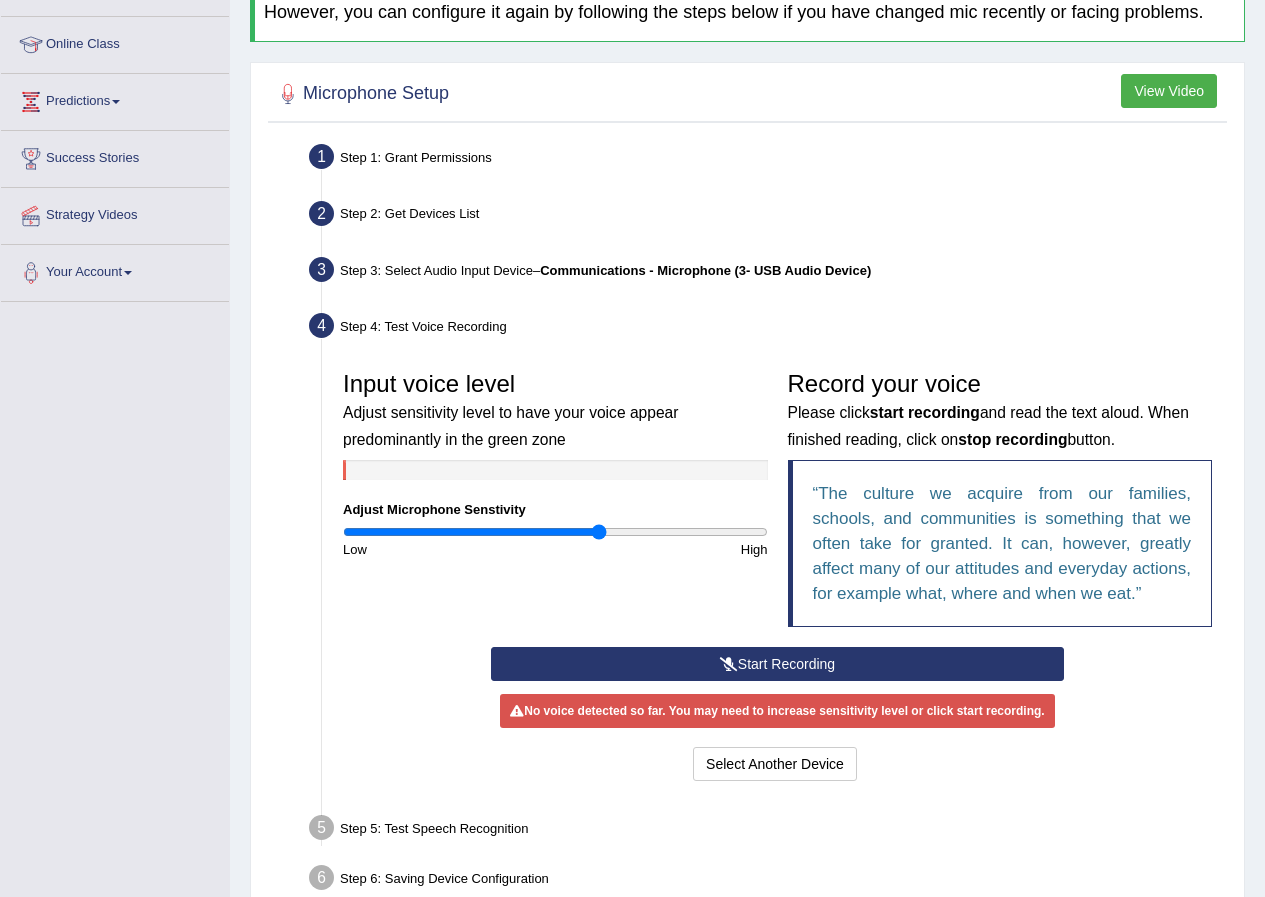 click on "Start Recording" at bounding box center [777, 664] 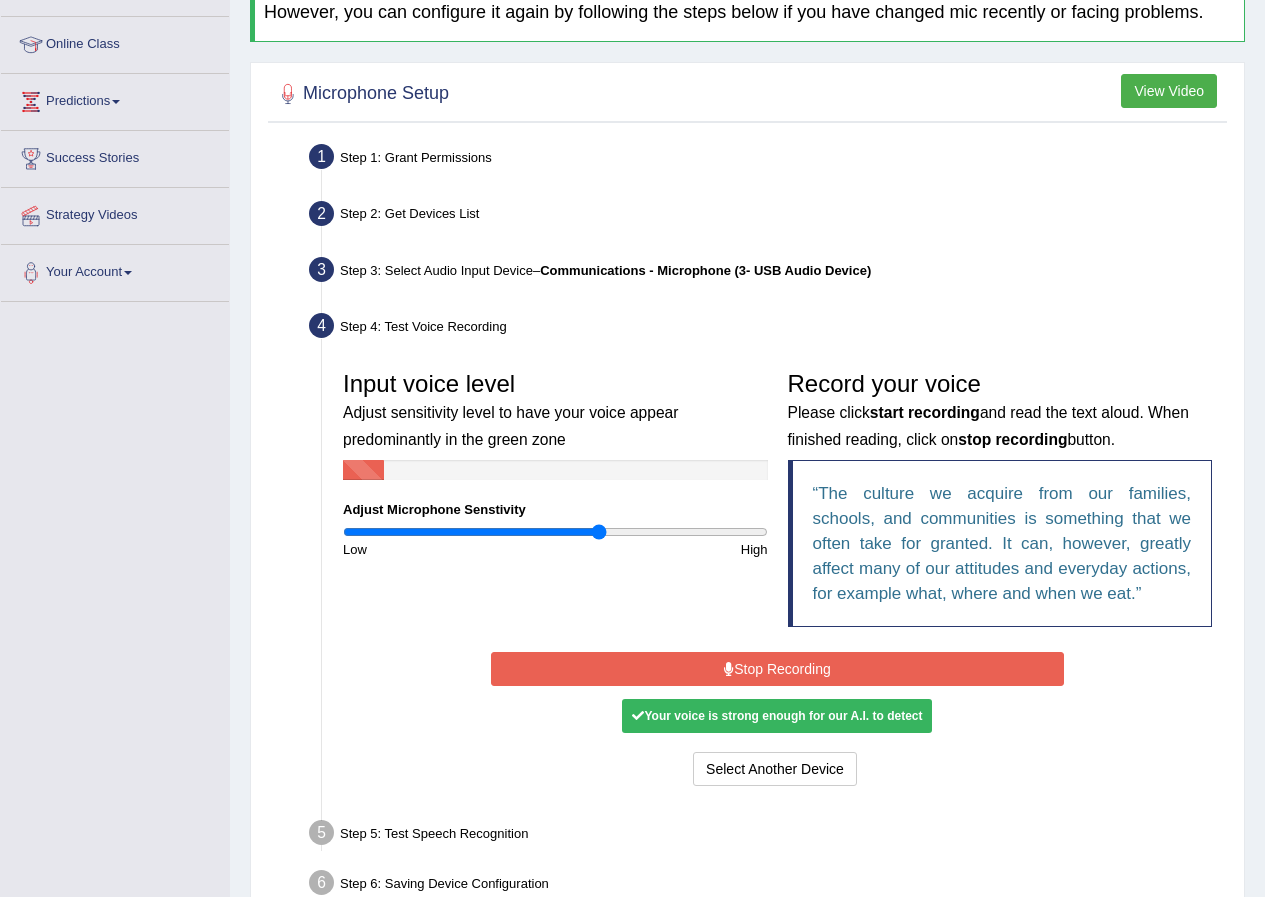 click on "Stop Recording" at bounding box center [777, 669] 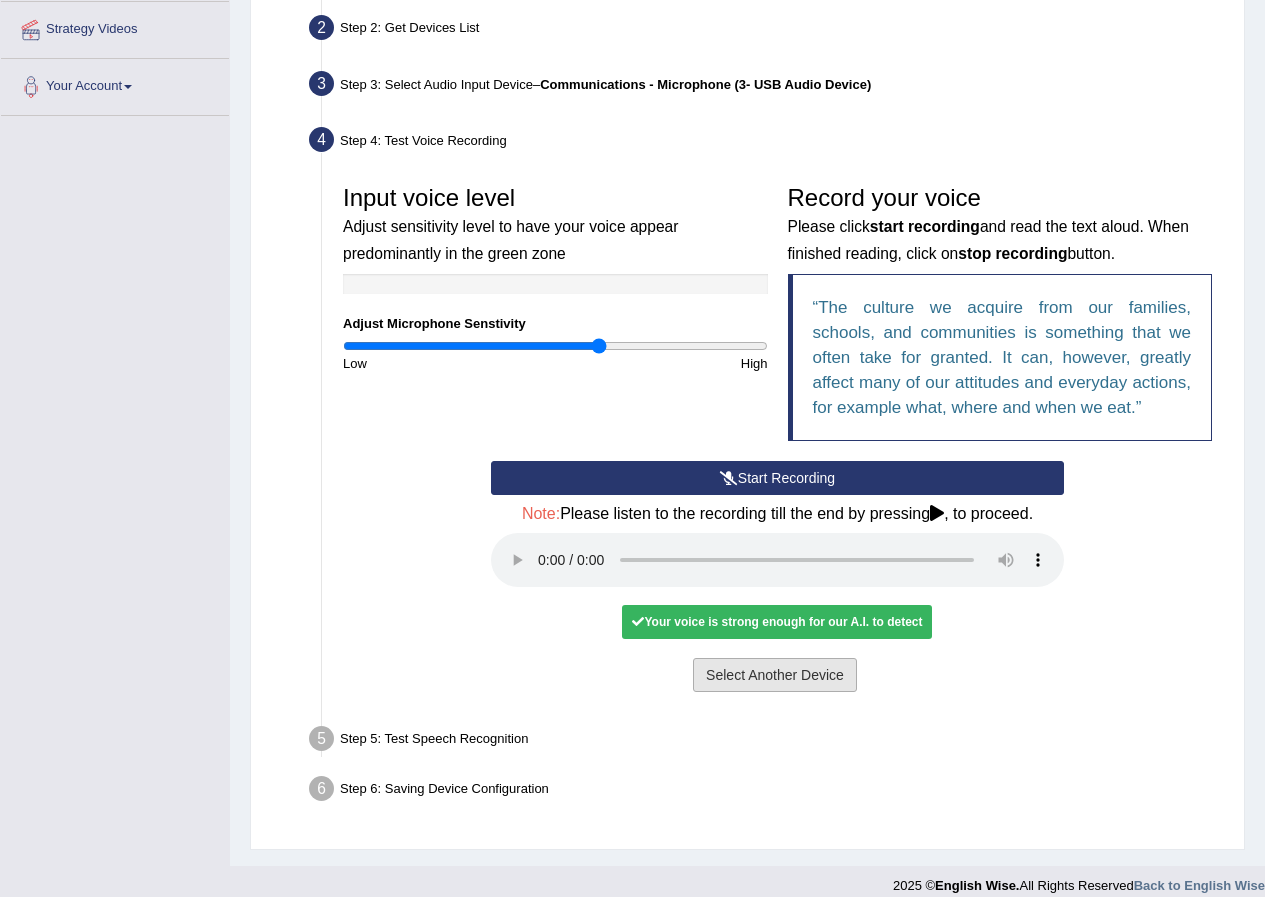 scroll, scrollTop: 453, scrollLeft: 0, axis: vertical 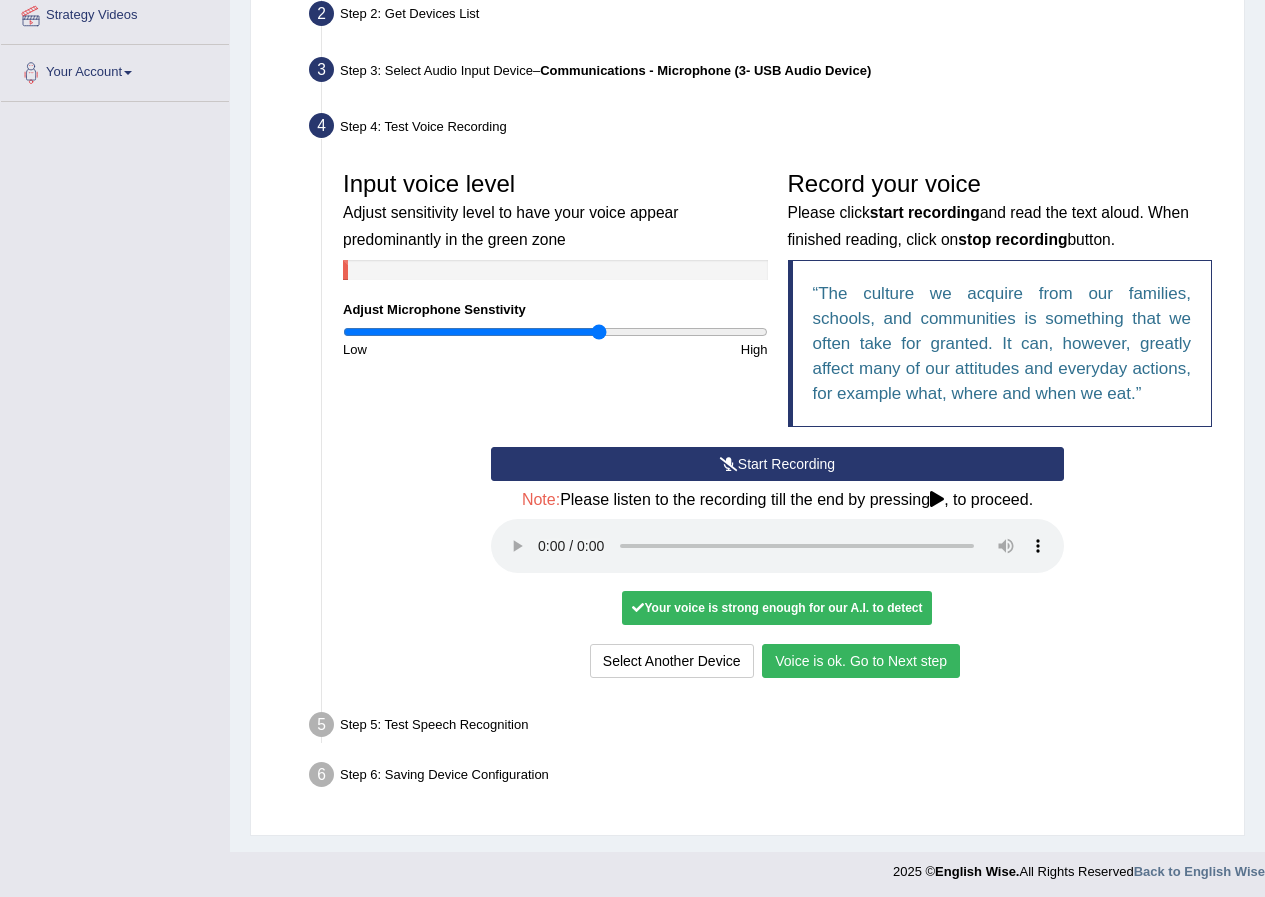 click on "Voice is ok. Go to Next step" at bounding box center [861, 661] 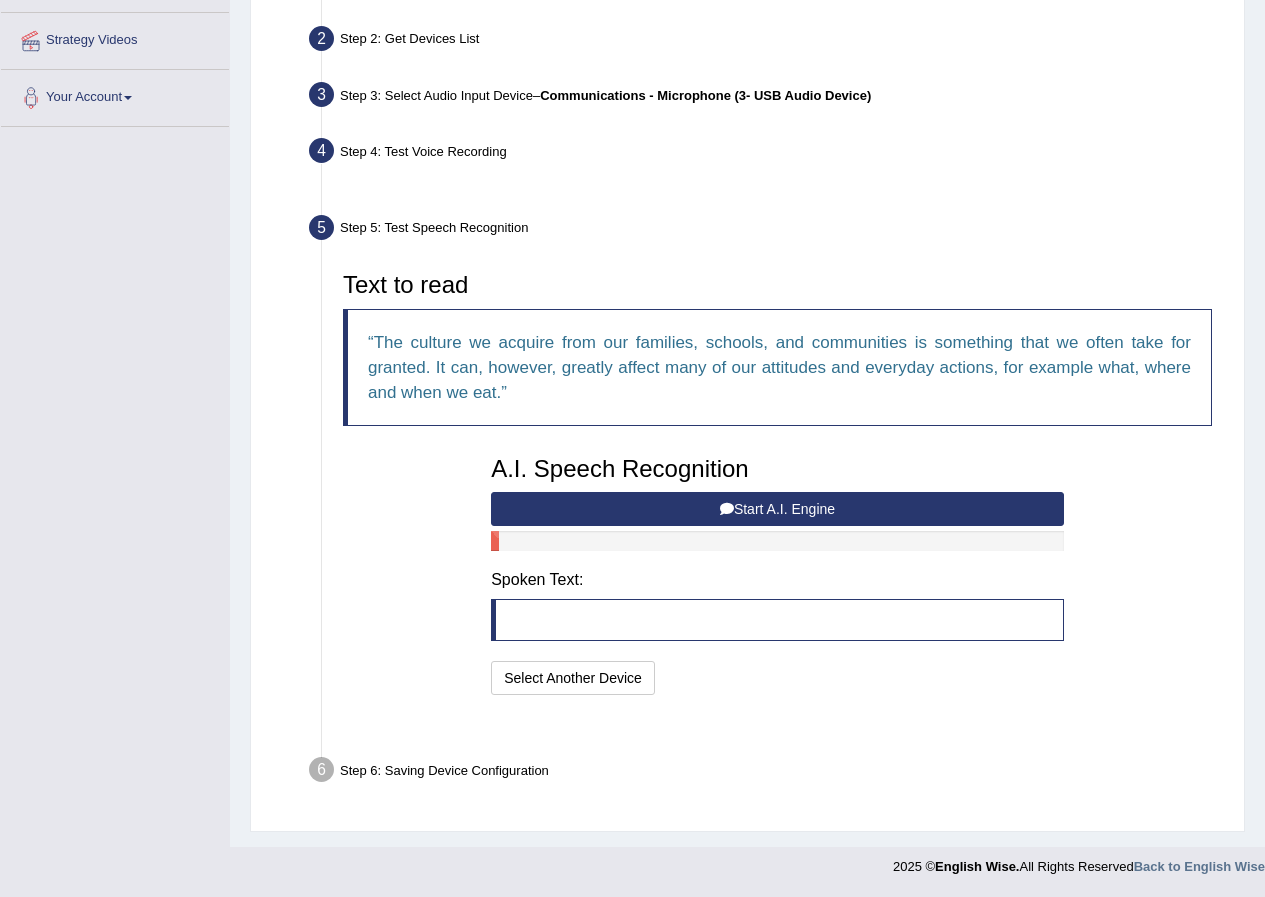 scroll, scrollTop: 379, scrollLeft: 0, axis: vertical 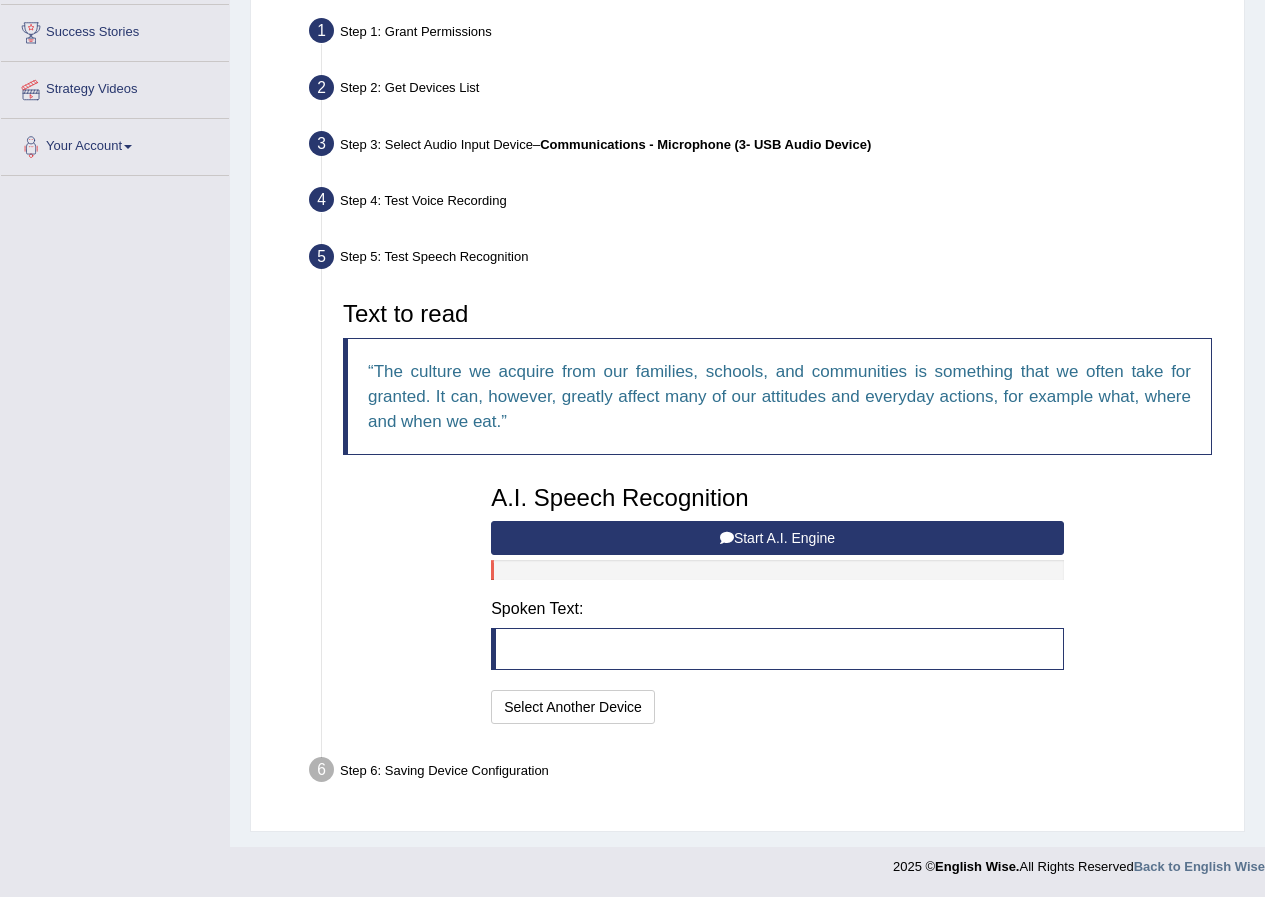 click on "Start A.I. Engine" at bounding box center (777, 538) 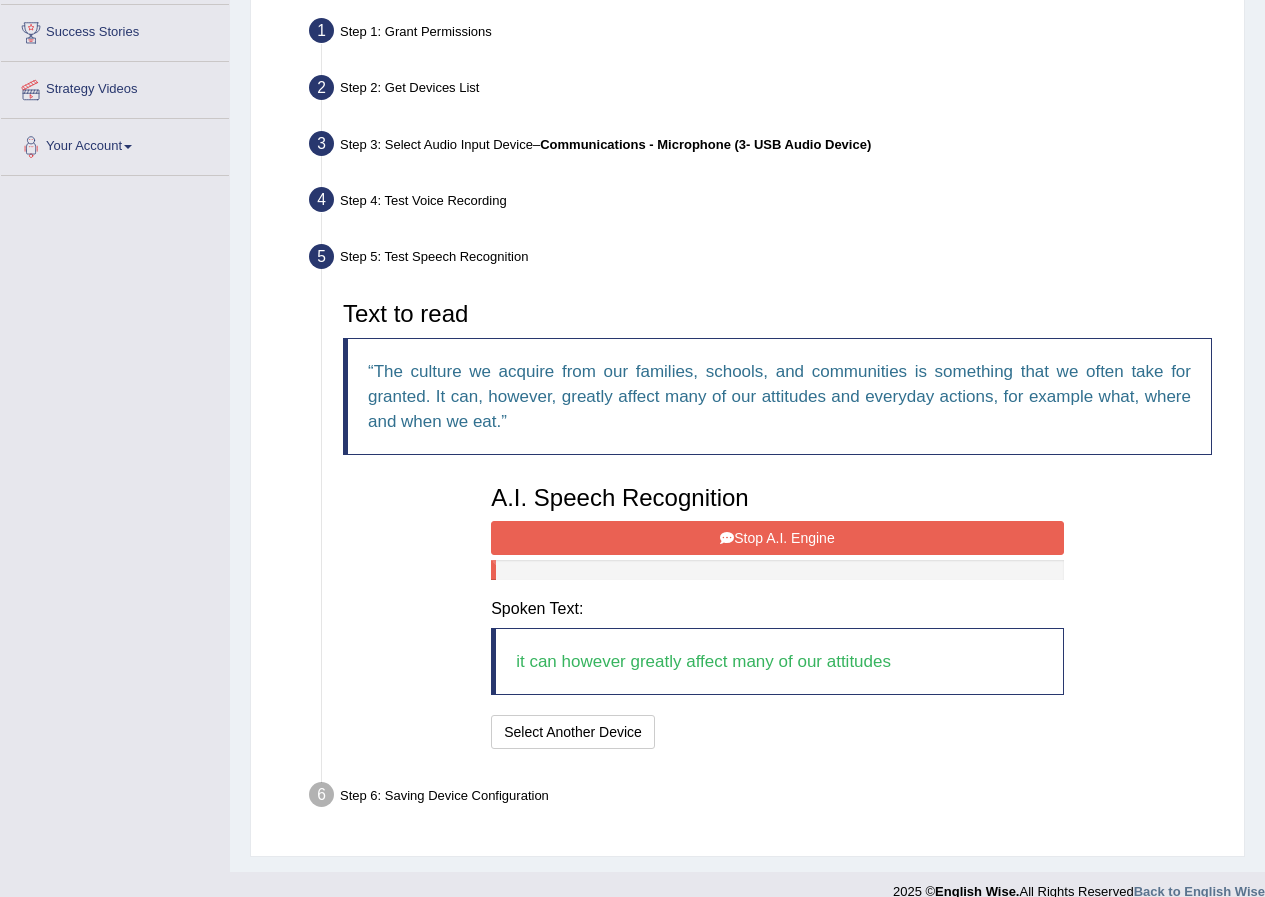 click on "A.I. Speech Recognition    Start A.I. Engine    Stop A.I. Engine     Note:  Please listen to the recording till the end by pressing  , to proceed.     Spoken Text:   it can however greatly affect many of our attitudes   I will practice without this feature   Select Another Device   Speech is ok. Go to Last step" at bounding box center (777, 614) 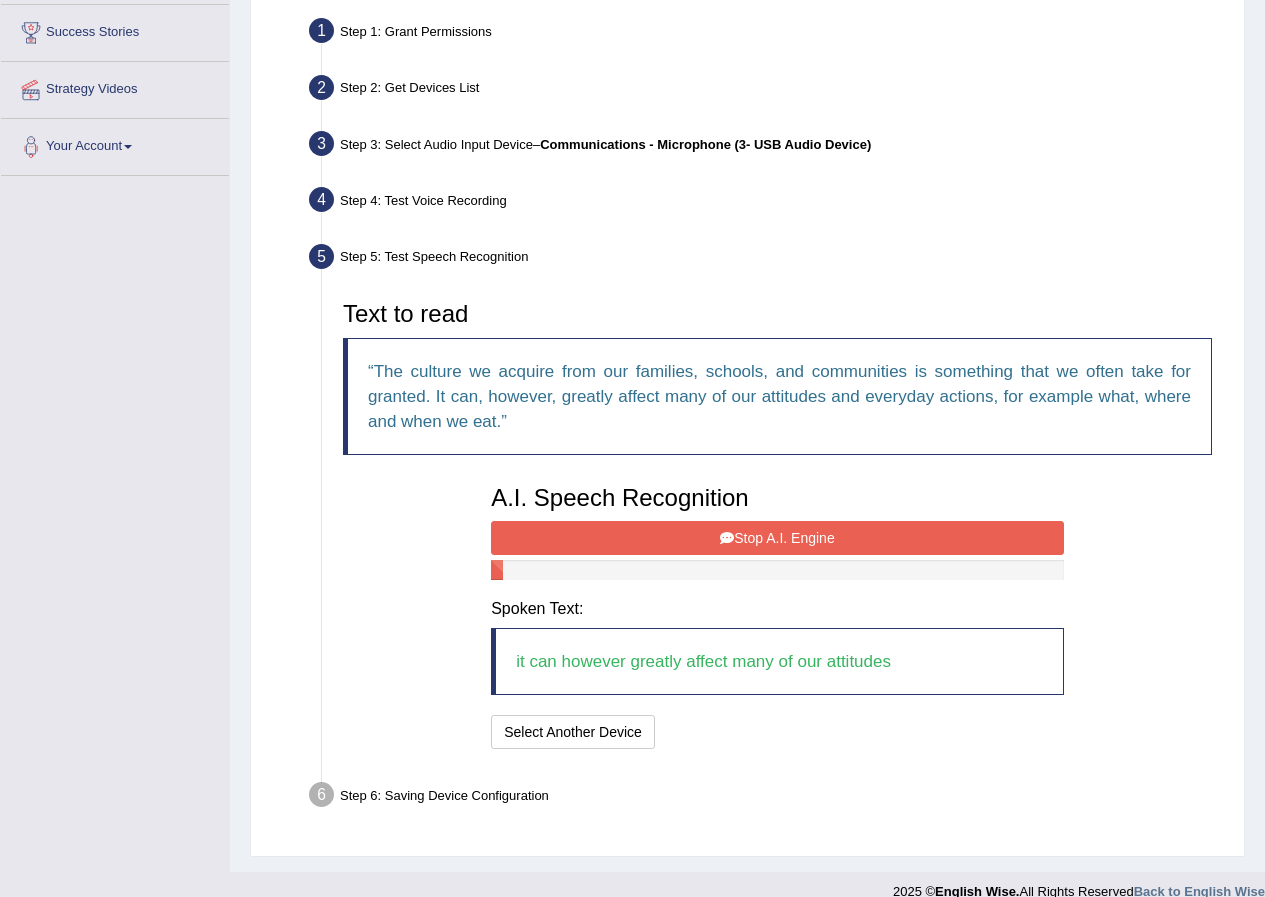 click on "Stop A.I. Engine" at bounding box center (777, 538) 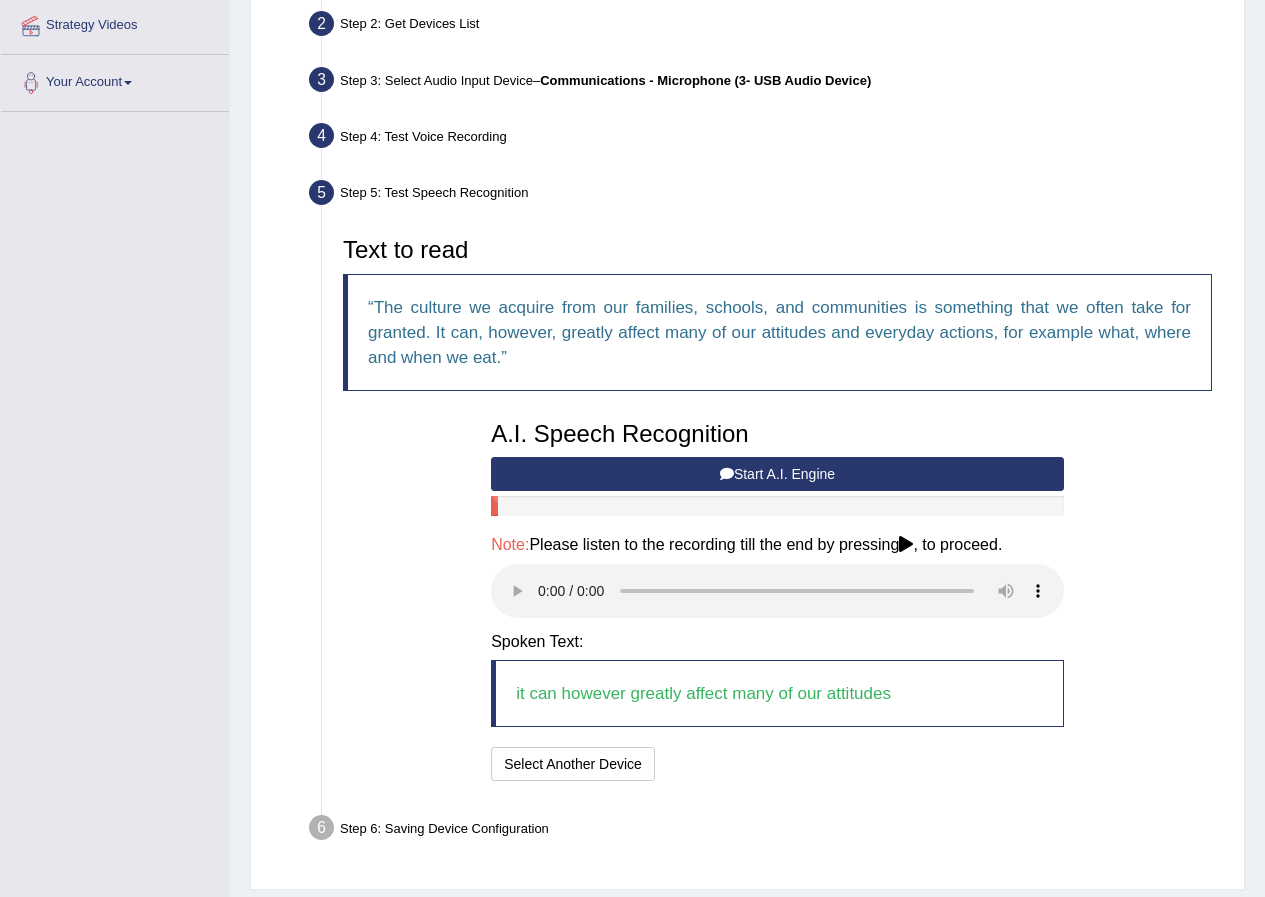 scroll, scrollTop: 479, scrollLeft: 0, axis: vertical 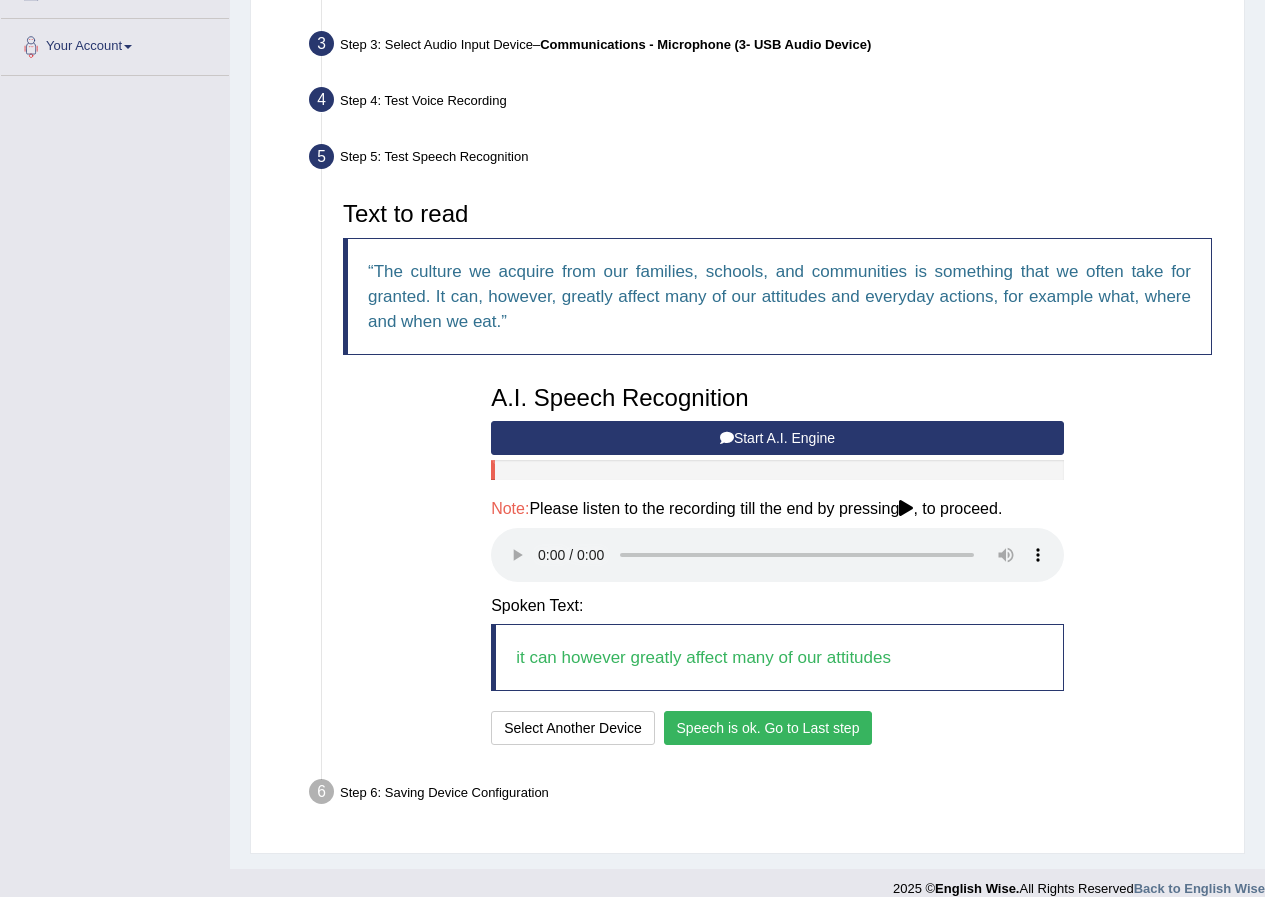 click on "Speech is ok. Go to Last step" at bounding box center (768, 728) 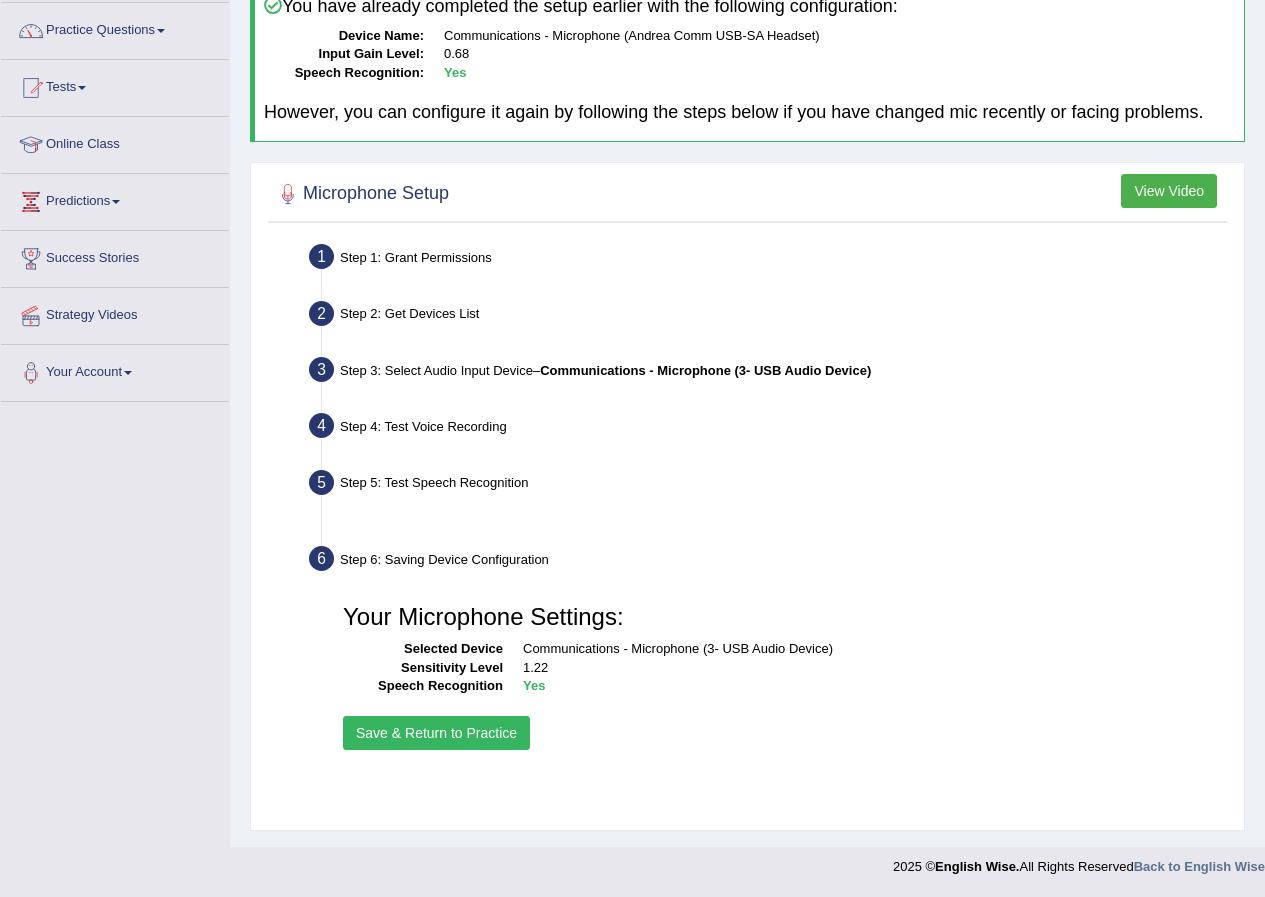 scroll, scrollTop: 153, scrollLeft: 0, axis: vertical 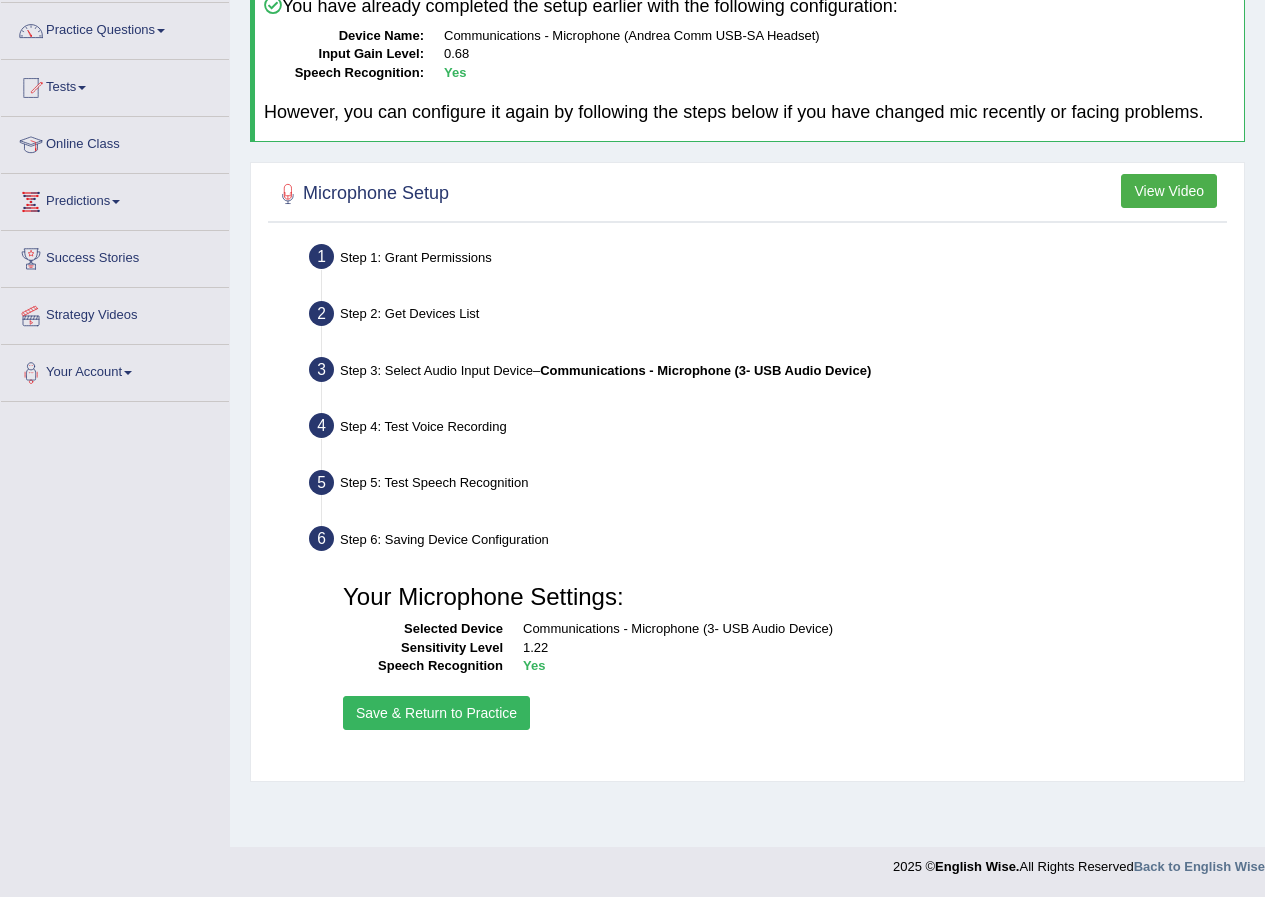 click on "Save & Return to Practice" at bounding box center [436, 713] 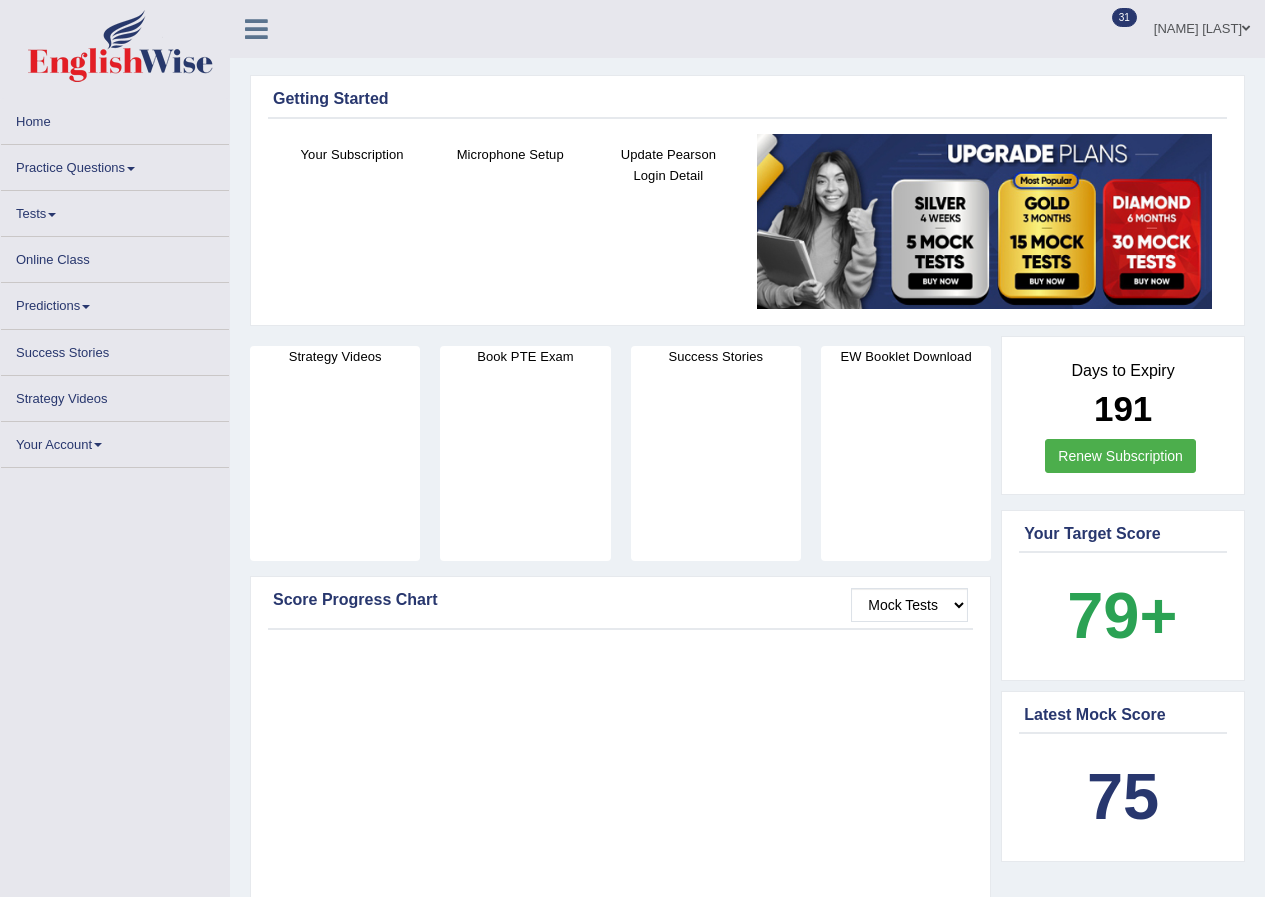 scroll, scrollTop: 0, scrollLeft: 0, axis: both 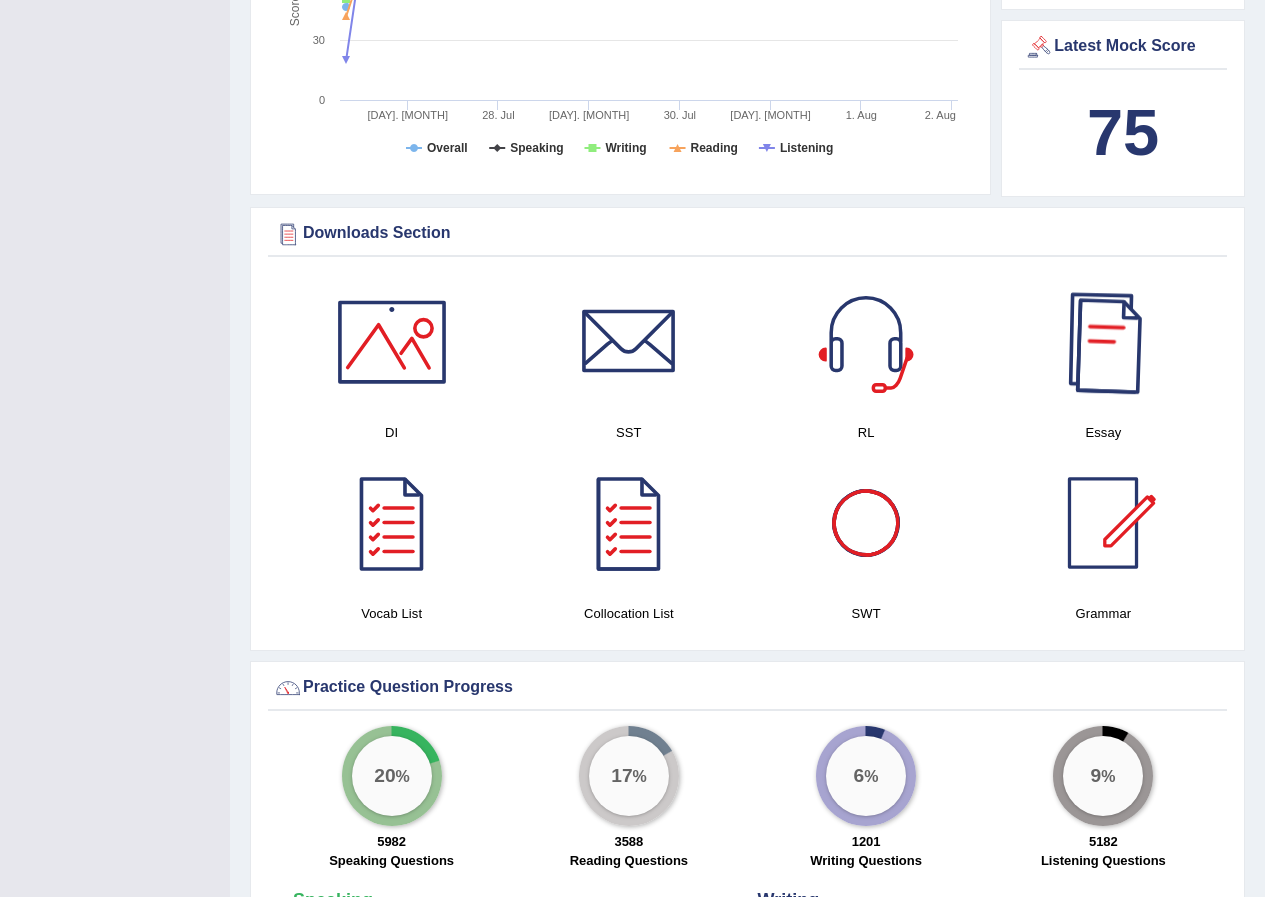 click at bounding box center [1103, 342] 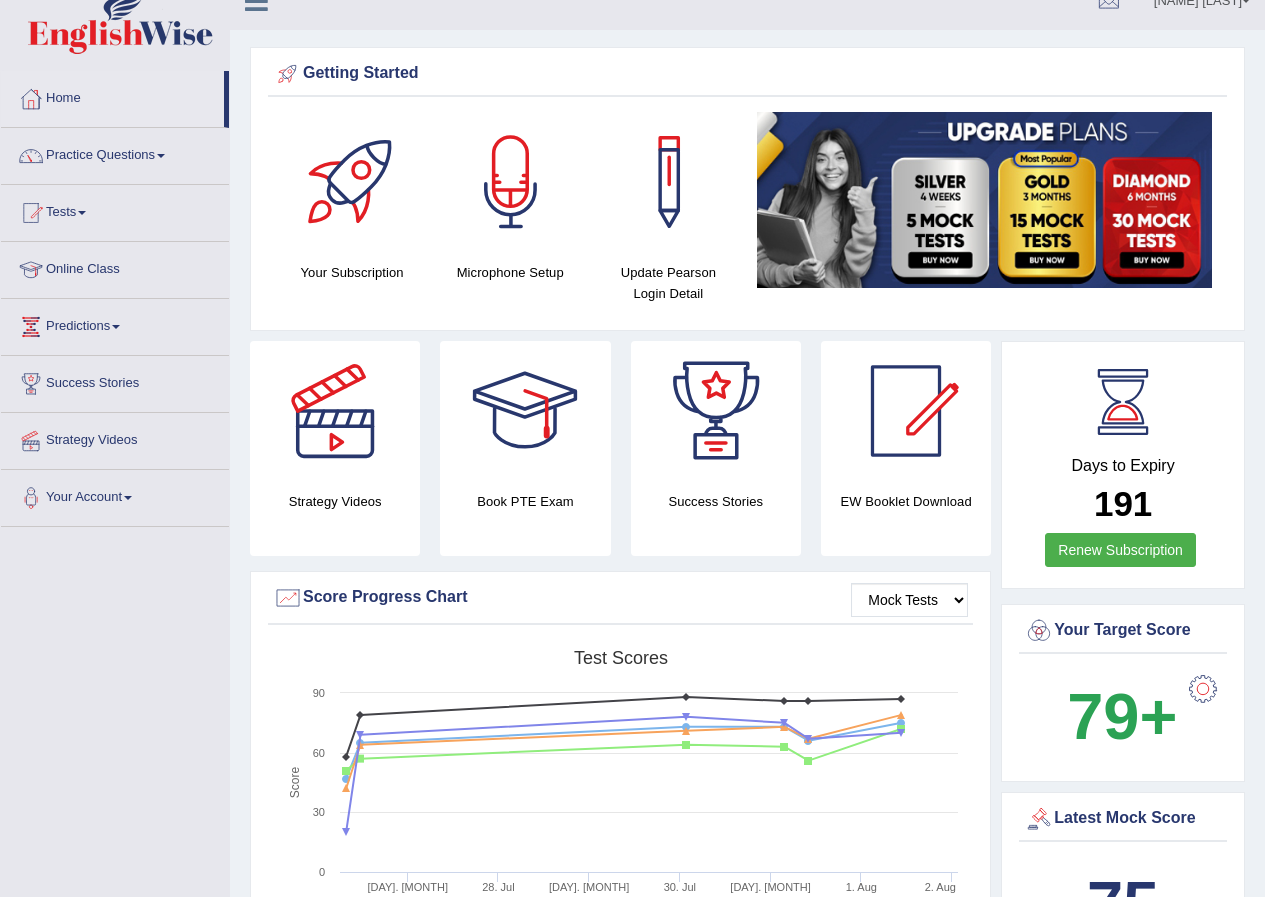 scroll, scrollTop: 0, scrollLeft: 0, axis: both 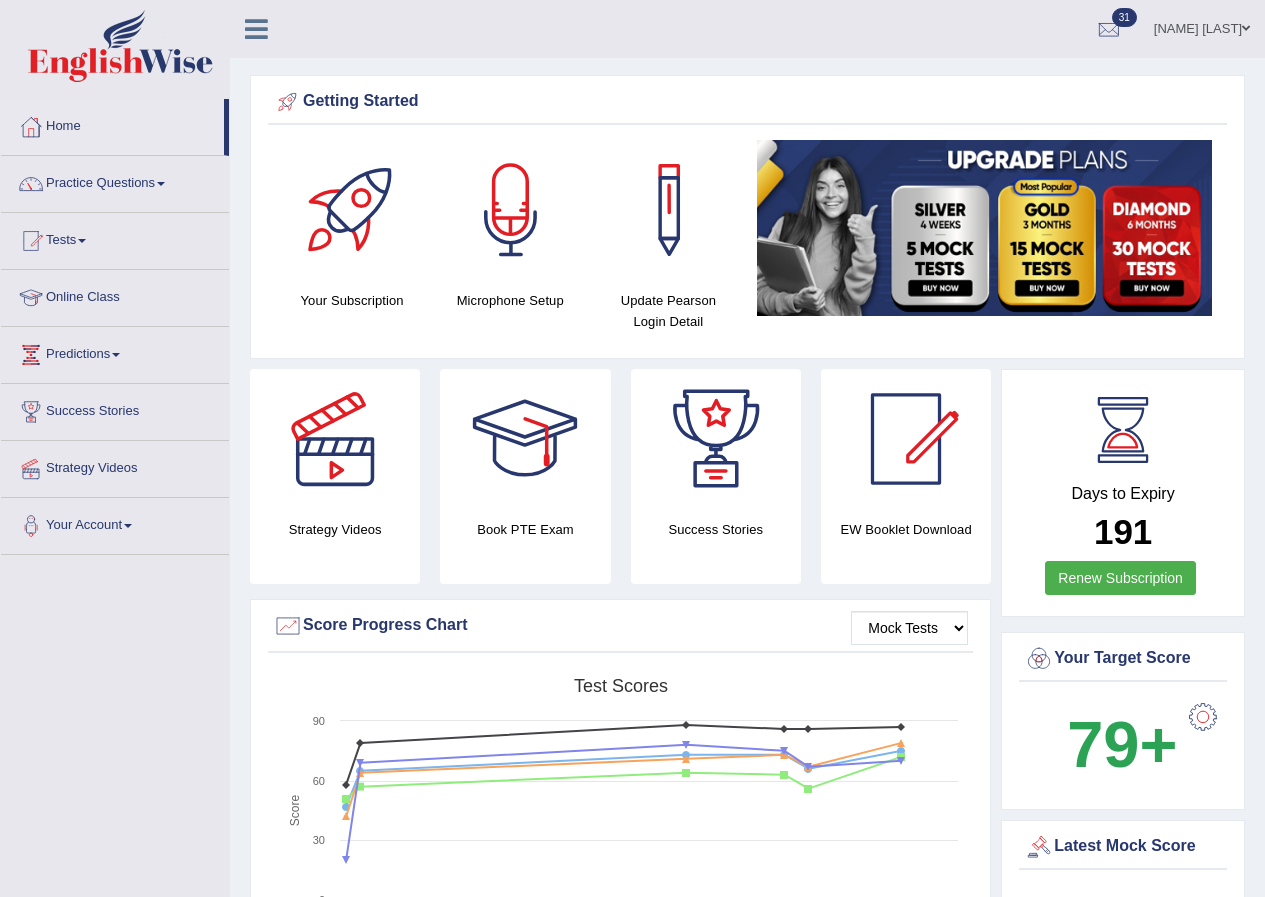 click on "Practice Questions" at bounding box center (115, 181) 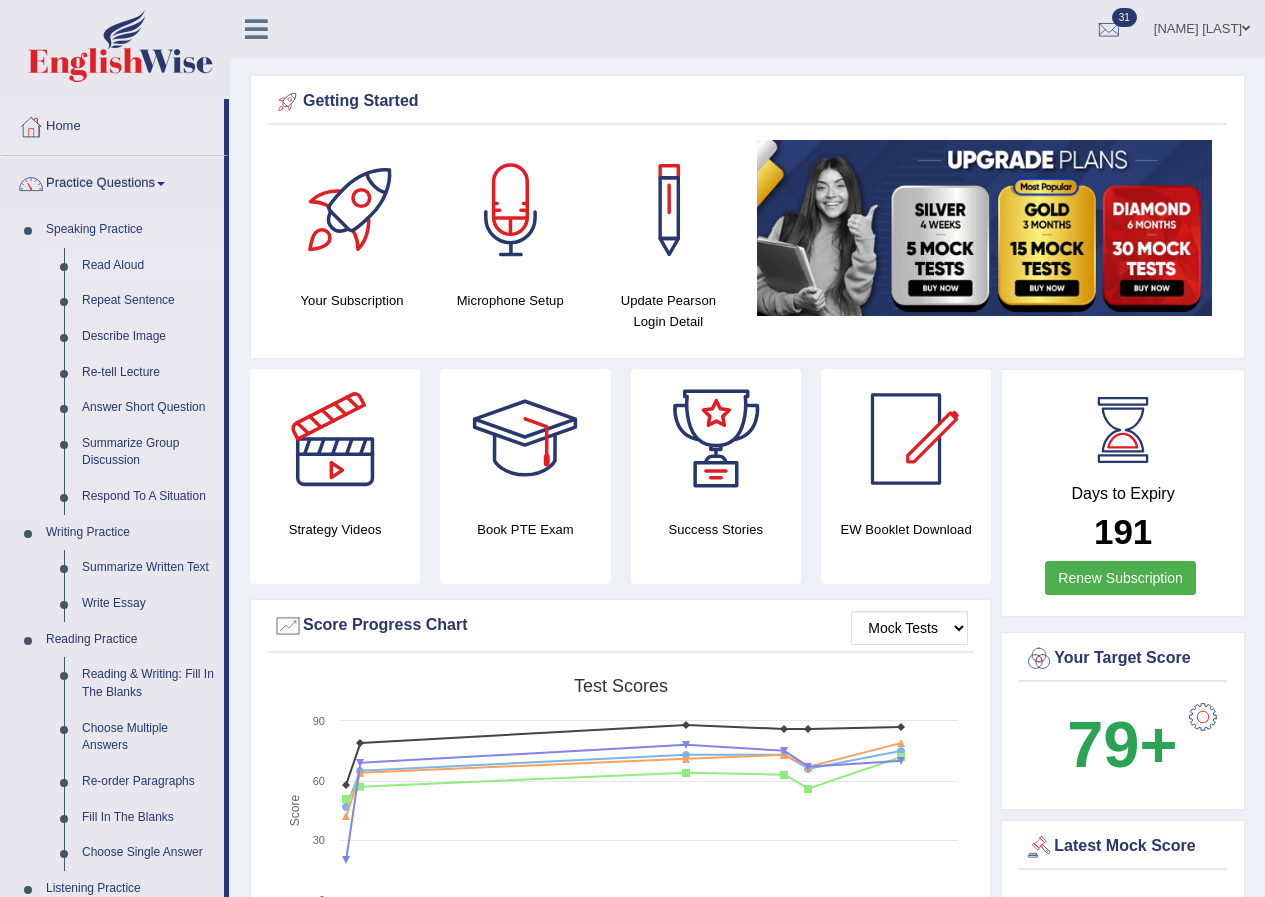 click on "Read Aloud" at bounding box center [148, 266] 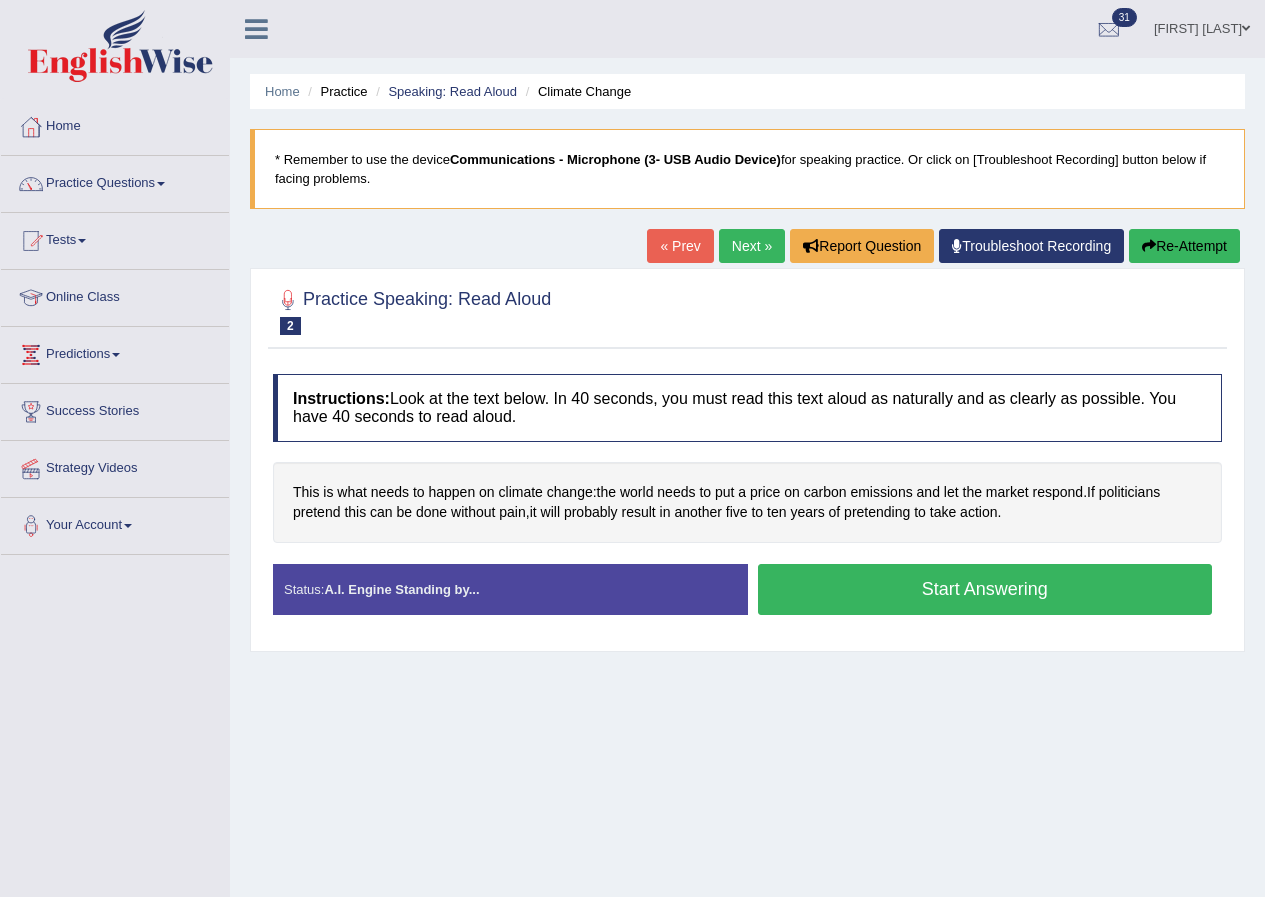 scroll, scrollTop: 0, scrollLeft: 0, axis: both 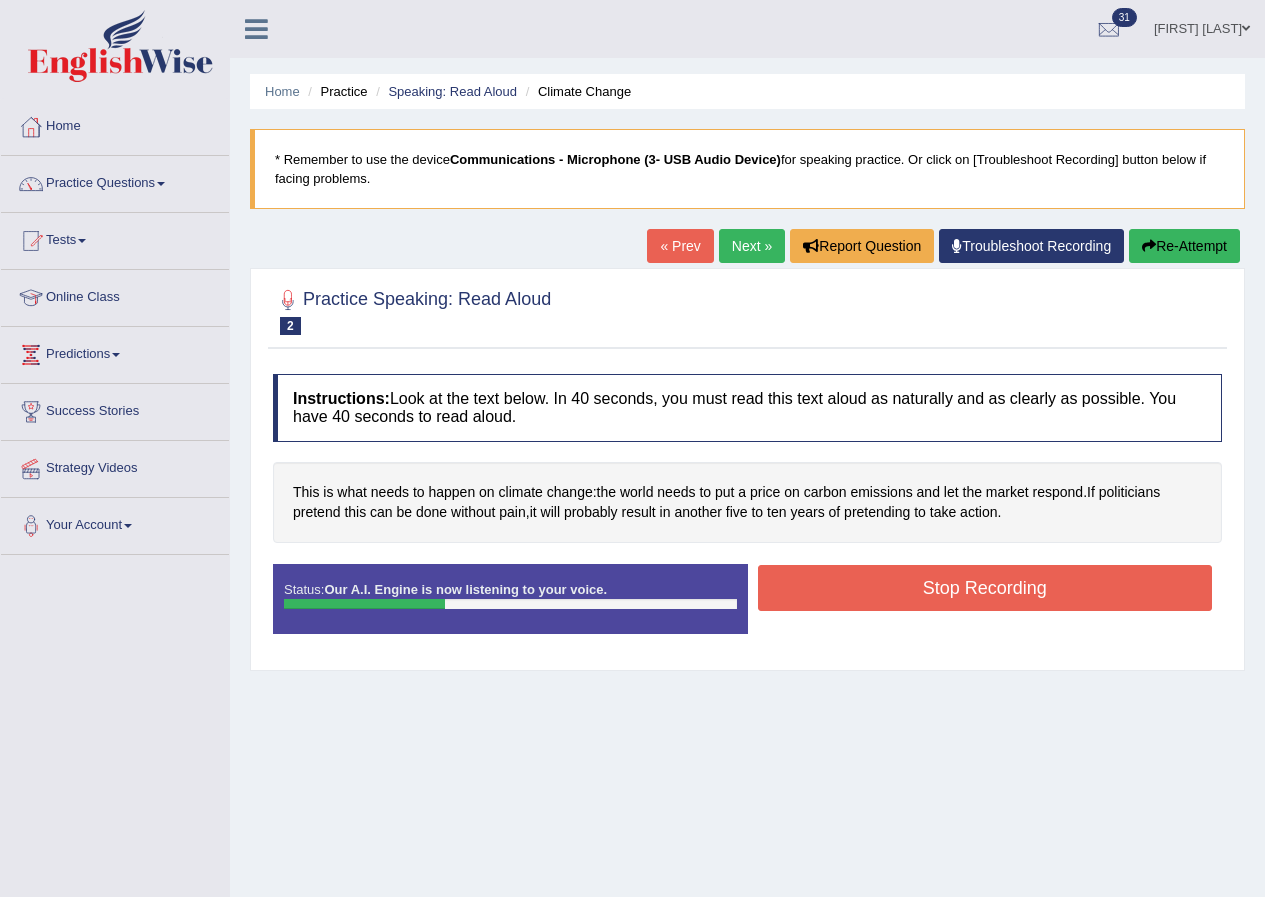 click on "Stop Recording" at bounding box center (985, 588) 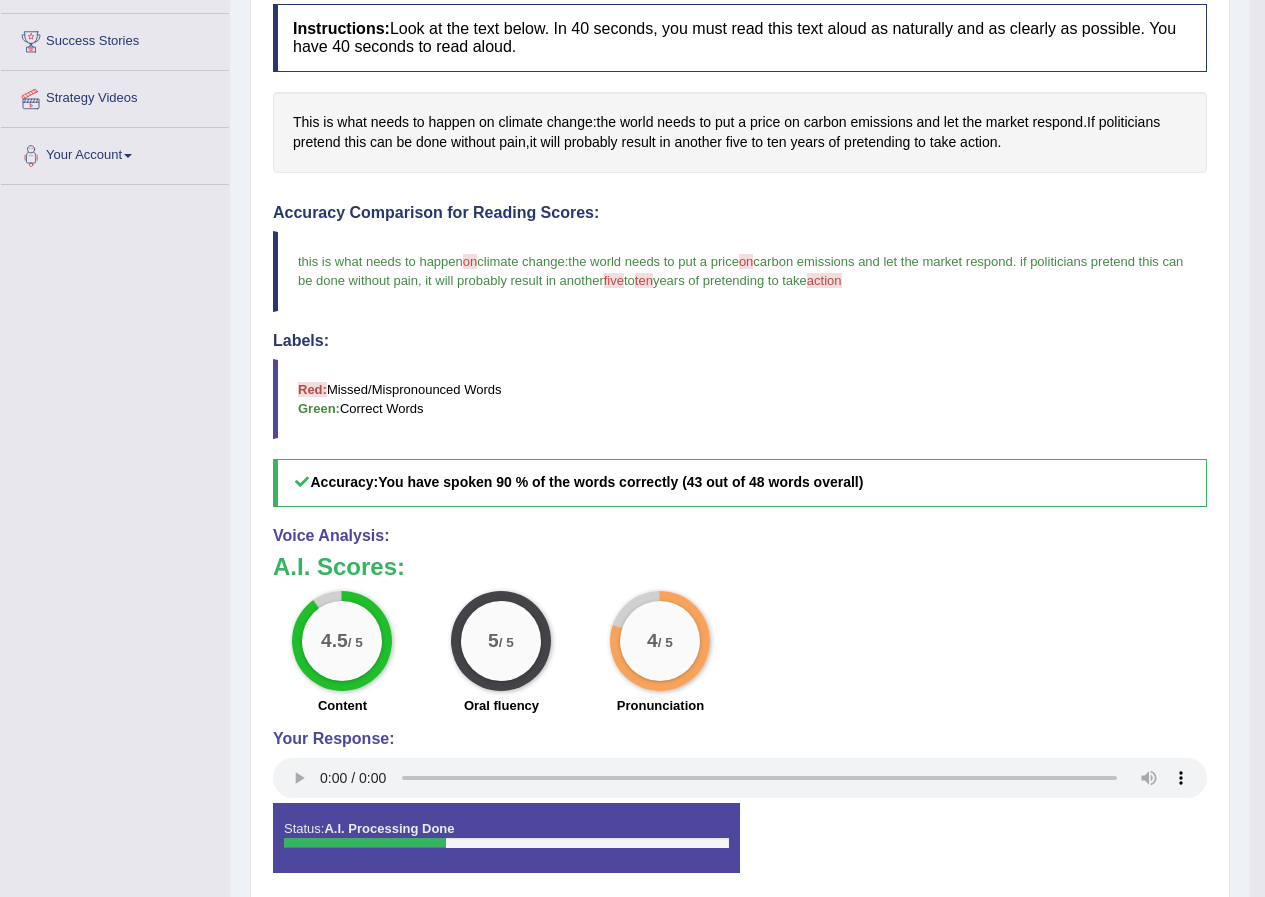 scroll, scrollTop: 448, scrollLeft: 0, axis: vertical 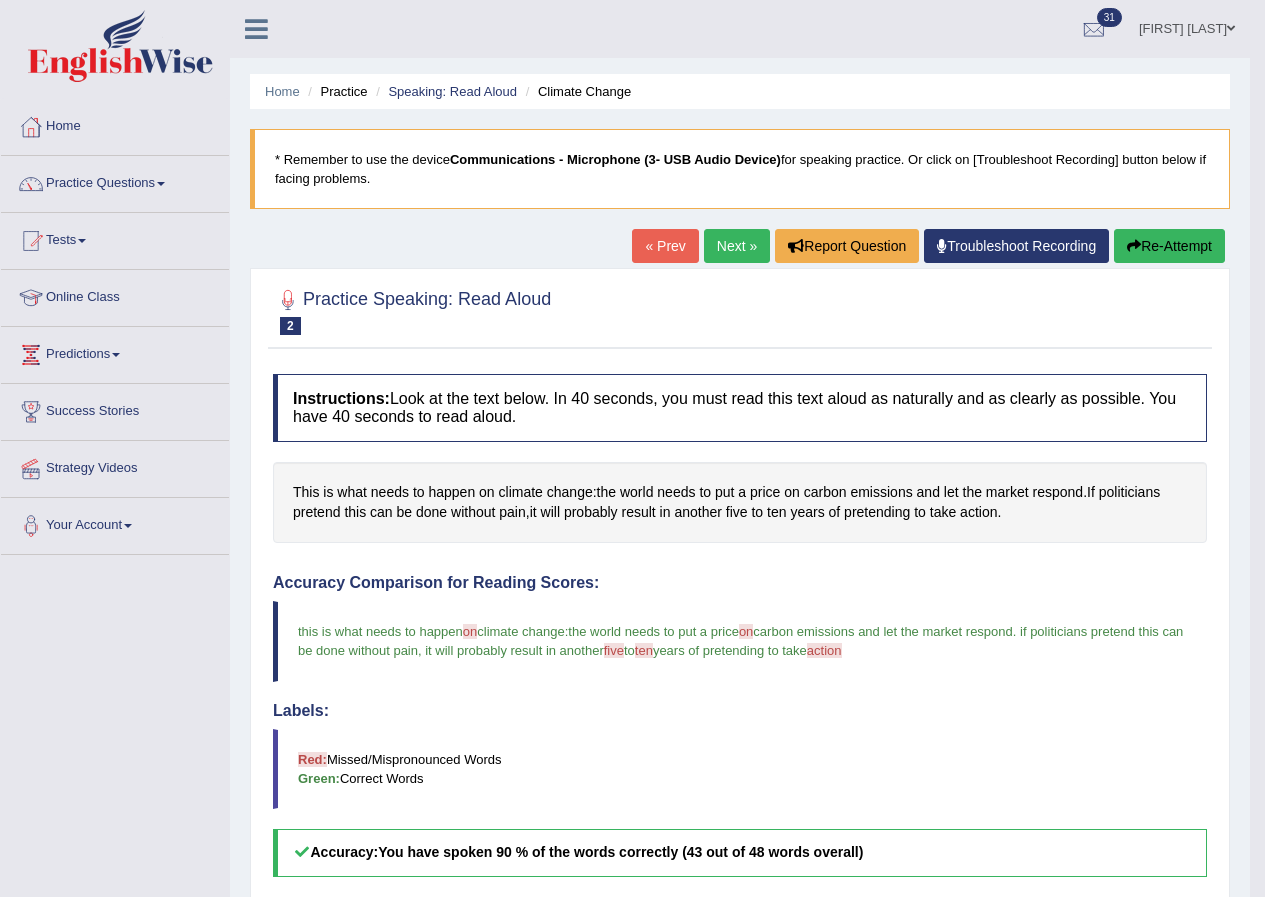 click on "Next »" at bounding box center (737, 246) 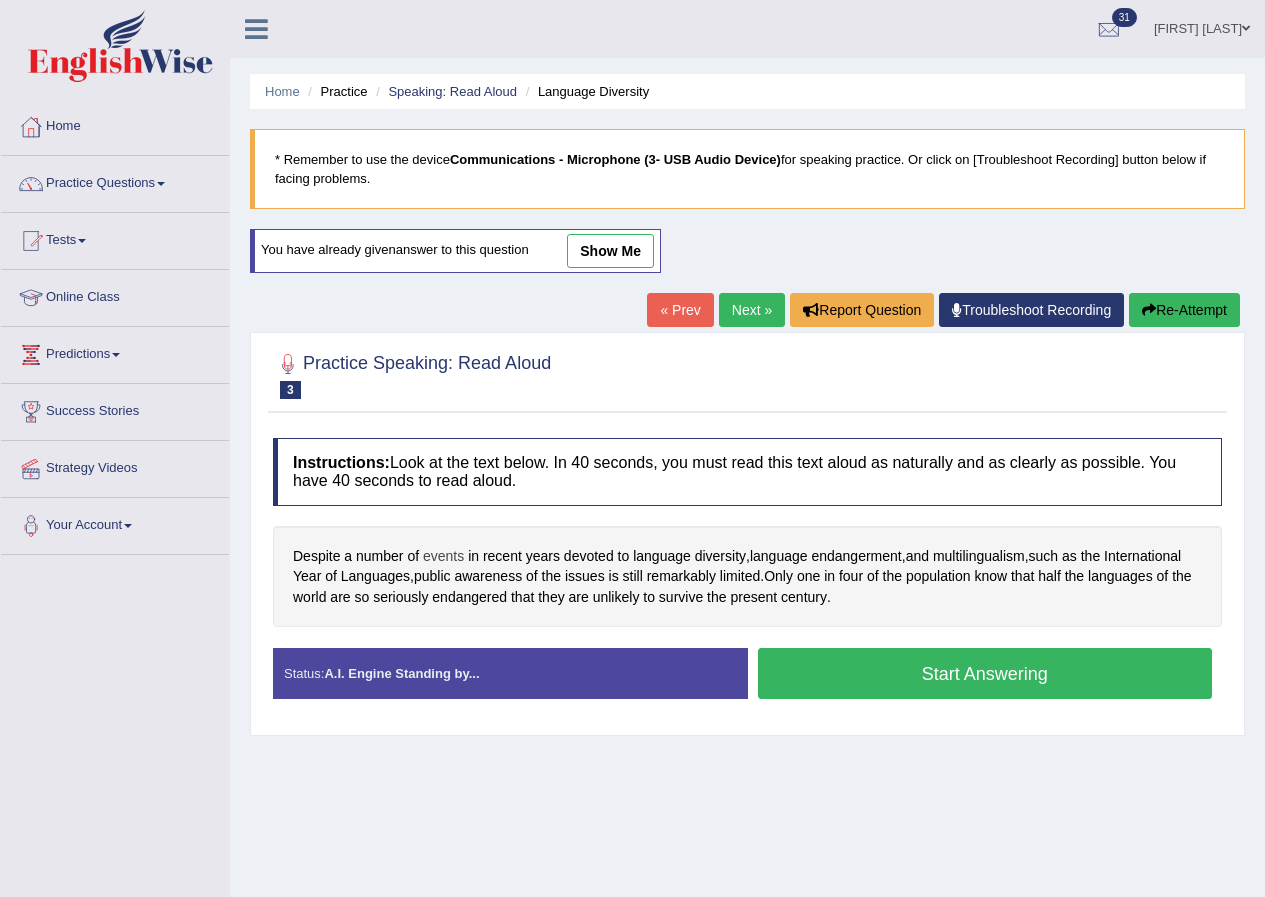 scroll, scrollTop: 0, scrollLeft: 0, axis: both 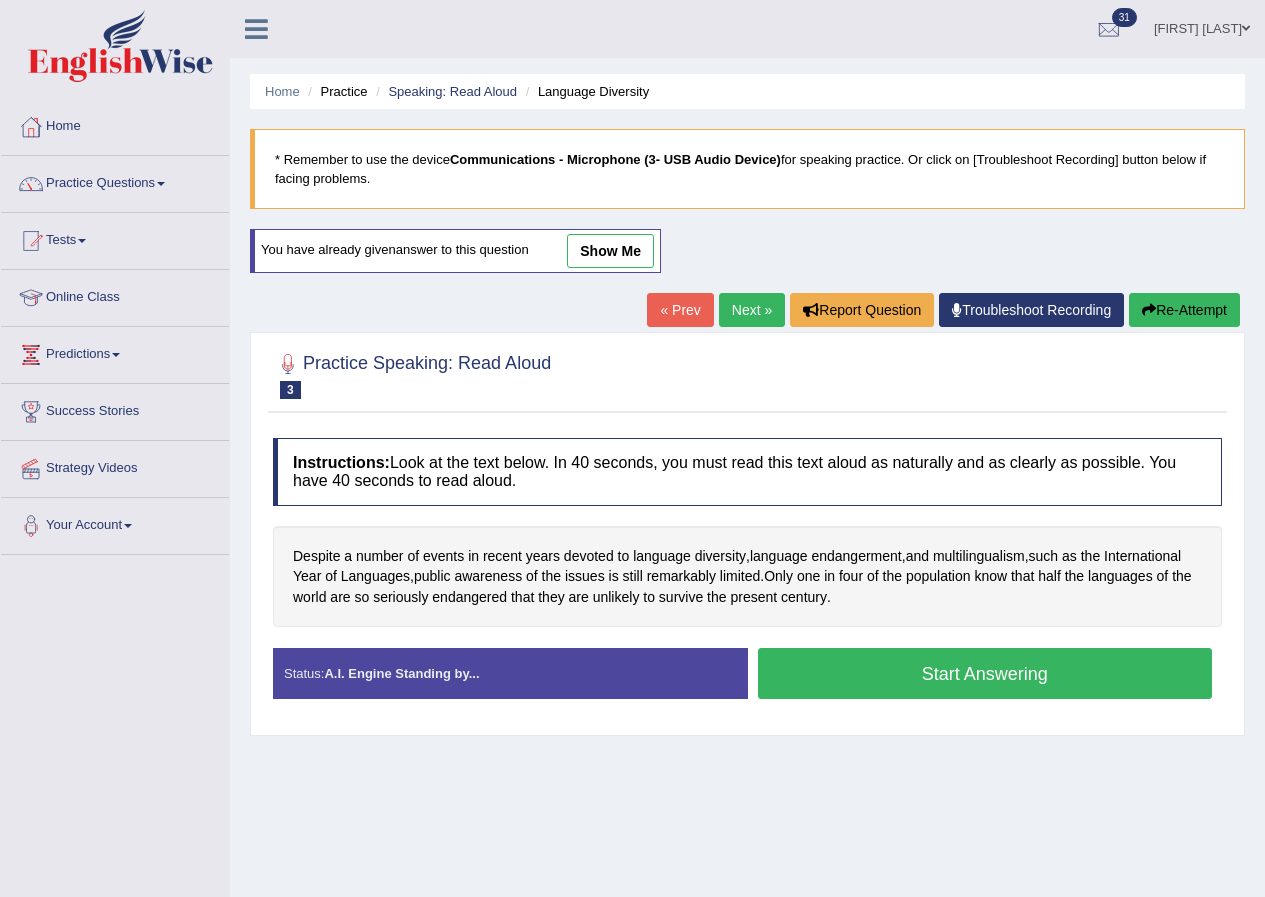 click on "show me" at bounding box center (610, 251) 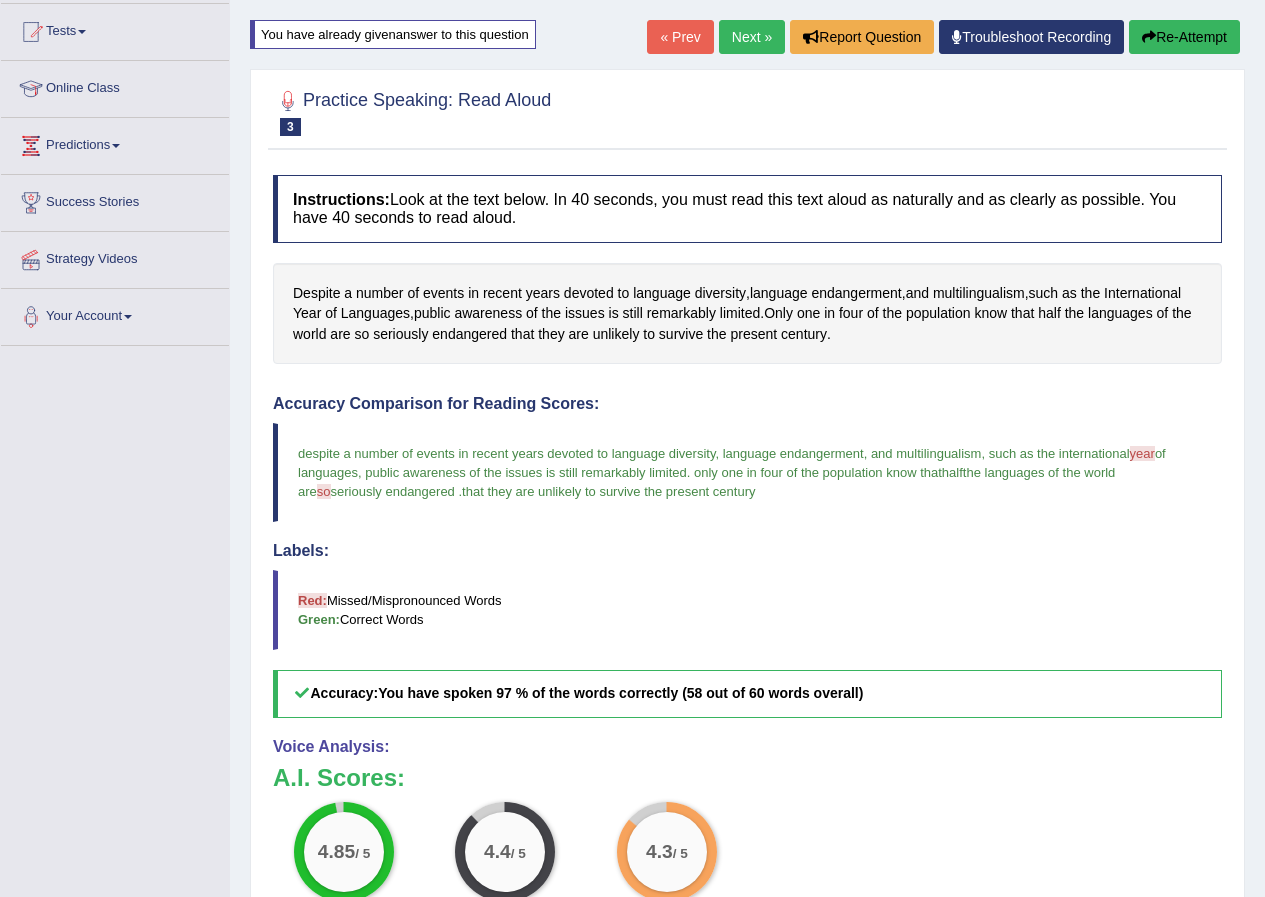 scroll, scrollTop: 0, scrollLeft: 0, axis: both 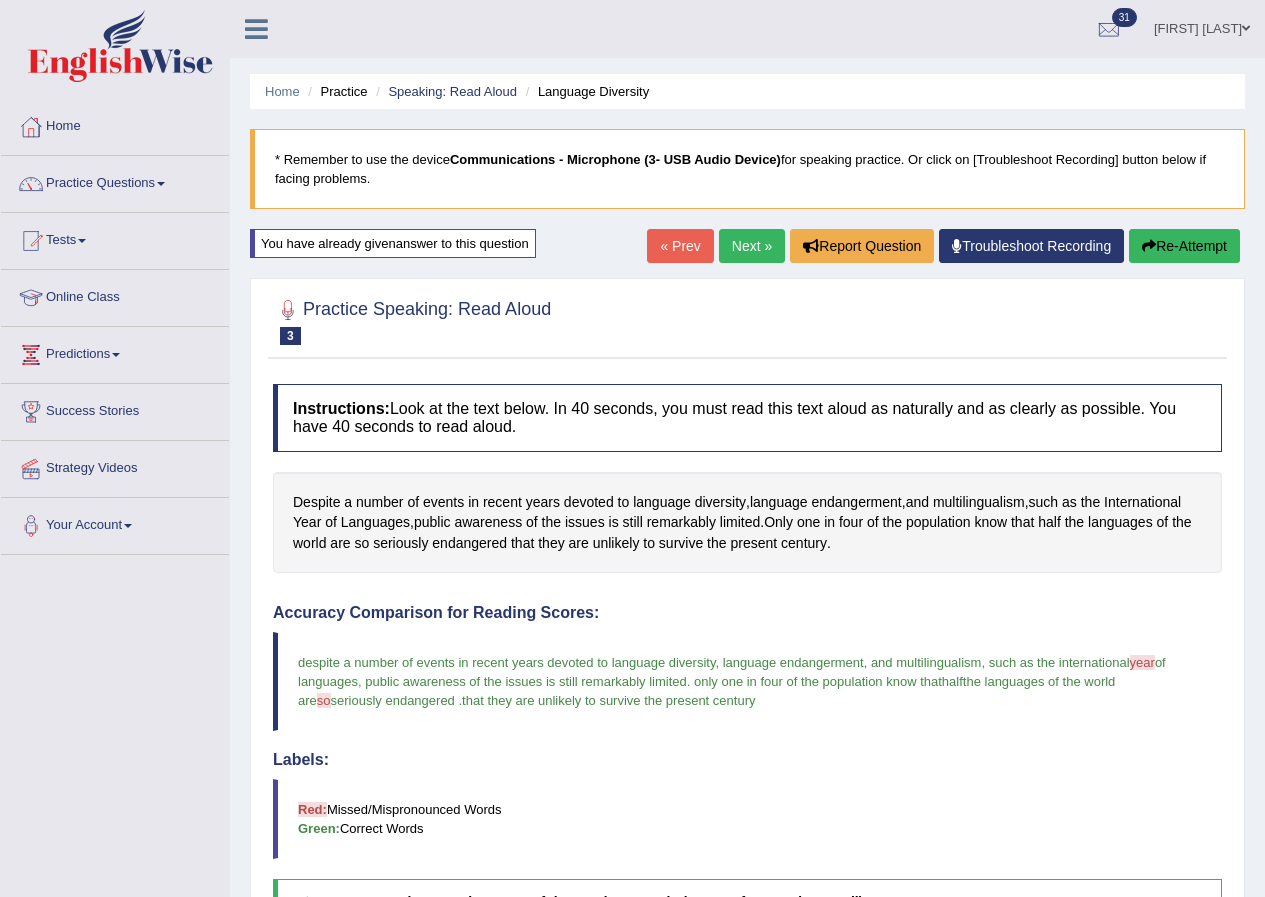 click on "Re-Attempt" at bounding box center (1184, 246) 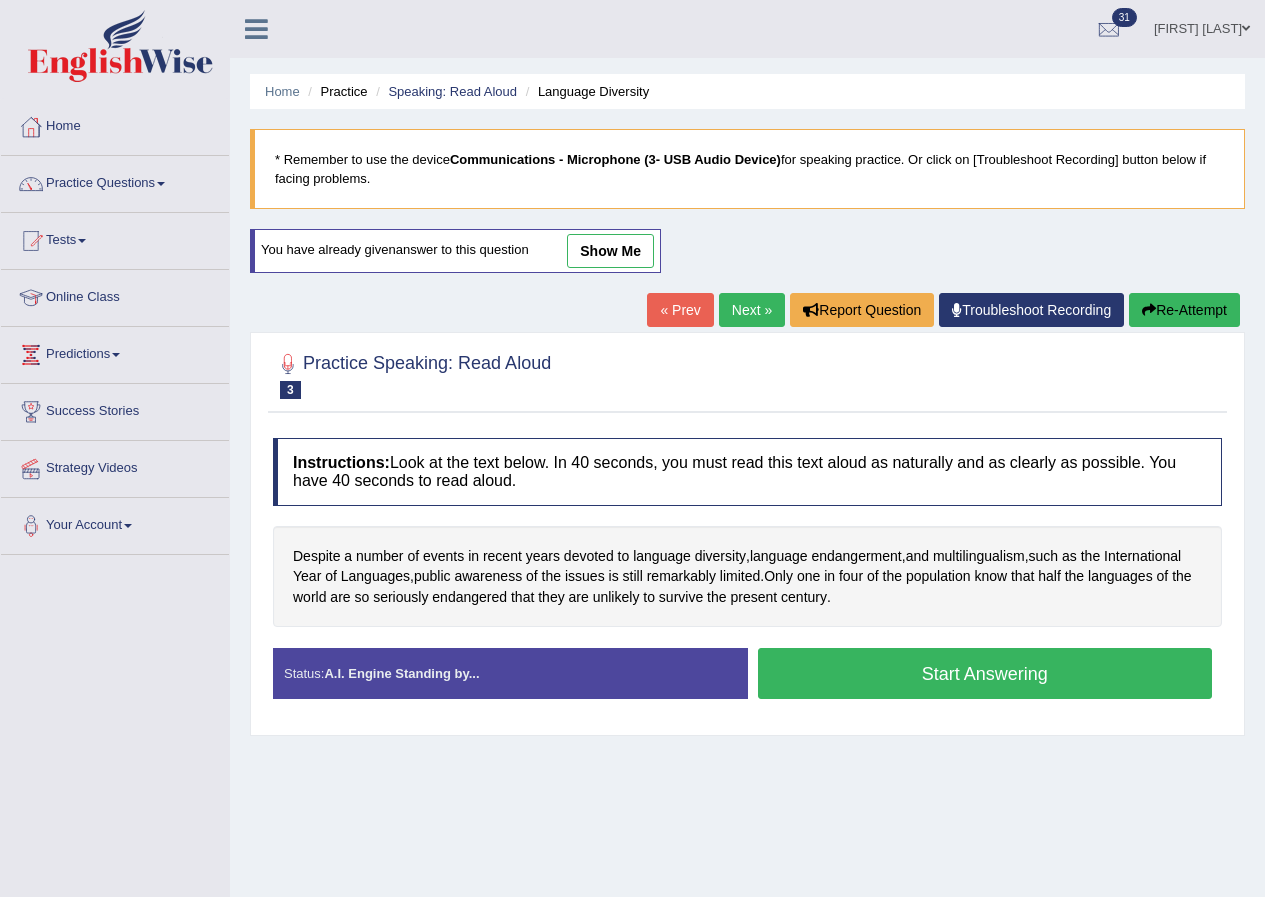 scroll, scrollTop: 0, scrollLeft: 0, axis: both 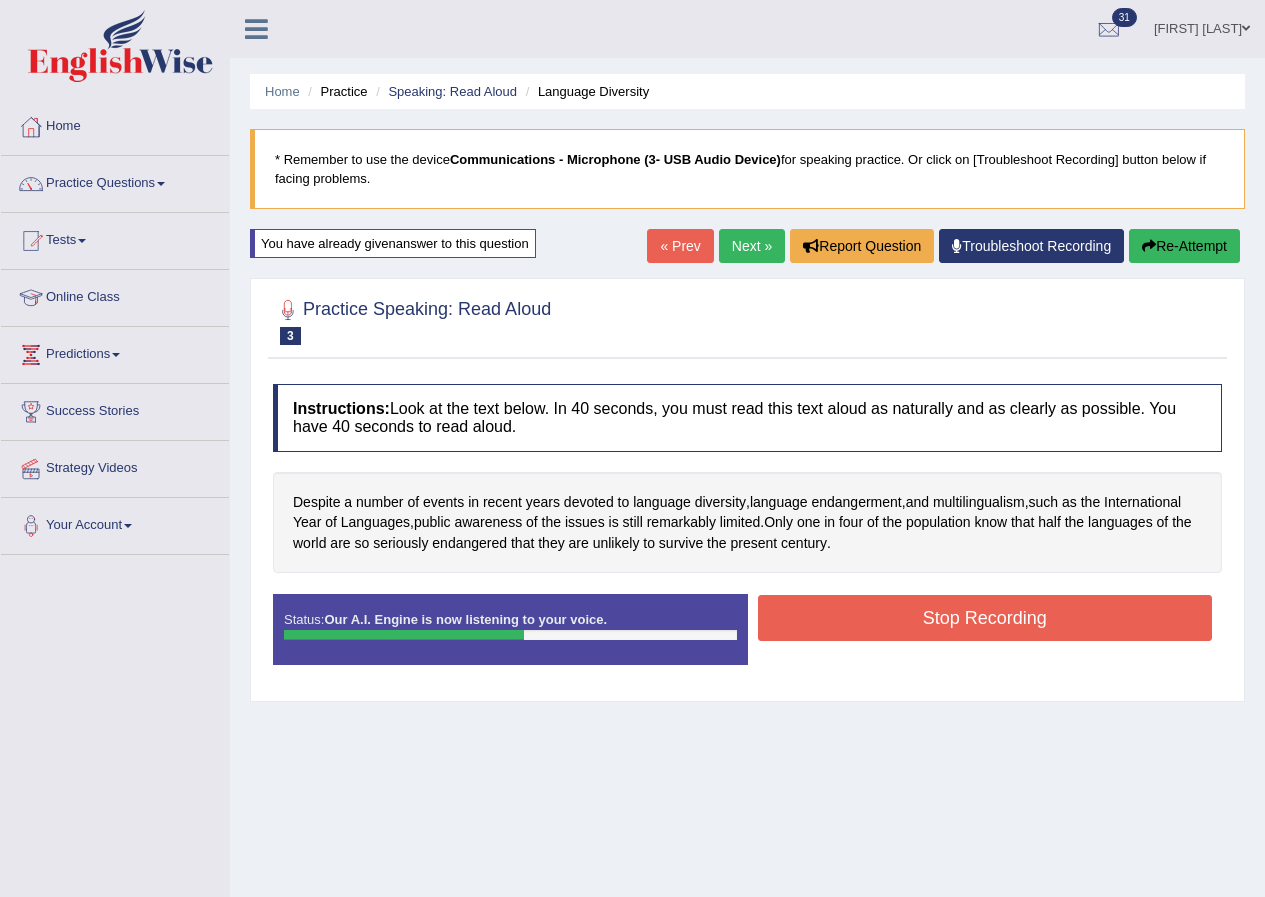 click on "Stop Recording" at bounding box center [985, 618] 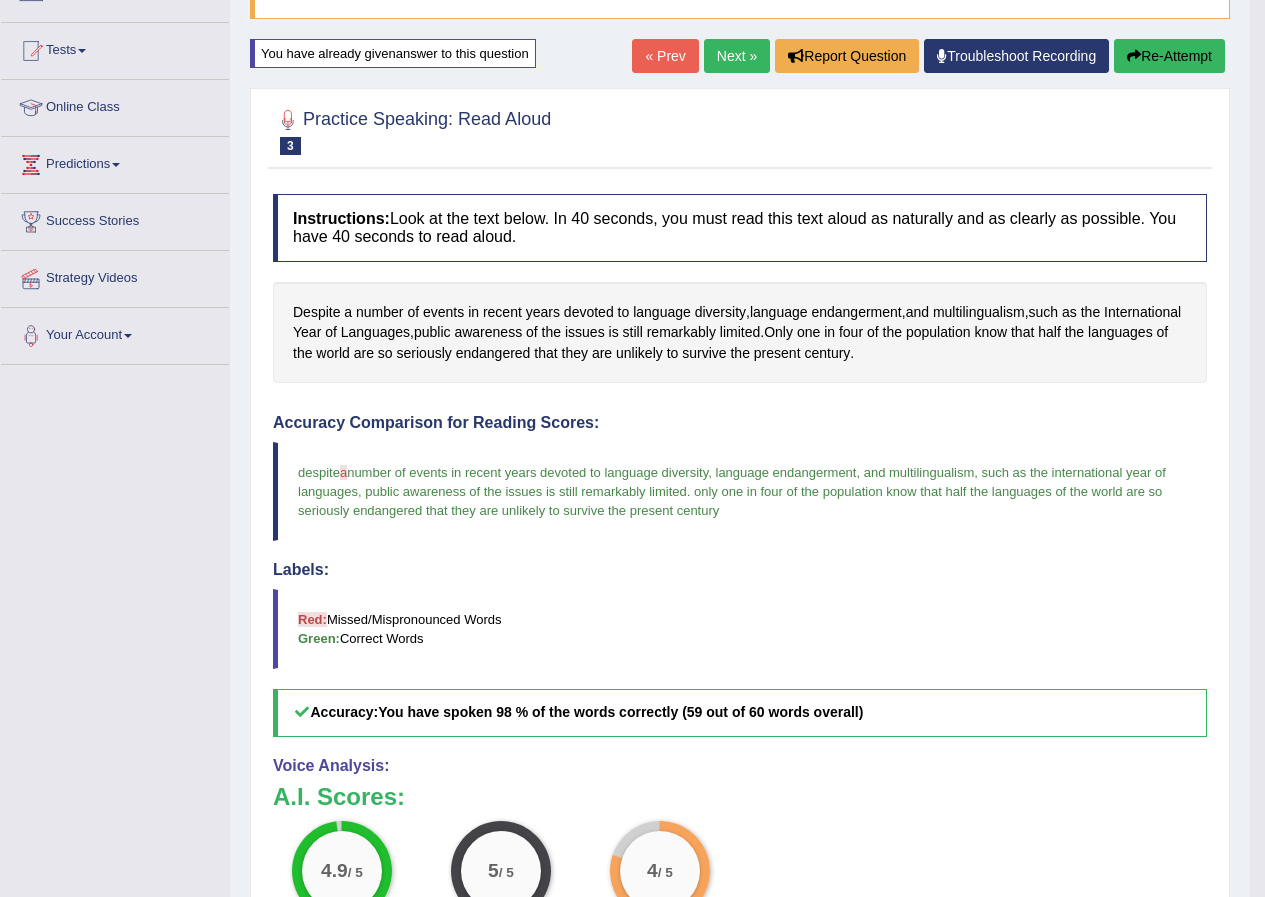 scroll, scrollTop: 0, scrollLeft: 0, axis: both 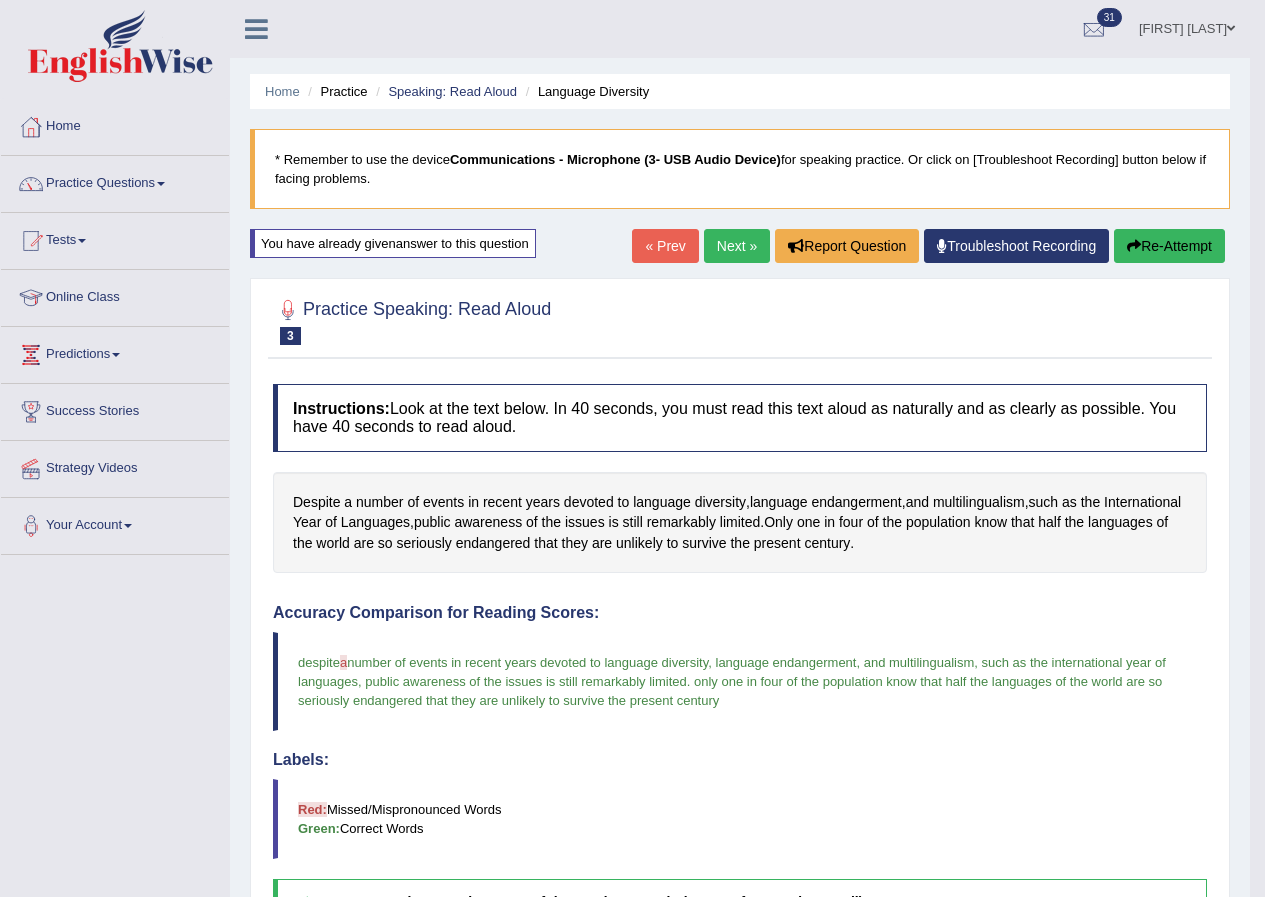 click on "Next »" at bounding box center [737, 246] 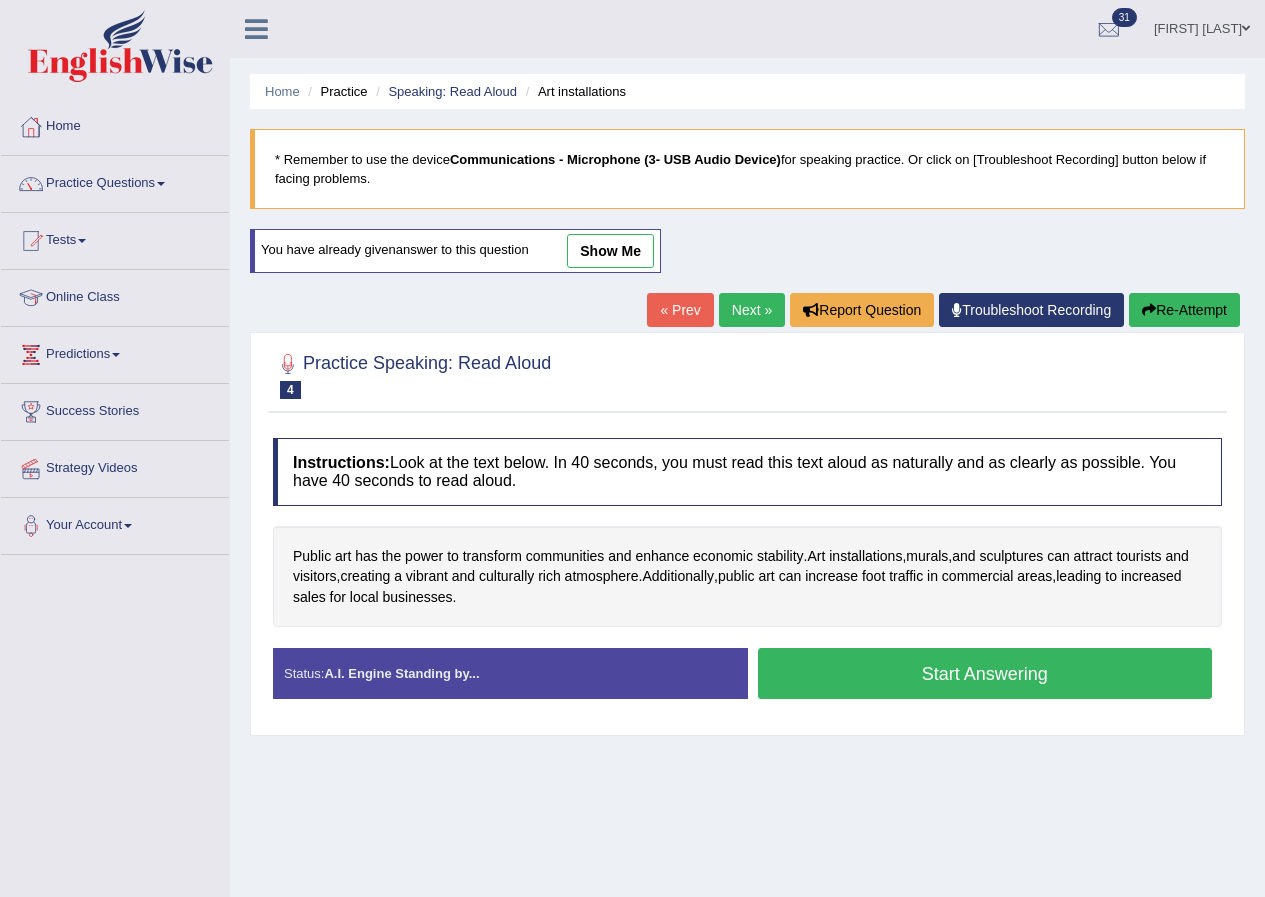 scroll, scrollTop: 0, scrollLeft: 0, axis: both 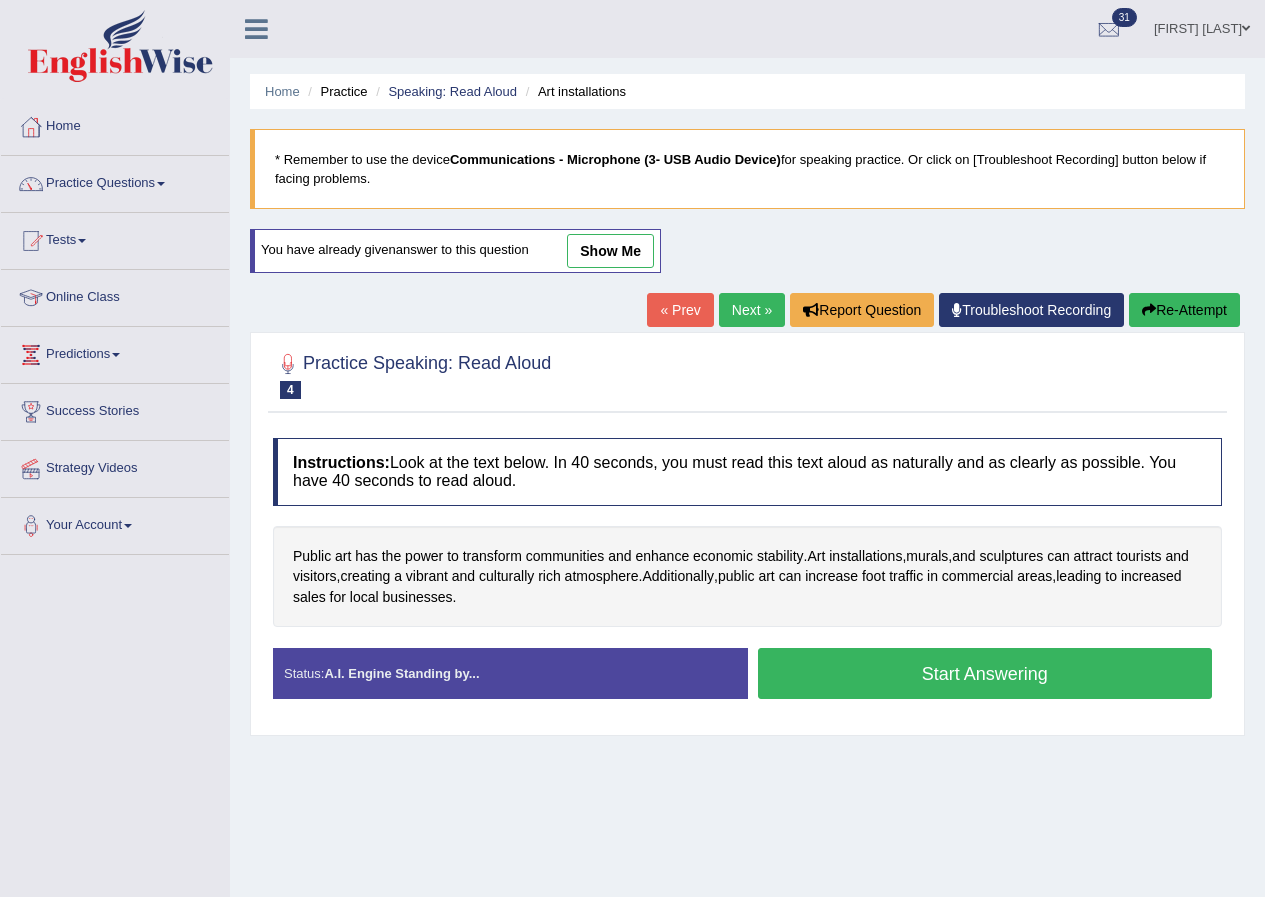 click on "Start Answering" at bounding box center (985, 673) 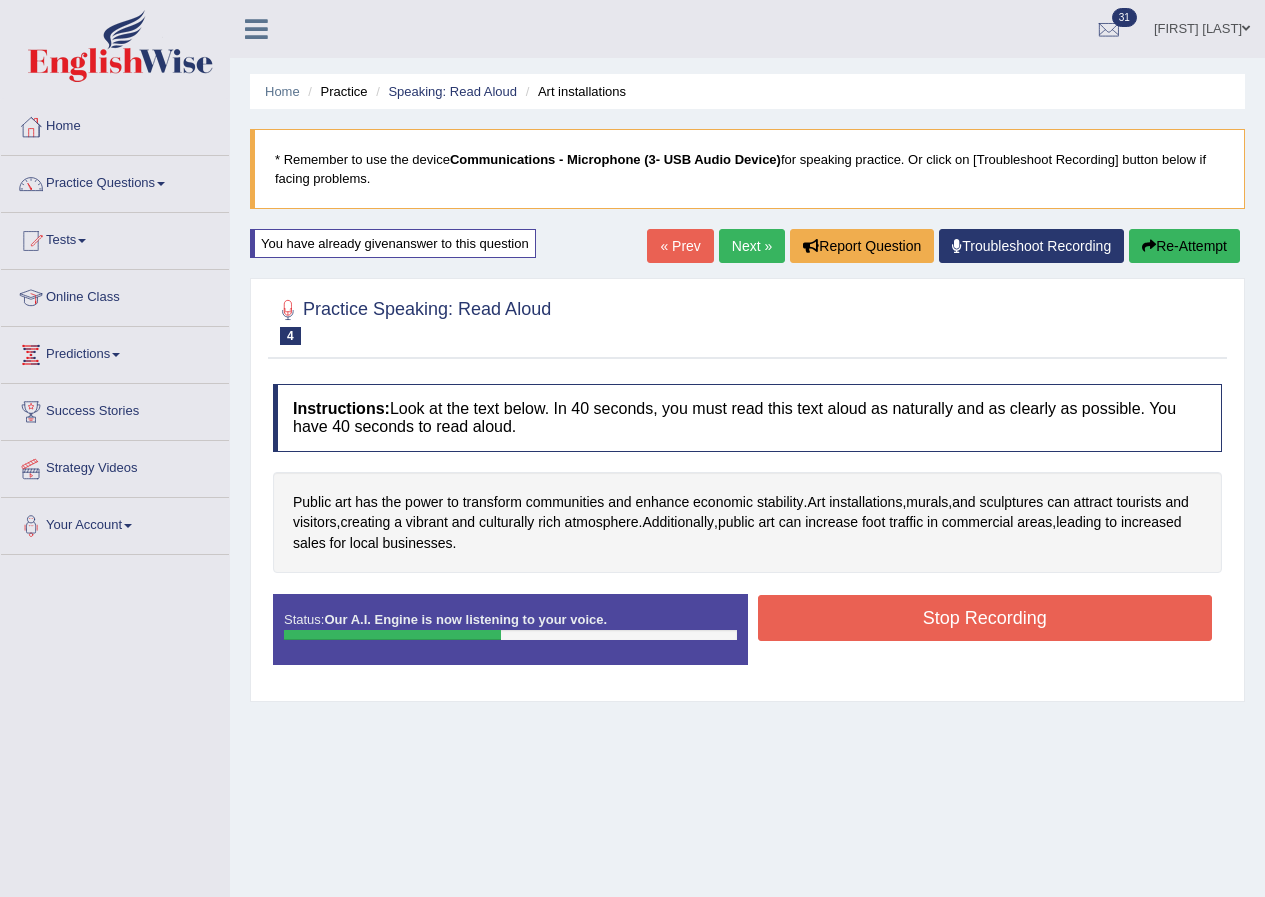 click on "Stop Recording" at bounding box center [985, 618] 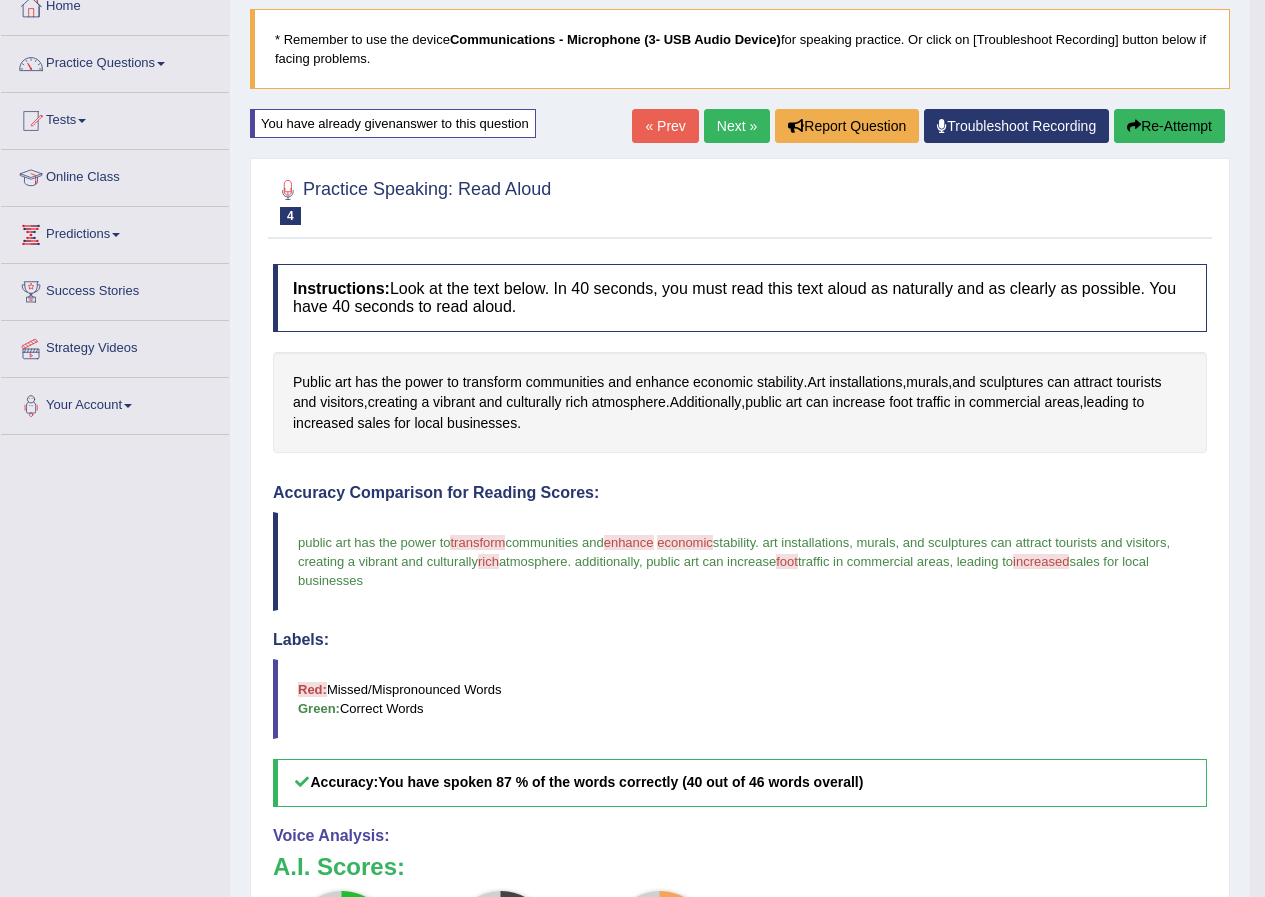 scroll, scrollTop: 400, scrollLeft: 0, axis: vertical 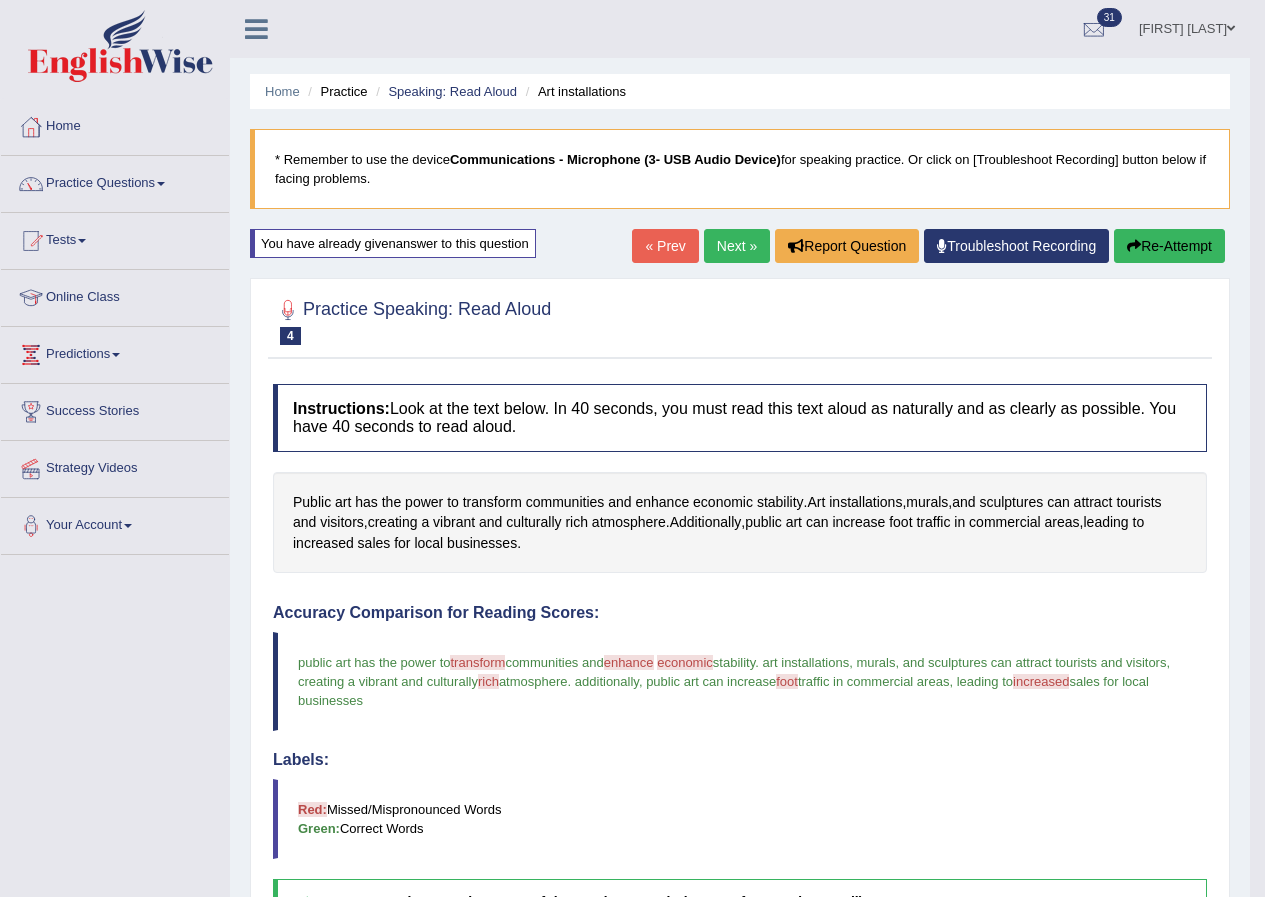 click on "Next »" at bounding box center (737, 246) 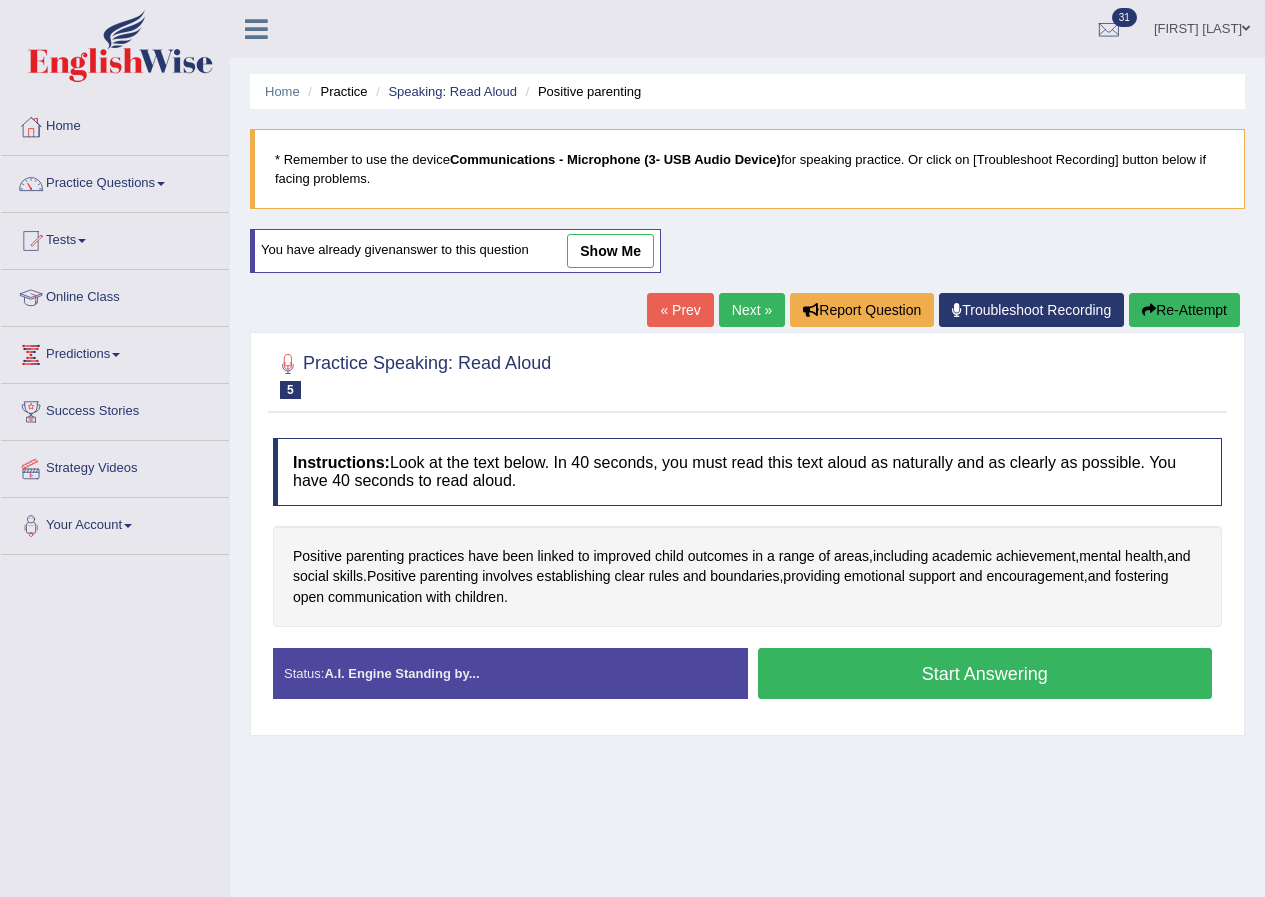 scroll, scrollTop: 0, scrollLeft: 0, axis: both 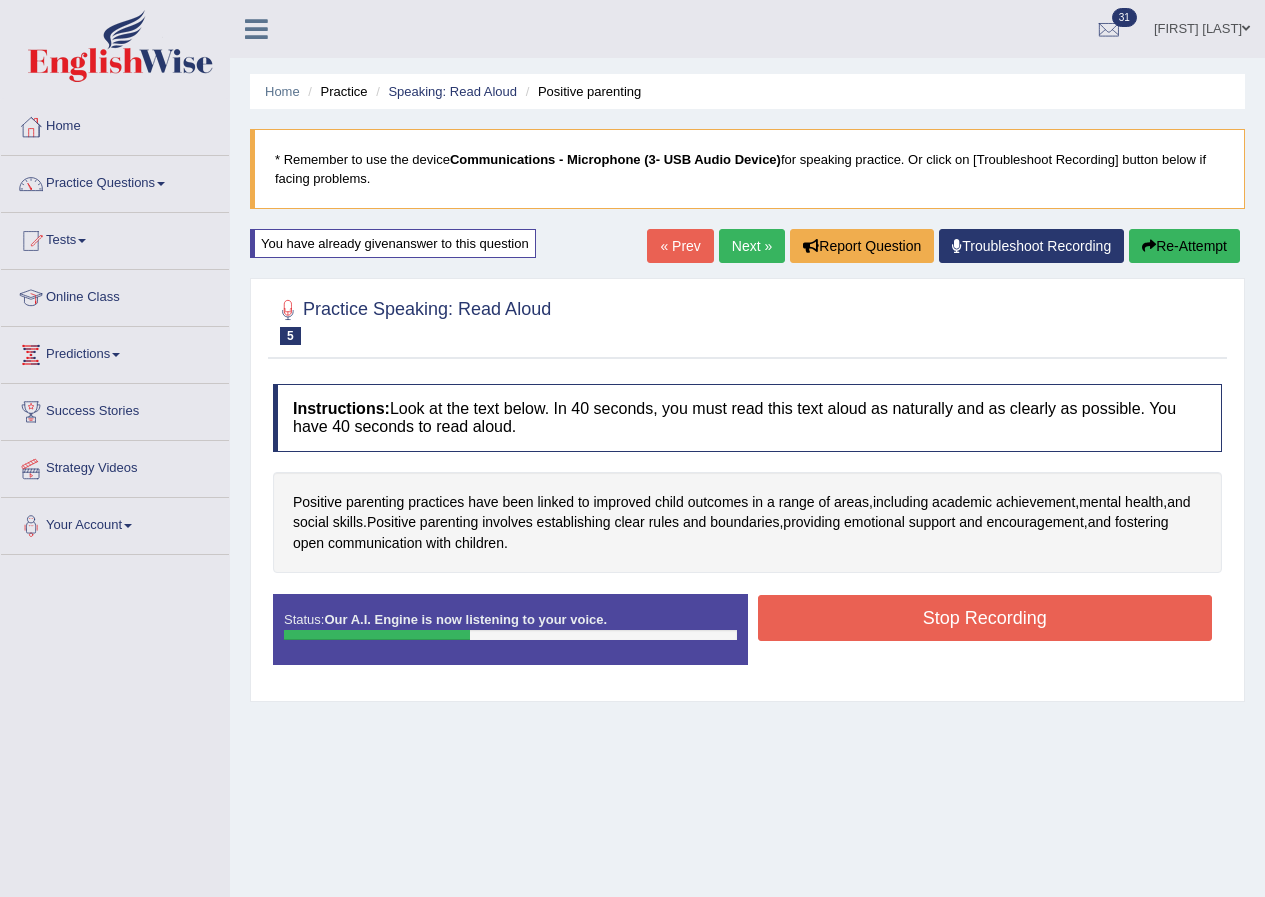 click on "Stop Recording" at bounding box center (985, 618) 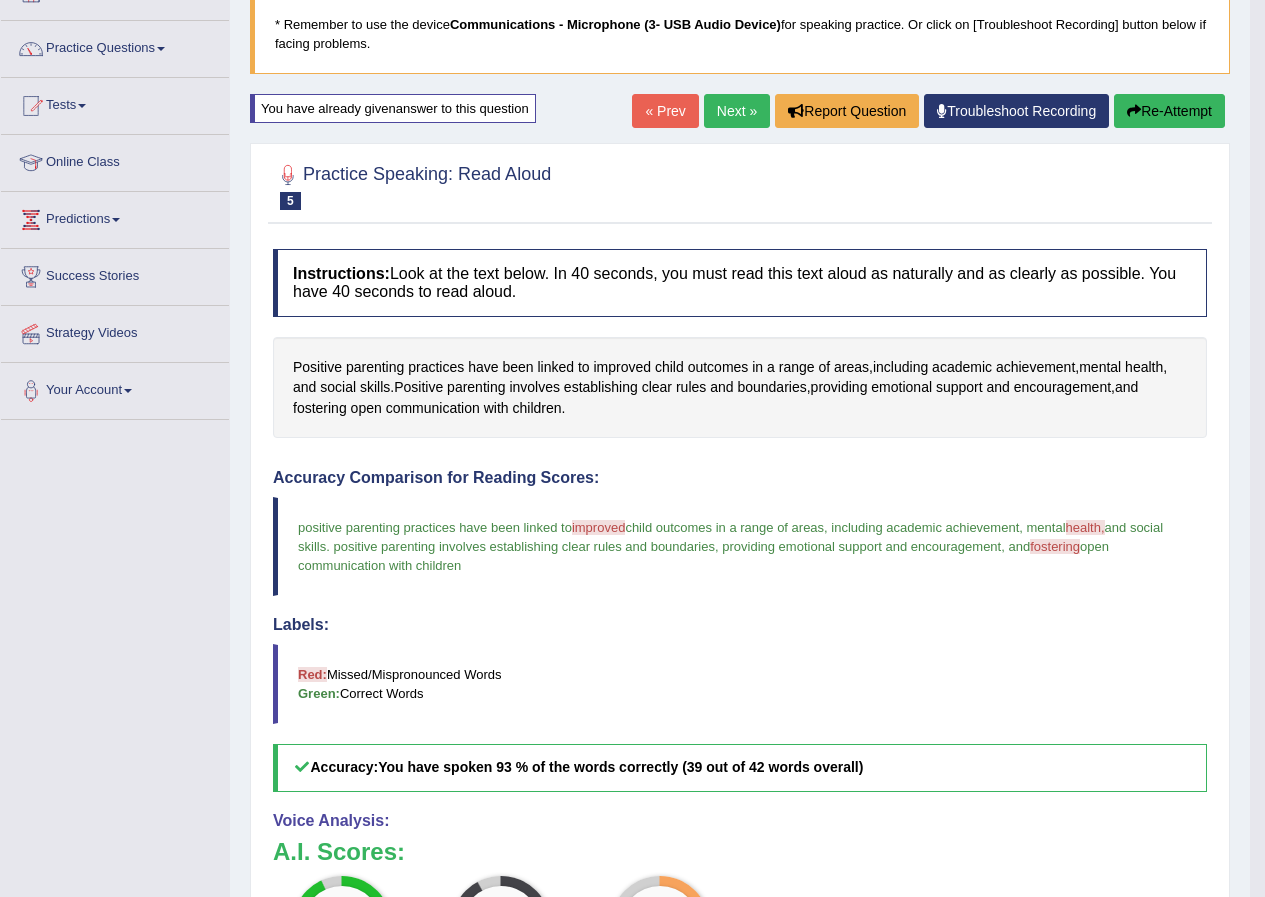 scroll, scrollTop: 400, scrollLeft: 0, axis: vertical 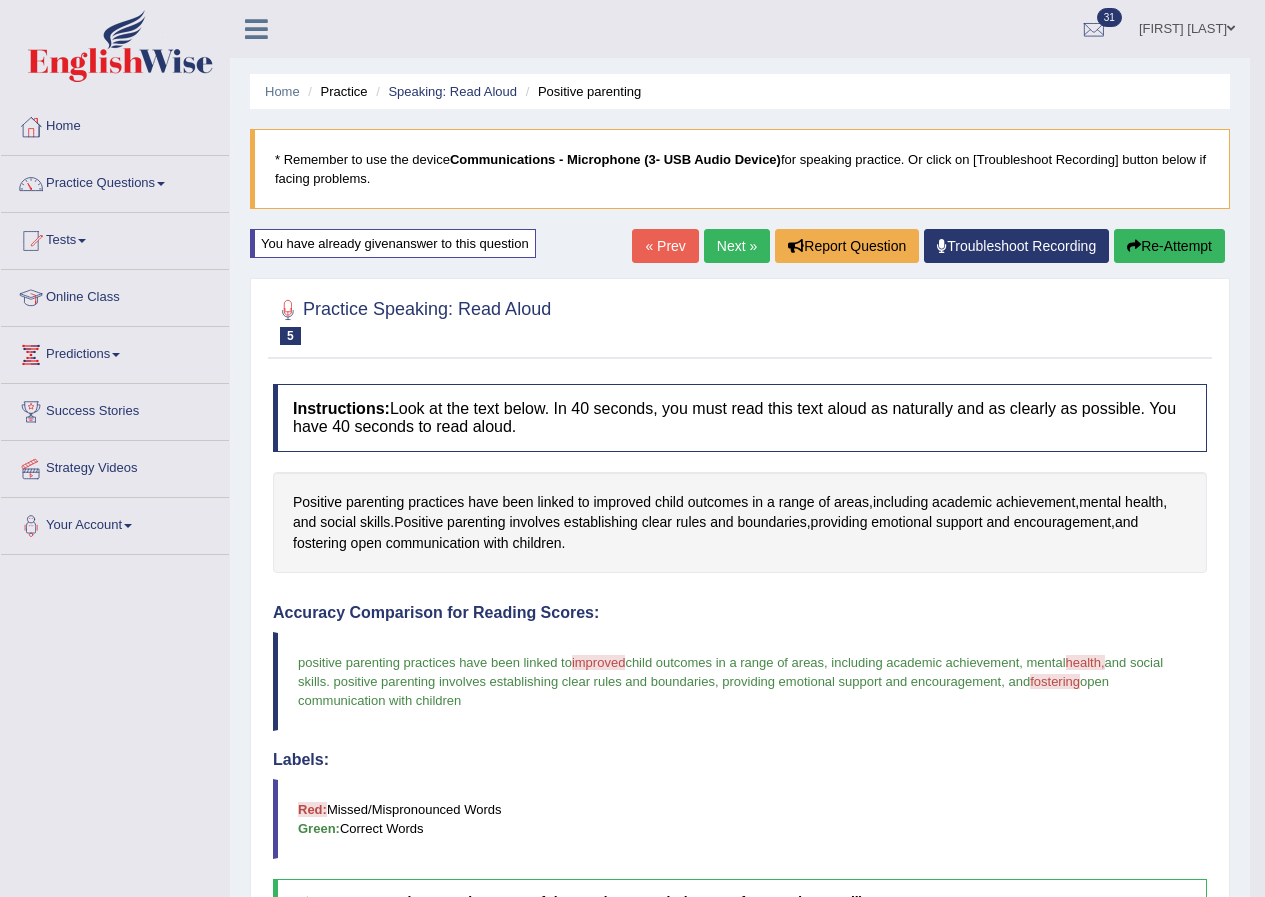 click on "Re-Attempt" at bounding box center [1169, 246] 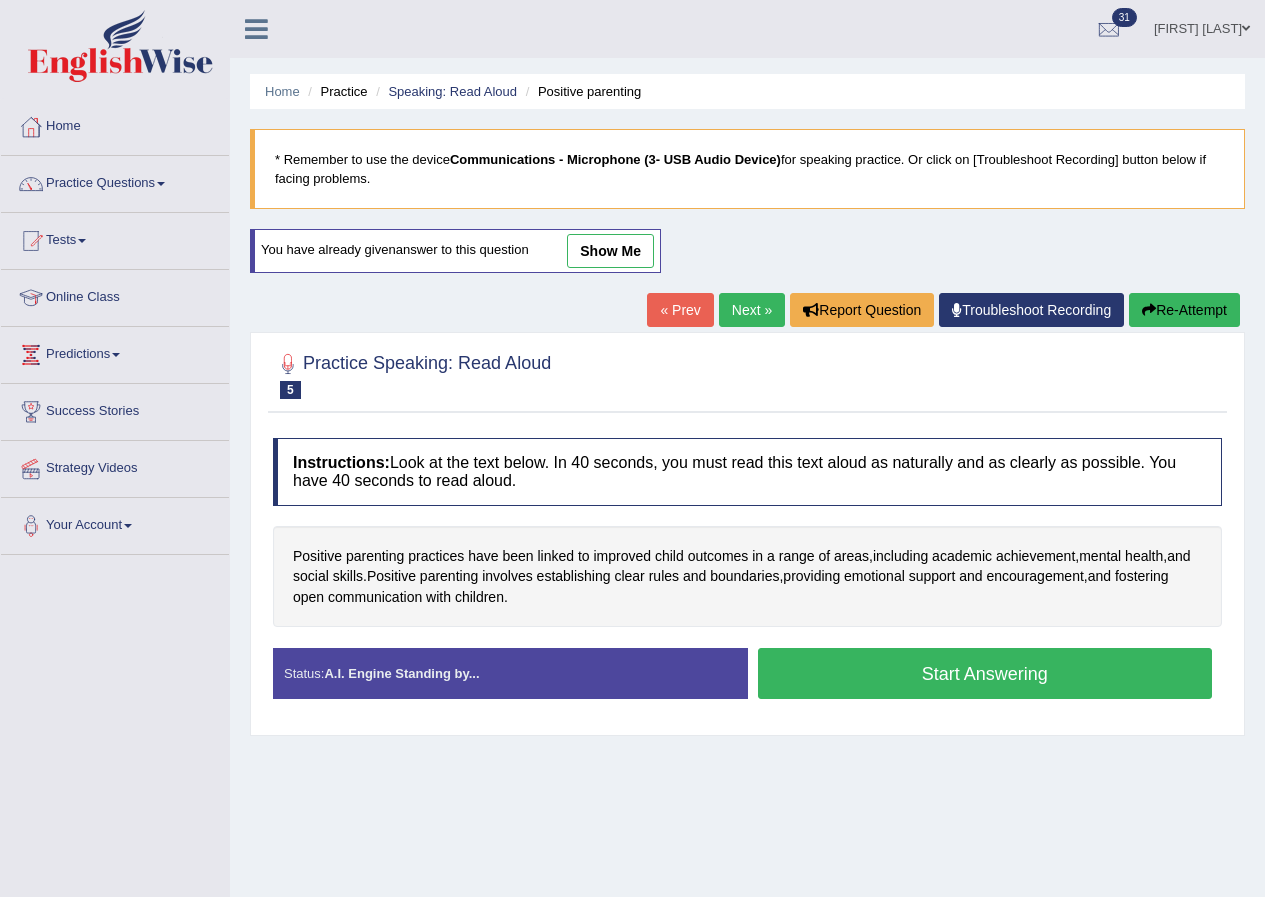 scroll, scrollTop: 0, scrollLeft: 0, axis: both 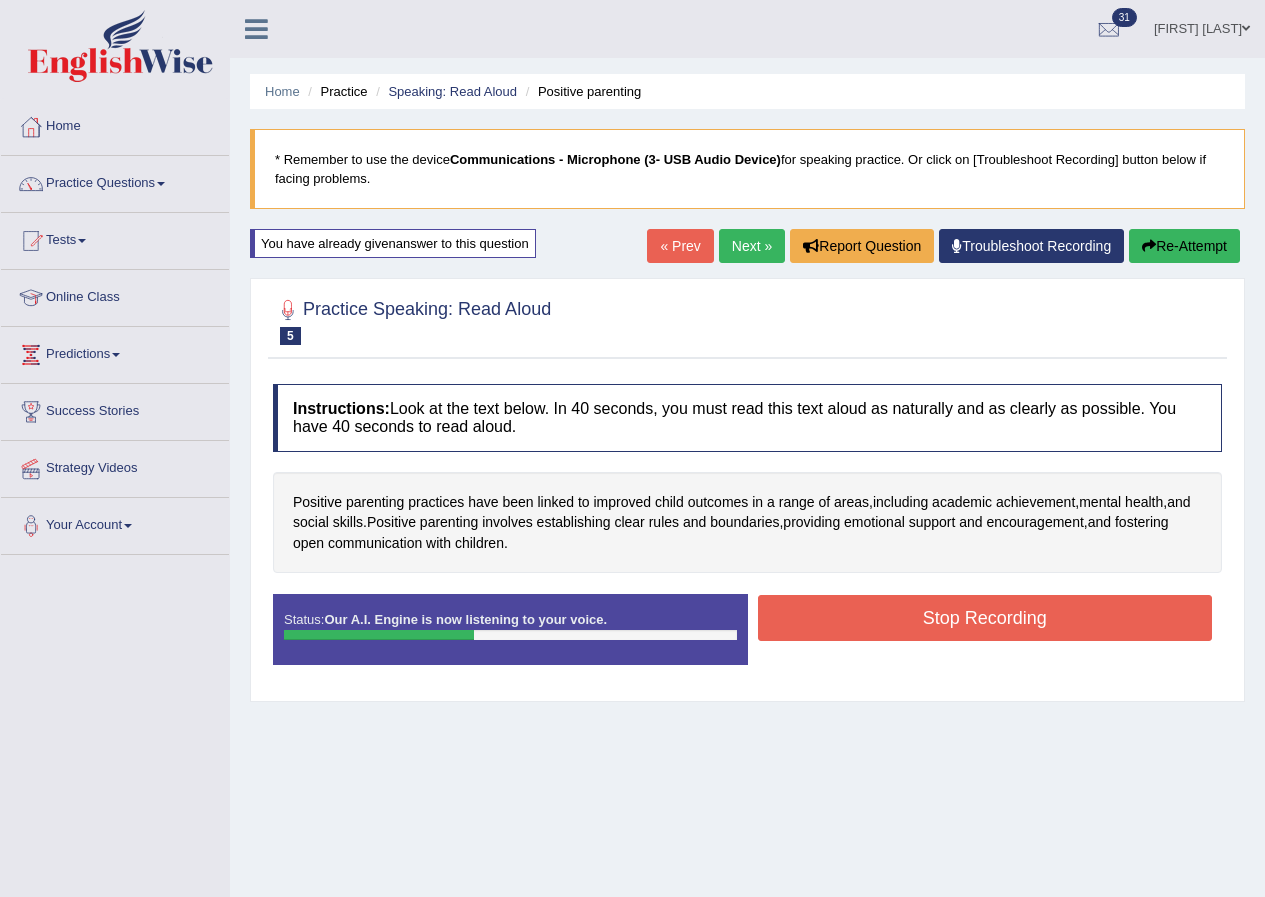 click on "Stop Recording" at bounding box center [985, 618] 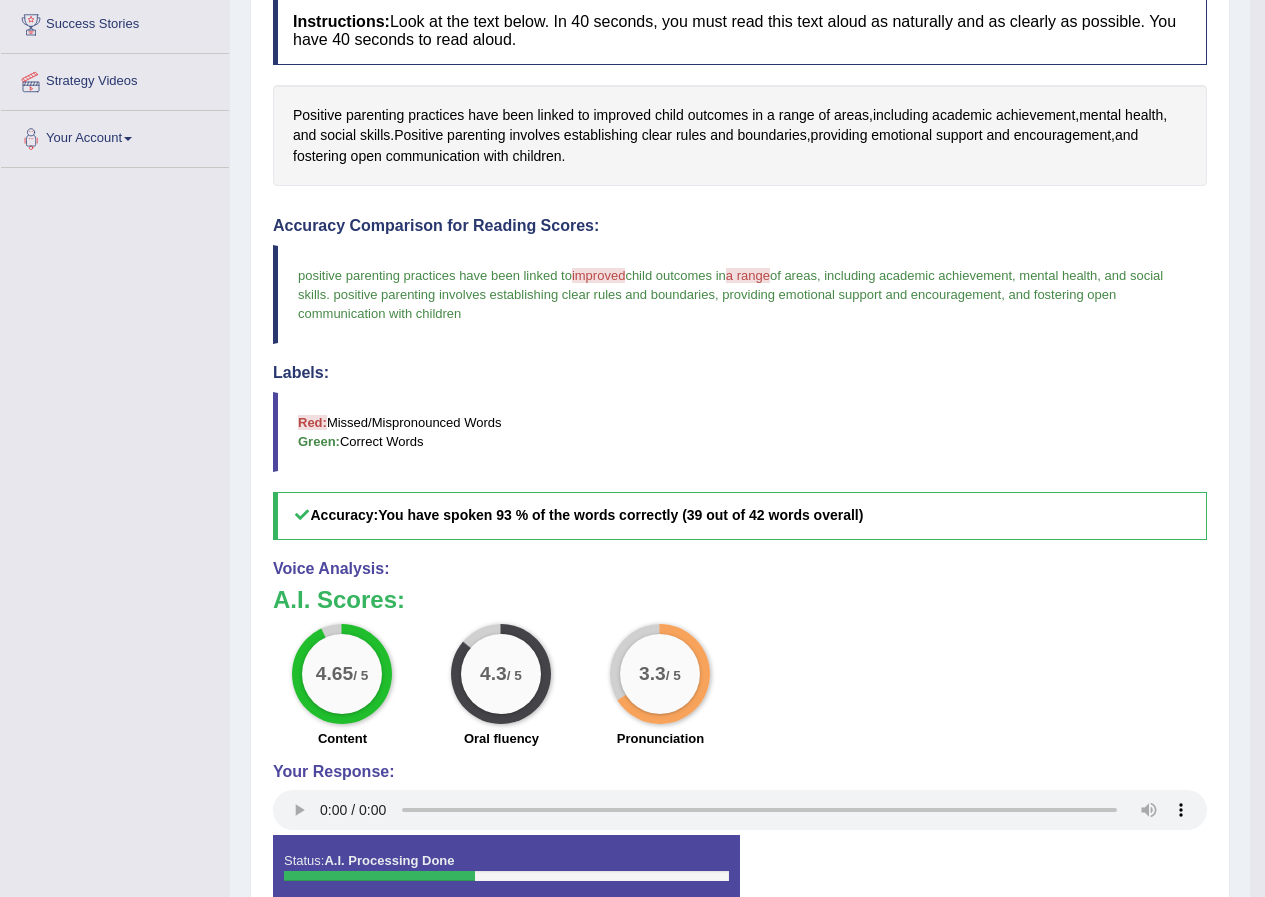 scroll, scrollTop: 398, scrollLeft: 0, axis: vertical 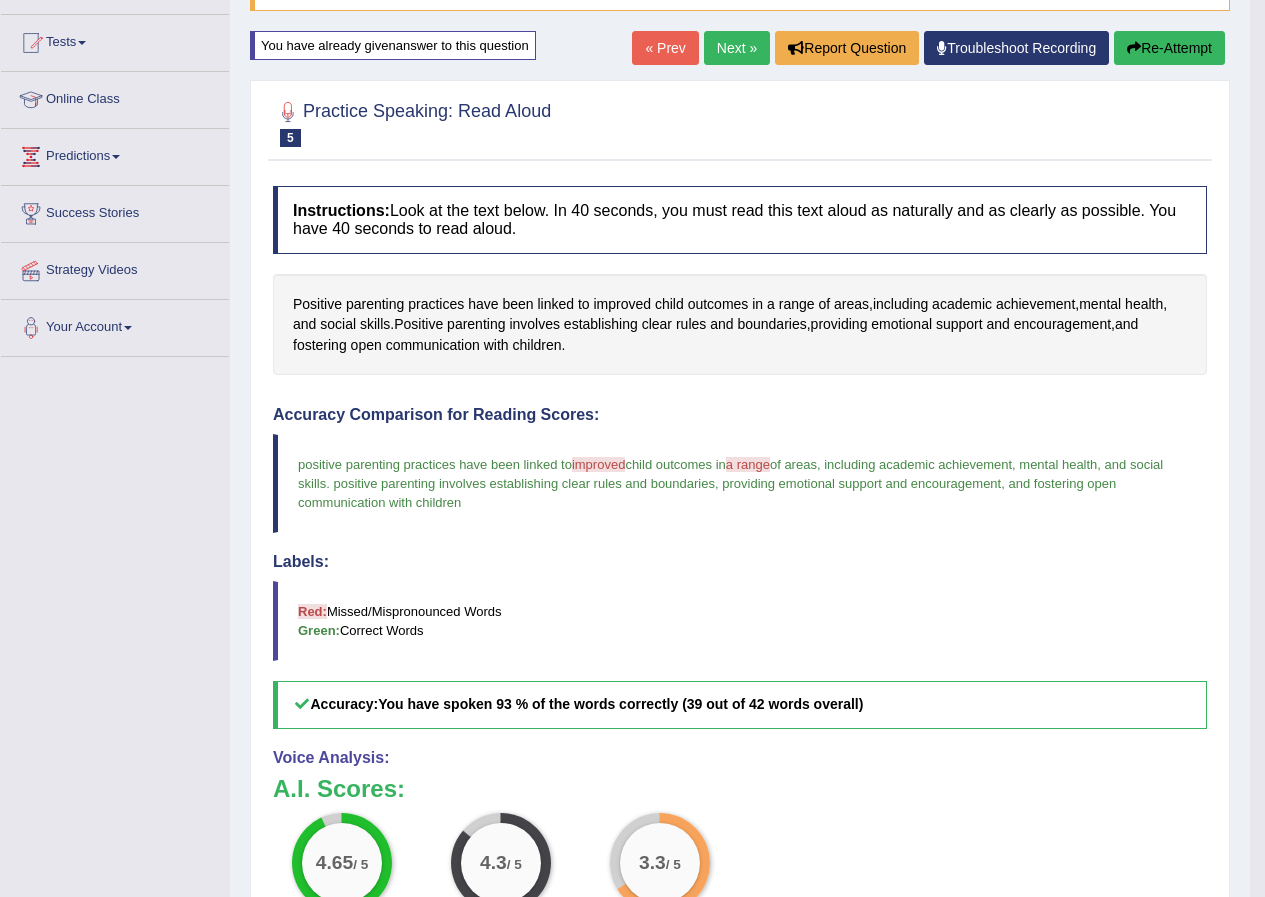click on "Next »" at bounding box center [737, 48] 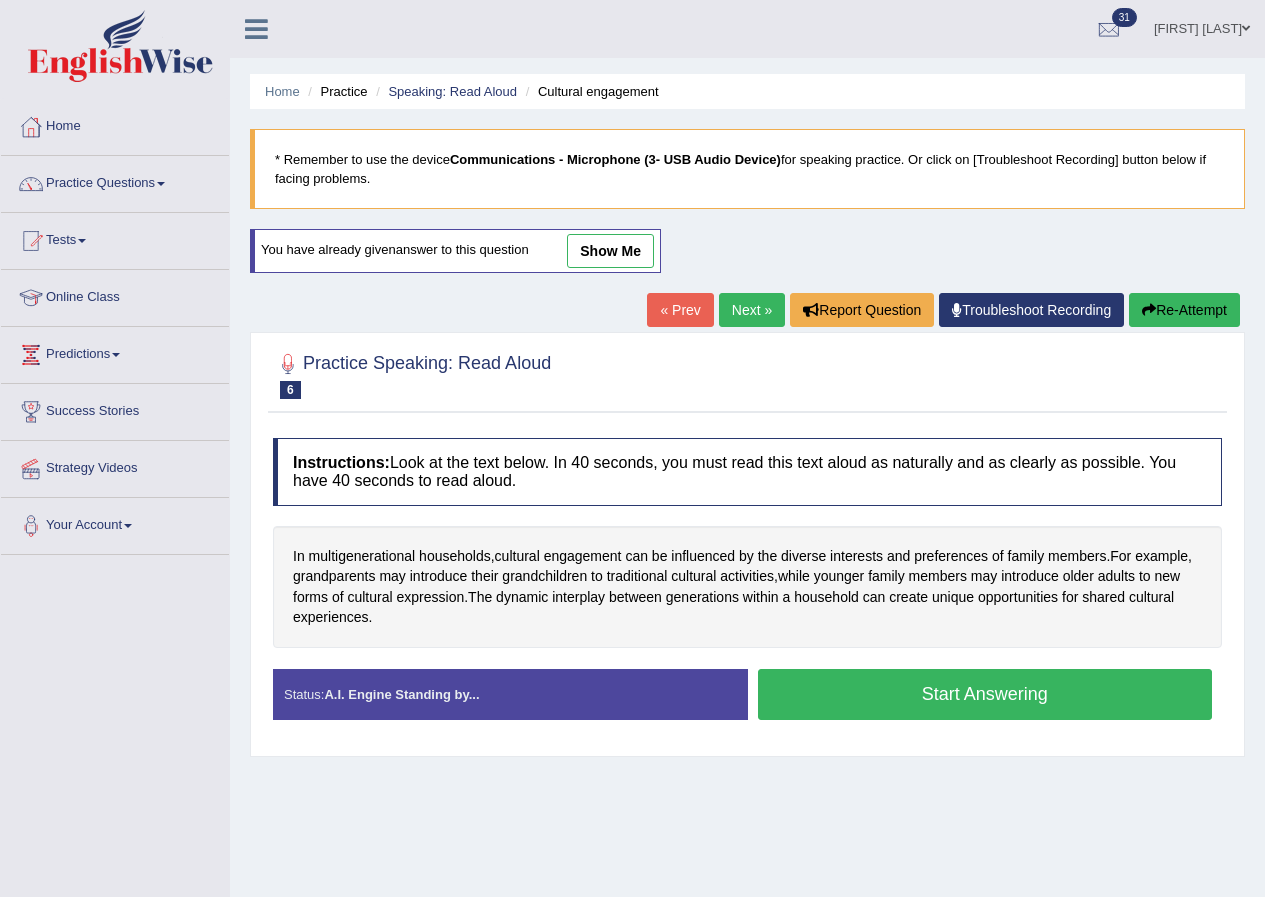 scroll, scrollTop: 0, scrollLeft: 0, axis: both 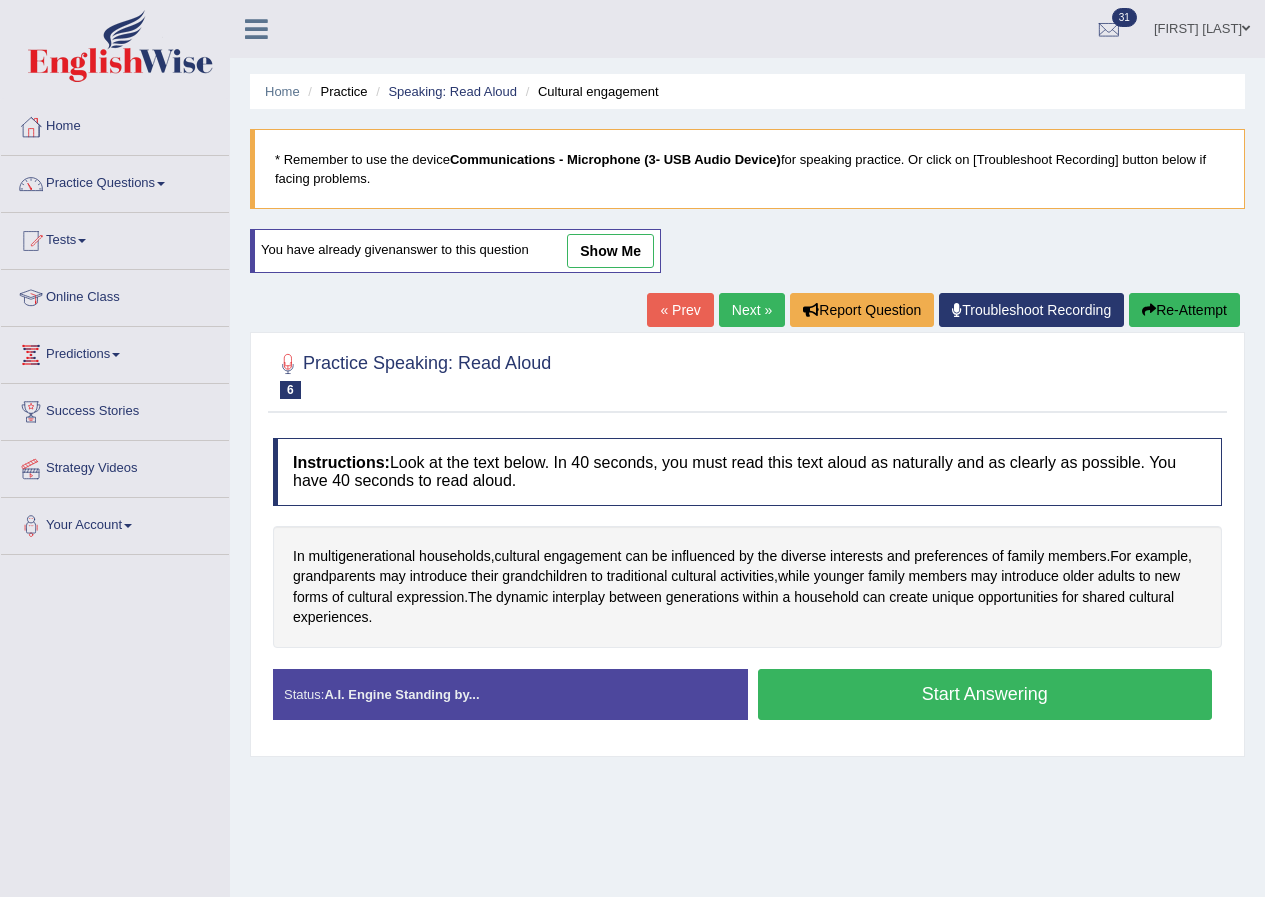 click on "Start Answering" at bounding box center (985, 694) 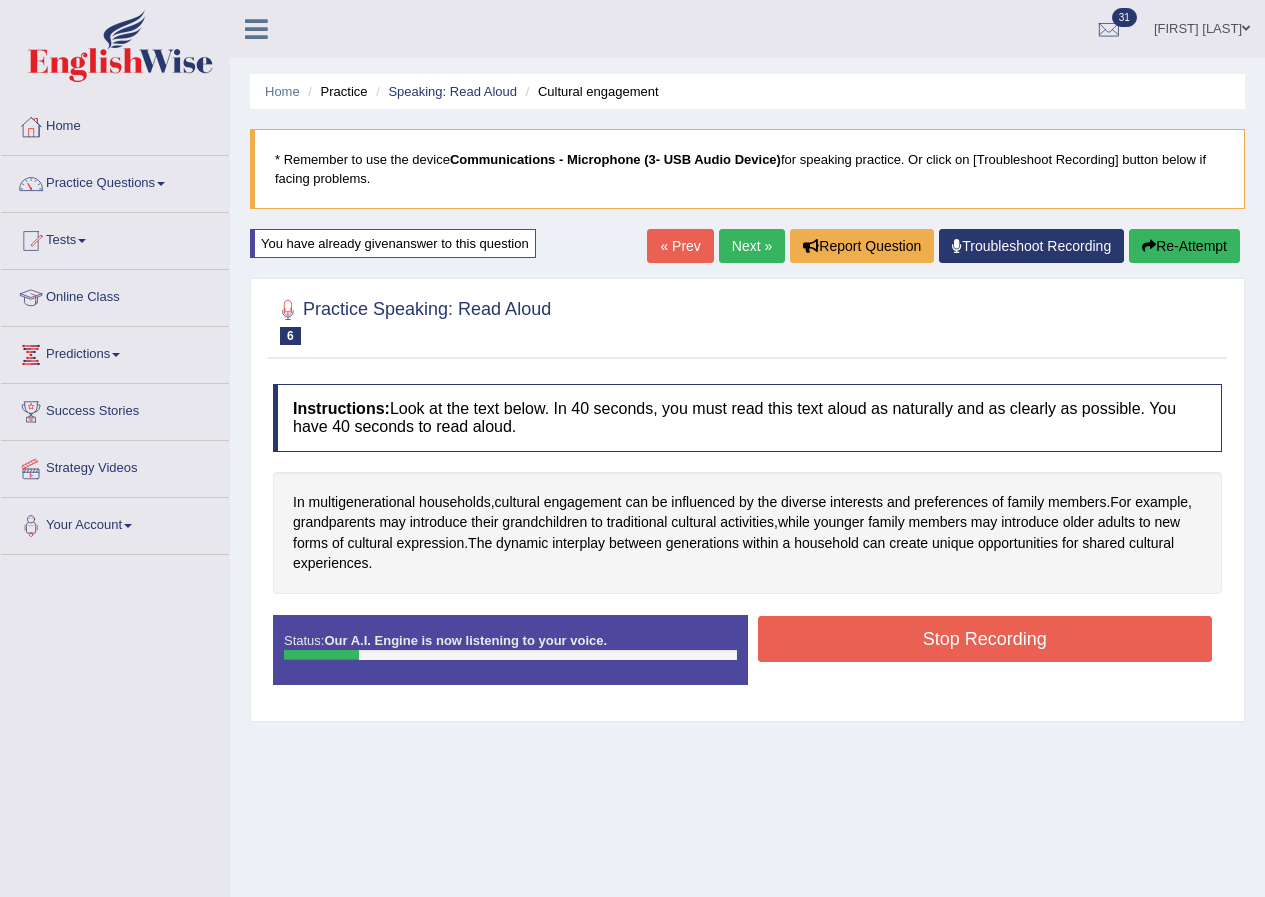 click on "Stop Recording" at bounding box center [985, 639] 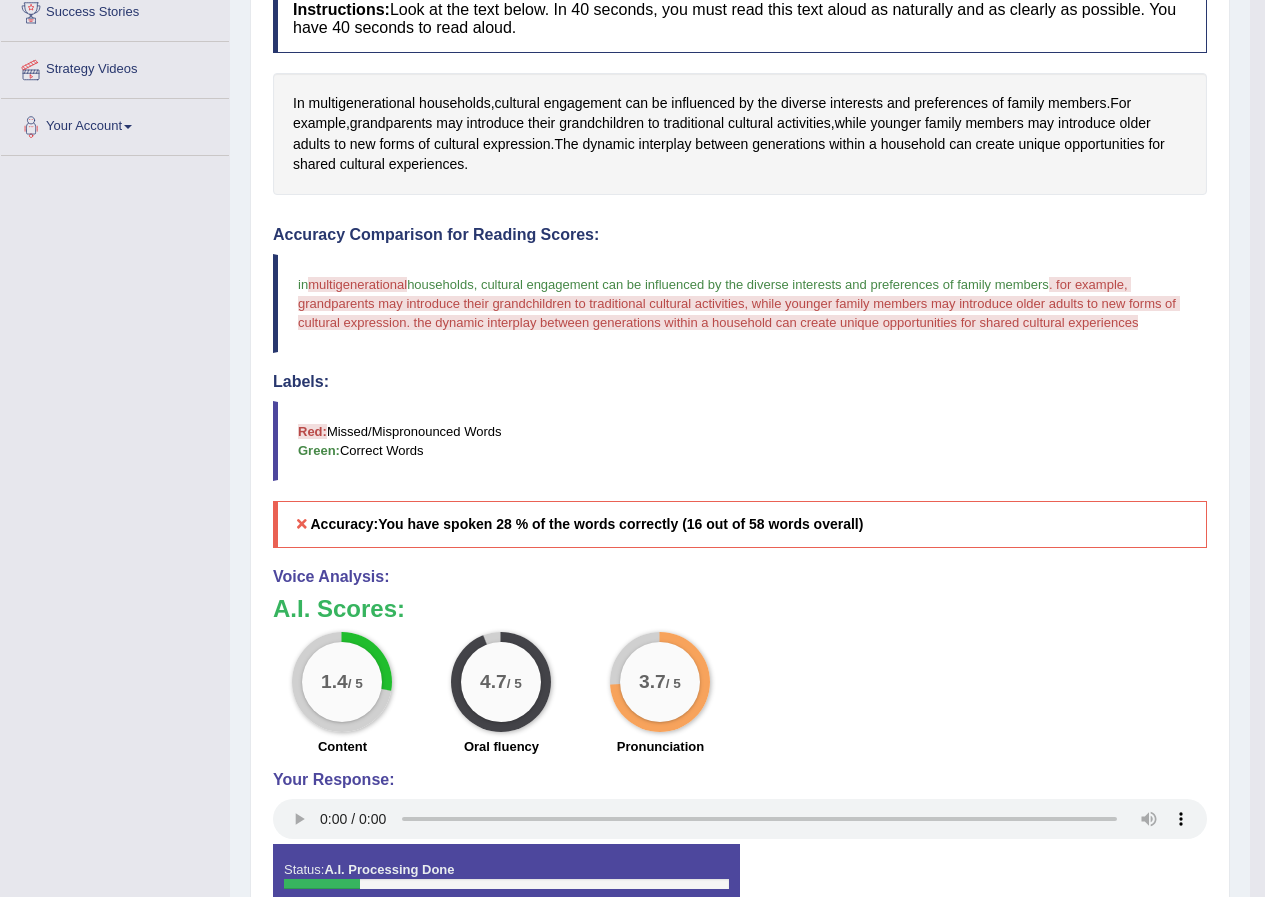 scroll, scrollTop: 500, scrollLeft: 0, axis: vertical 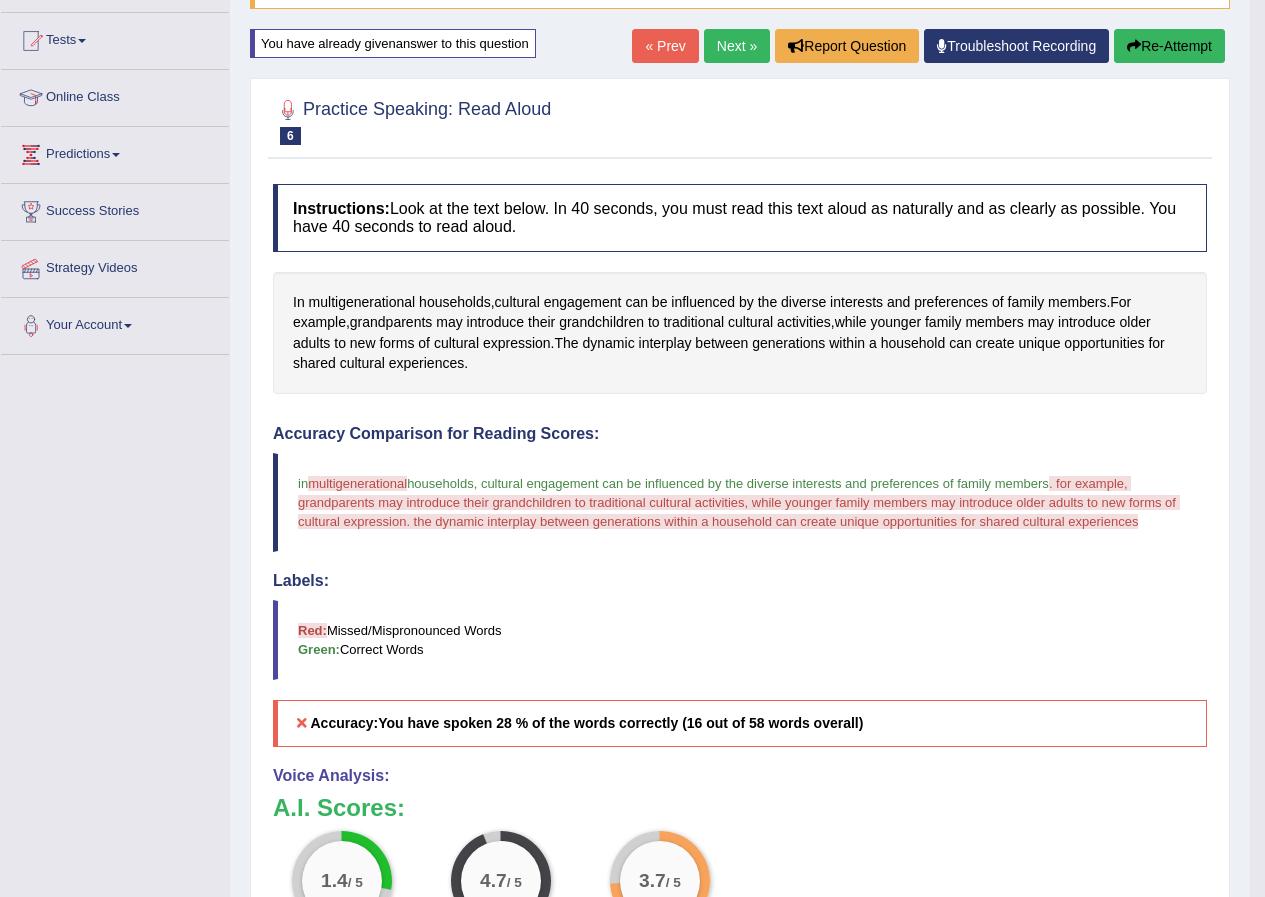 click on "Re-Attempt" at bounding box center [1169, 46] 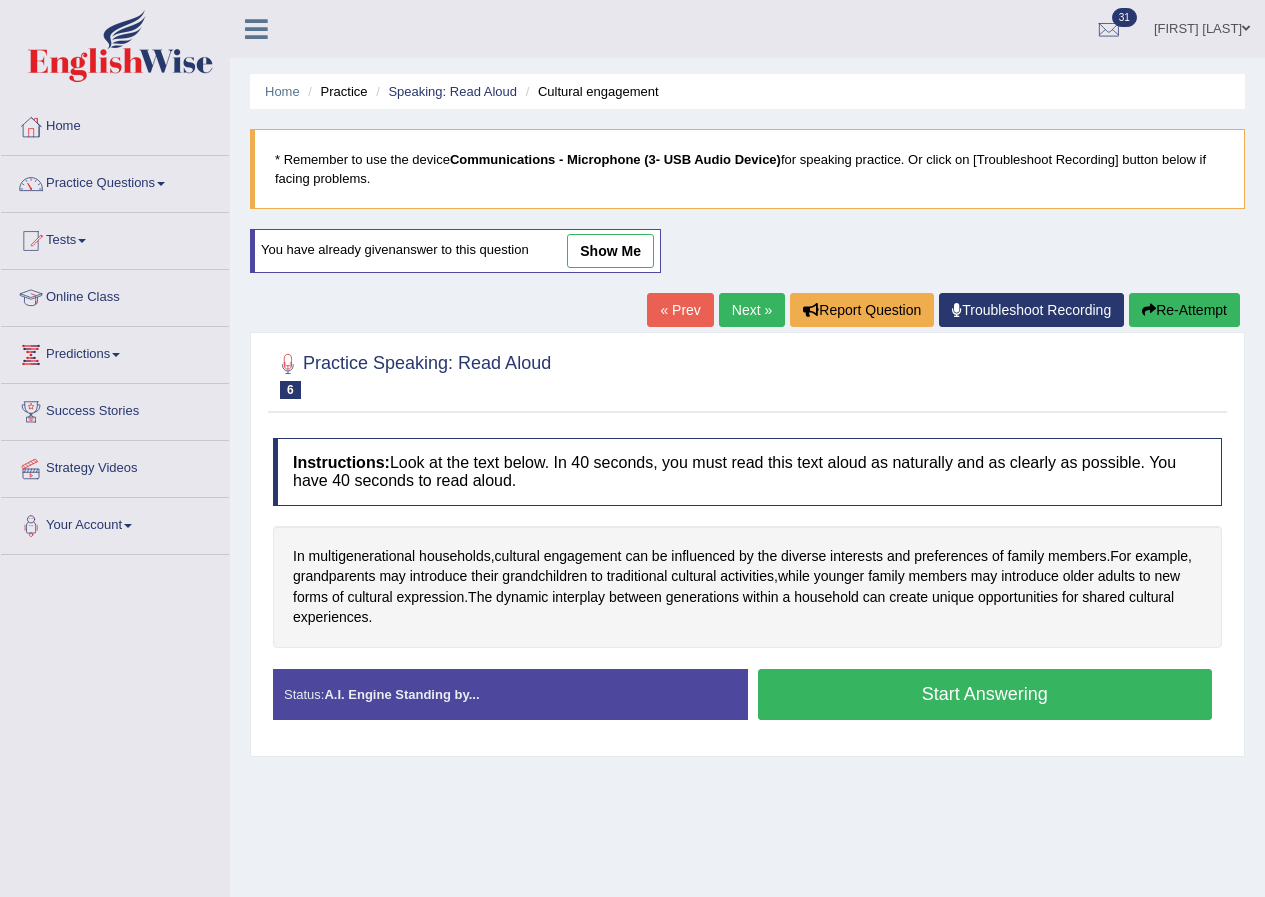 scroll, scrollTop: 153, scrollLeft: 0, axis: vertical 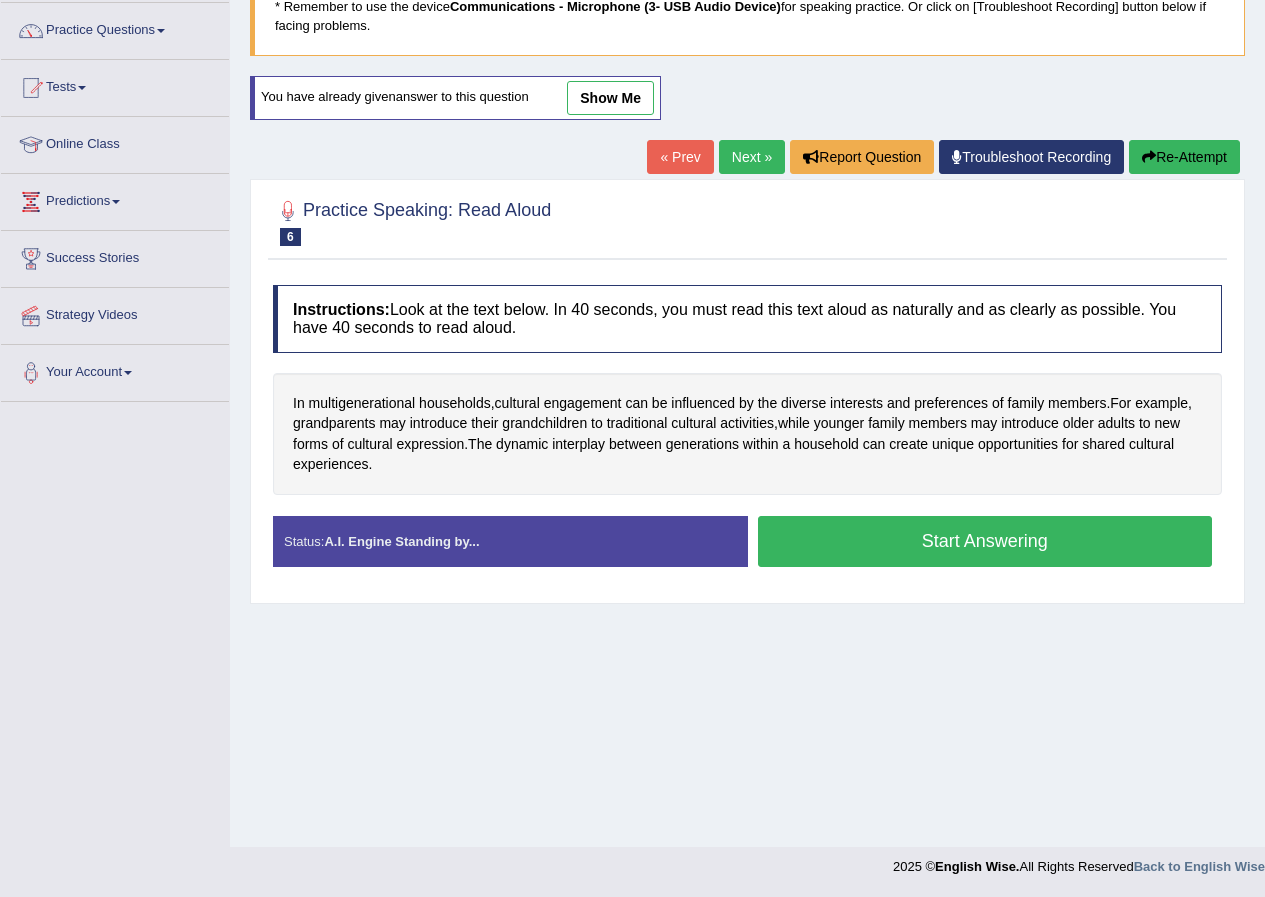 click on "Start Answering" at bounding box center [985, 541] 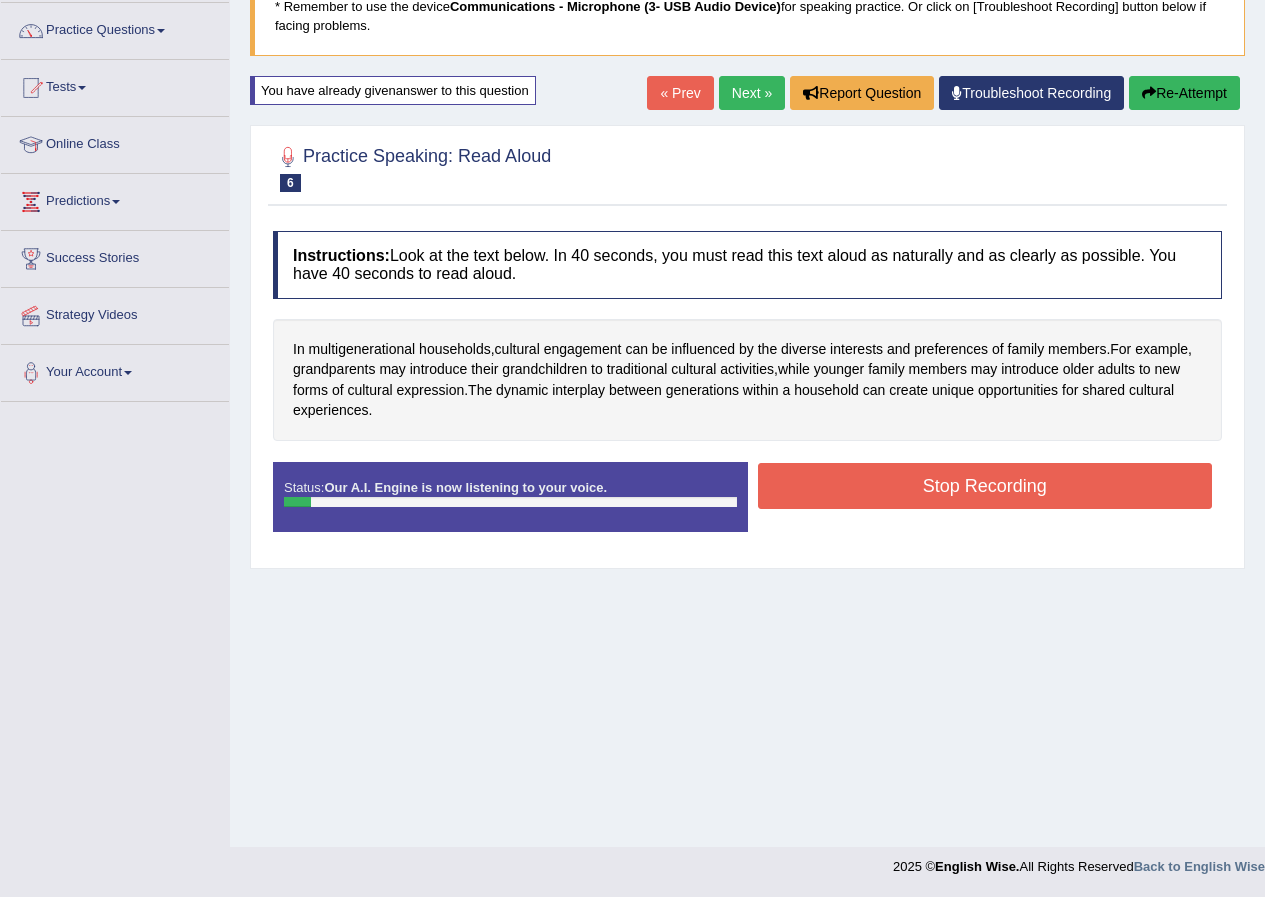 click on "Created with Highcharts 7.1.2 Great Too slow Too fast Time Speech pace meter: 0 10 20 30 40" at bounding box center (990, 461) 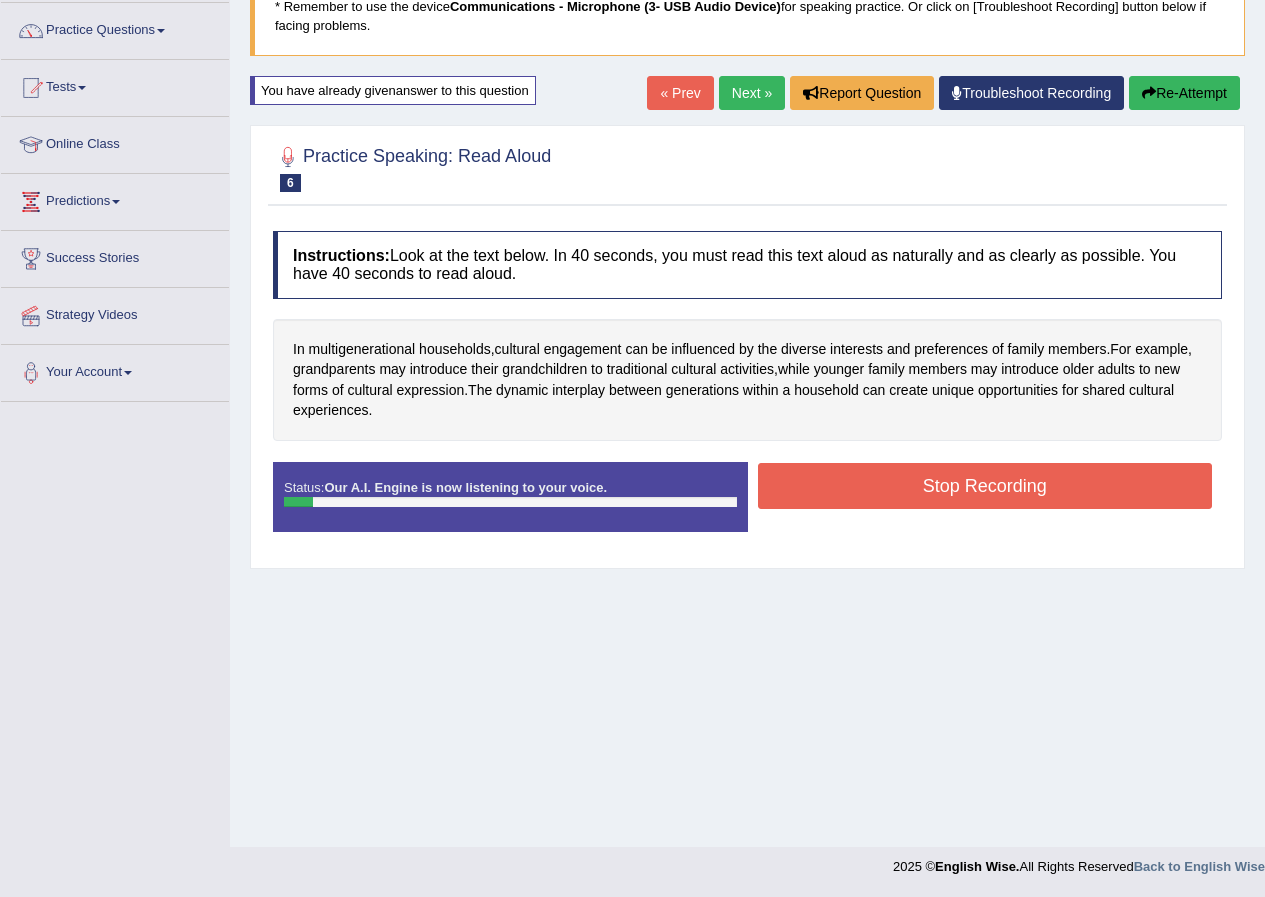 click on "Stop Recording" at bounding box center (985, 486) 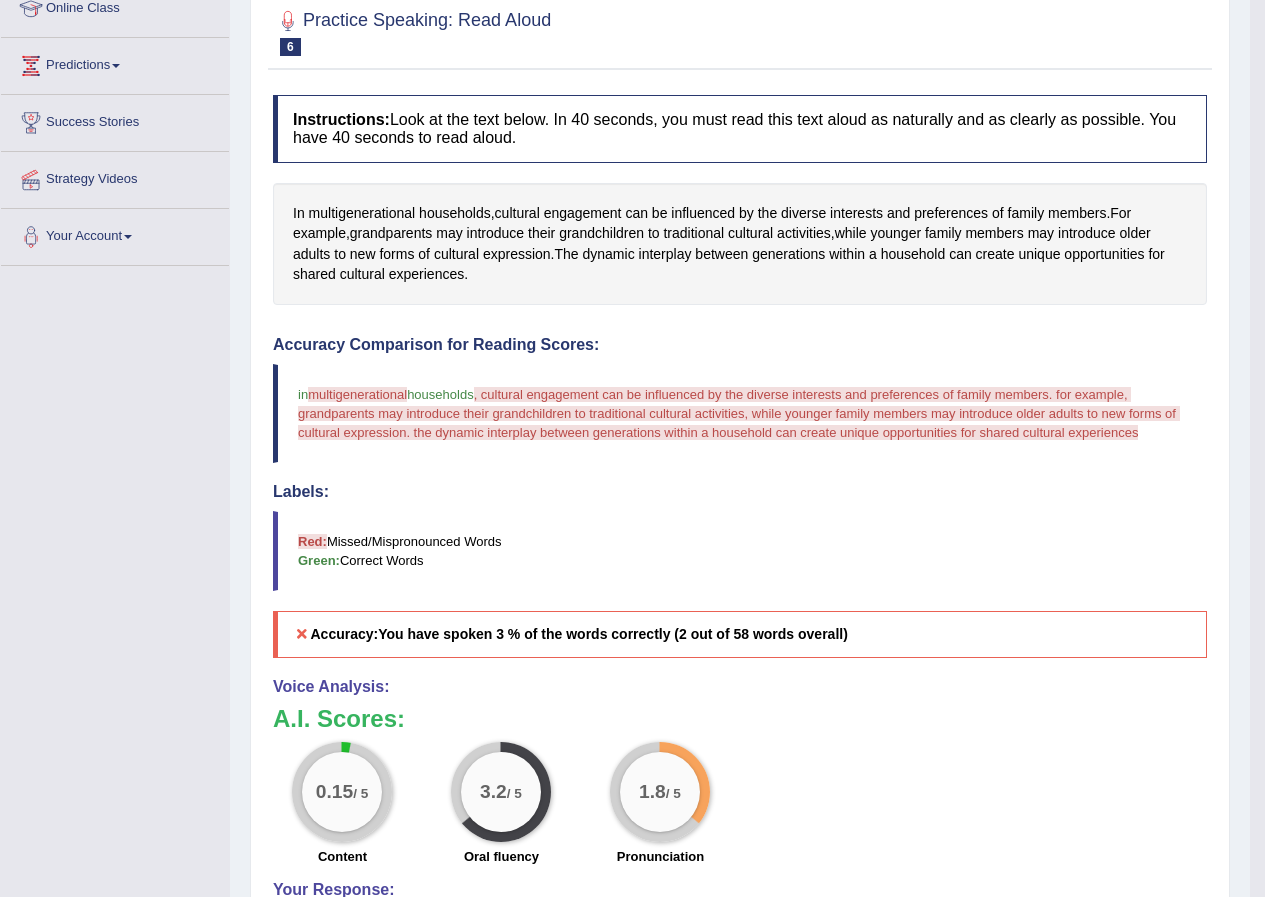 scroll, scrollTop: 453, scrollLeft: 0, axis: vertical 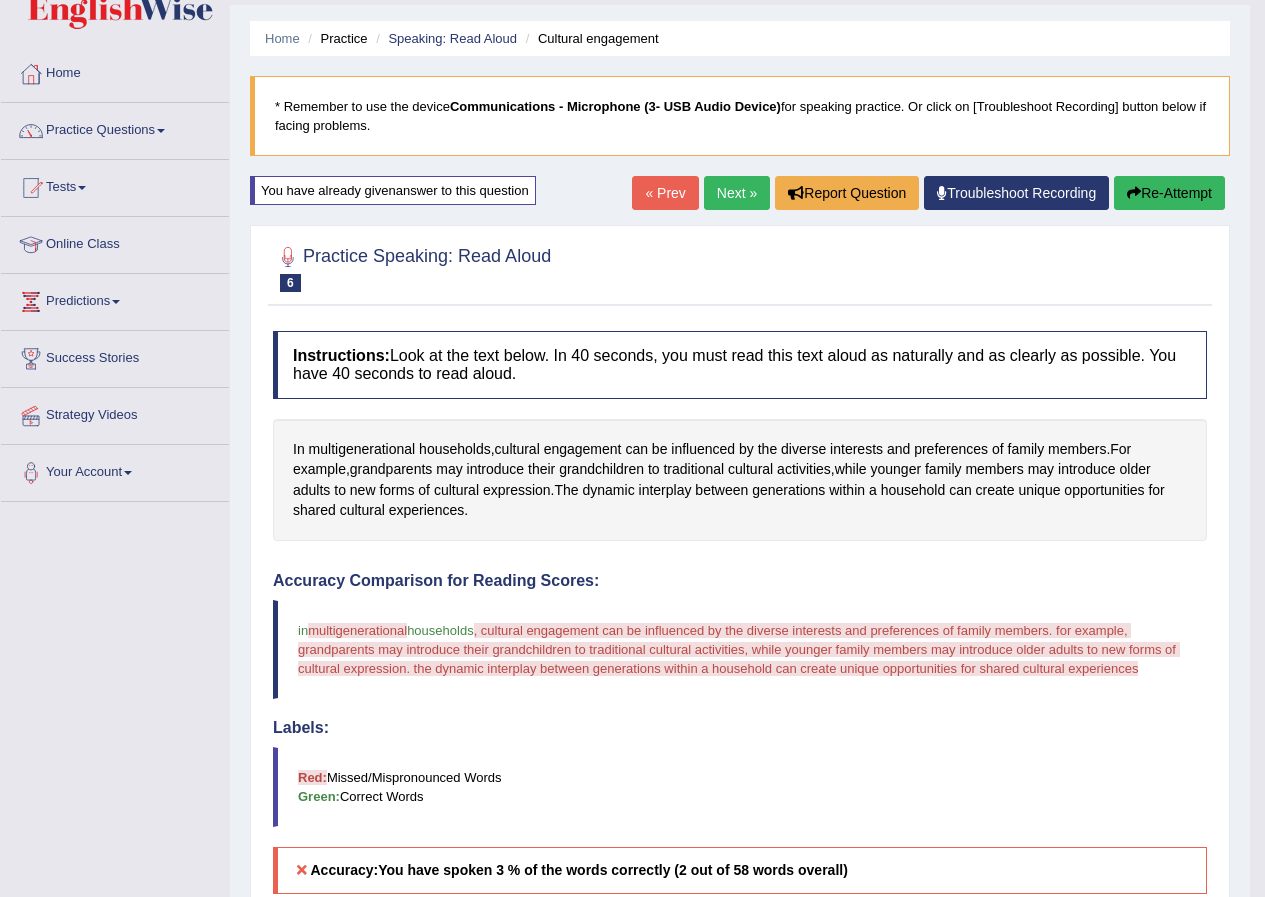click on "Re-Attempt" at bounding box center (1169, 193) 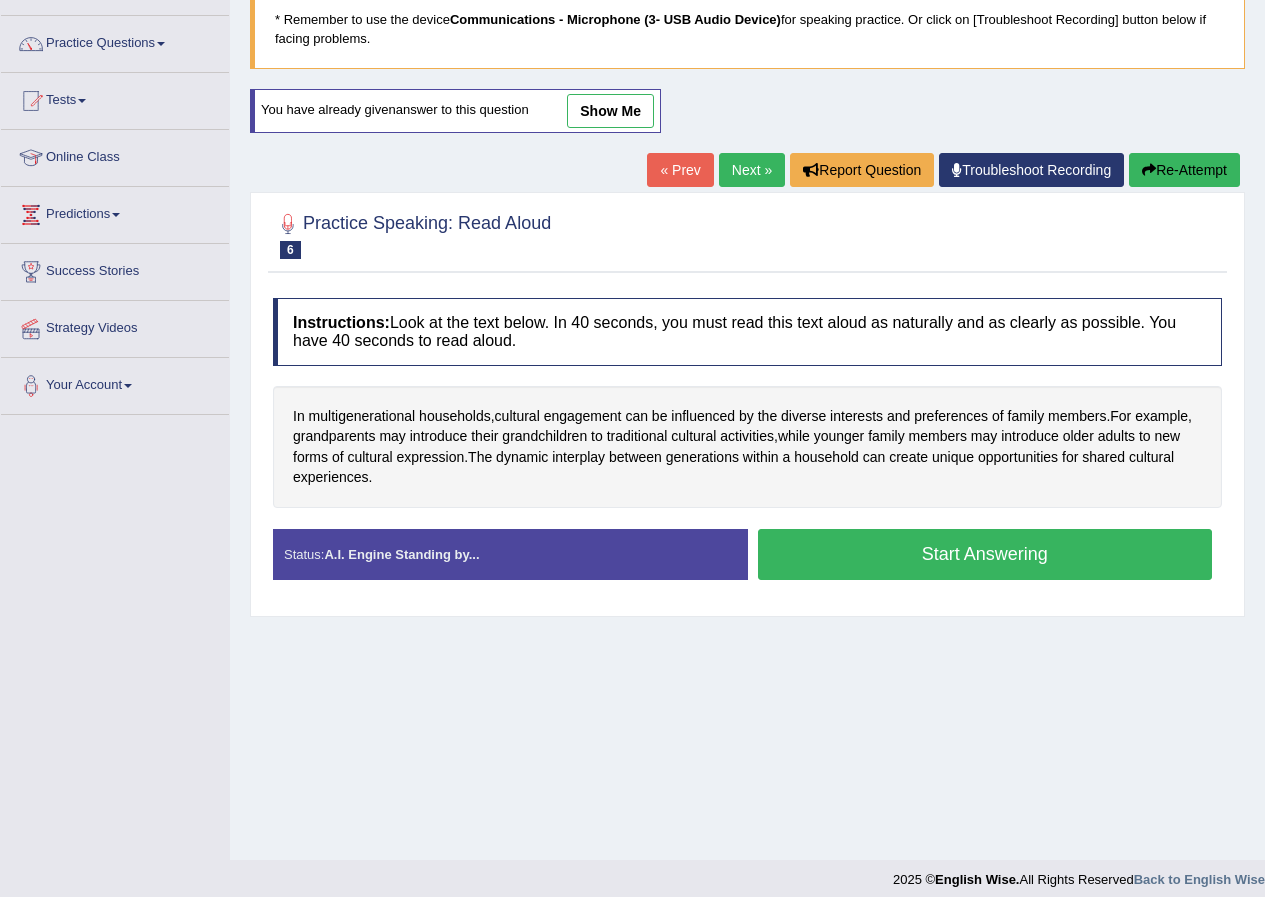 scroll, scrollTop: 153, scrollLeft: 0, axis: vertical 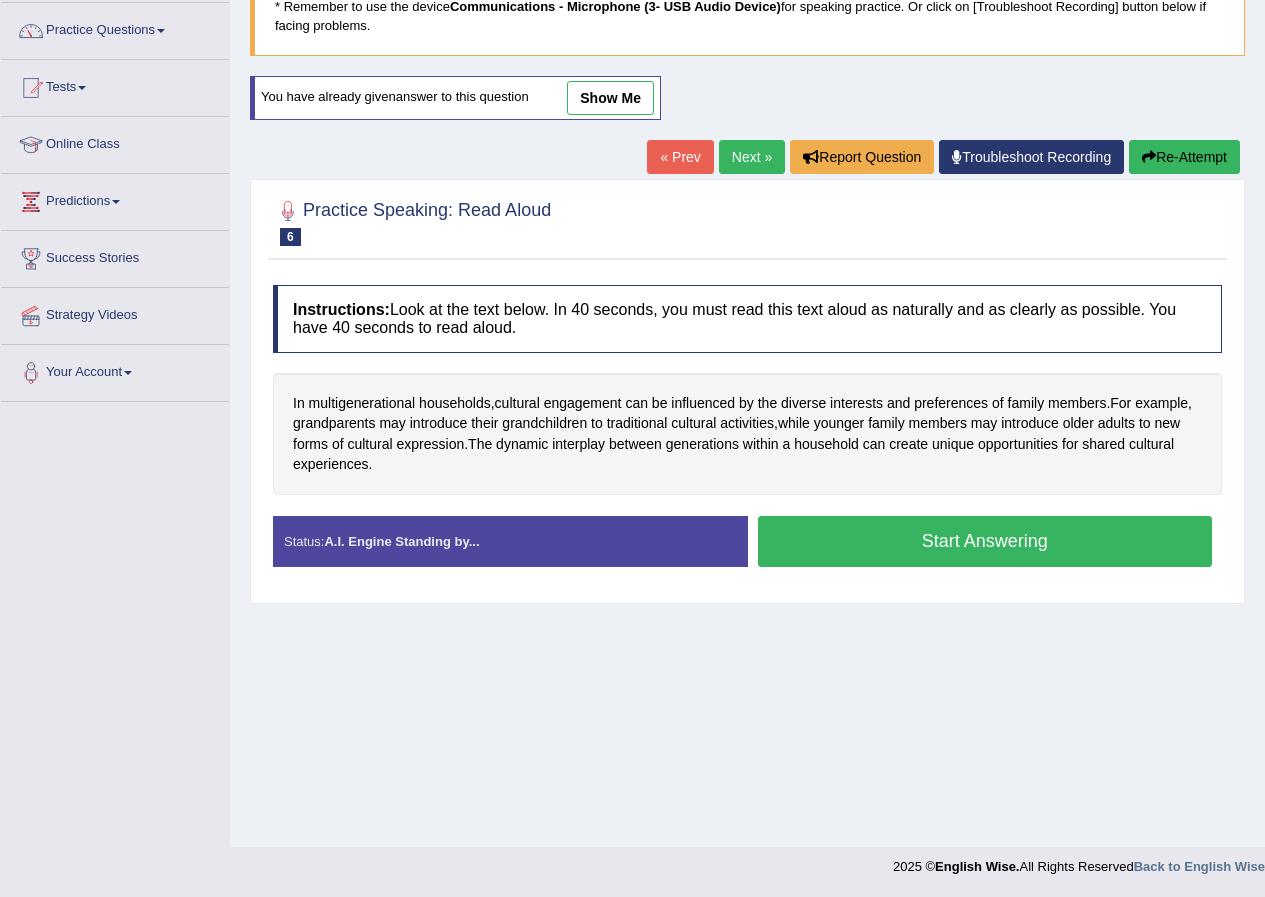 click on "Start Answering" at bounding box center [985, 541] 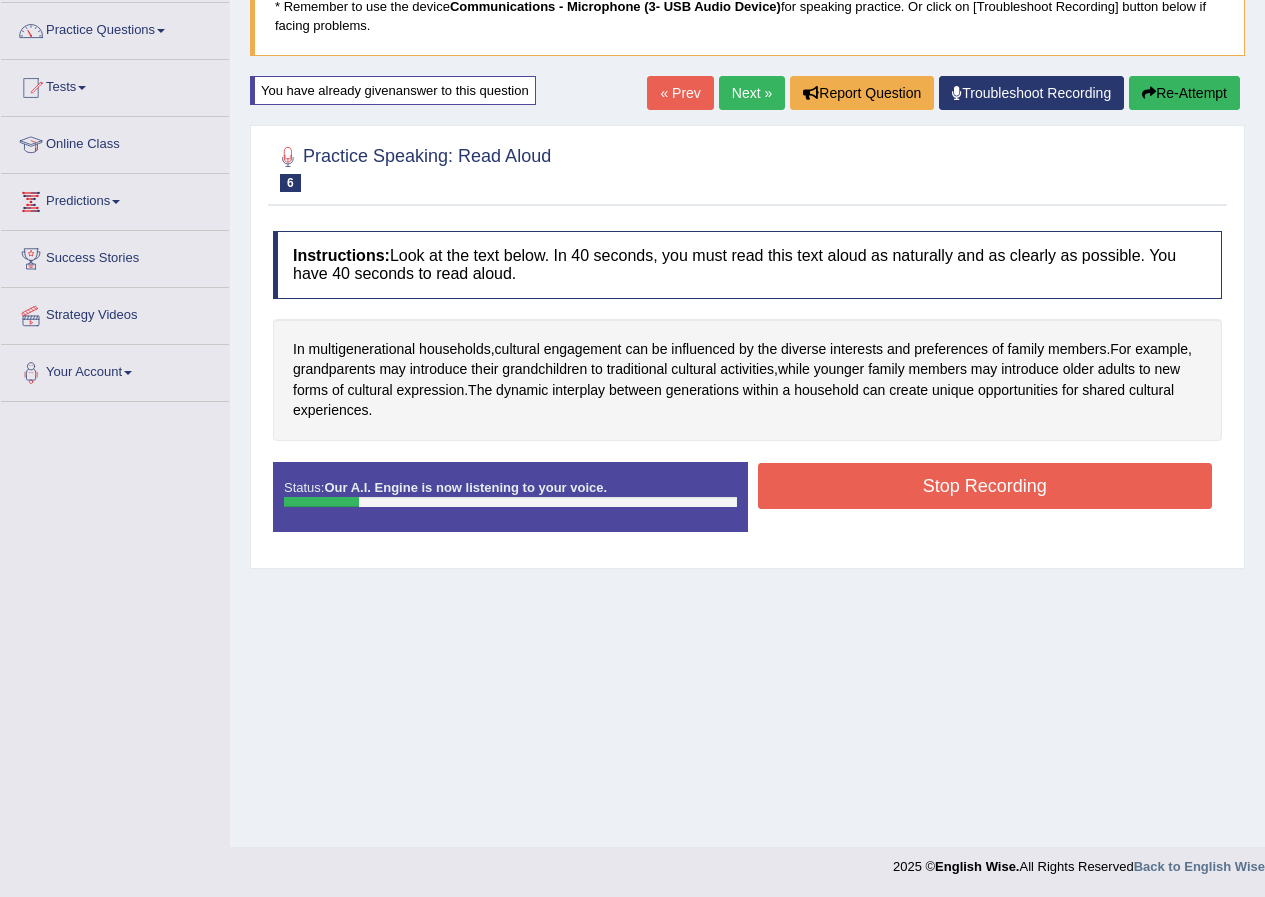 click on "Stop Recording" at bounding box center [985, 486] 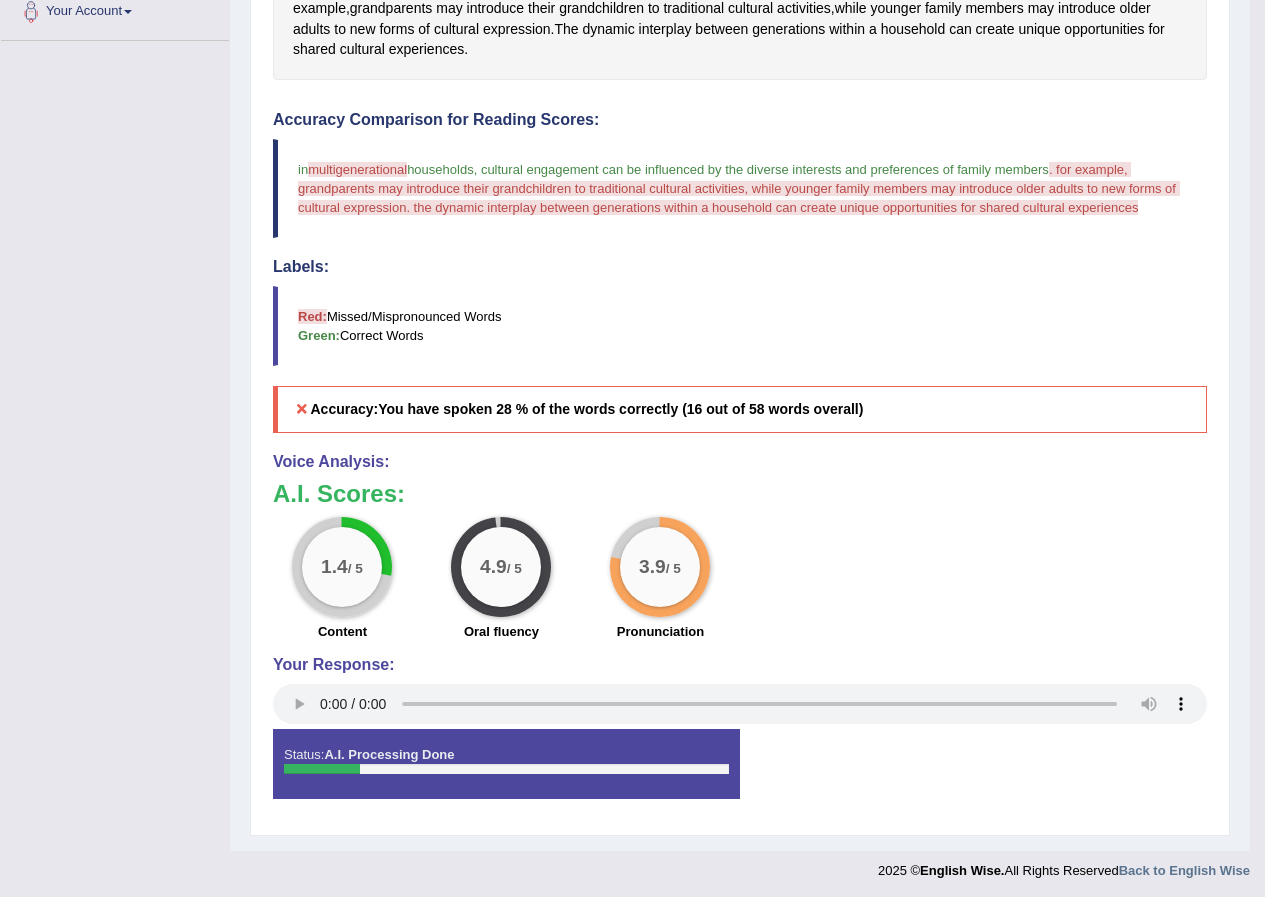 scroll, scrollTop: 518, scrollLeft: 0, axis: vertical 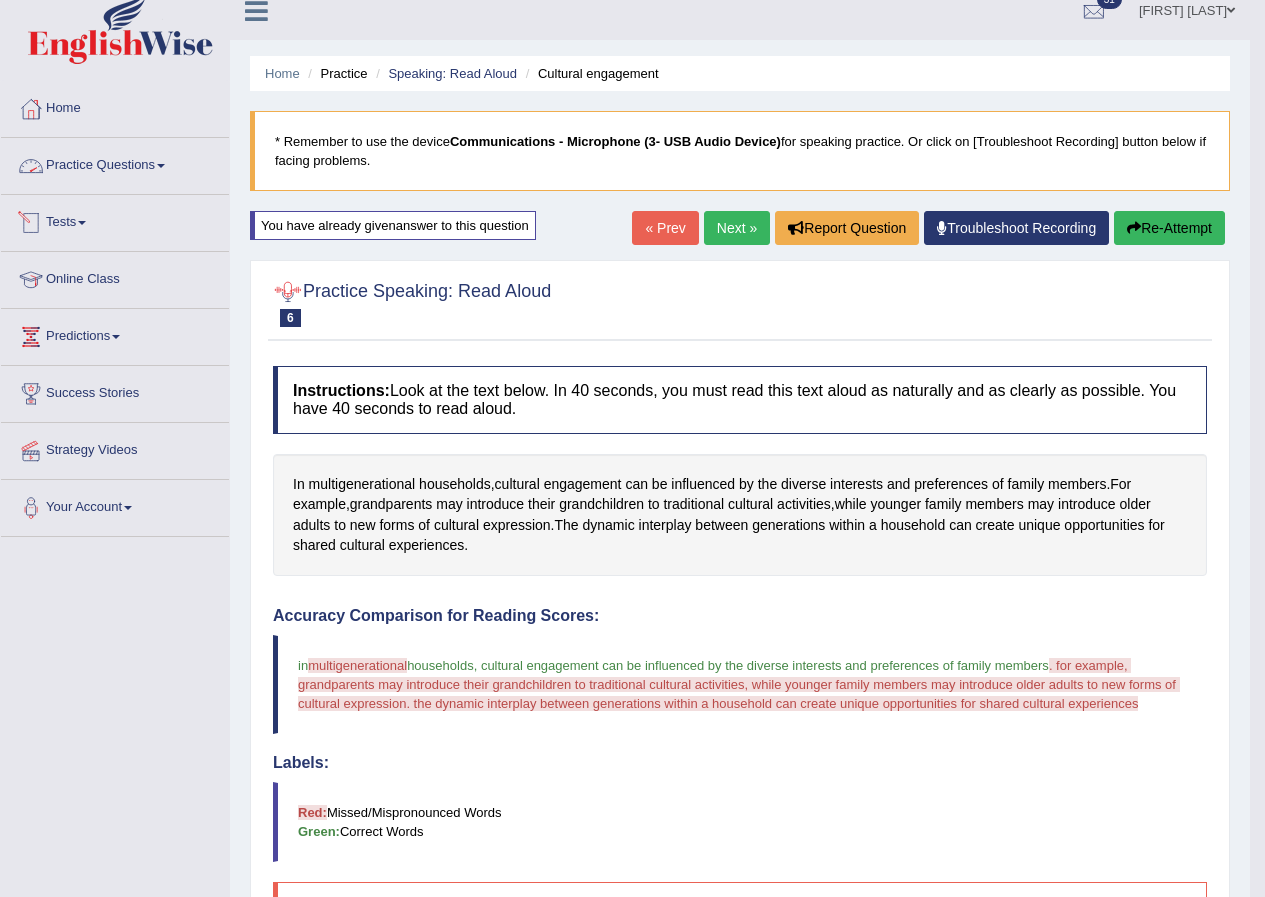 click on "Practice Questions" at bounding box center (115, 163) 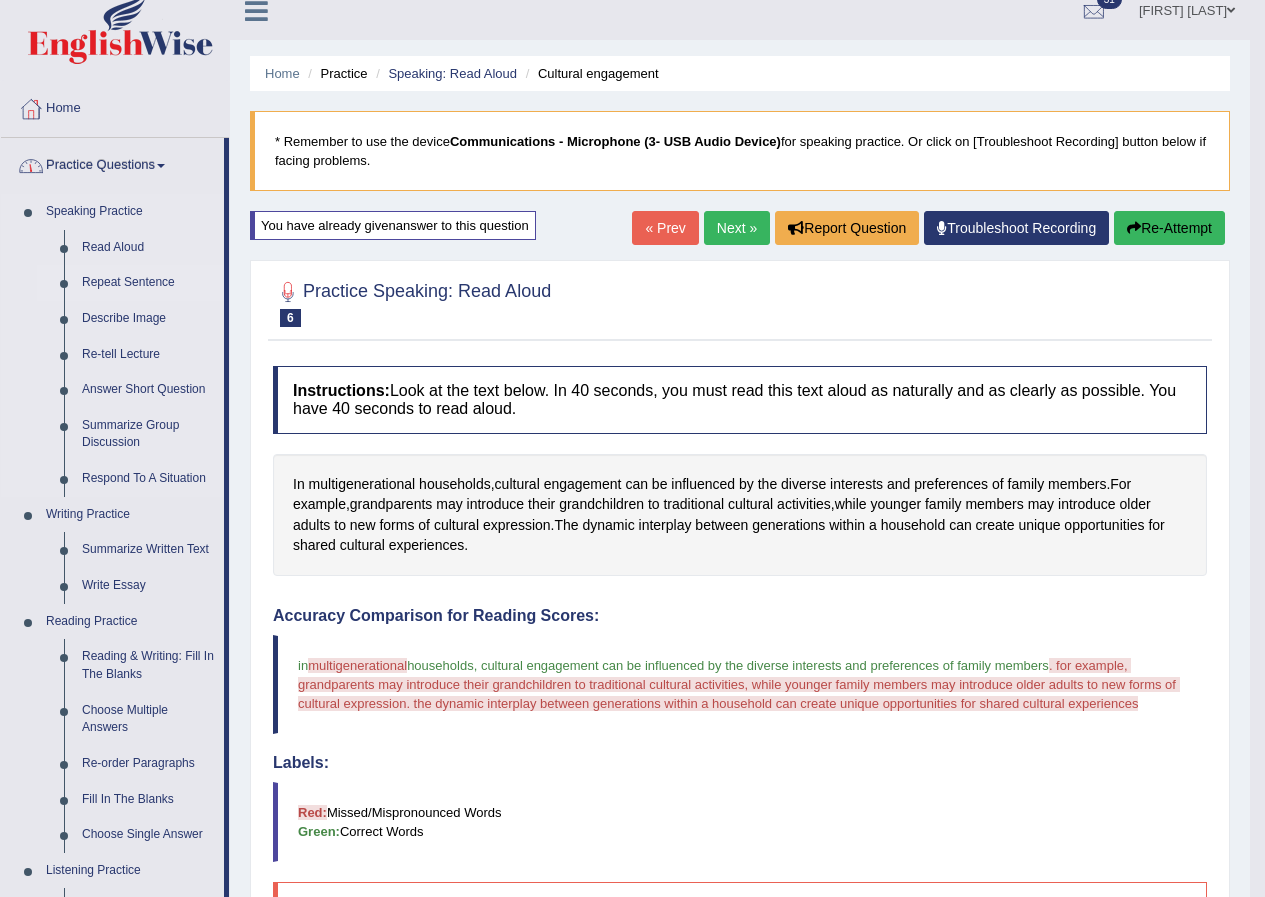 click on "Repeat Sentence" at bounding box center [148, 283] 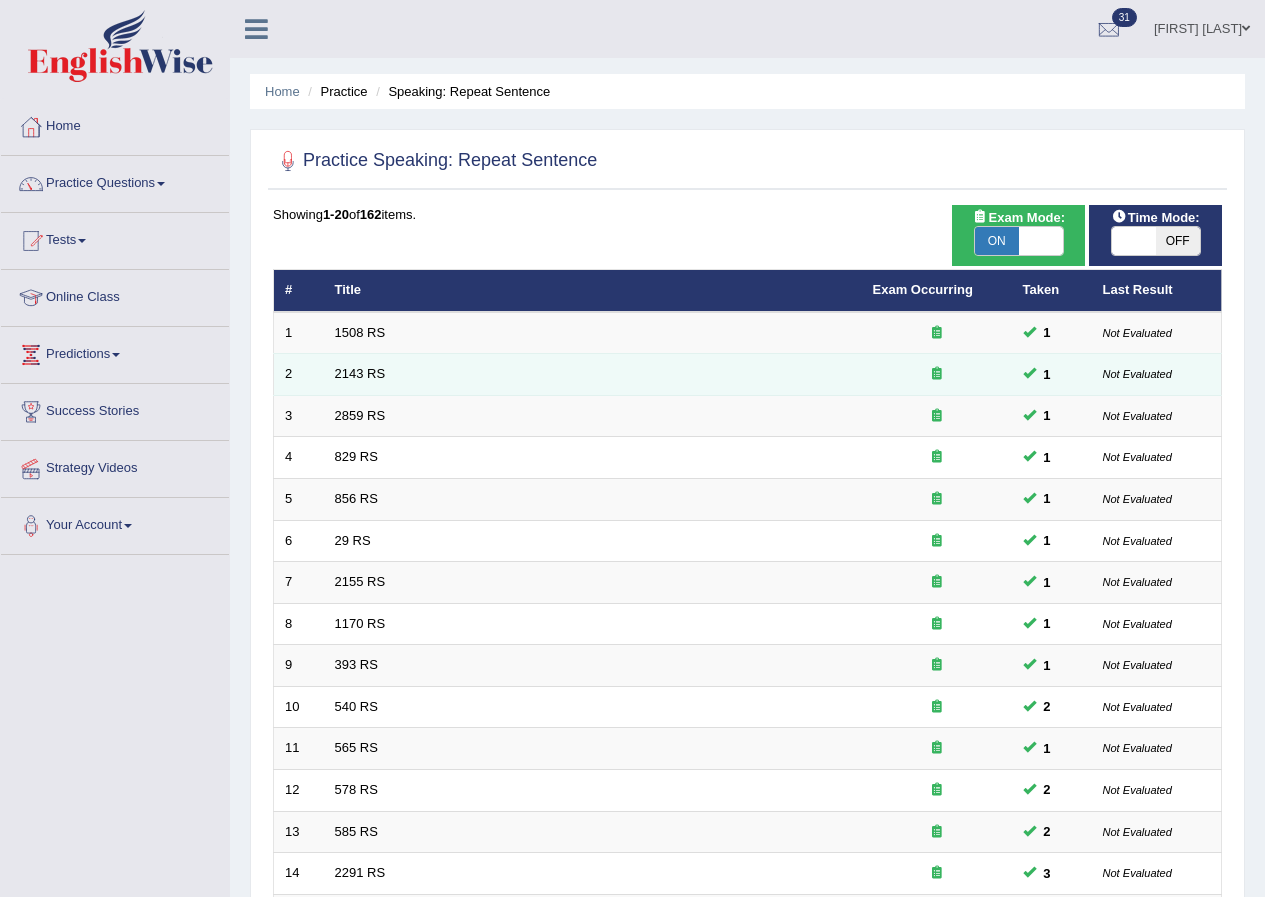 scroll, scrollTop: 0, scrollLeft: 0, axis: both 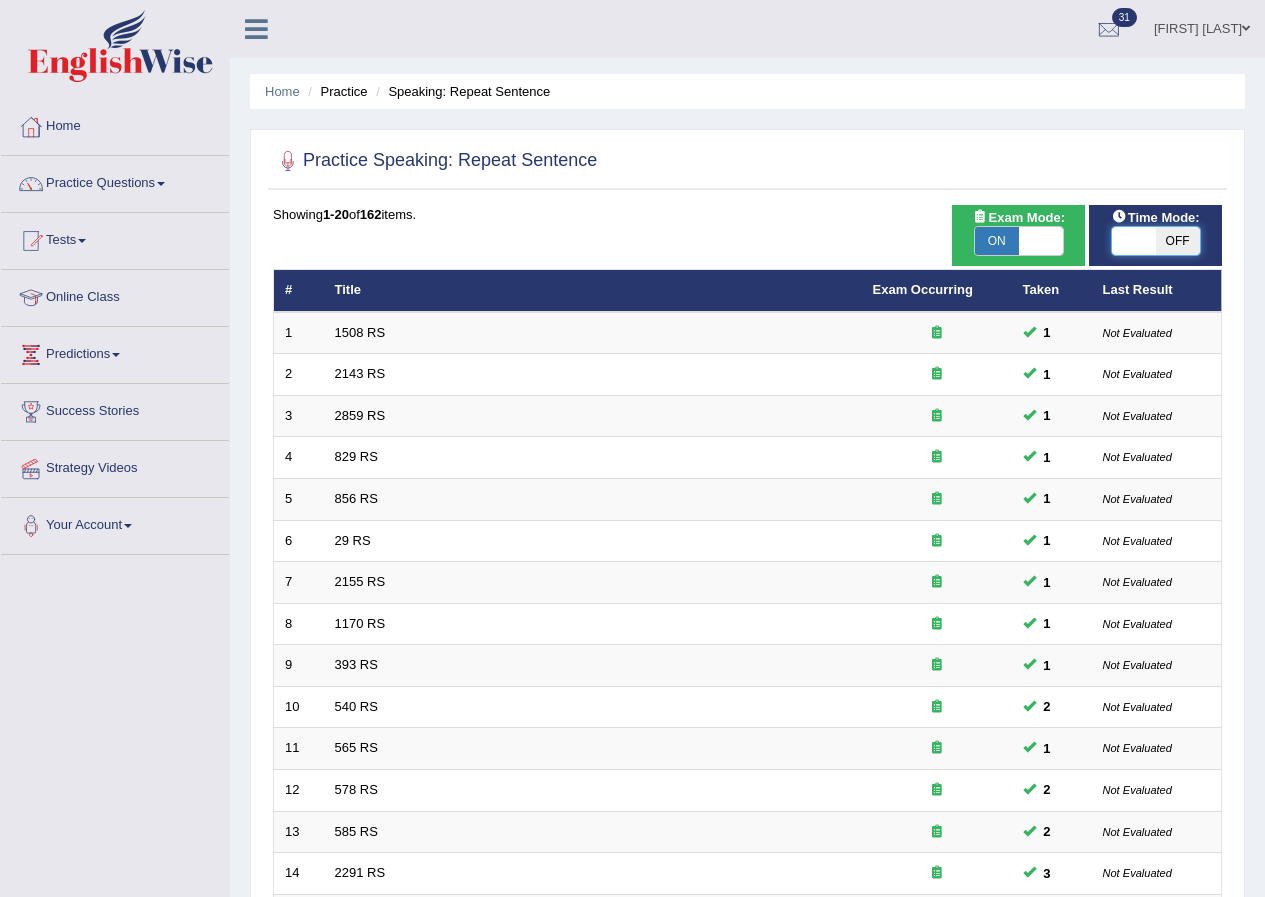 click at bounding box center (1134, 241) 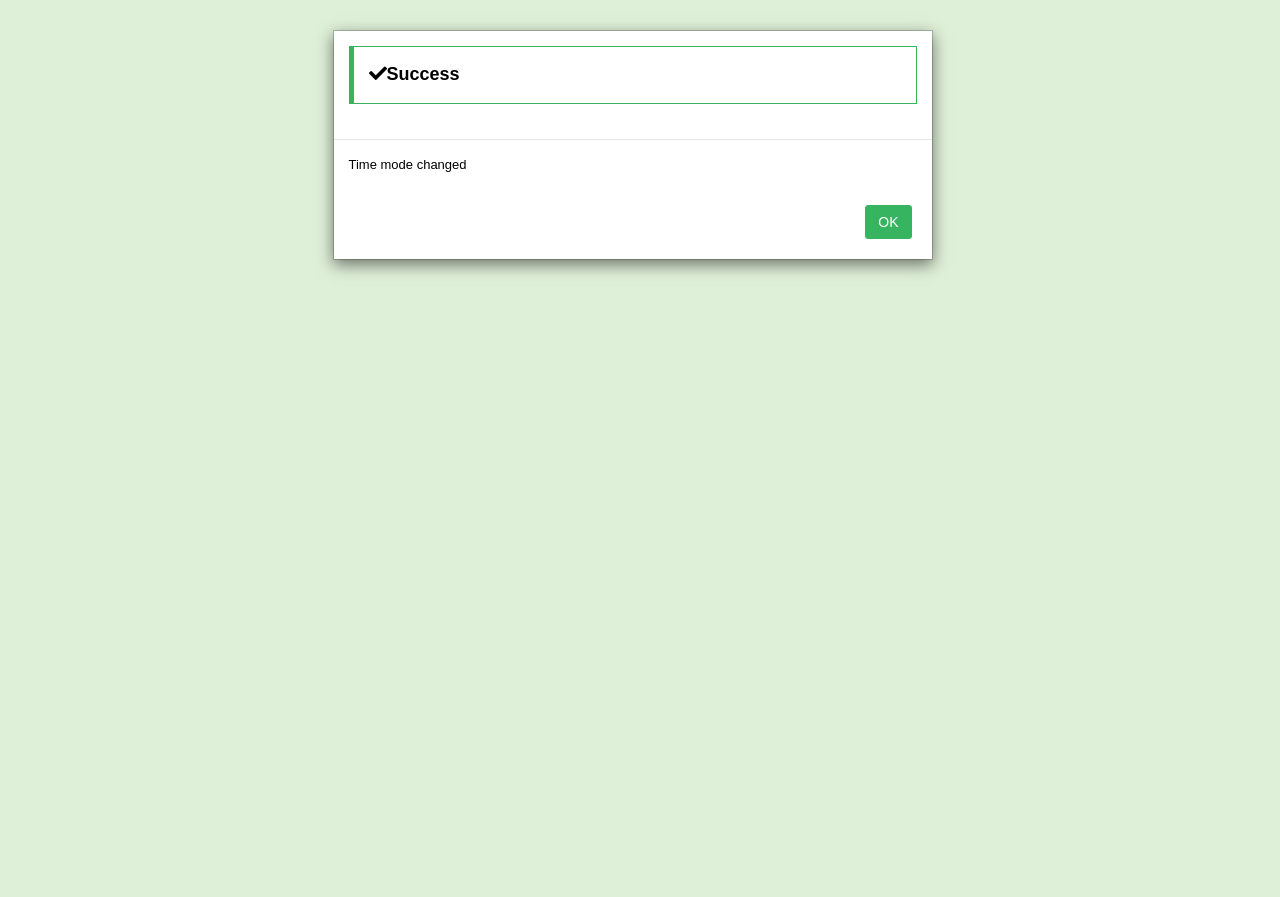 click on "OK" at bounding box center [633, 224] 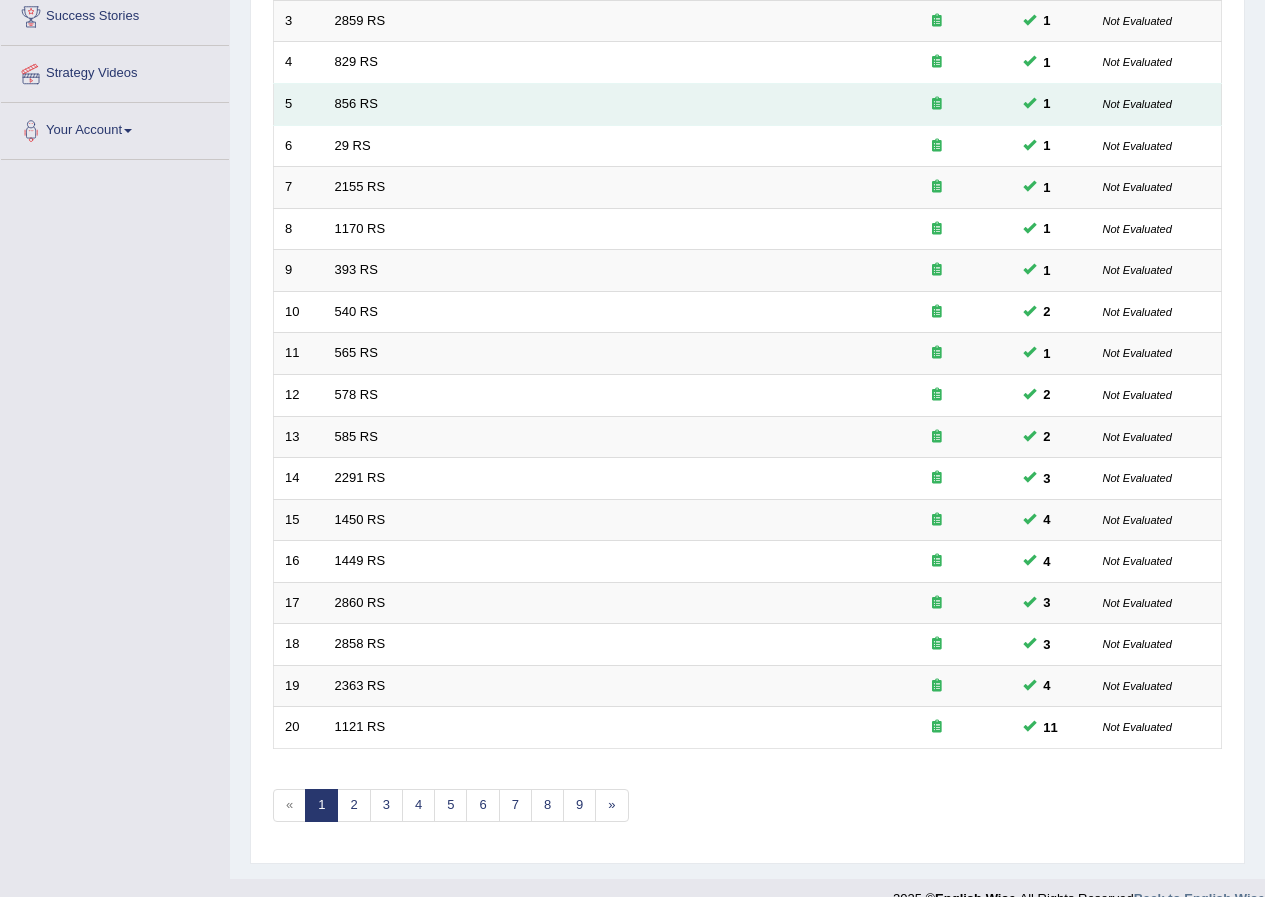 scroll, scrollTop: 427, scrollLeft: 0, axis: vertical 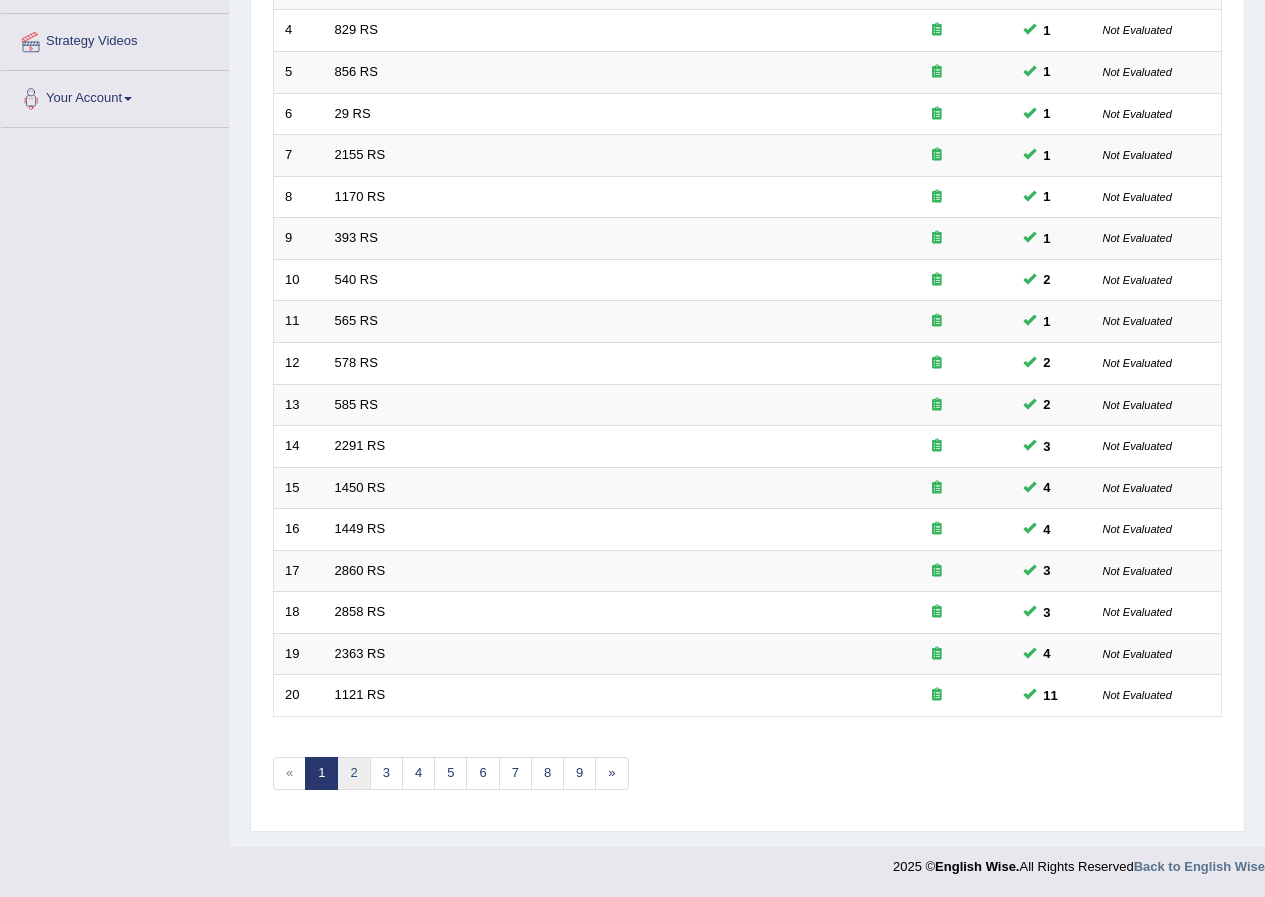 click on "2" at bounding box center (353, 773) 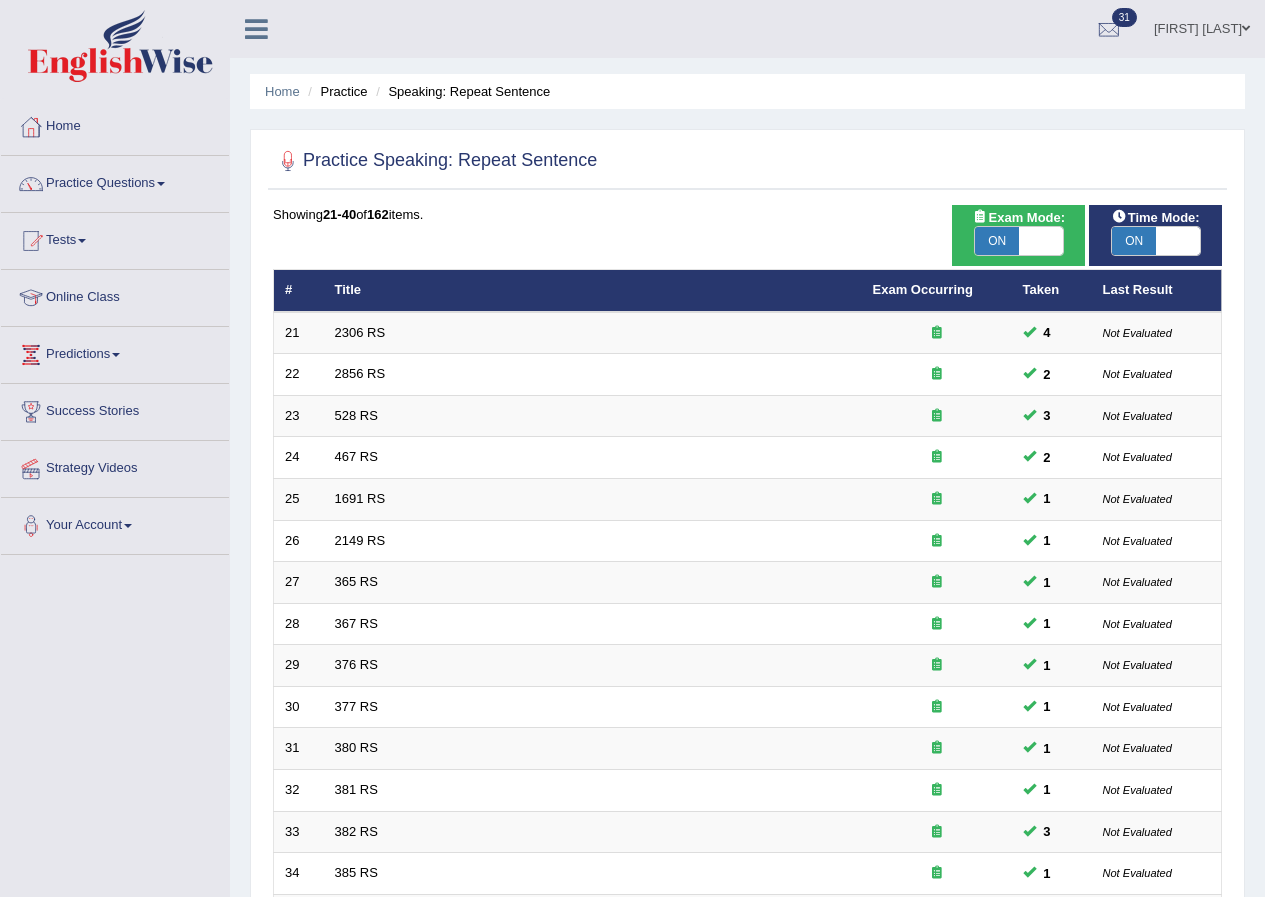 scroll, scrollTop: 0, scrollLeft: 0, axis: both 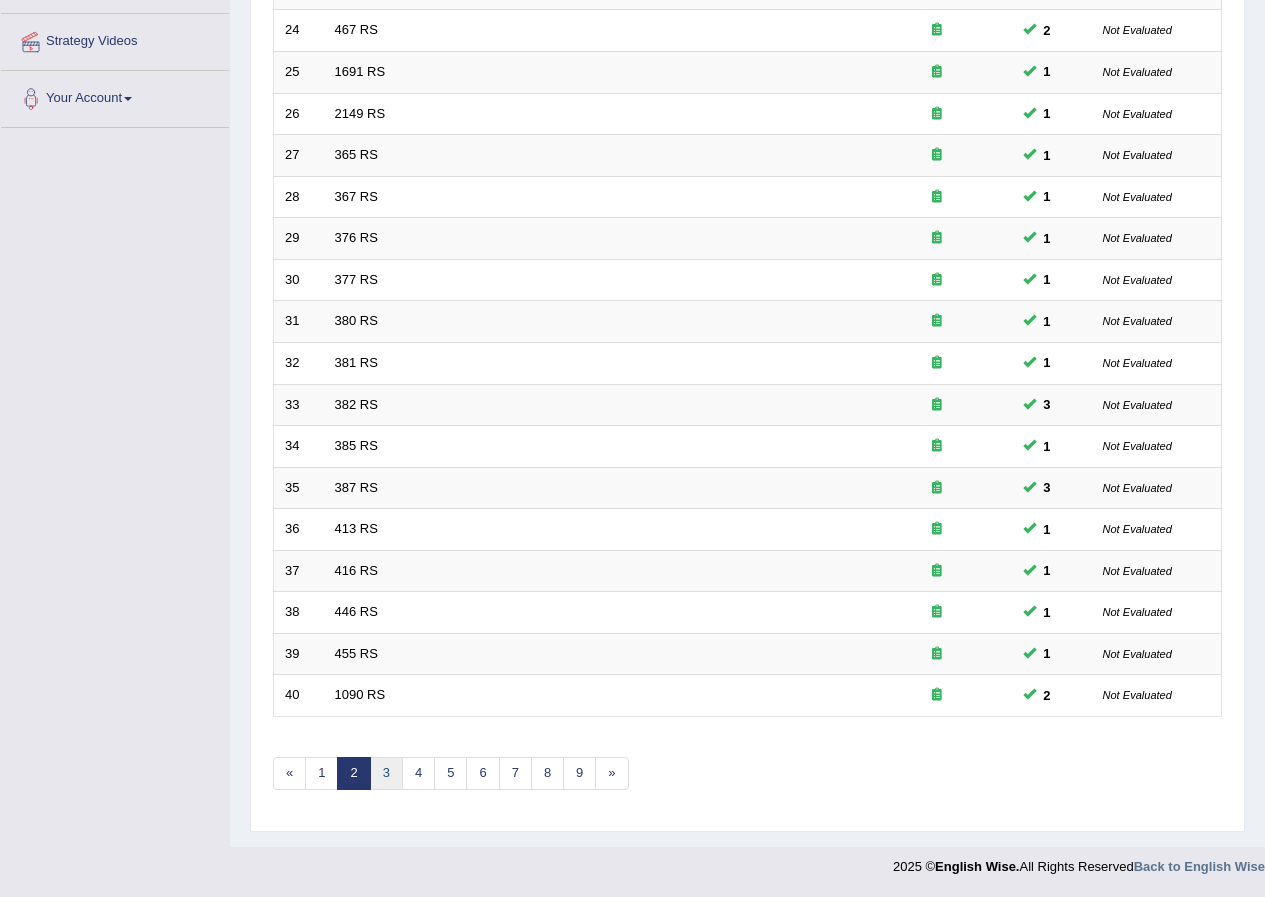 click on "3" at bounding box center (386, 773) 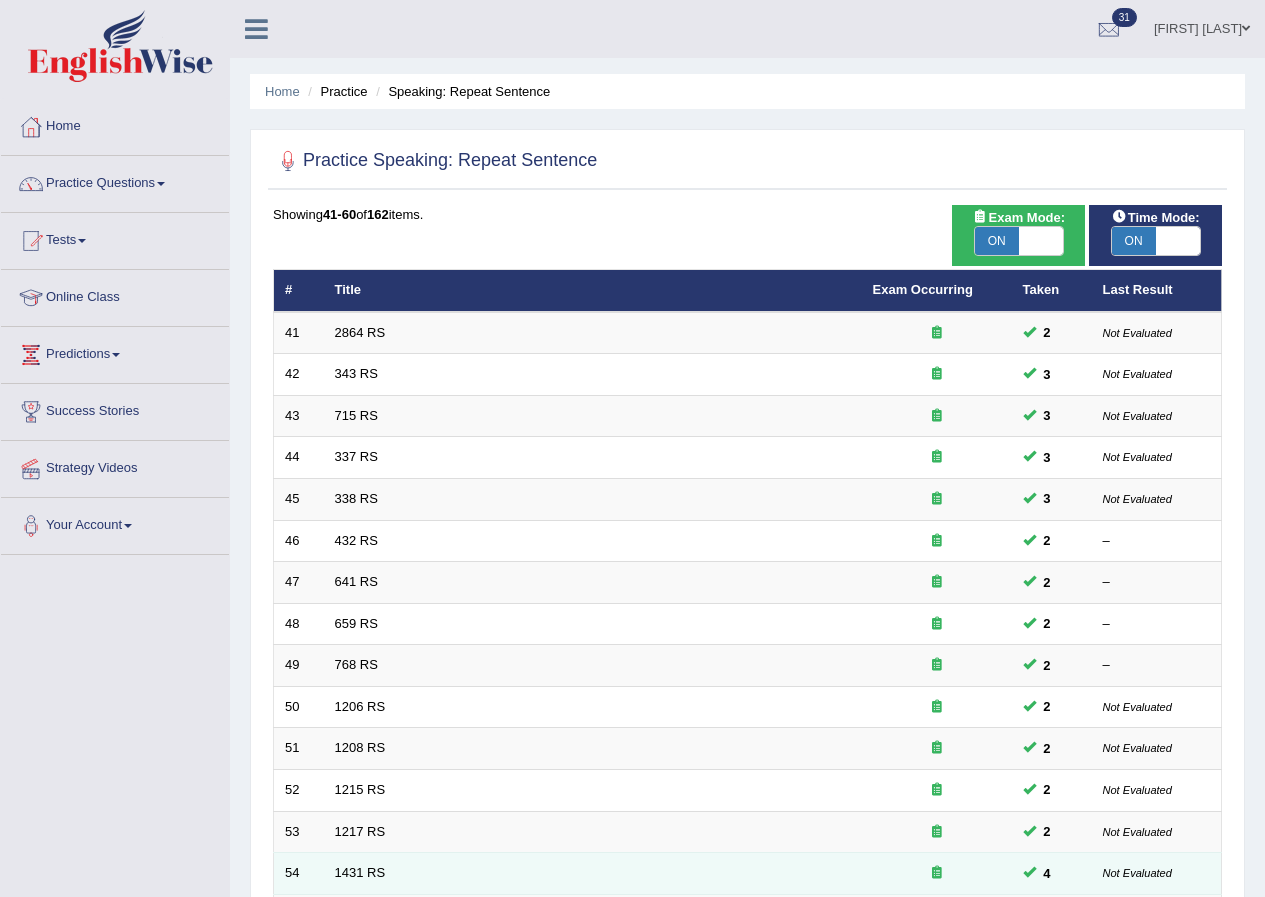 scroll, scrollTop: 384, scrollLeft: 0, axis: vertical 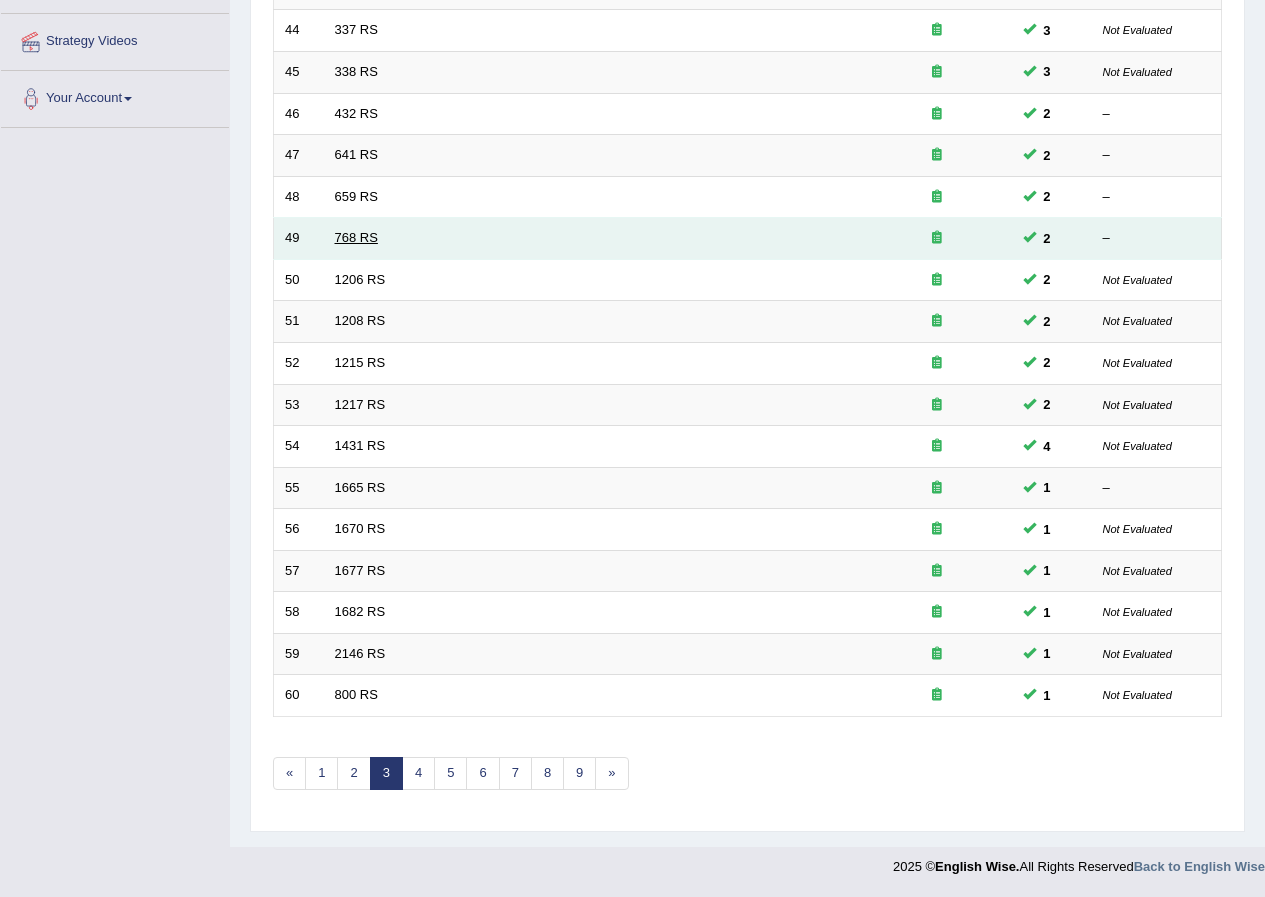 click on "768 RS" at bounding box center [356, 237] 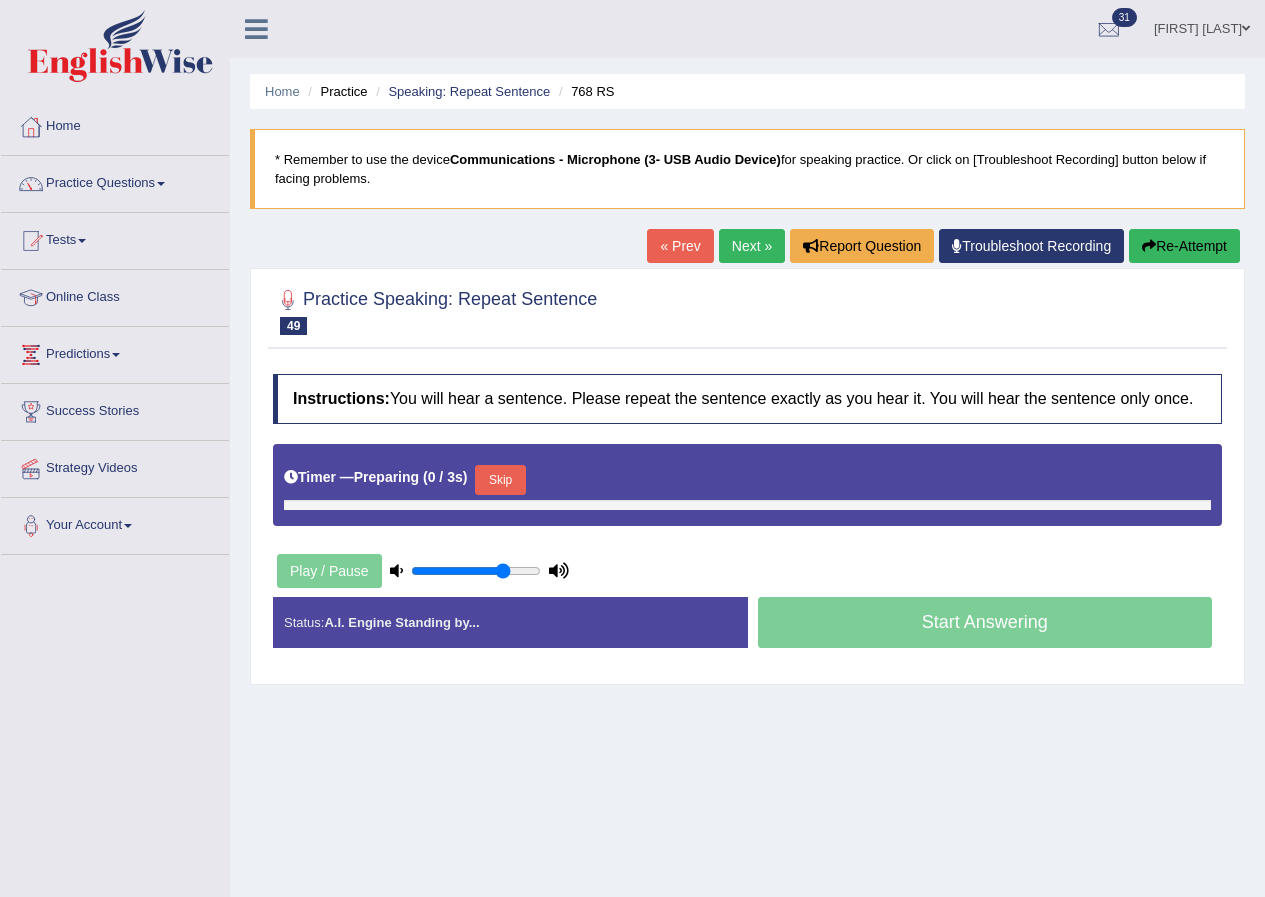 scroll, scrollTop: 0, scrollLeft: 0, axis: both 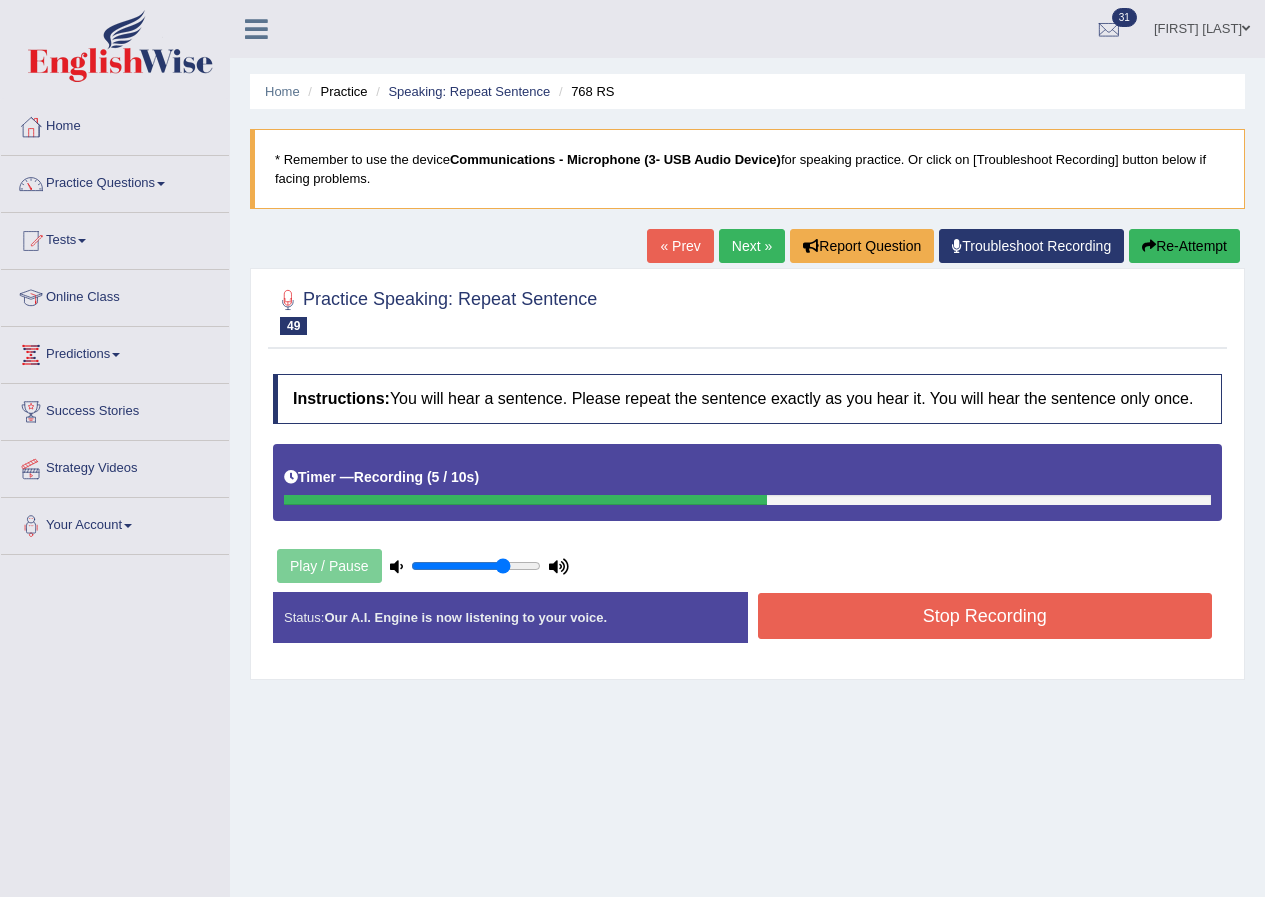 click on "Stop Recording" at bounding box center [985, 616] 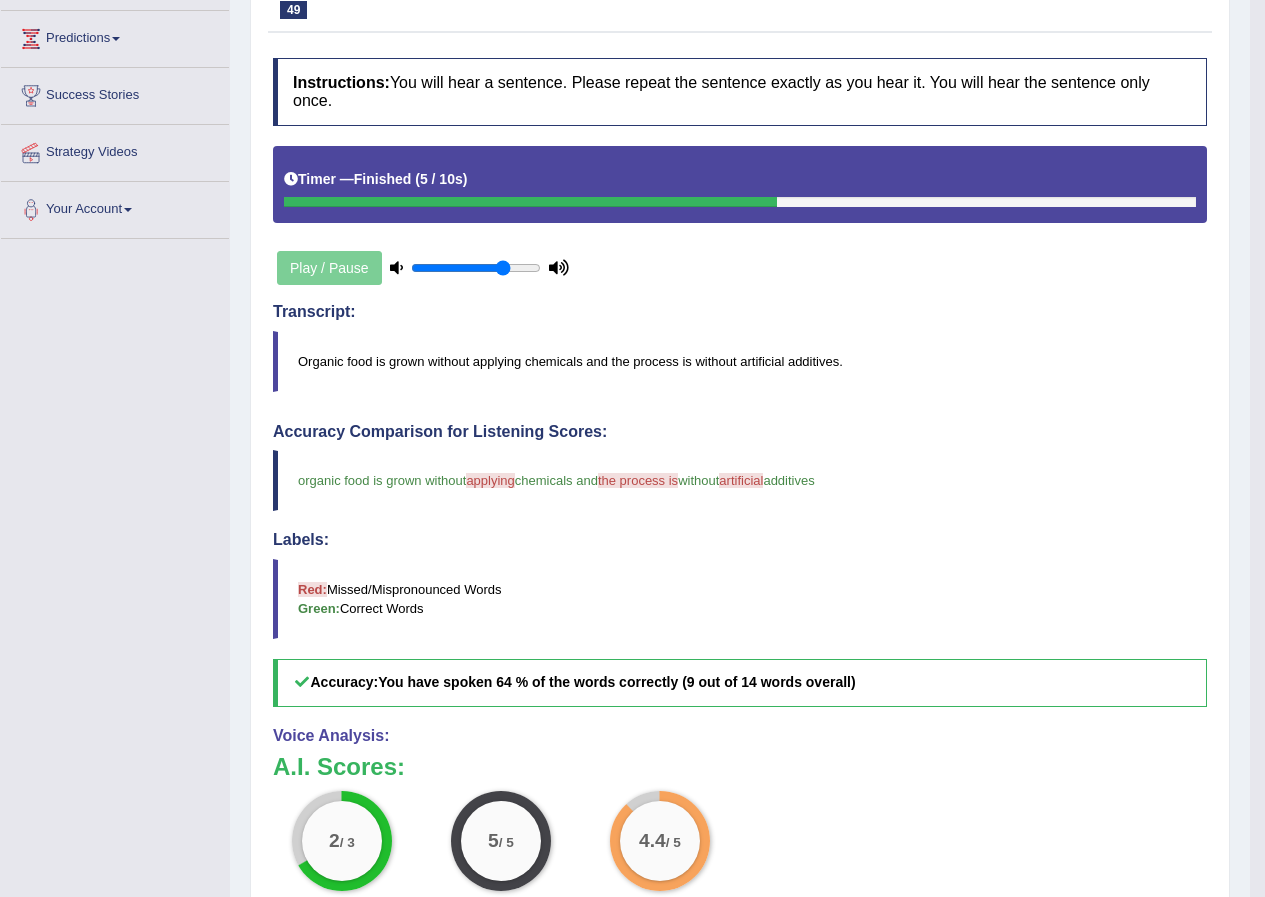 scroll, scrollTop: 500, scrollLeft: 0, axis: vertical 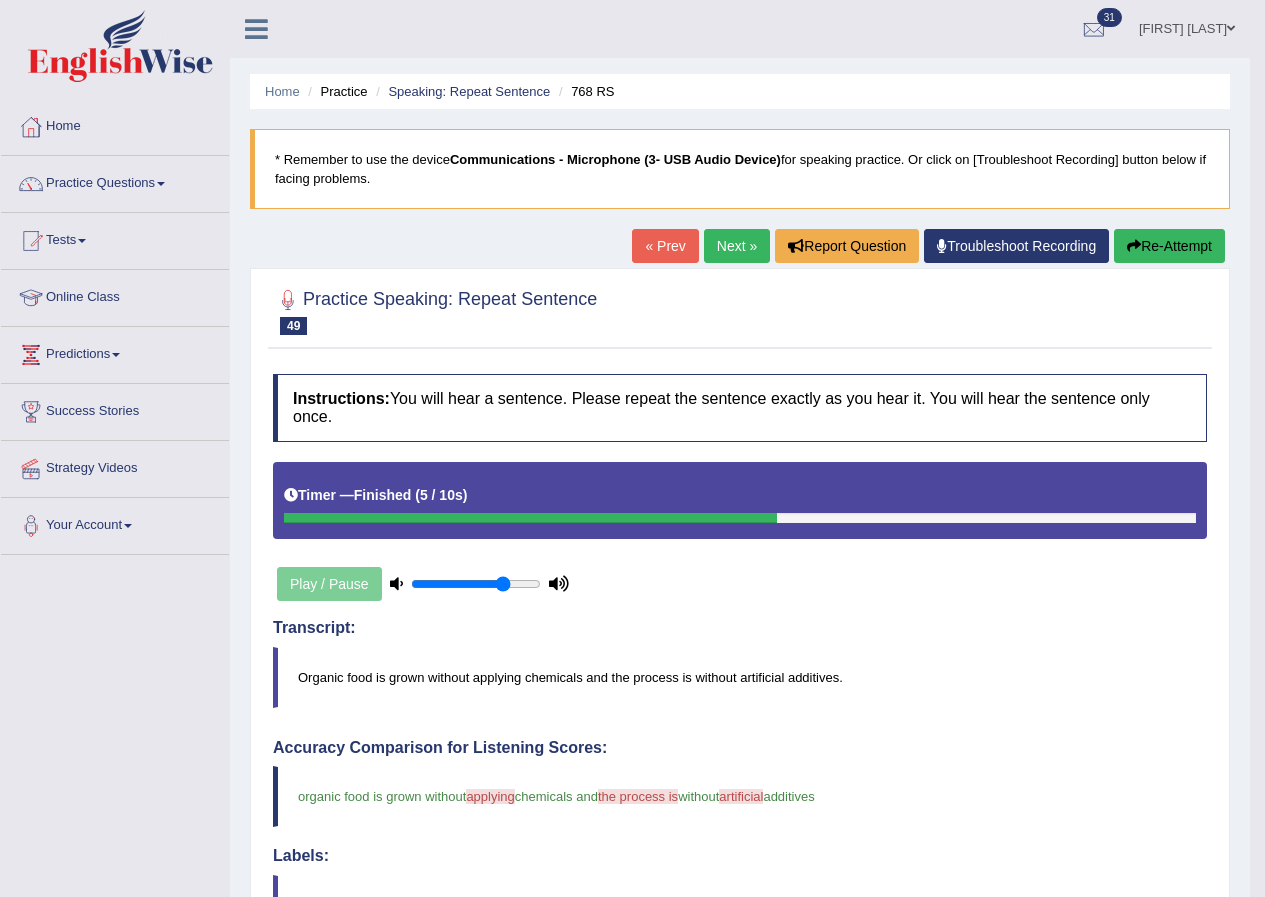 click on "Next »" at bounding box center [737, 246] 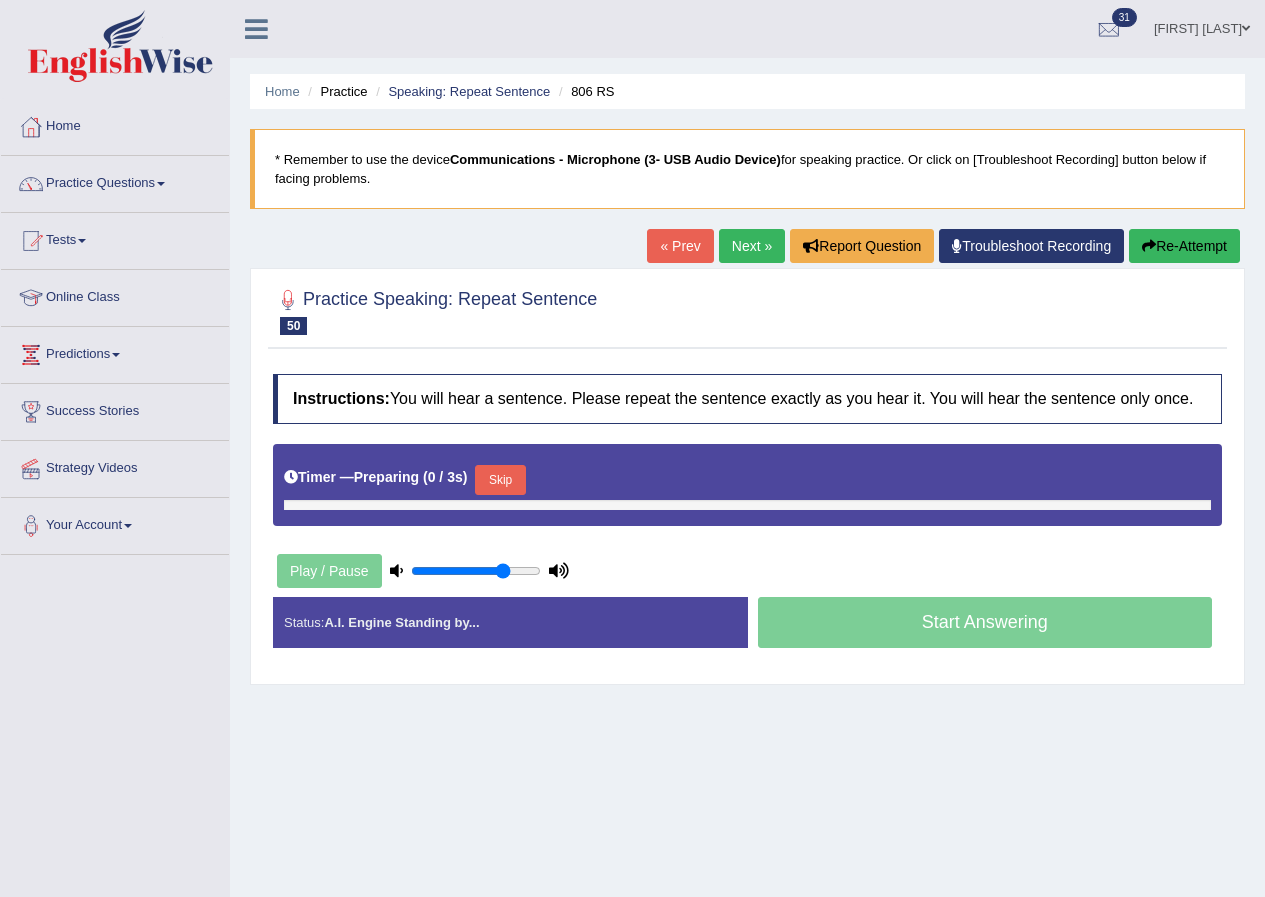 scroll, scrollTop: 0, scrollLeft: 0, axis: both 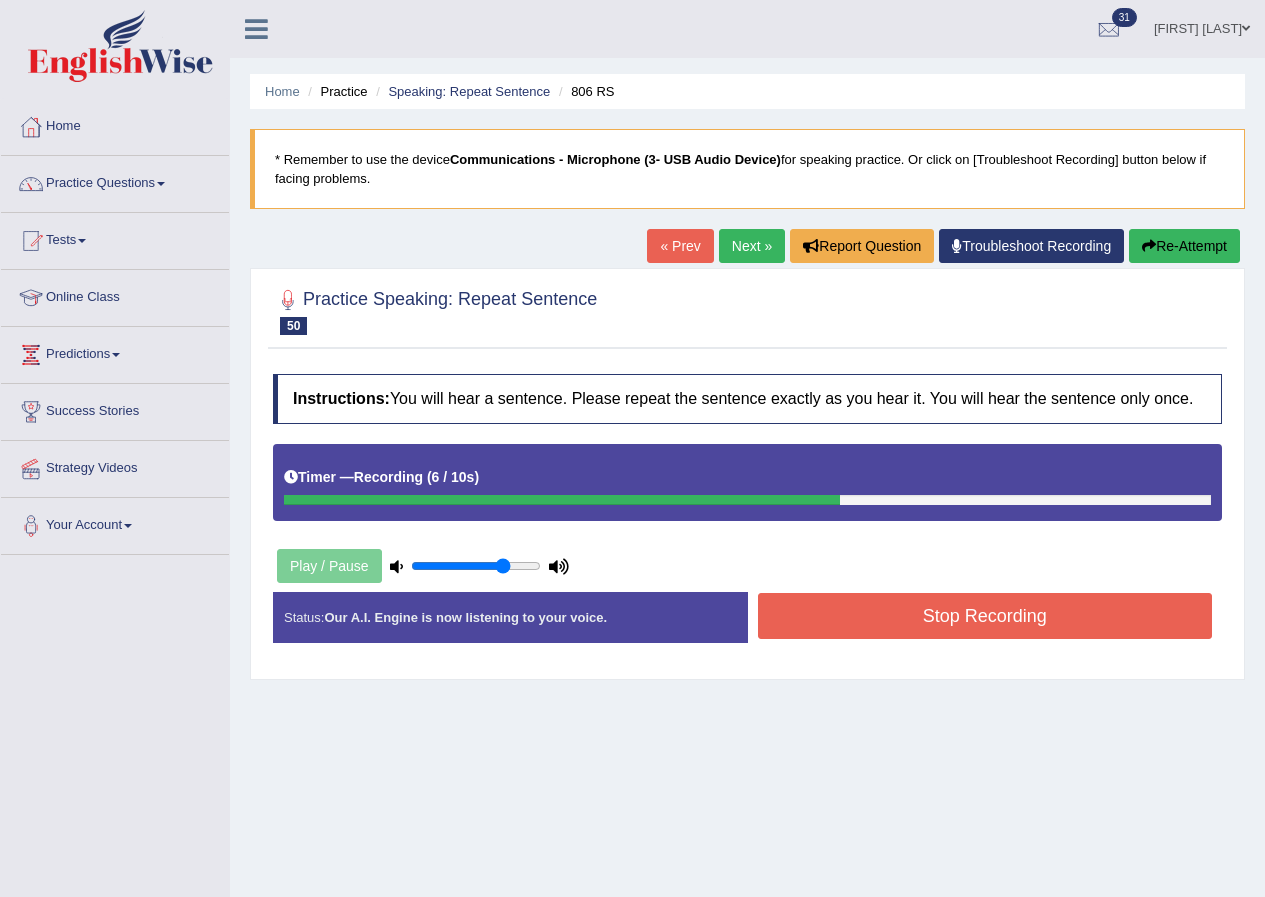 click on "Stop Recording" at bounding box center (985, 616) 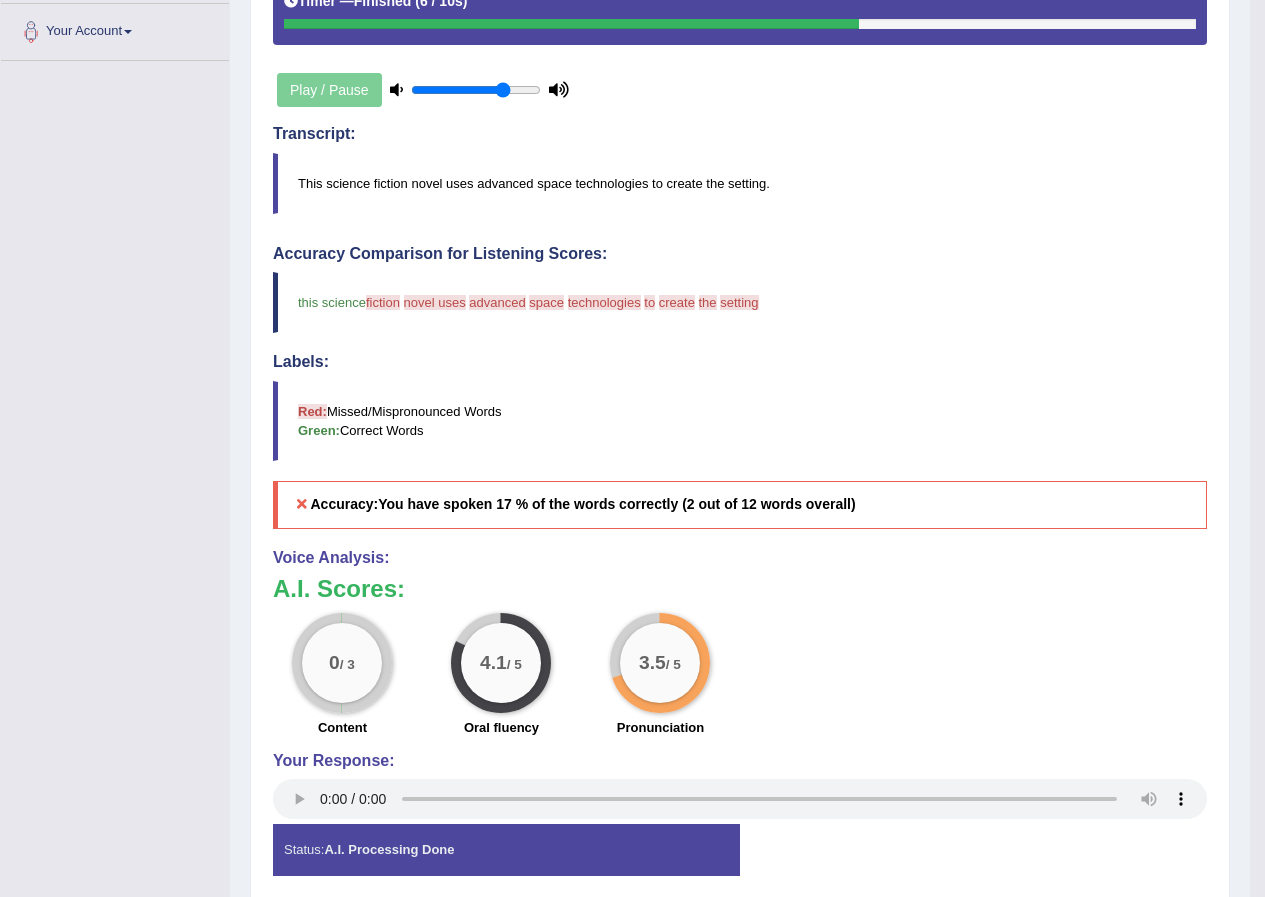 scroll, scrollTop: 500, scrollLeft: 0, axis: vertical 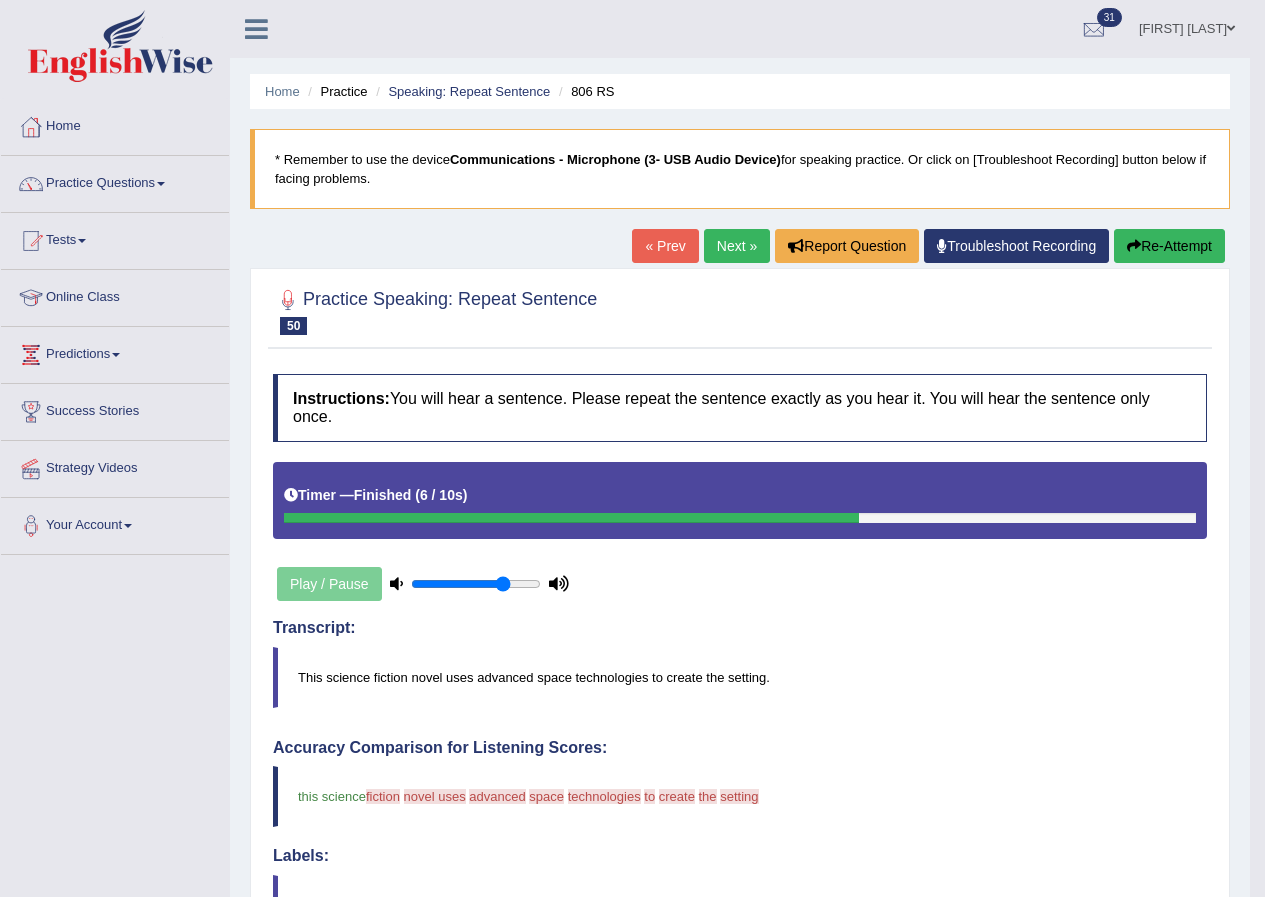 click on "Re-Attempt" at bounding box center (1169, 246) 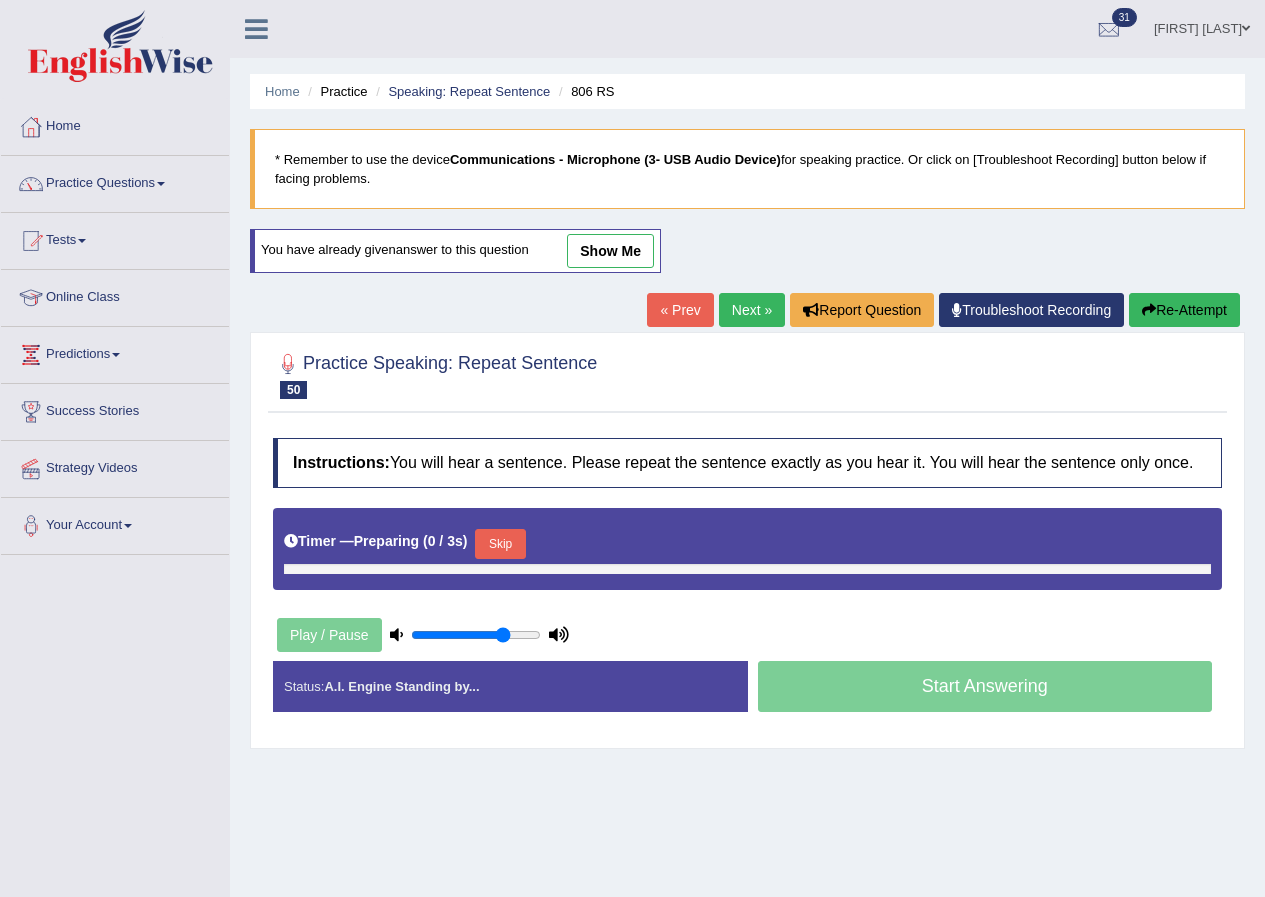 scroll, scrollTop: 0, scrollLeft: 0, axis: both 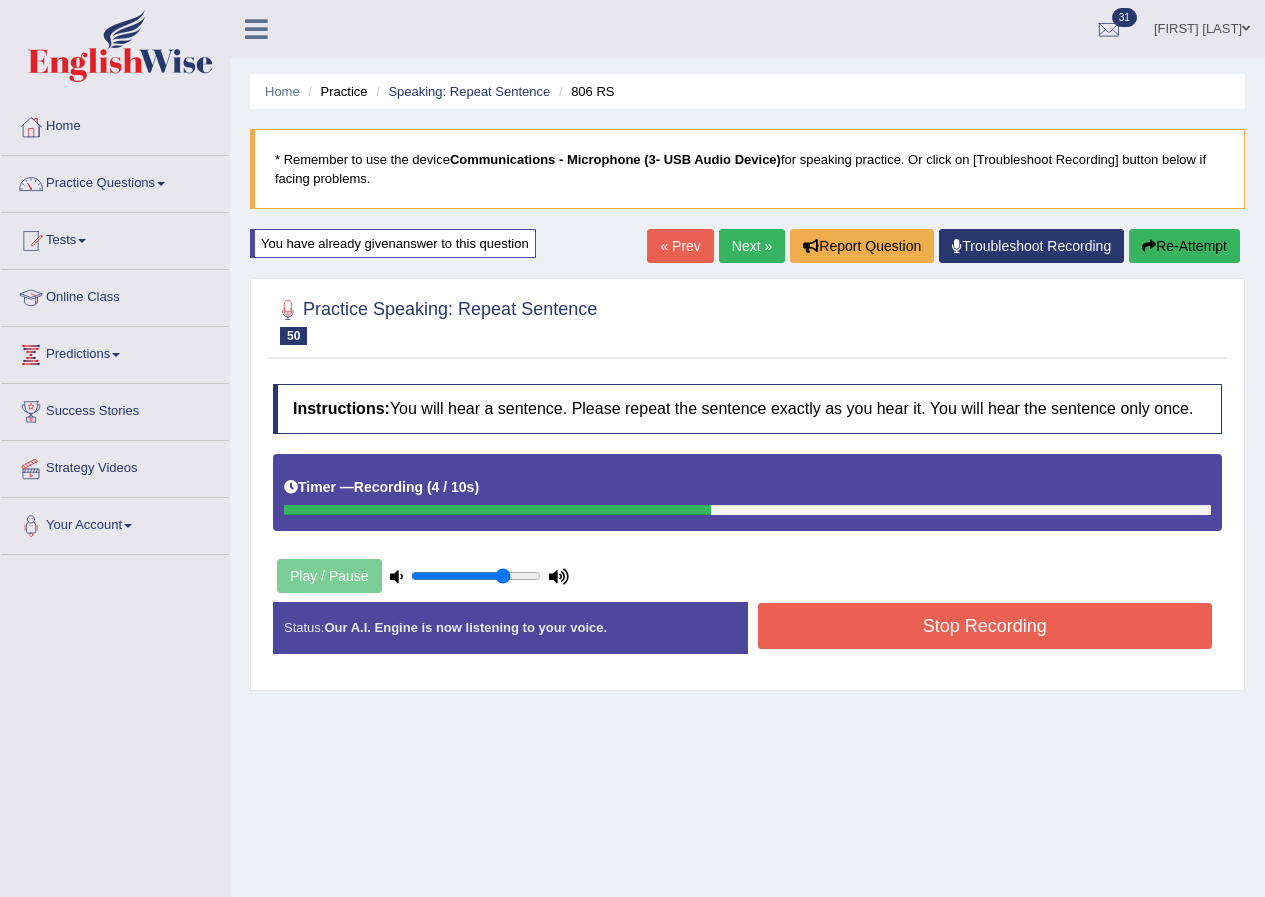 click on "Stop Recording" at bounding box center (985, 626) 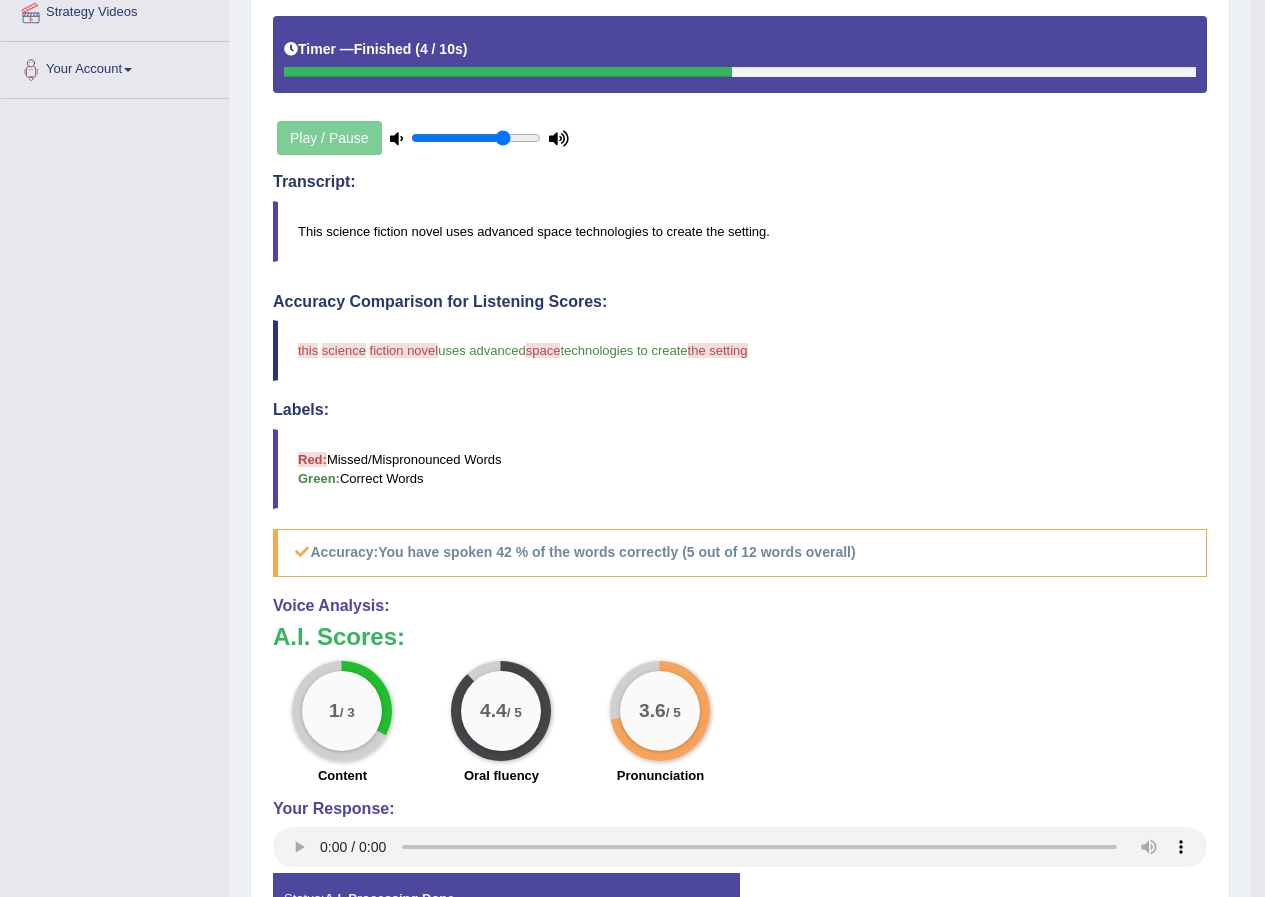 scroll, scrollTop: 585, scrollLeft: 0, axis: vertical 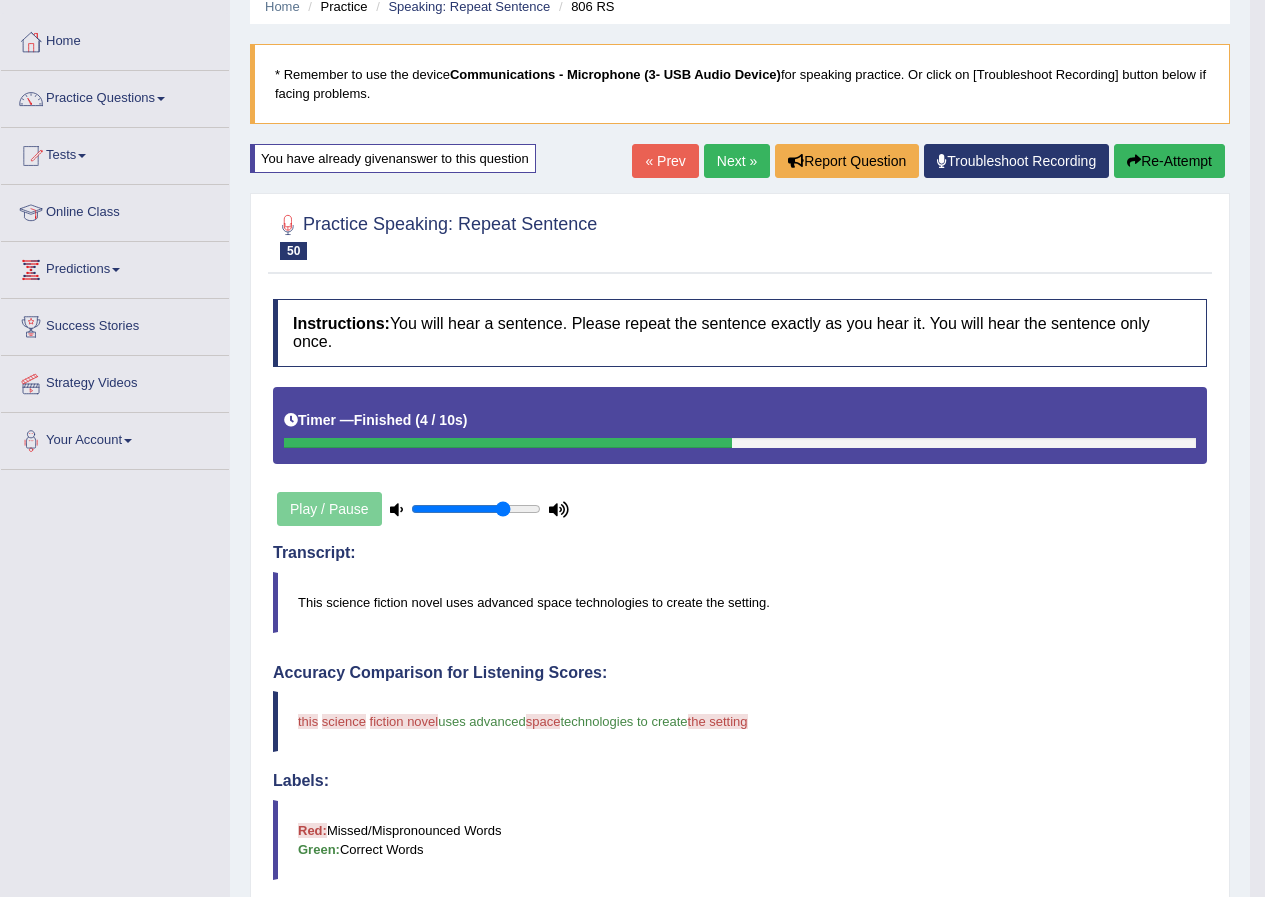 click on "Next »" at bounding box center [737, 161] 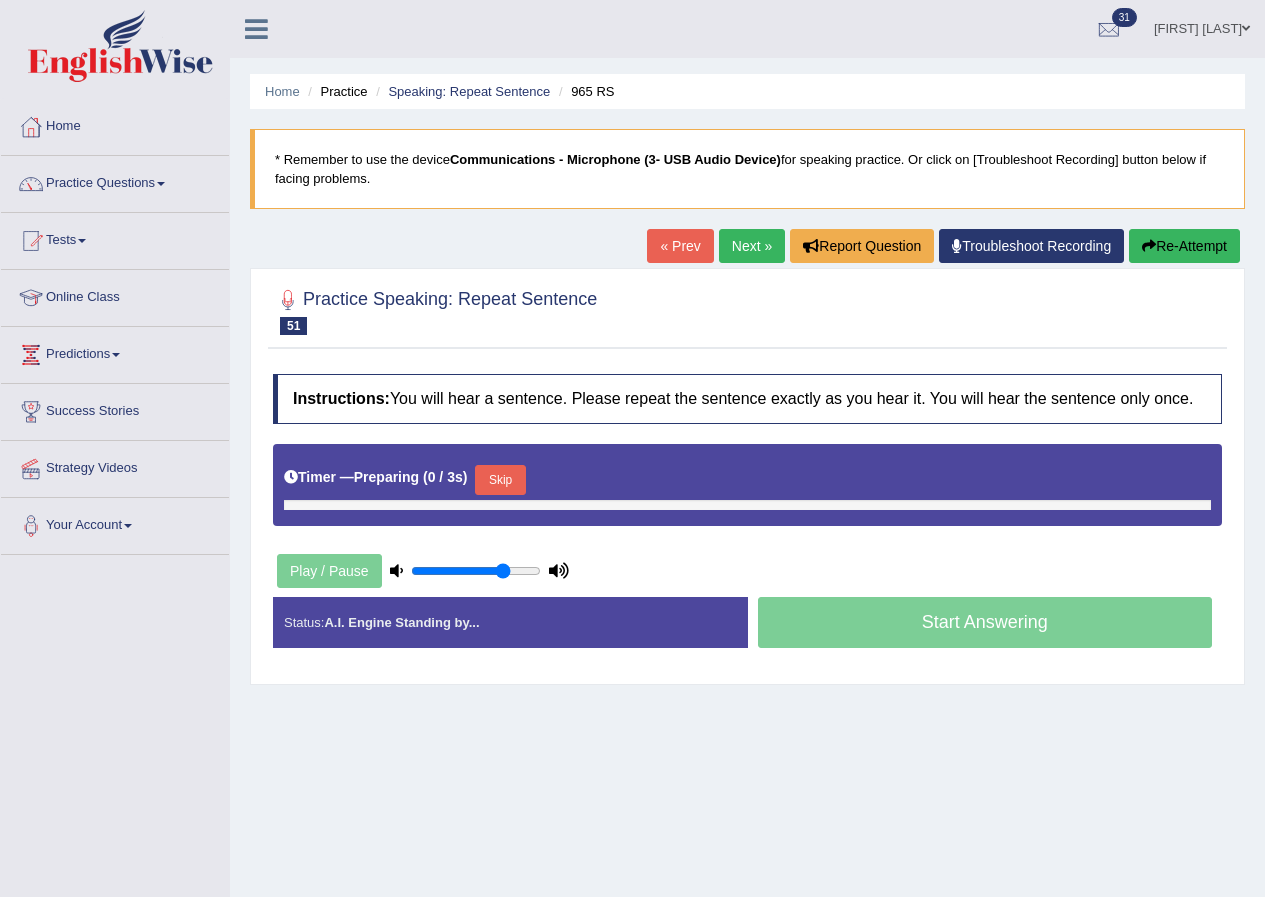 scroll, scrollTop: 0, scrollLeft: 0, axis: both 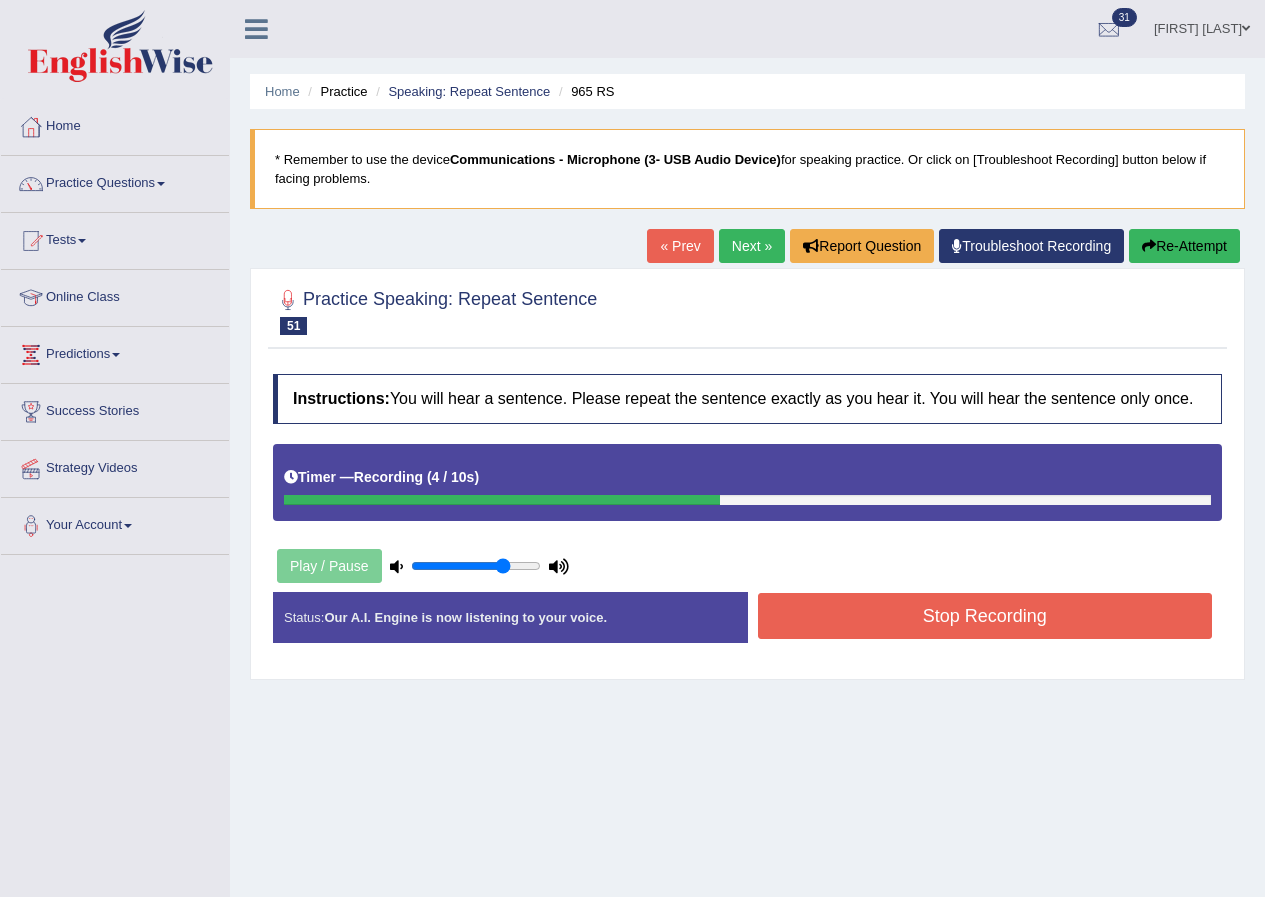 click on "Stop Recording" at bounding box center (985, 616) 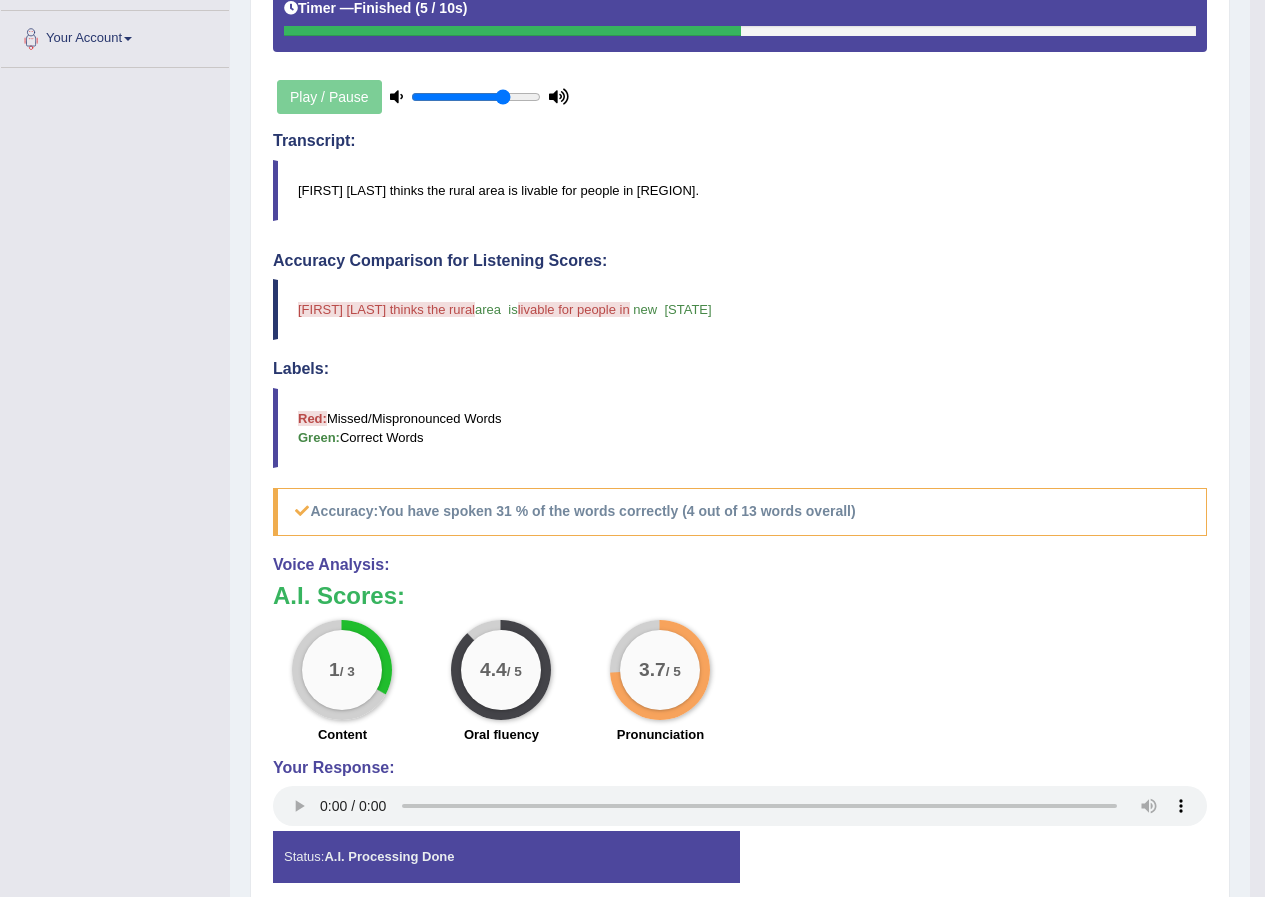 scroll, scrollTop: 575, scrollLeft: 0, axis: vertical 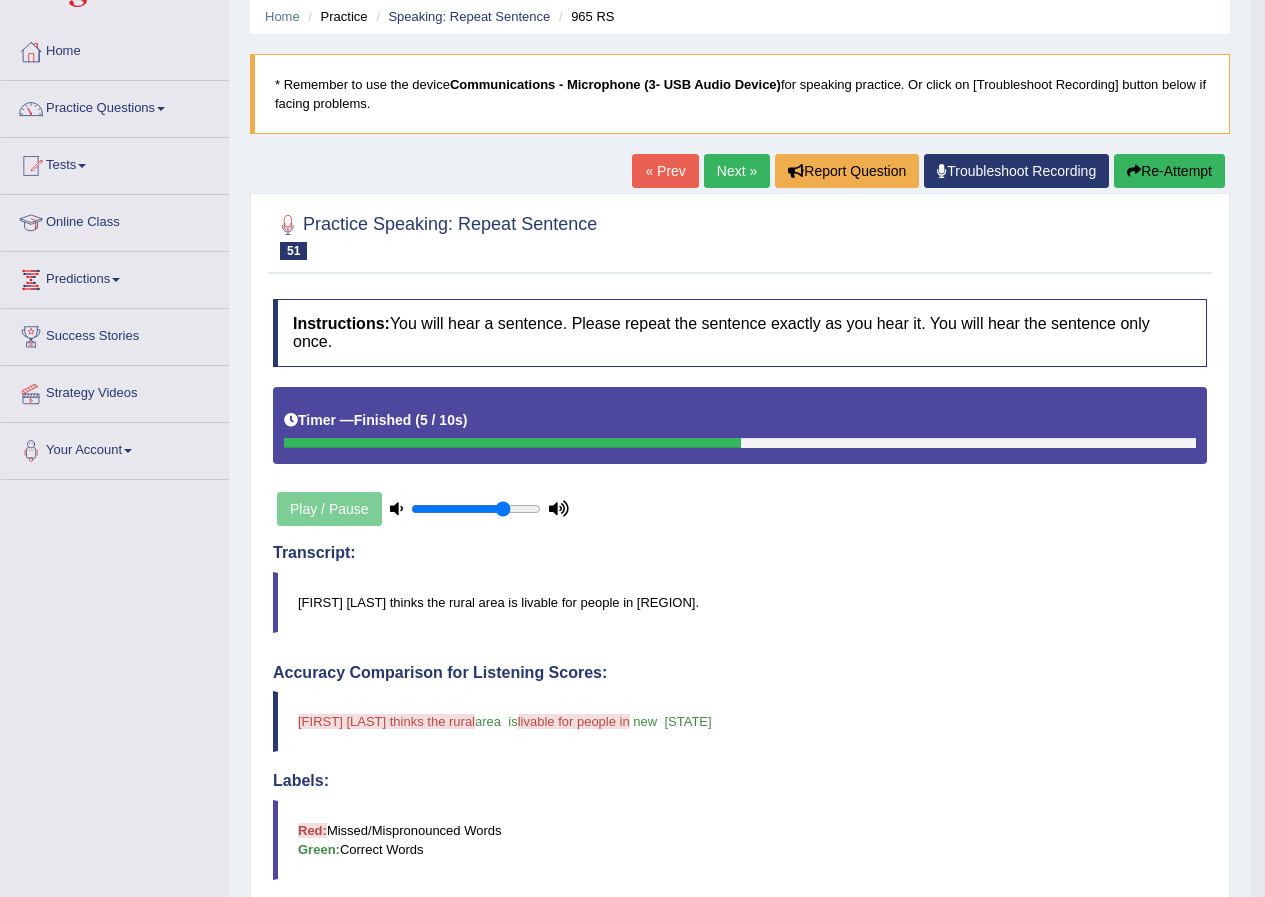 click on "Re-Attempt" at bounding box center [1169, 171] 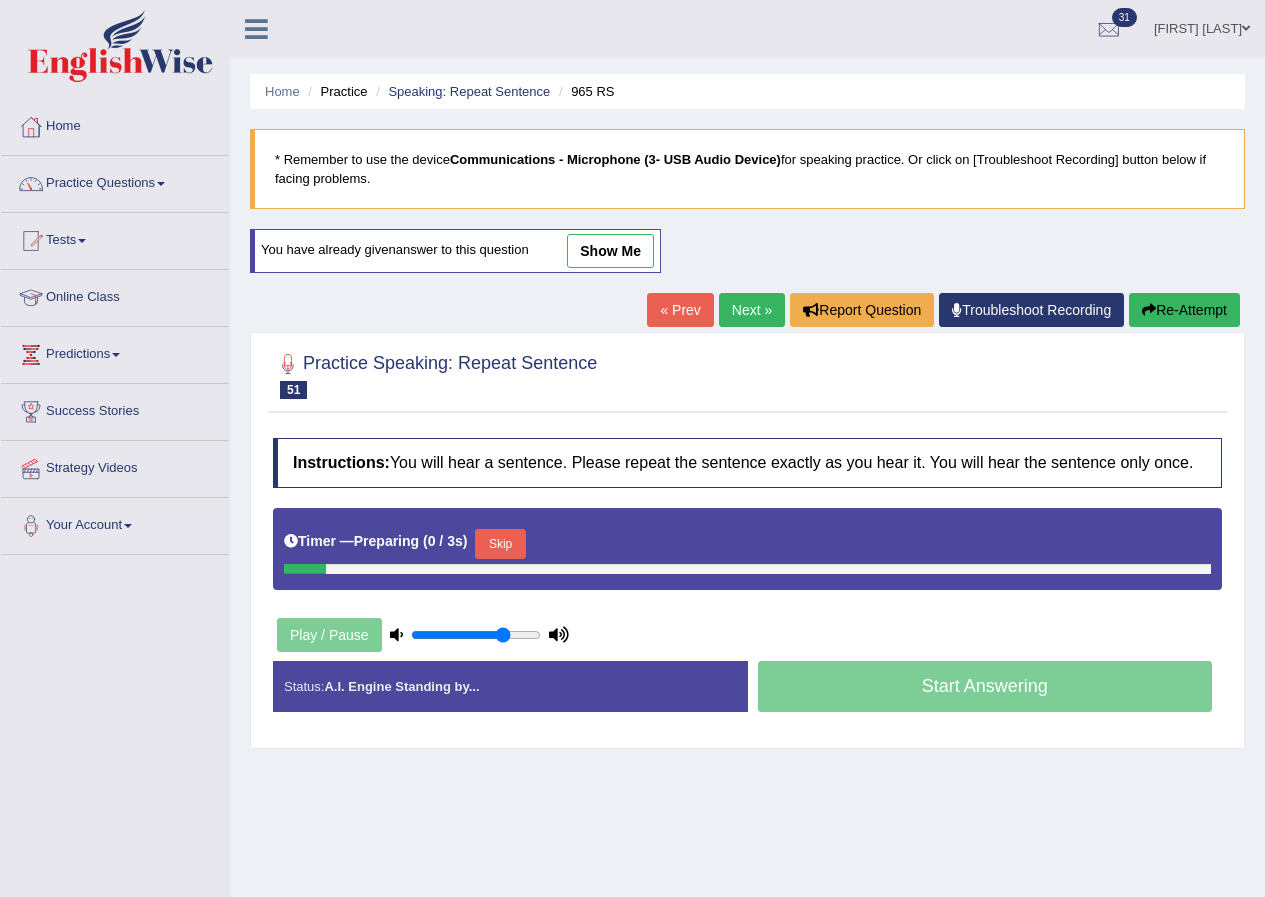 scroll, scrollTop: 75, scrollLeft: 0, axis: vertical 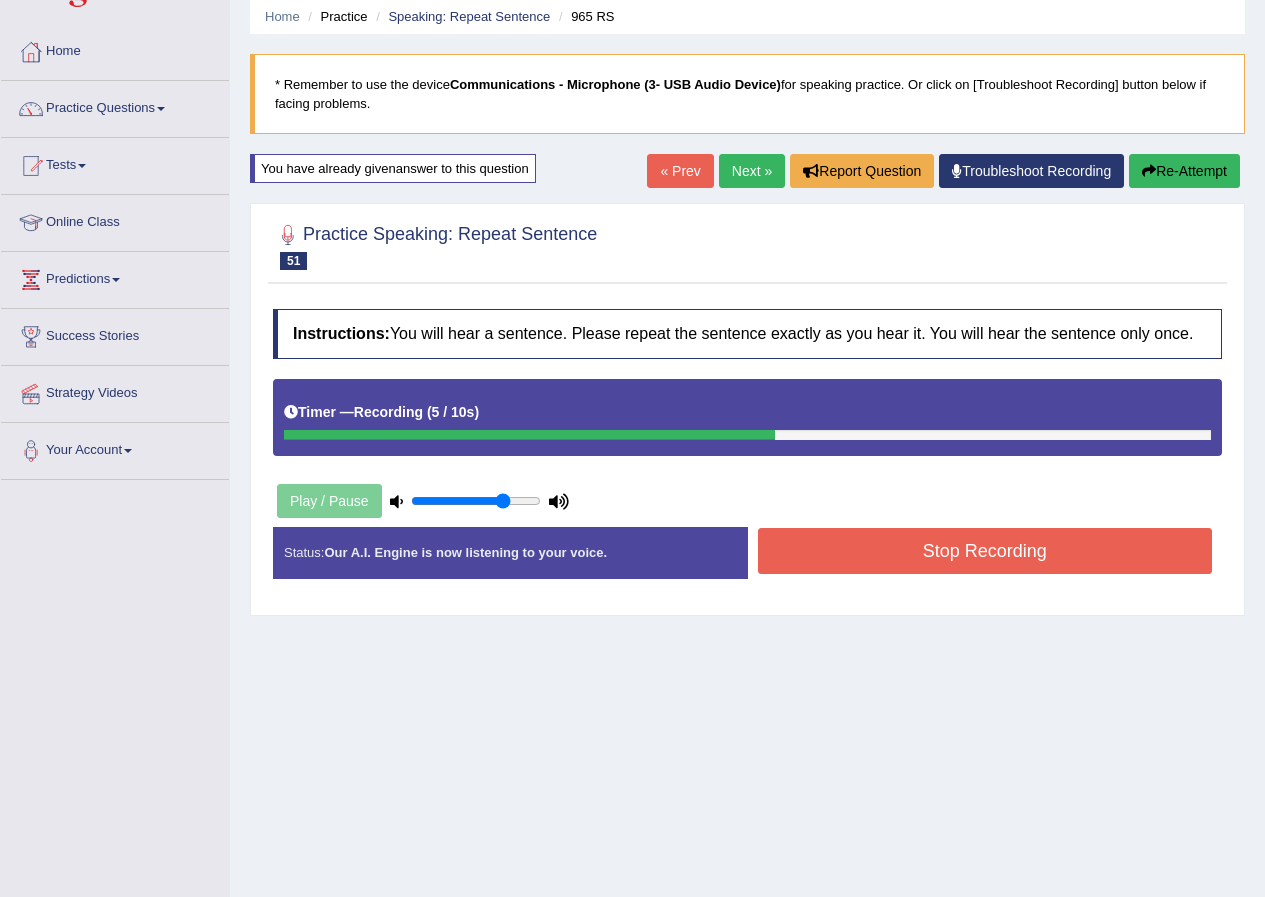 click on "Stop Recording" at bounding box center [985, 551] 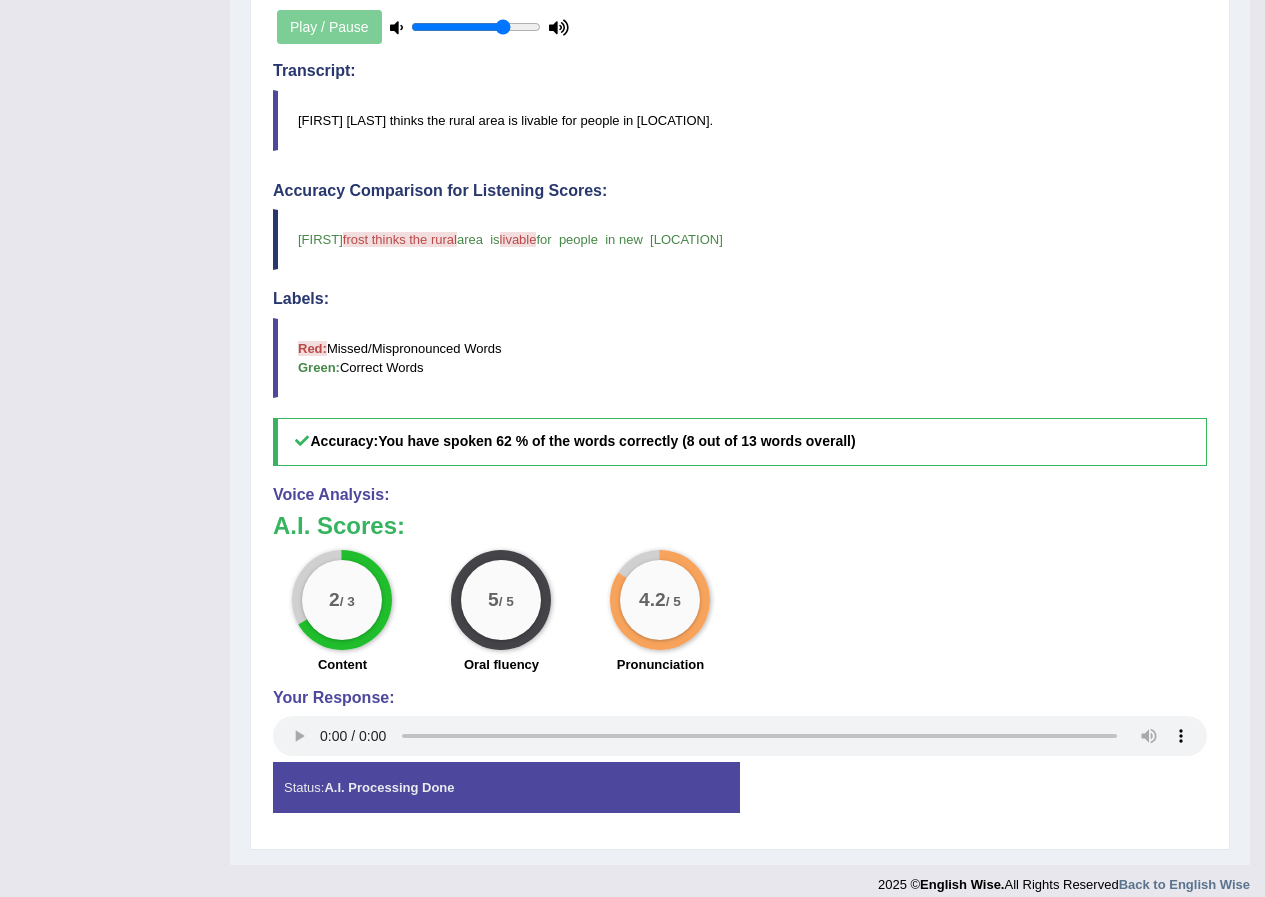 scroll, scrollTop: 575, scrollLeft: 0, axis: vertical 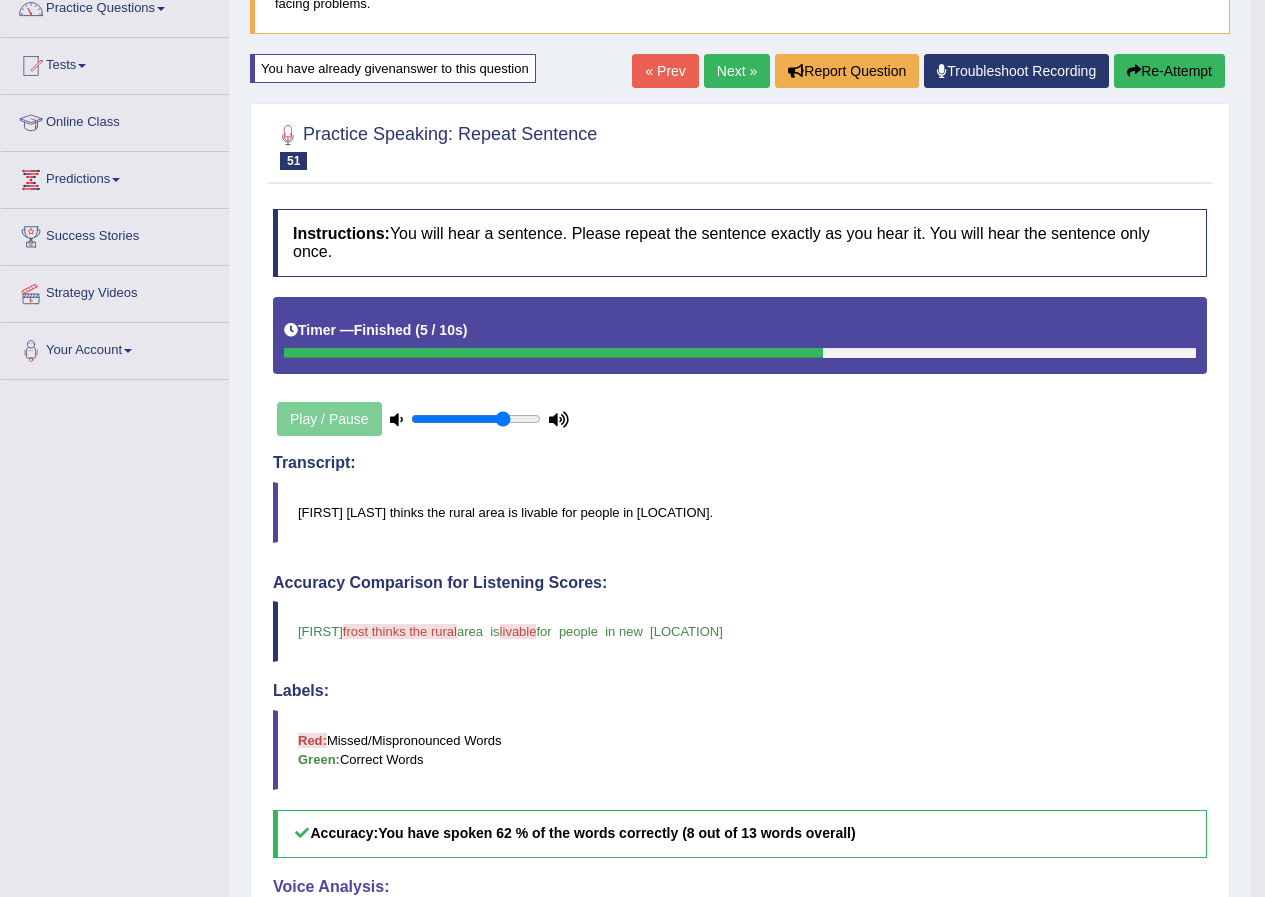 click on "Next »" at bounding box center [737, 71] 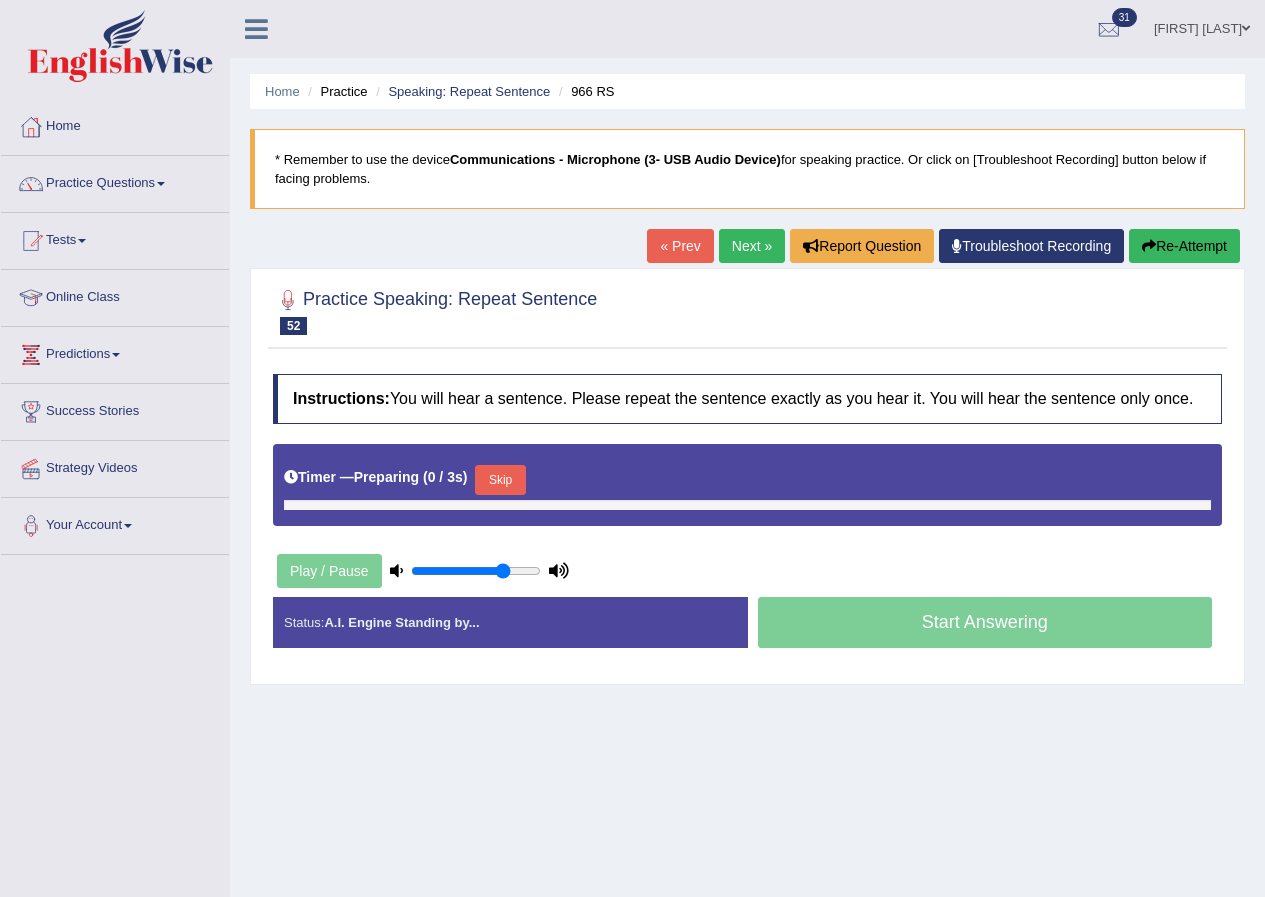 scroll, scrollTop: 0, scrollLeft: 0, axis: both 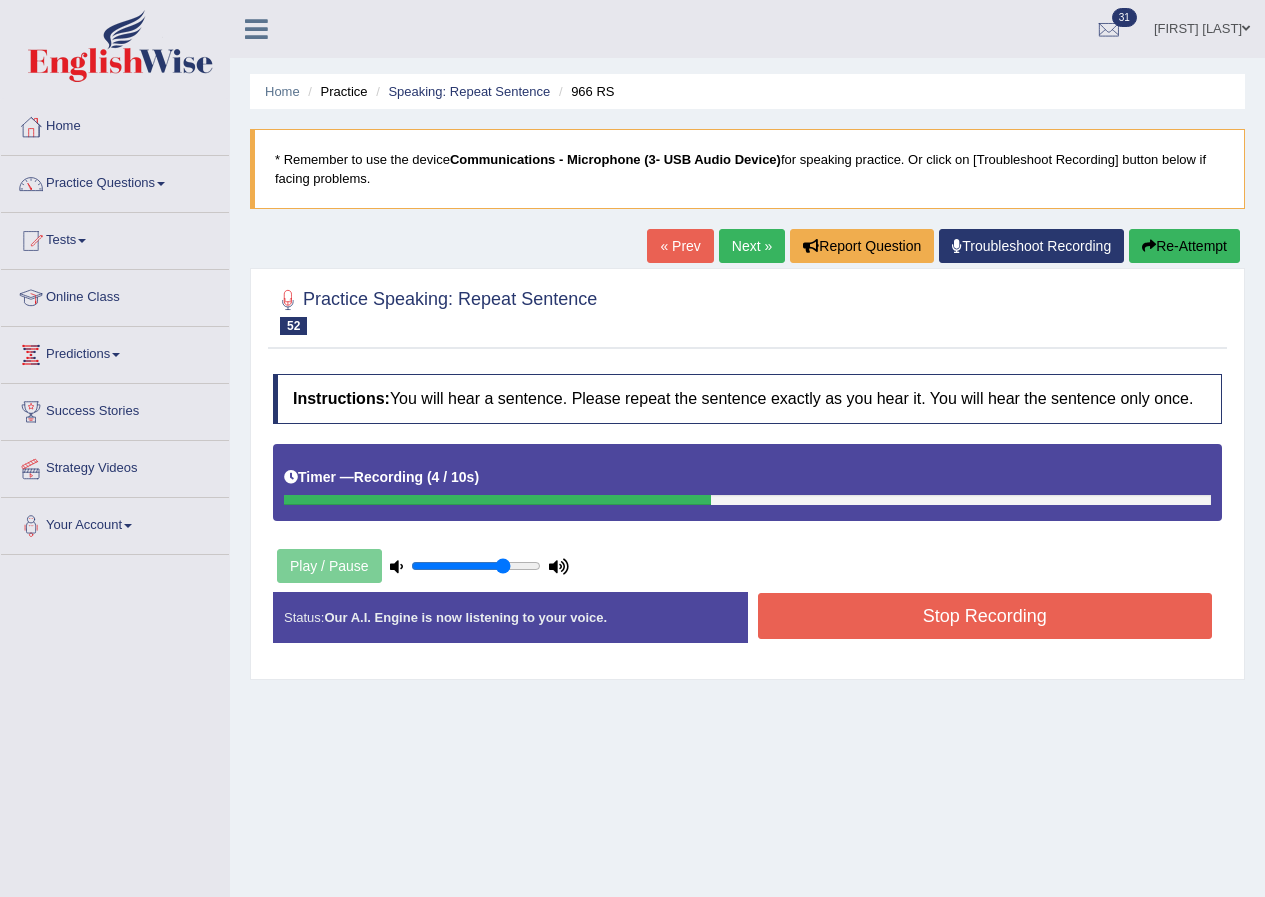 click on "Stop Recording" at bounding box center [985, 616] 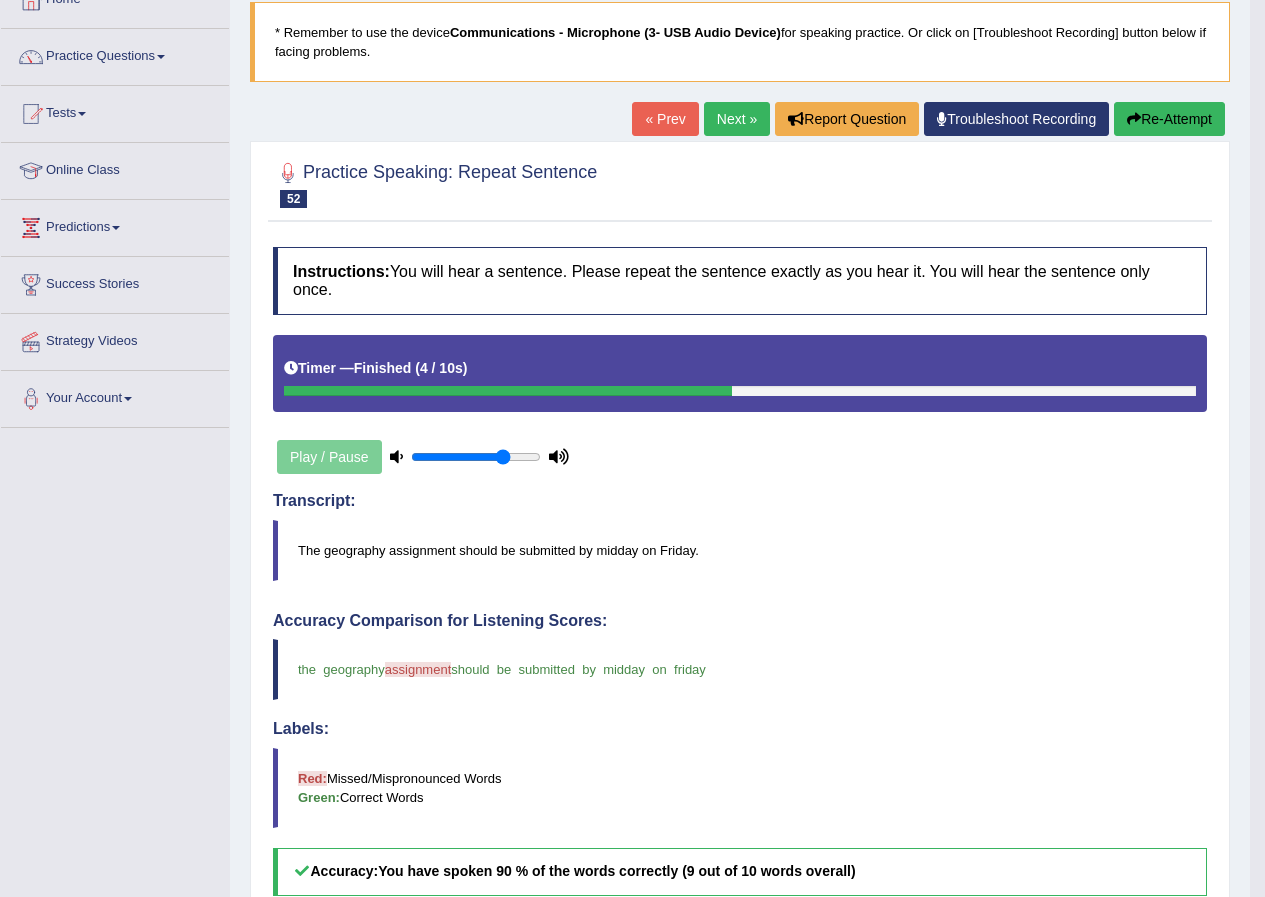 scroll, scrollTop: 400, scrollLeft: 0, axis: vertical 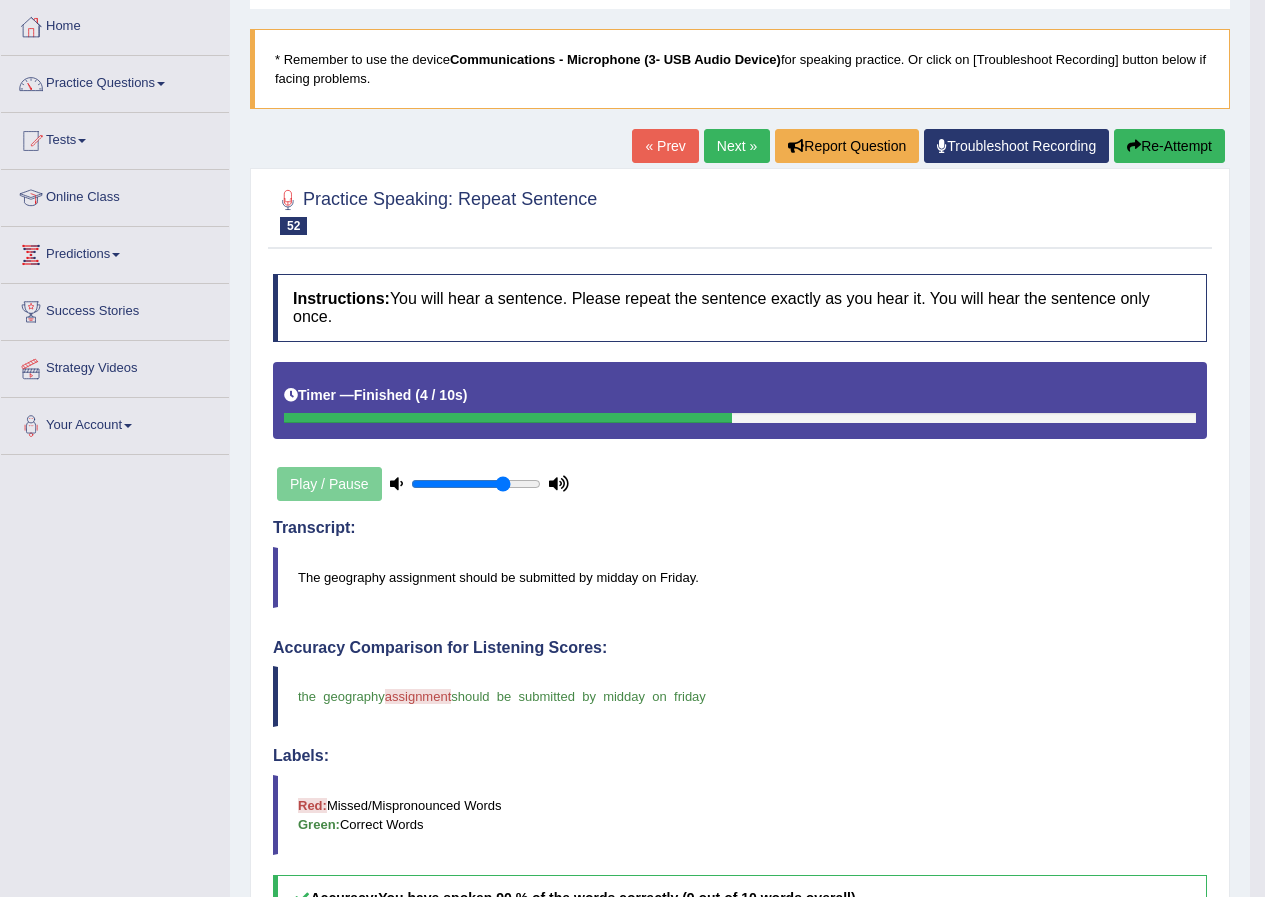 click on "Next »" at bounding box center (737, 146) 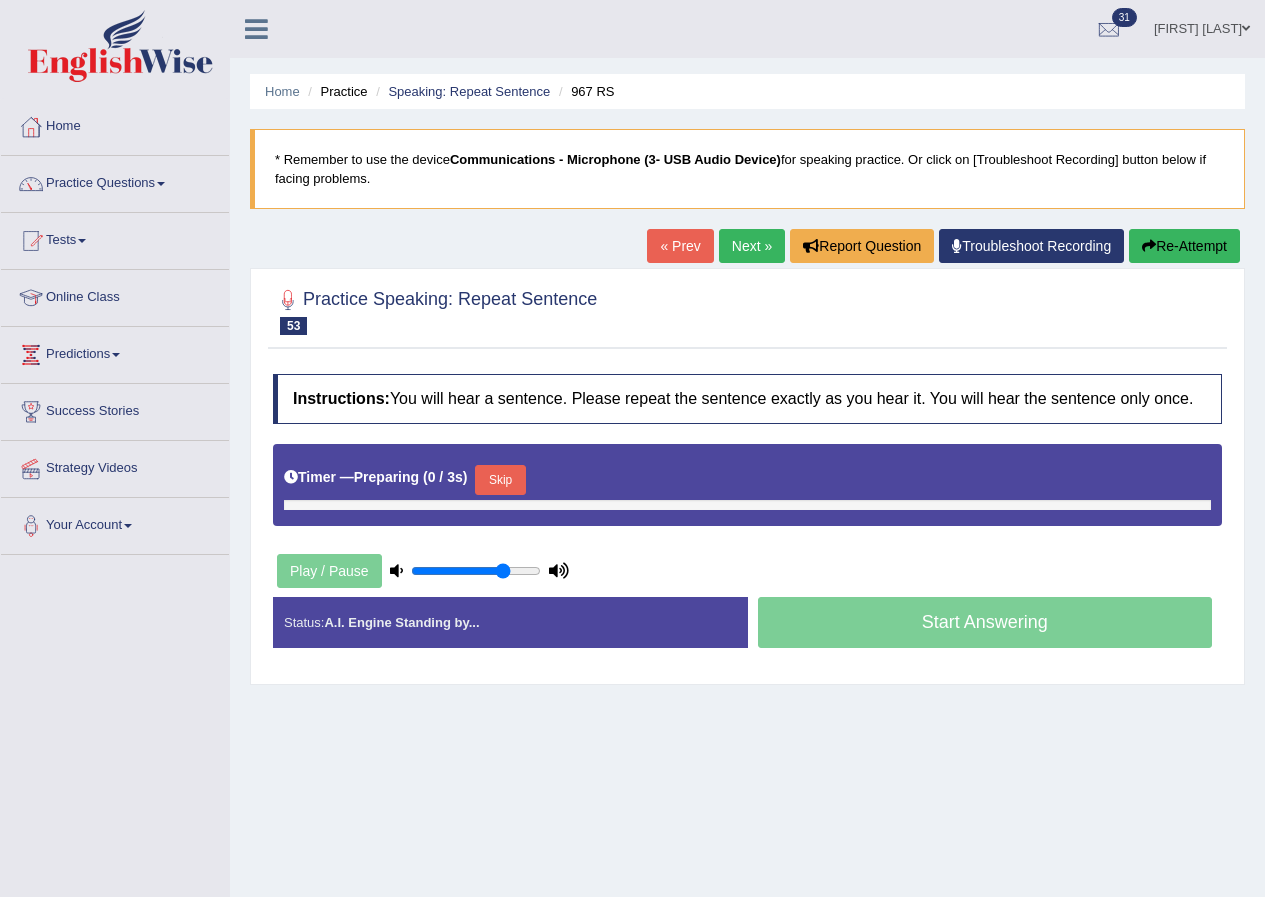 scroll, scrollTop: 0, scrollLeft: 0, axis: both 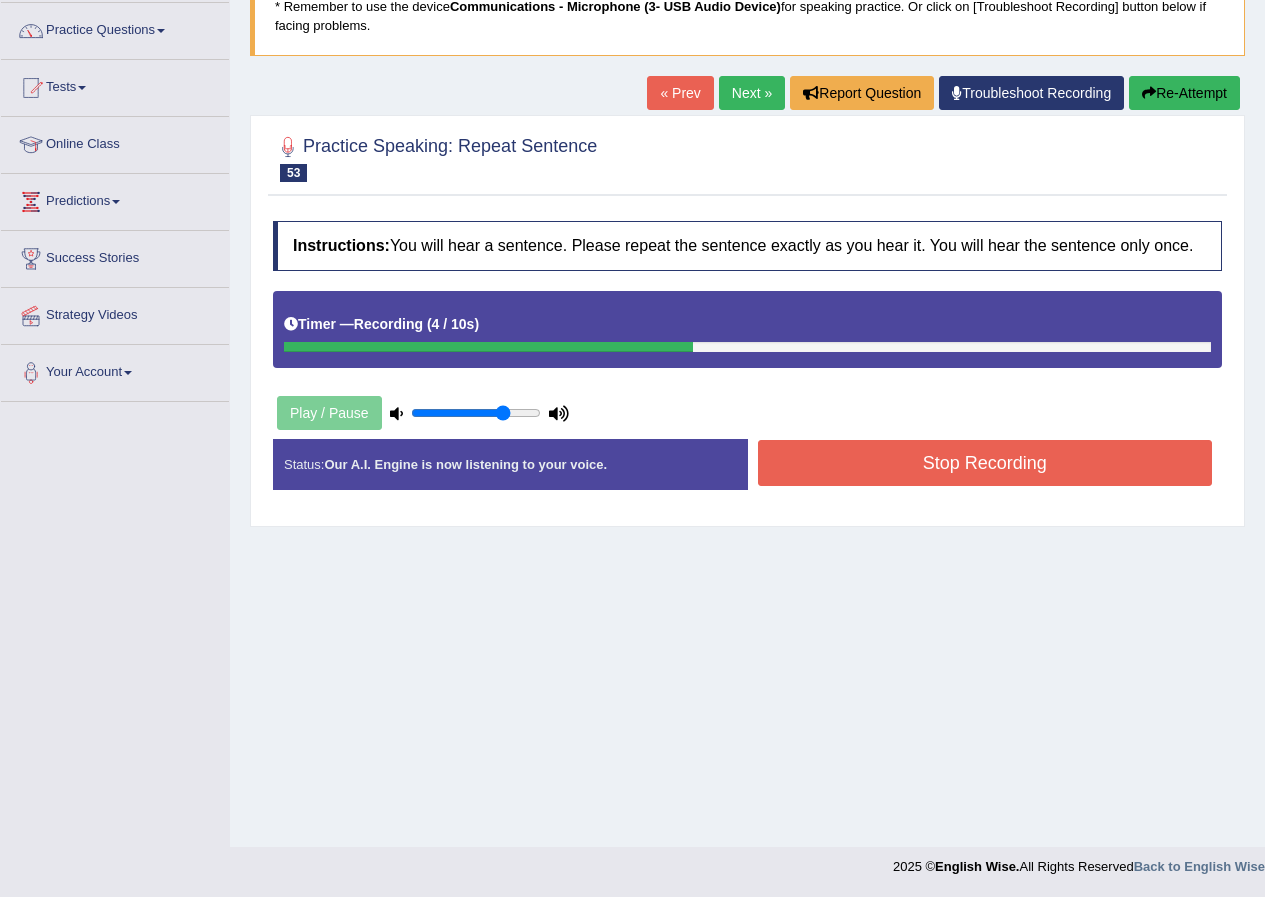 click on "Stop Recording" at bounding box center (985, 463) 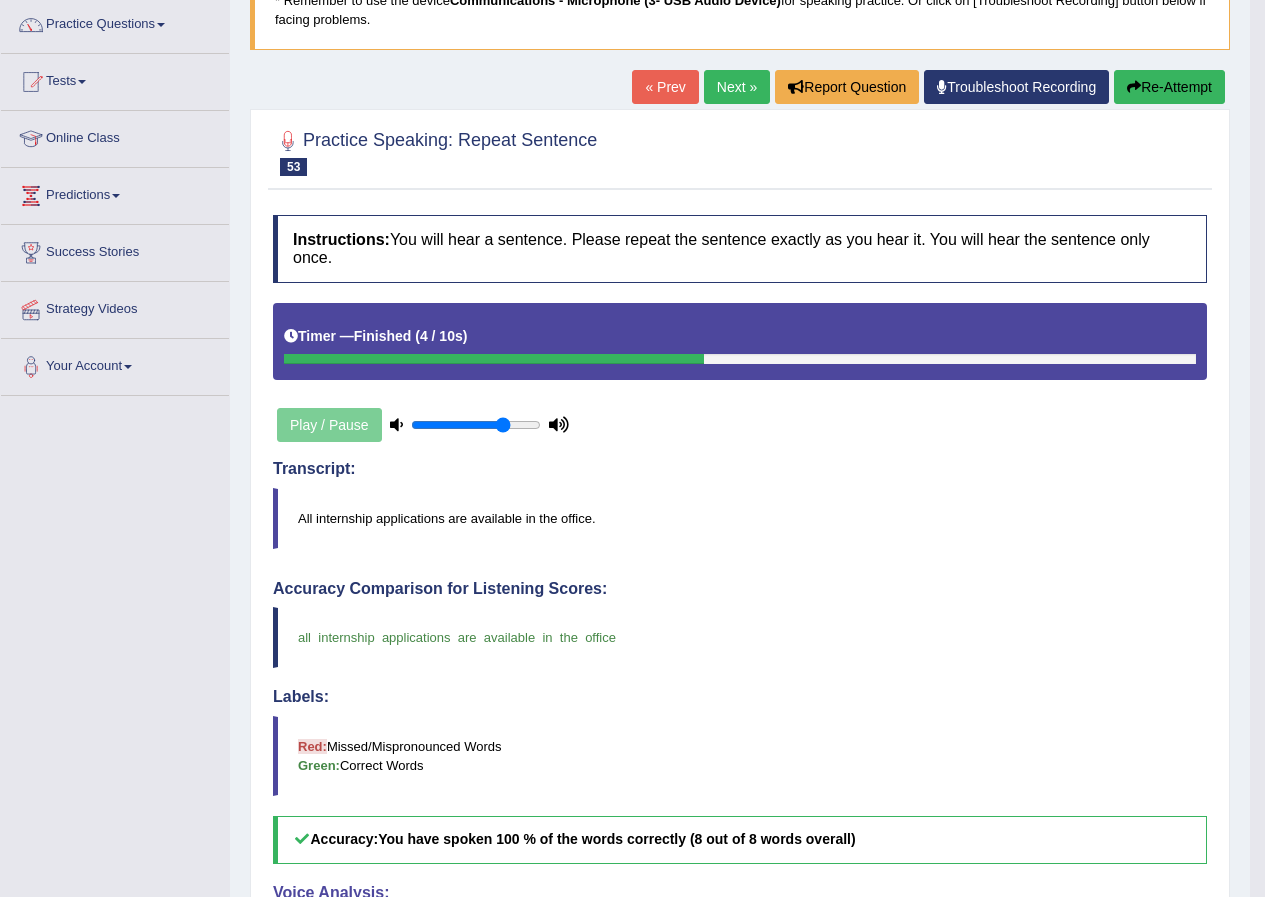 scroll, scrollTop: 453, scrollLeft: 0, axis: vertical 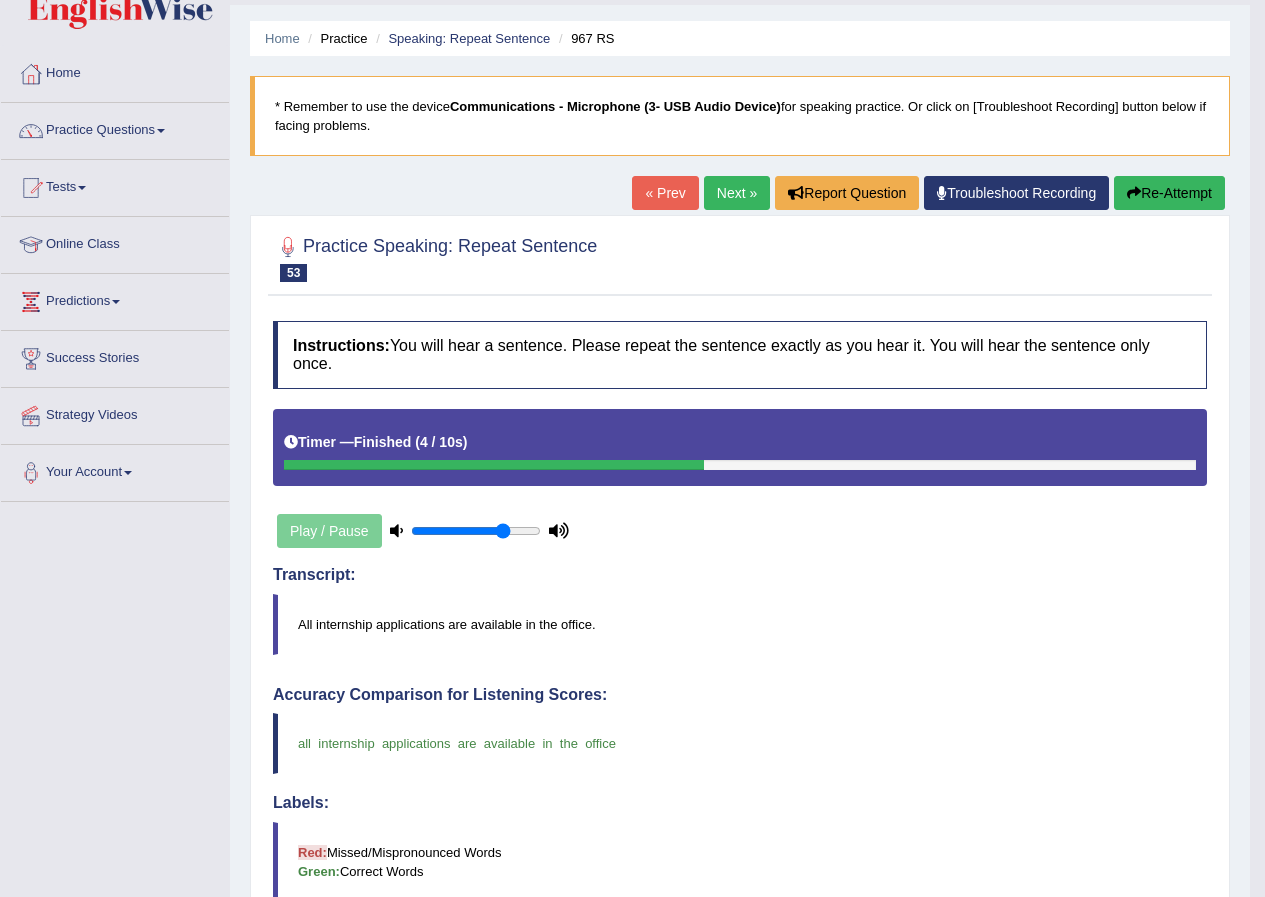 click on "Next »" at bounding box center [737, 193] 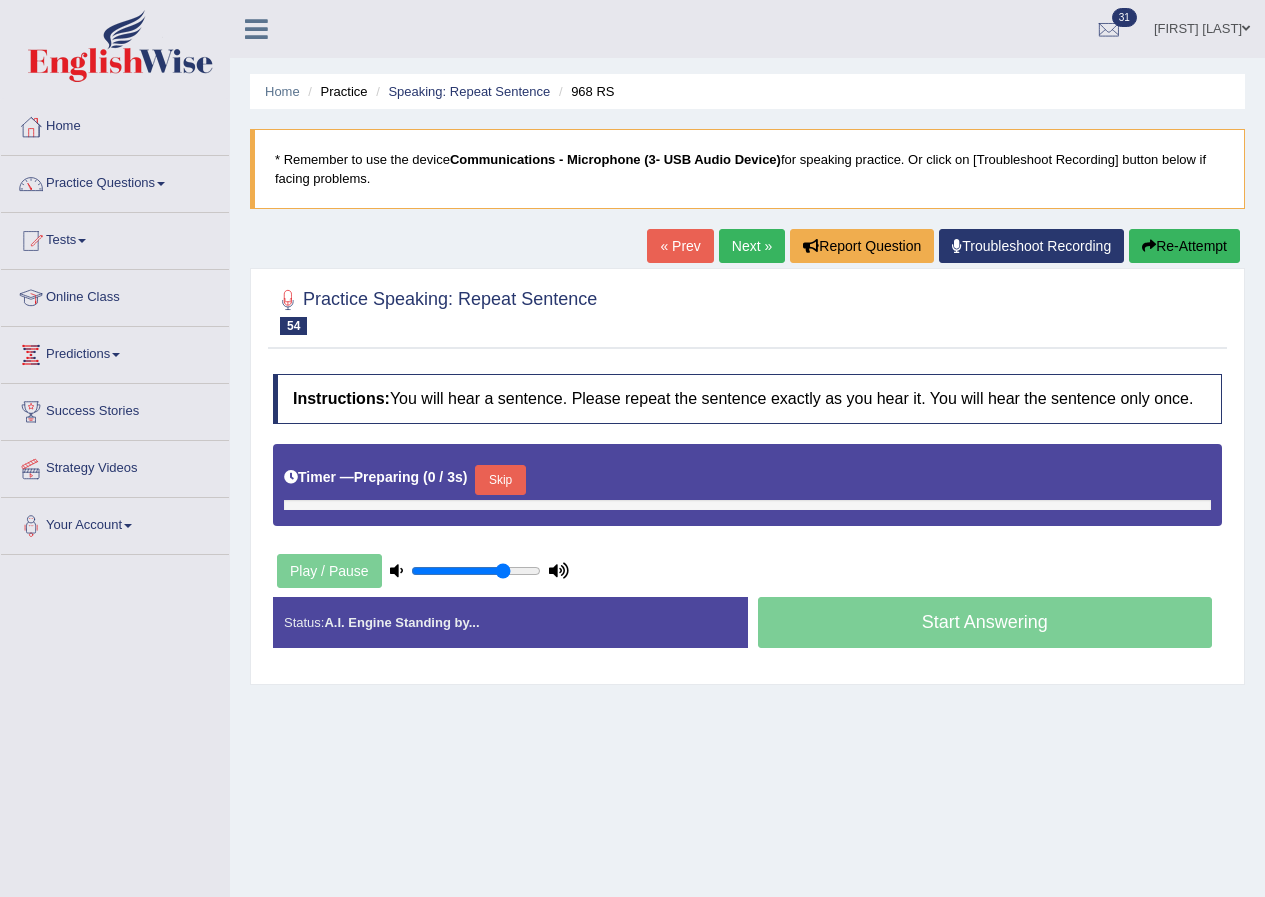 scroll, scrollTop: 0, scrollLeft: 0, axis: both 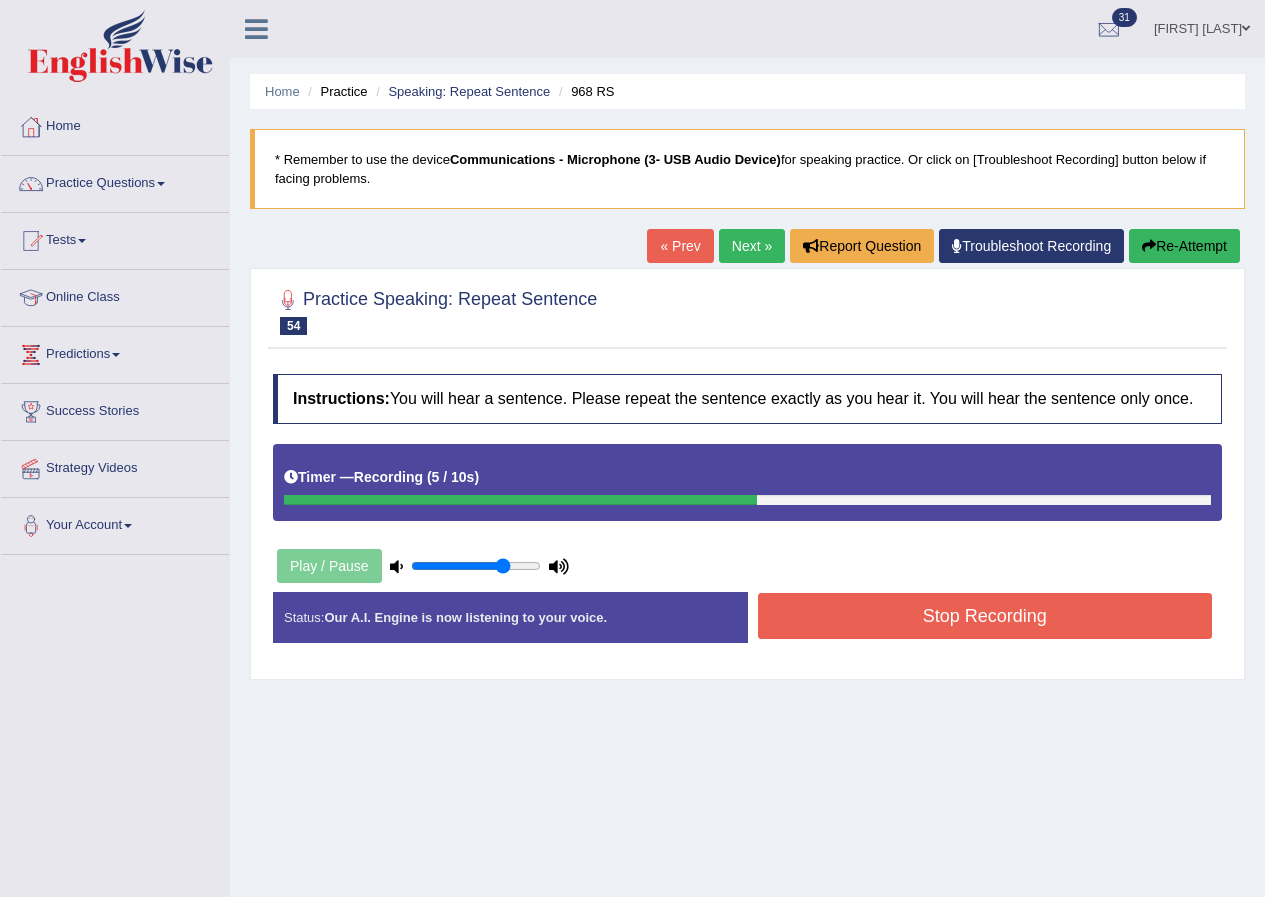 click on "Stop Recording" at bounding box center (985, 616) 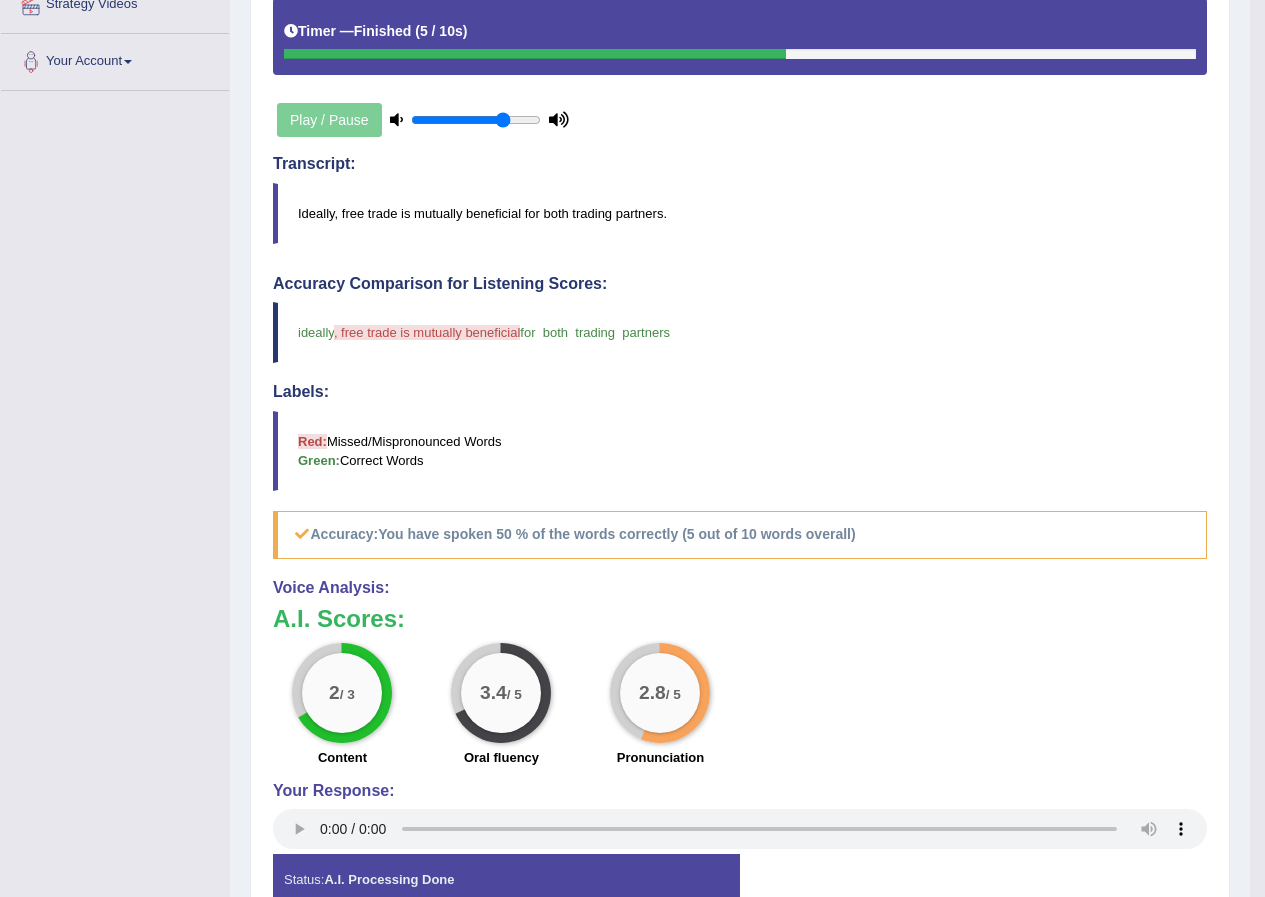 scroll, scrollTop: 575, scrollLeft: 0, axis: vertical 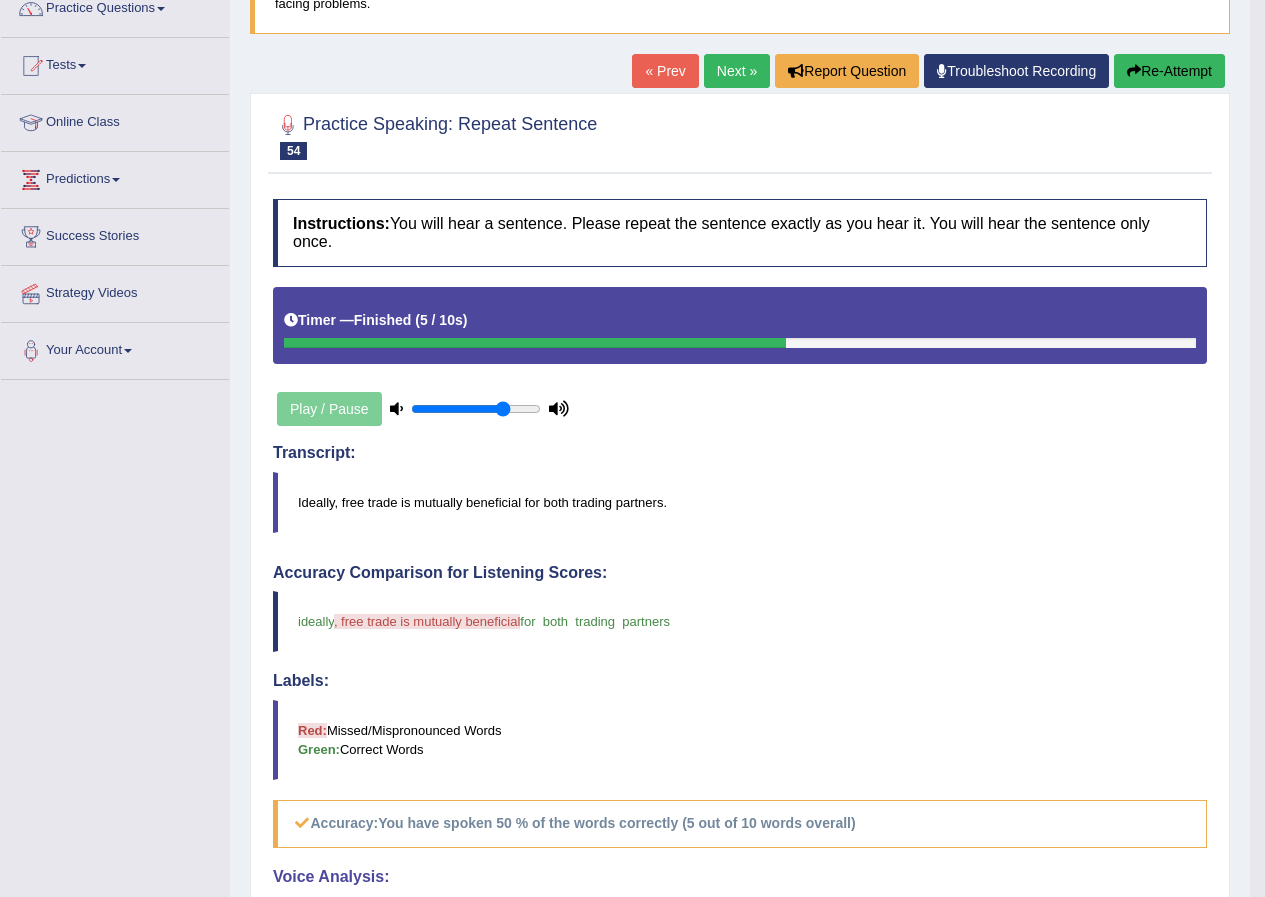 click on "Next »" at bounding box center [737, 71] 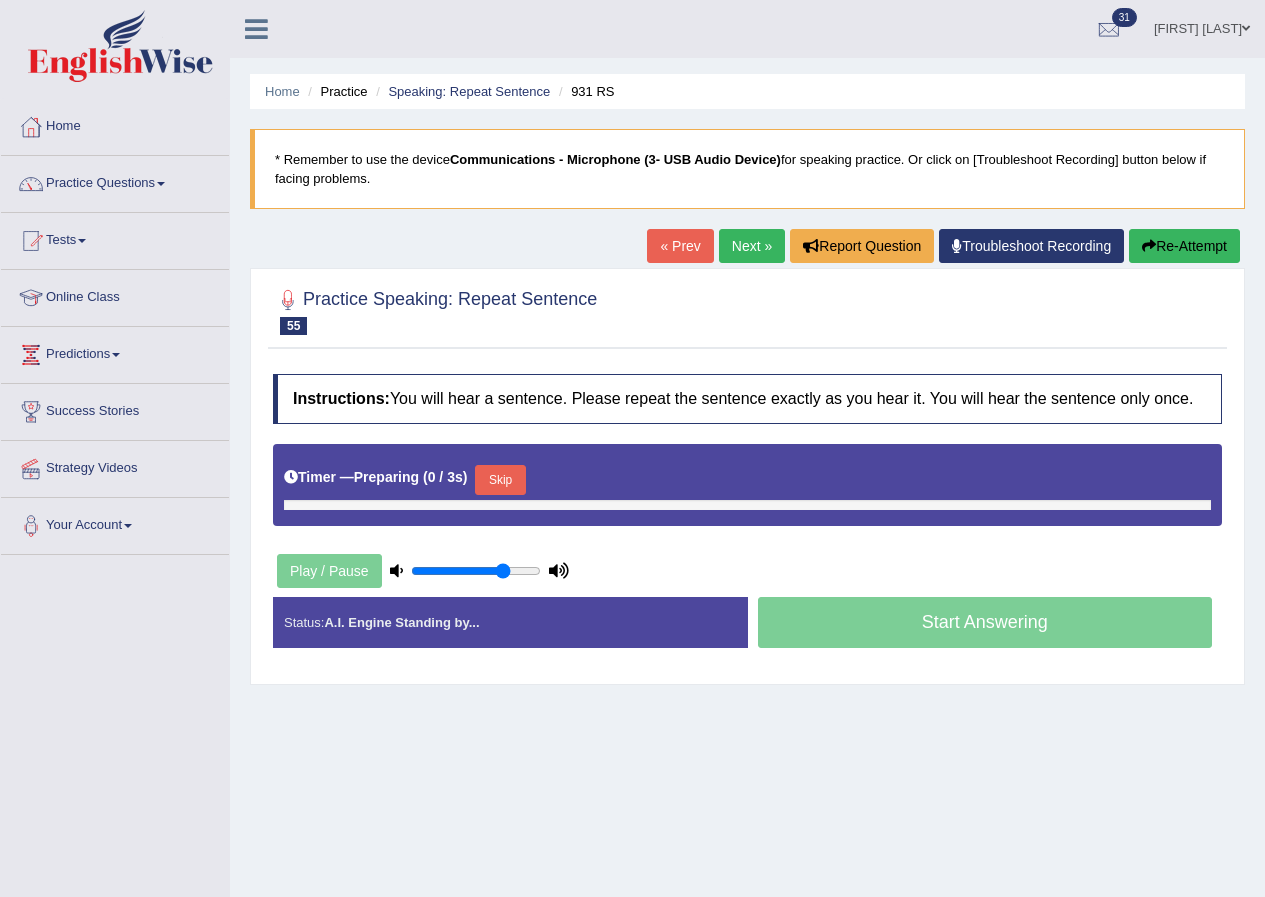 scroll, scrollTop: 0, scrollLeft: 0, axis: both 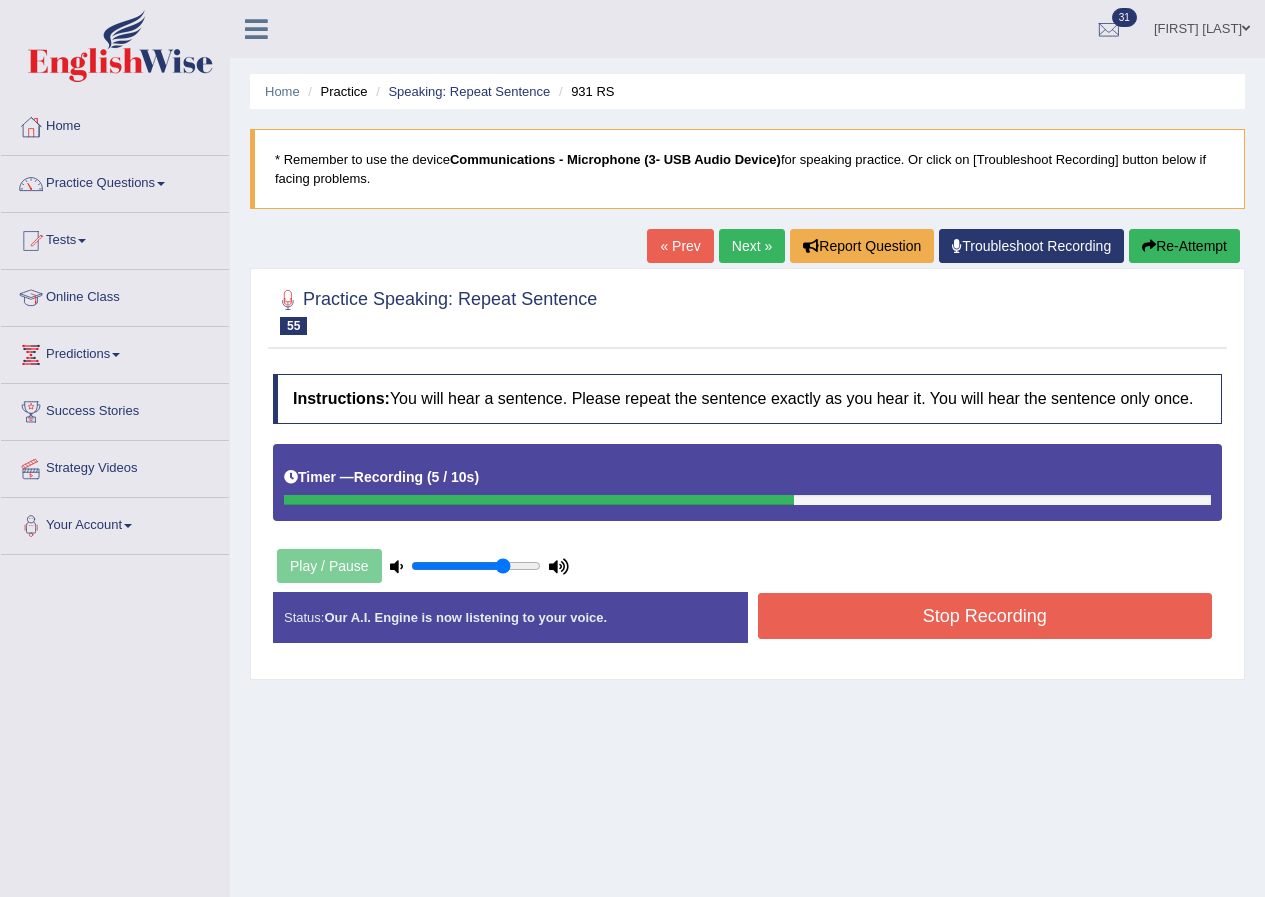 click on "Stop Recording" at bounding box center (985, 616) 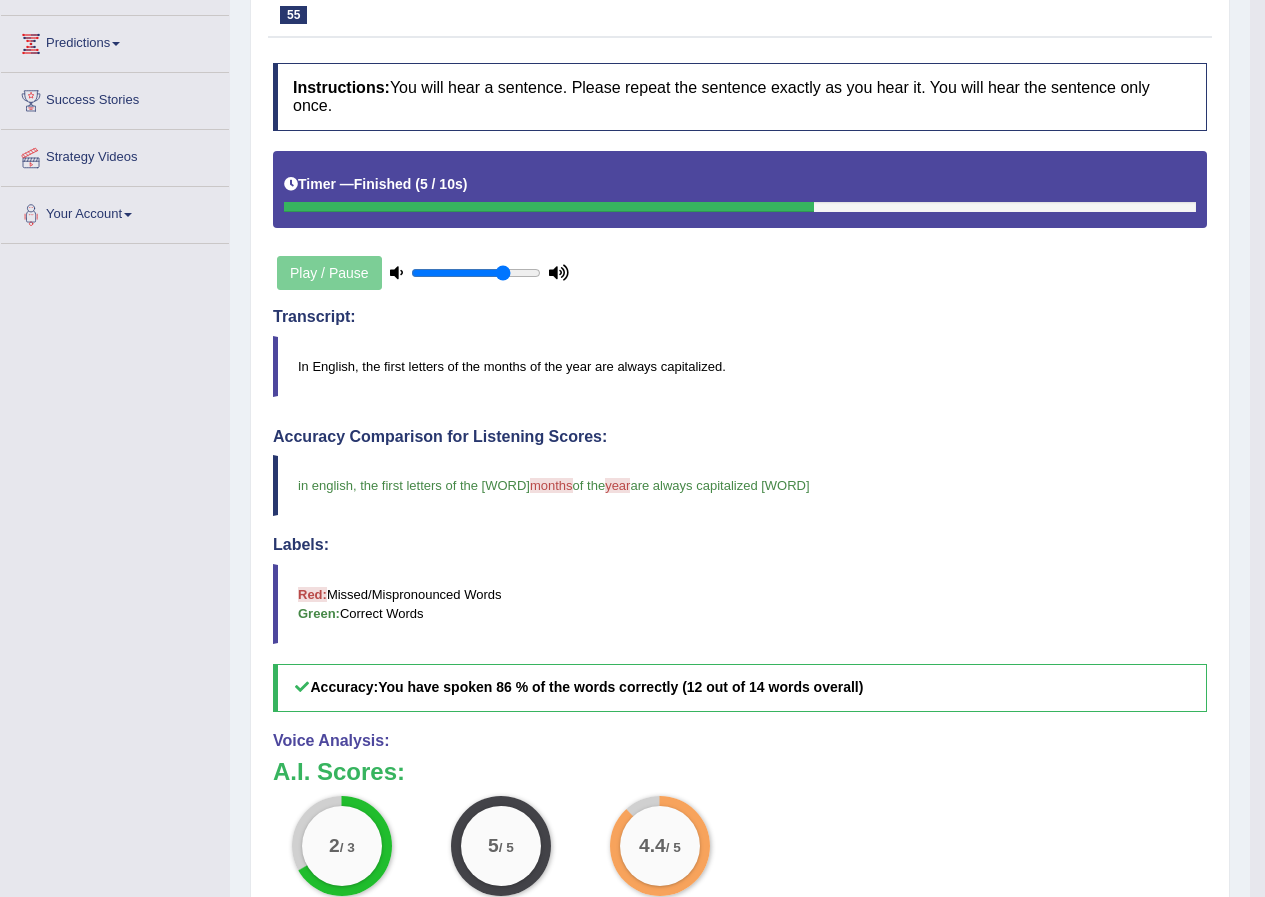 scroll, scrollTop: 500, scrollLeft: 0, axis: vertical 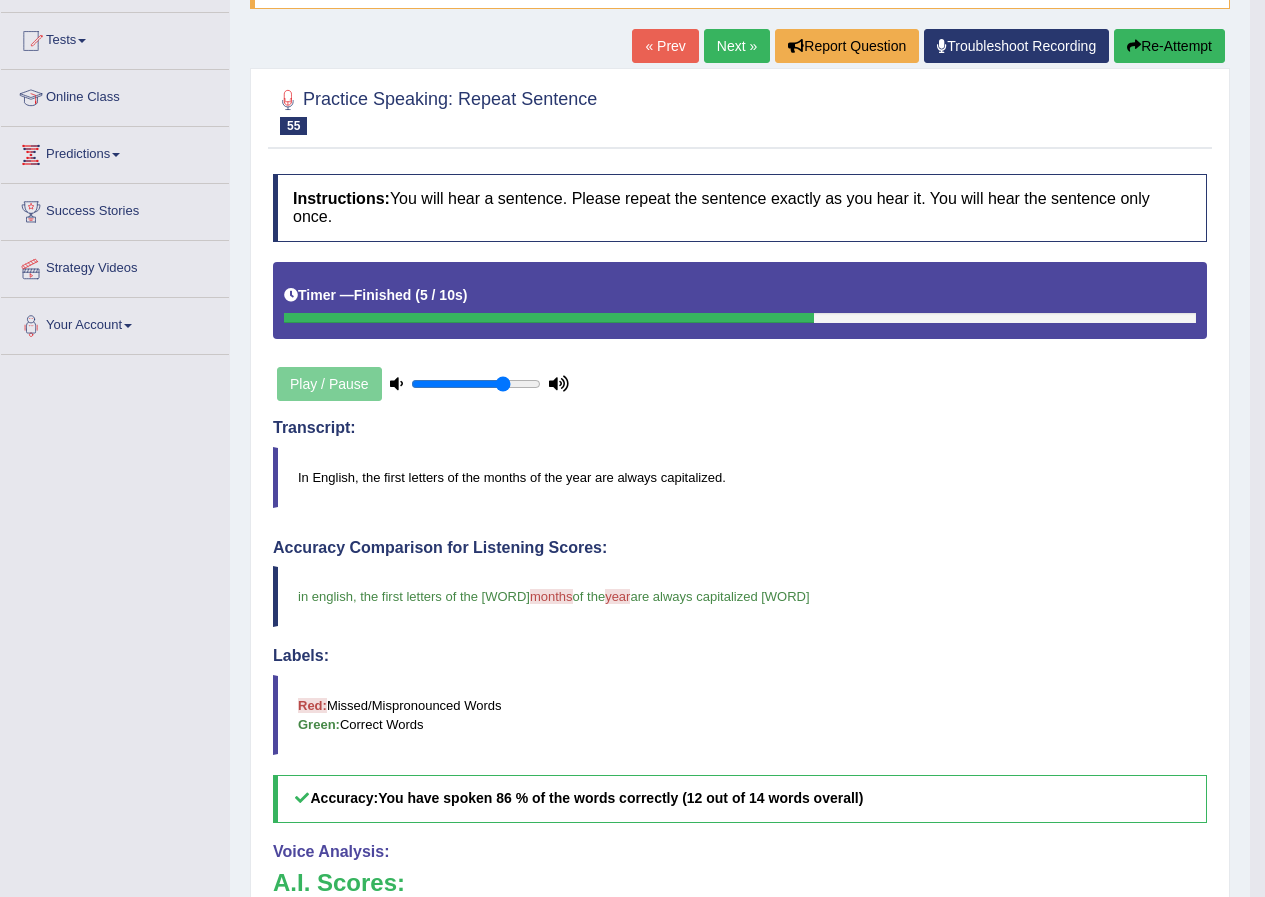 click on "Next »" at bounding box center [737, 46] 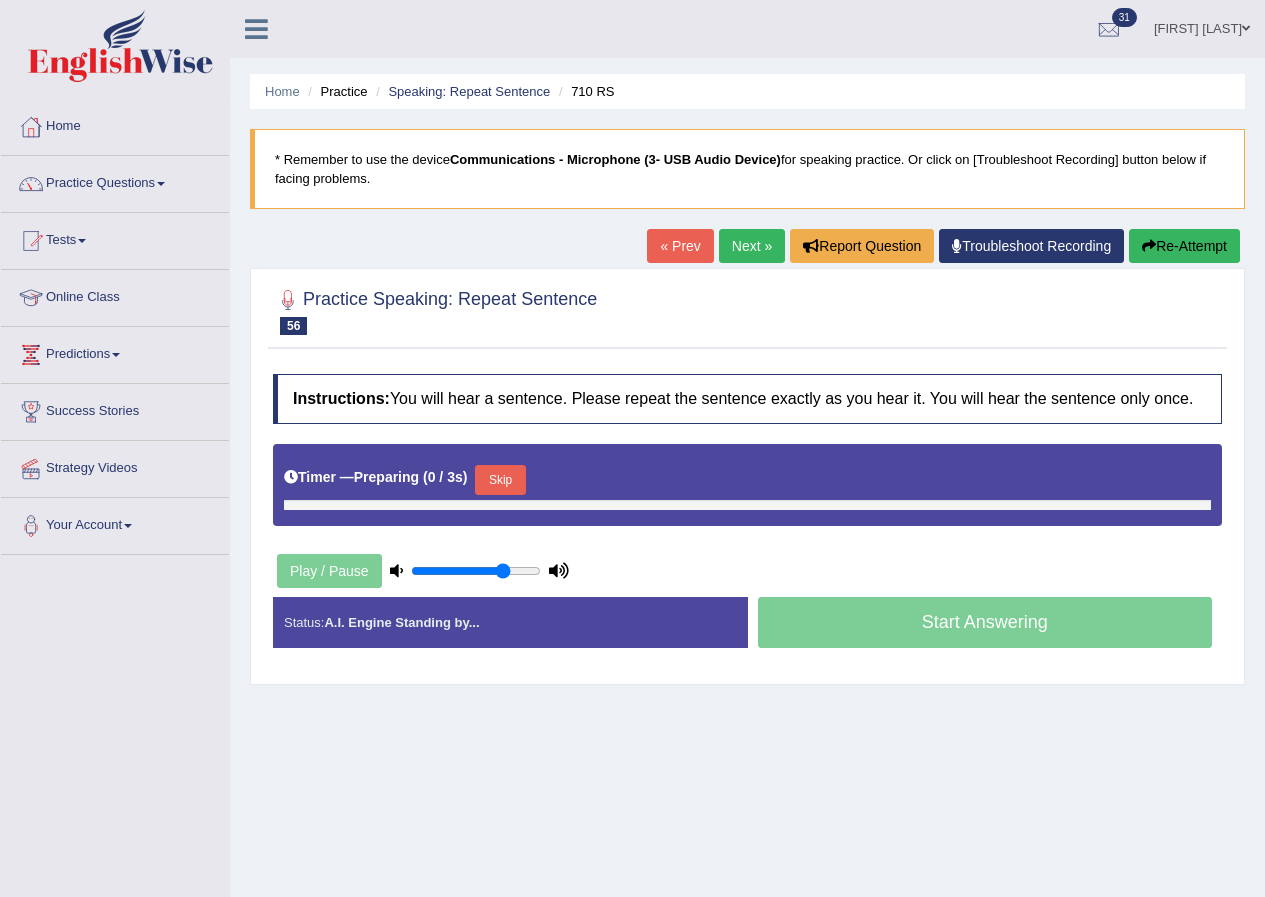 scroll, scrollTop: 0, scrollLeft: 0, axis: both 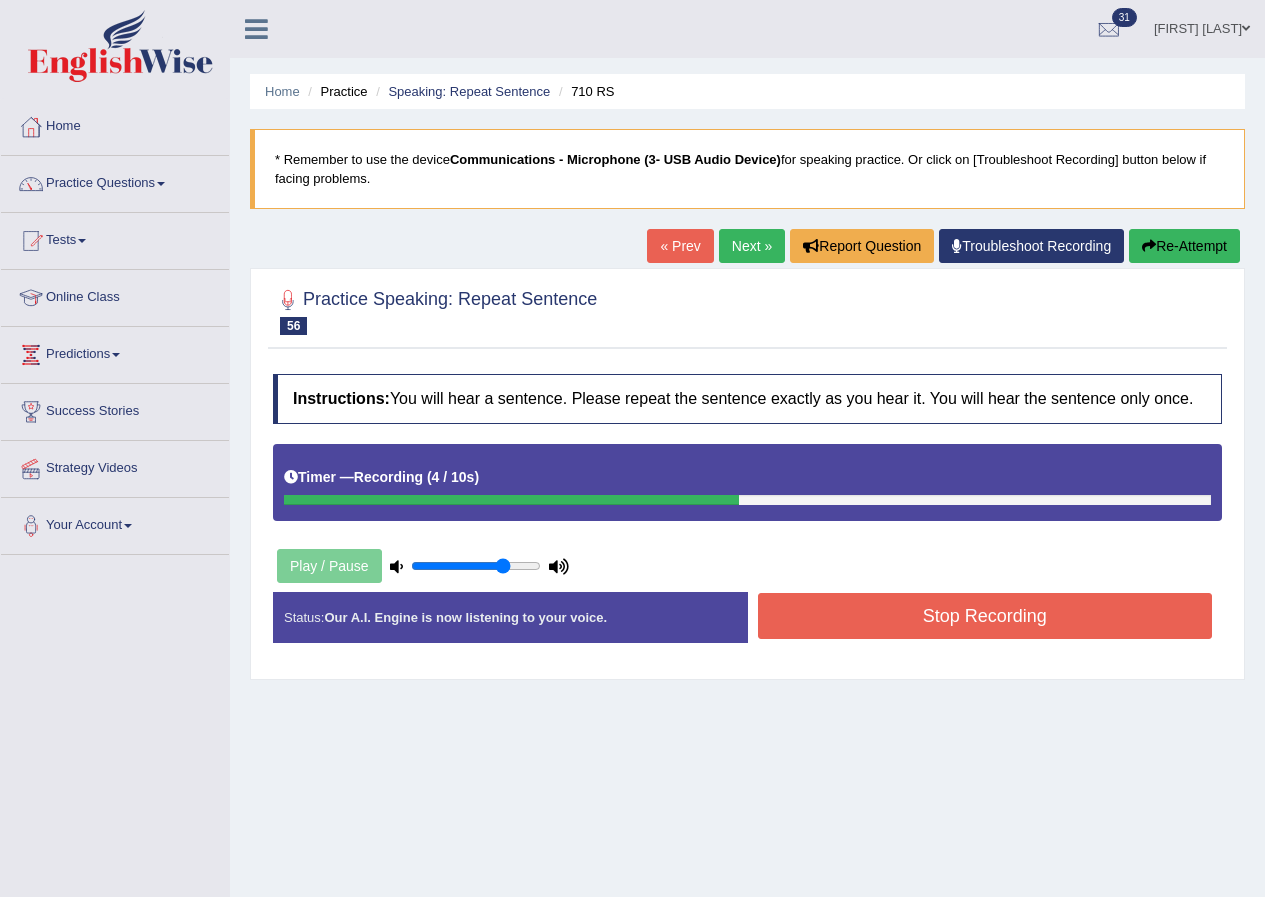 click on "Stop Recording" at bounding box center (985, 616) 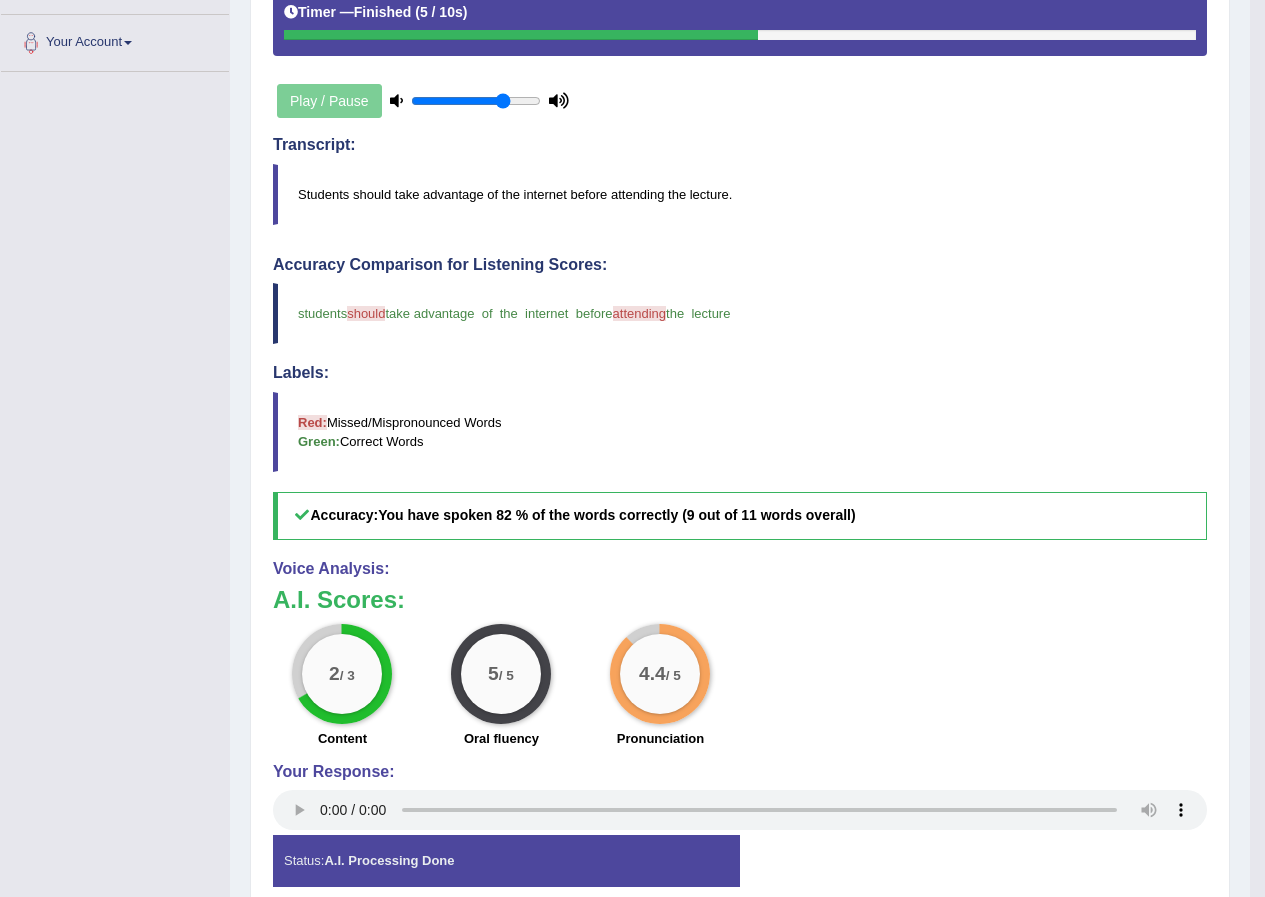 scroll, scrollTop: 575, scrollLeft: 0, axis: vertical 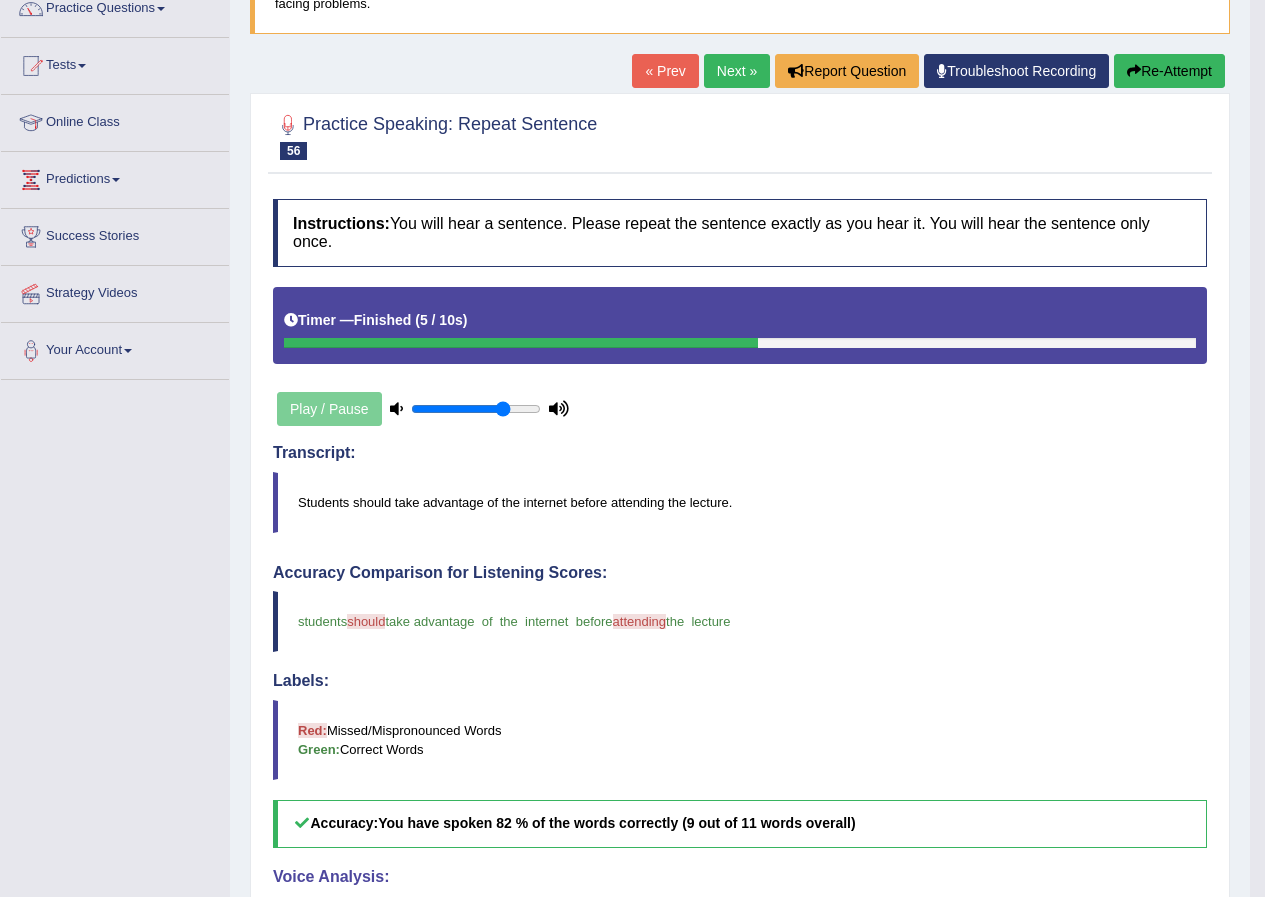 click on "Next »" at bounding box center (737, 71) 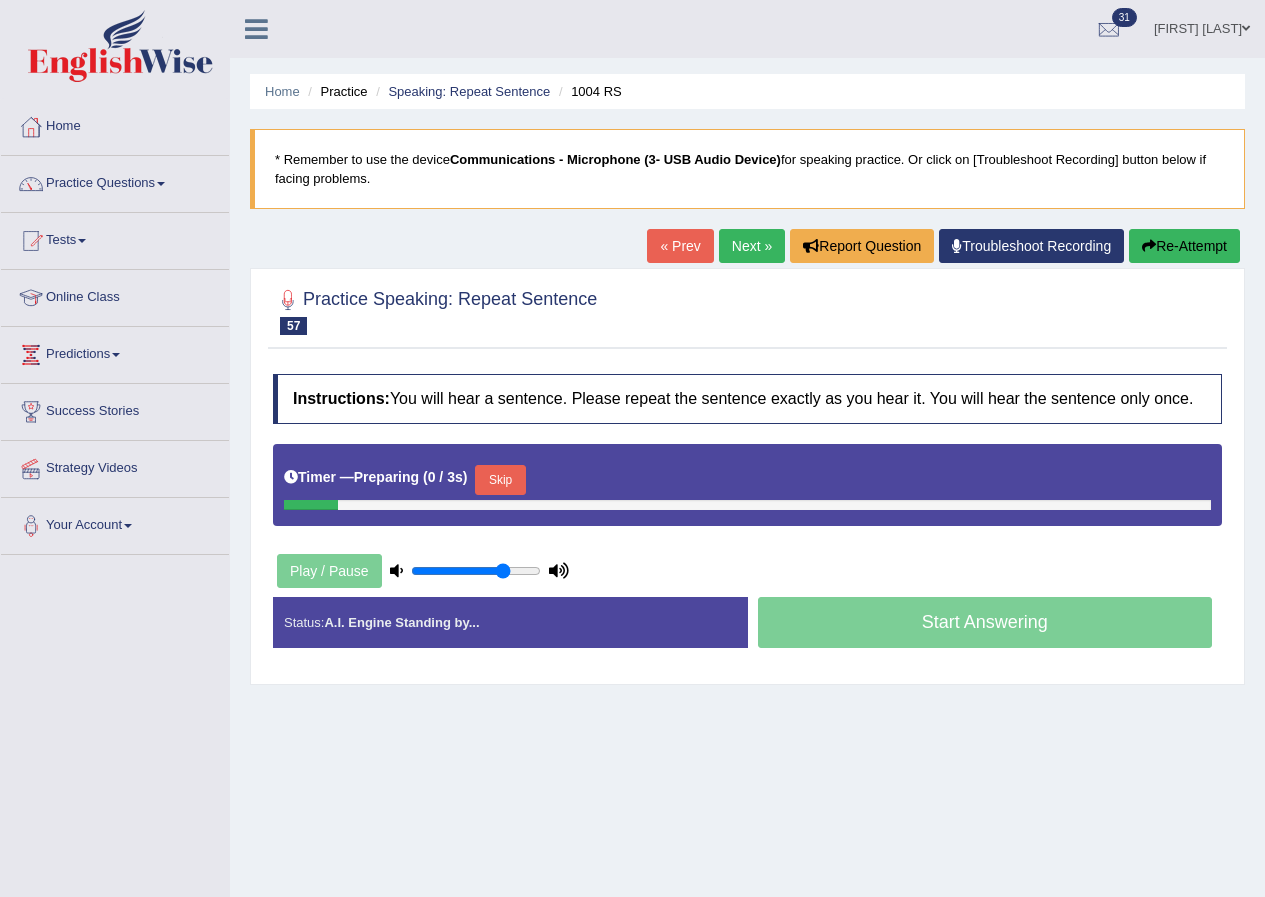scroll, scrollTop: 0, scrollLeft: 0, axis: both 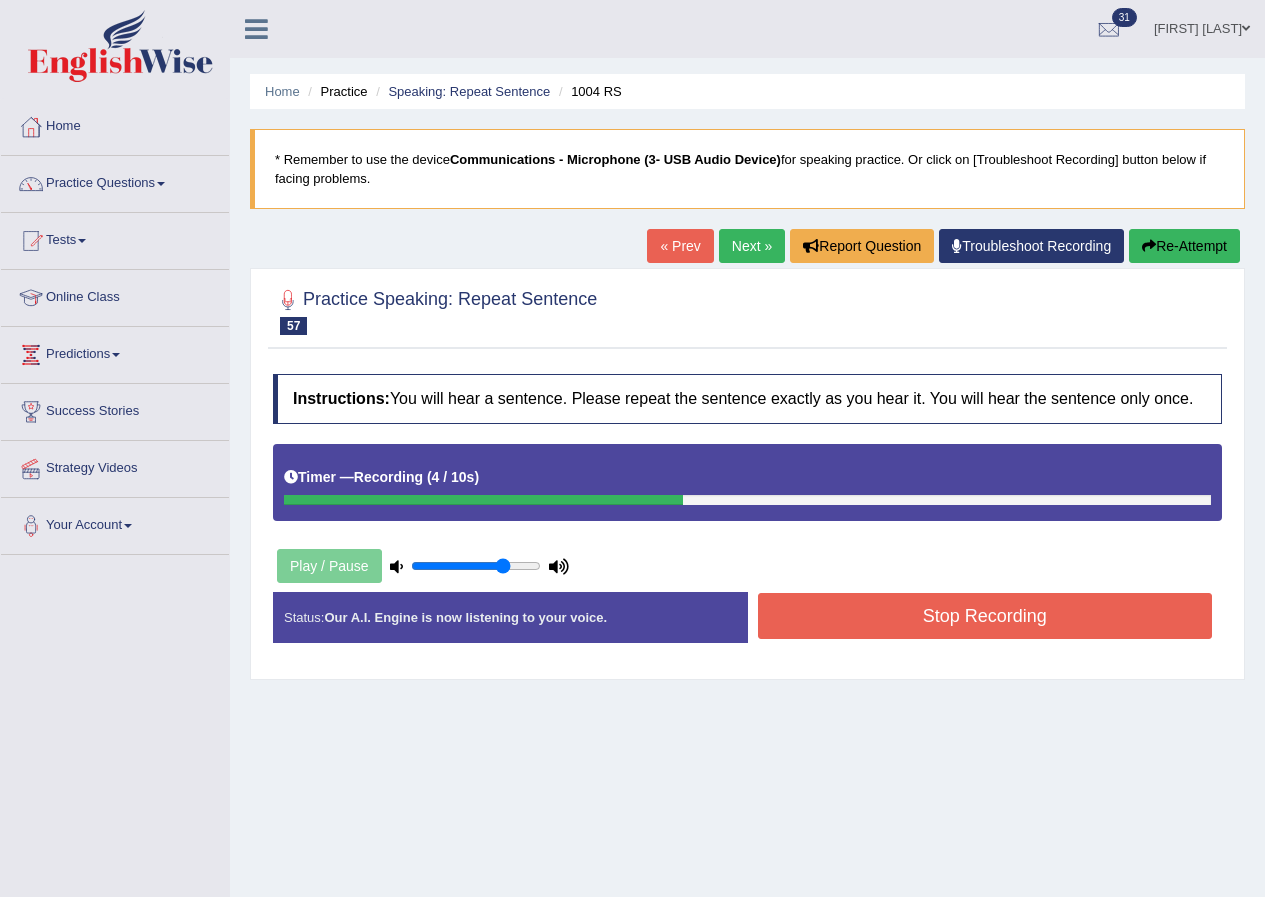 click on "Stop Recording" at bounding box center [985, 616] 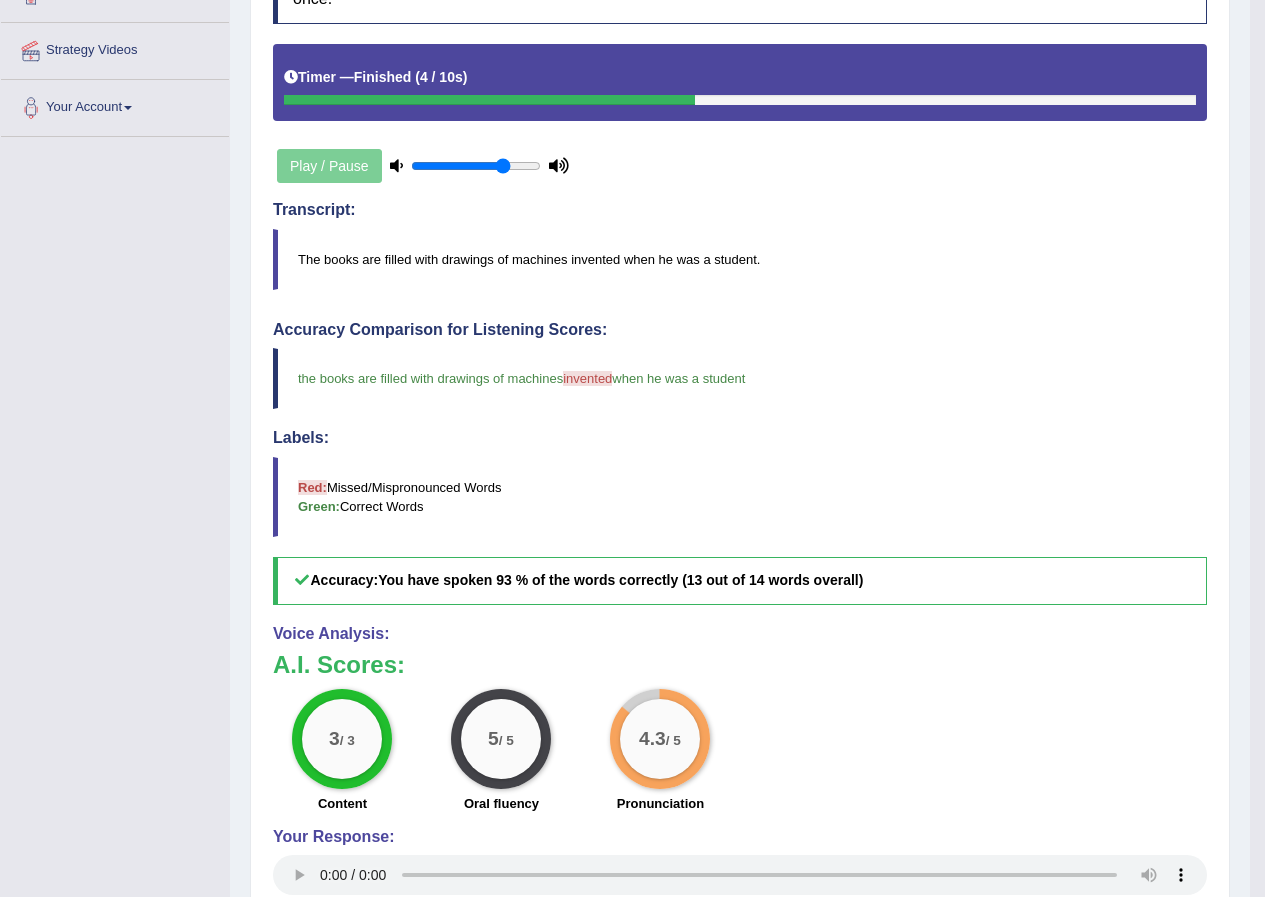 scroll, scrollTop: 575, scrollLeft: 0, axis: vertical 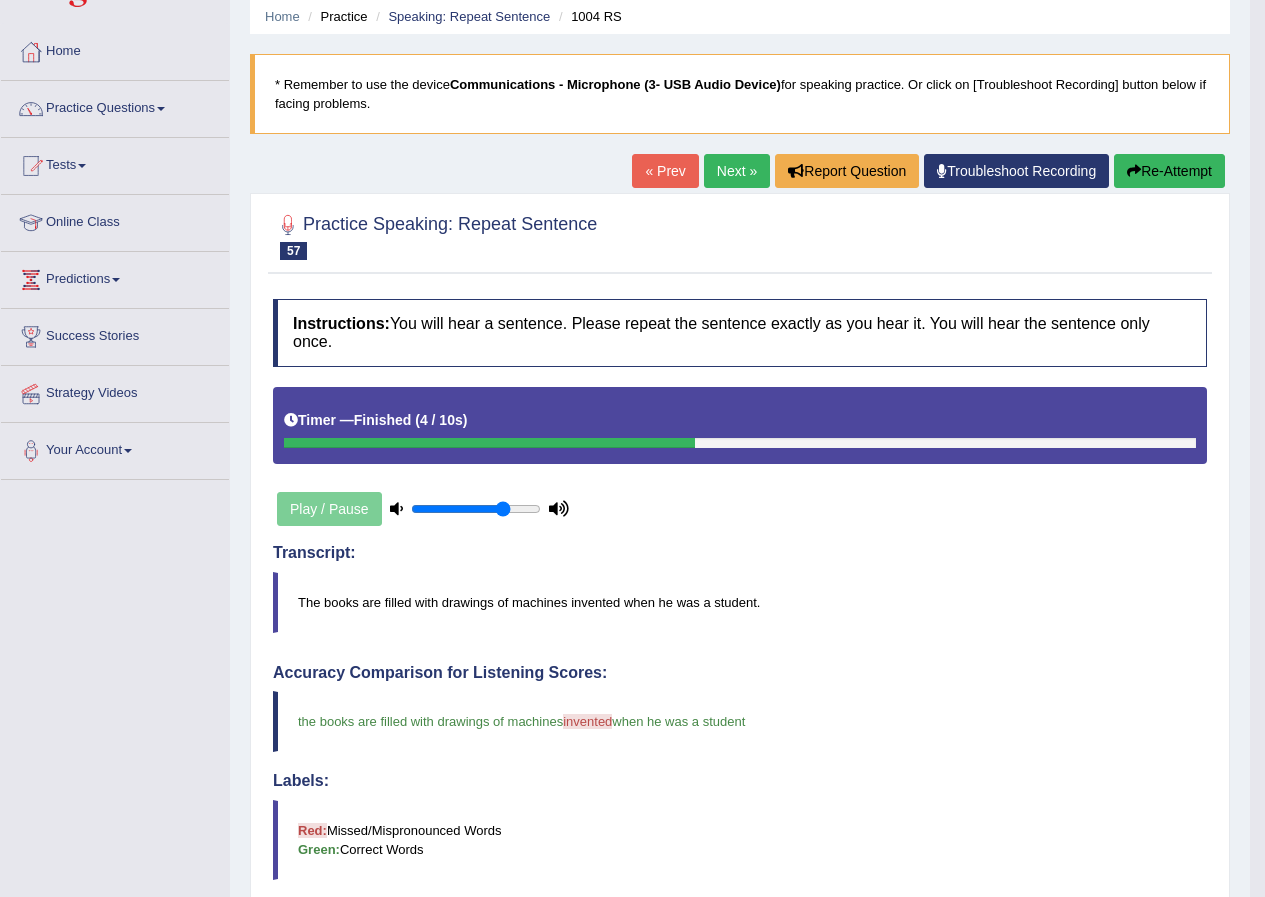 click on "Next »" at bounding box center [737, 171] 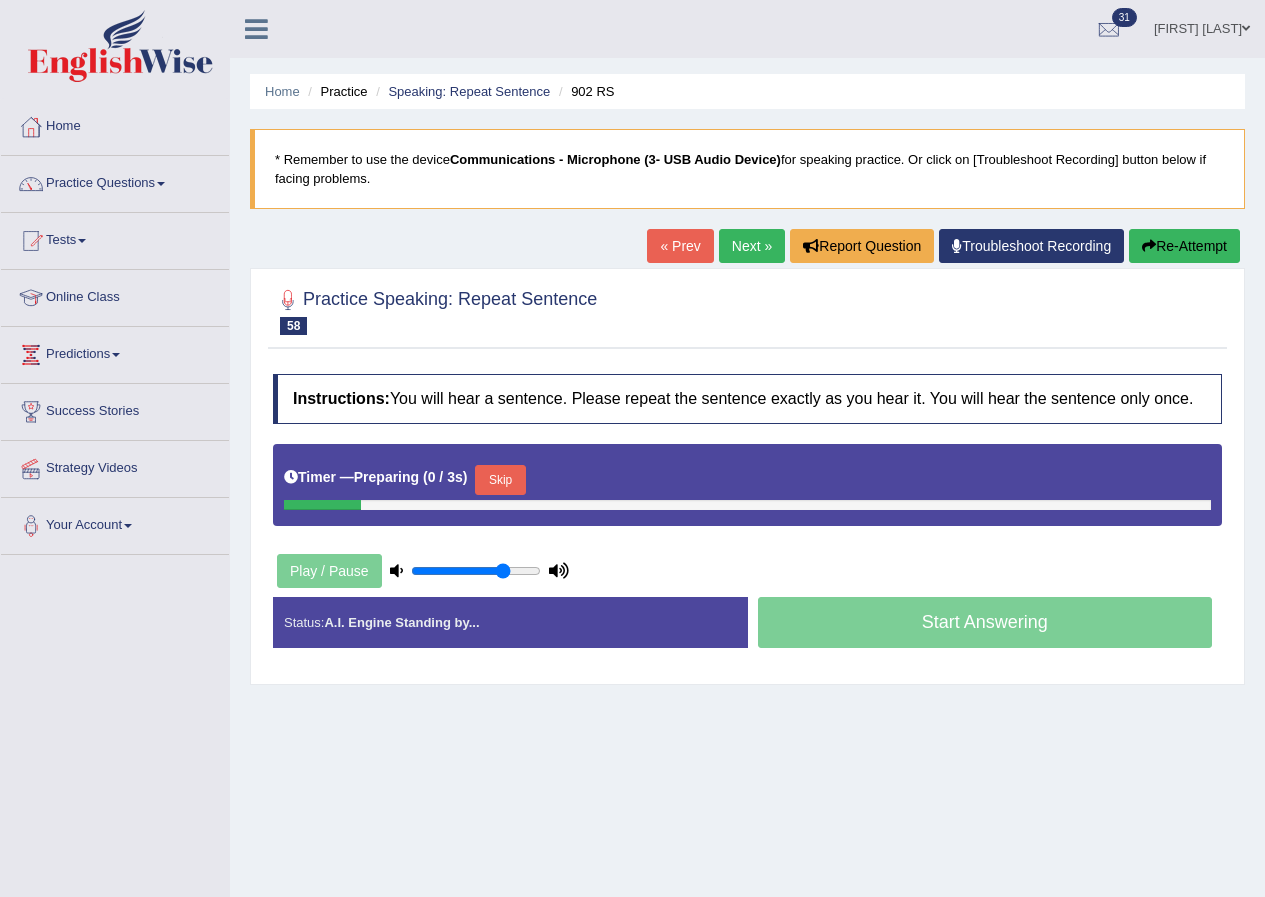 scroll, scrollTop: 0, scrollLeft: 0, axis: both 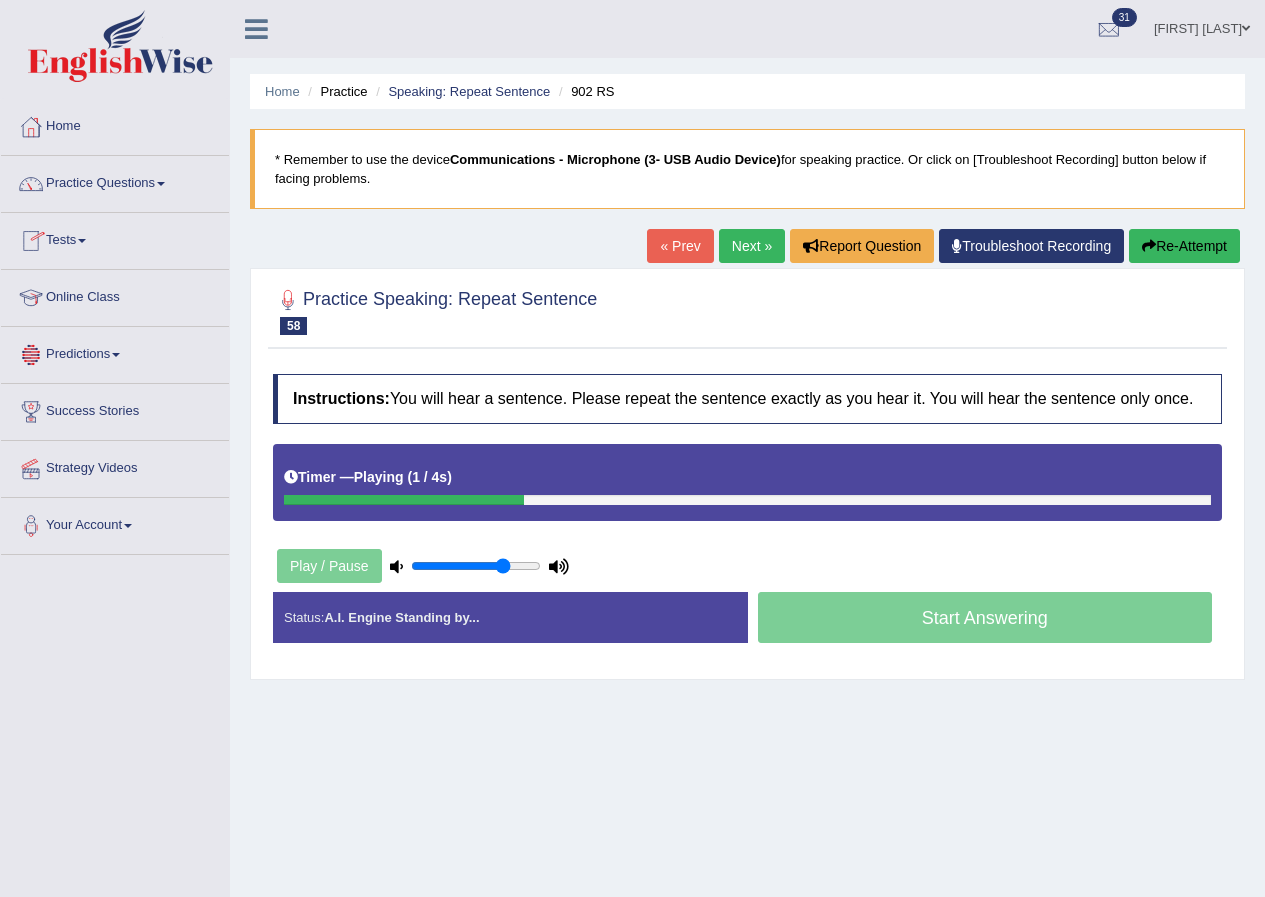 click on "Predictions" at bounding box center (115, 352) 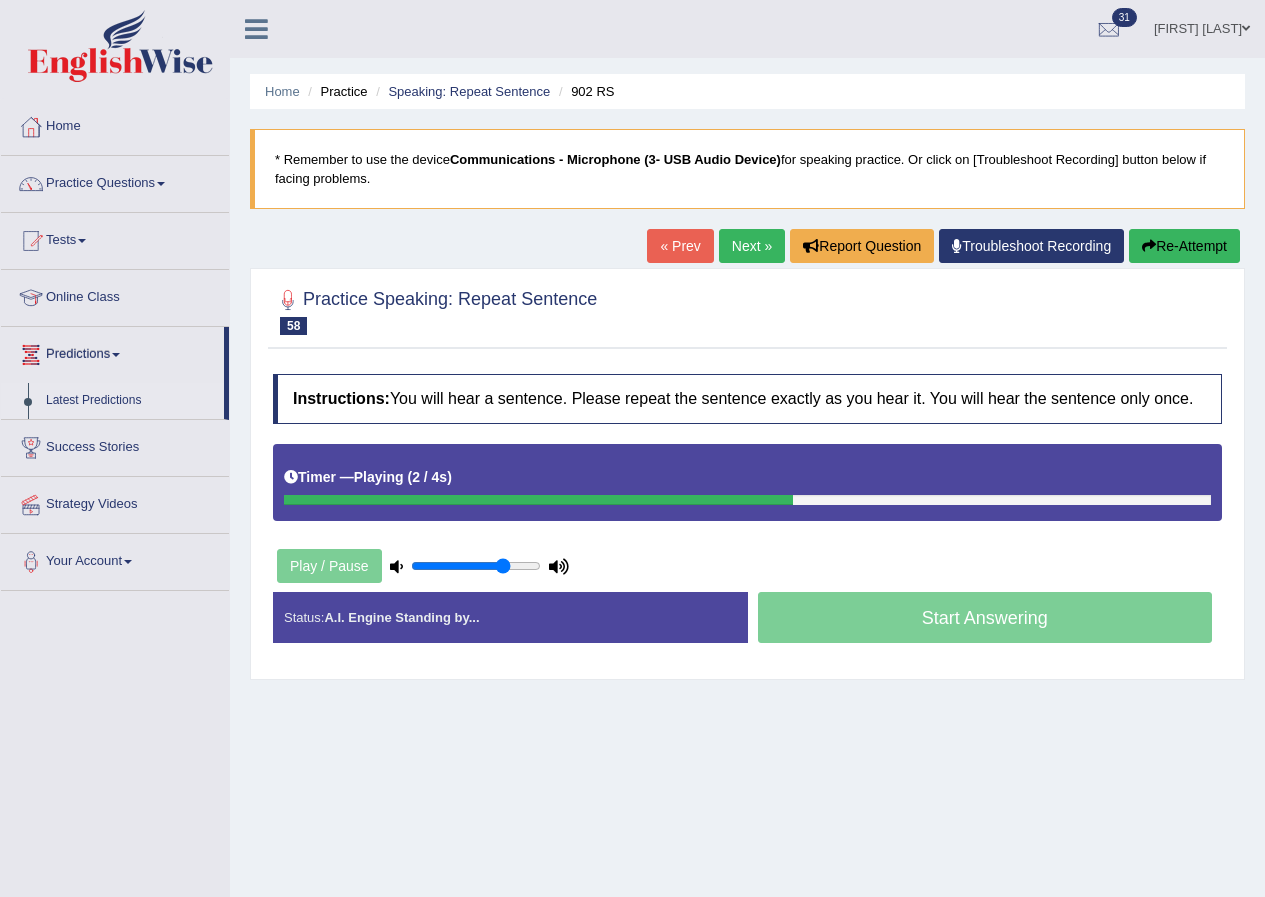 click on "Latest Predictions" at bounding box center (130, 401) 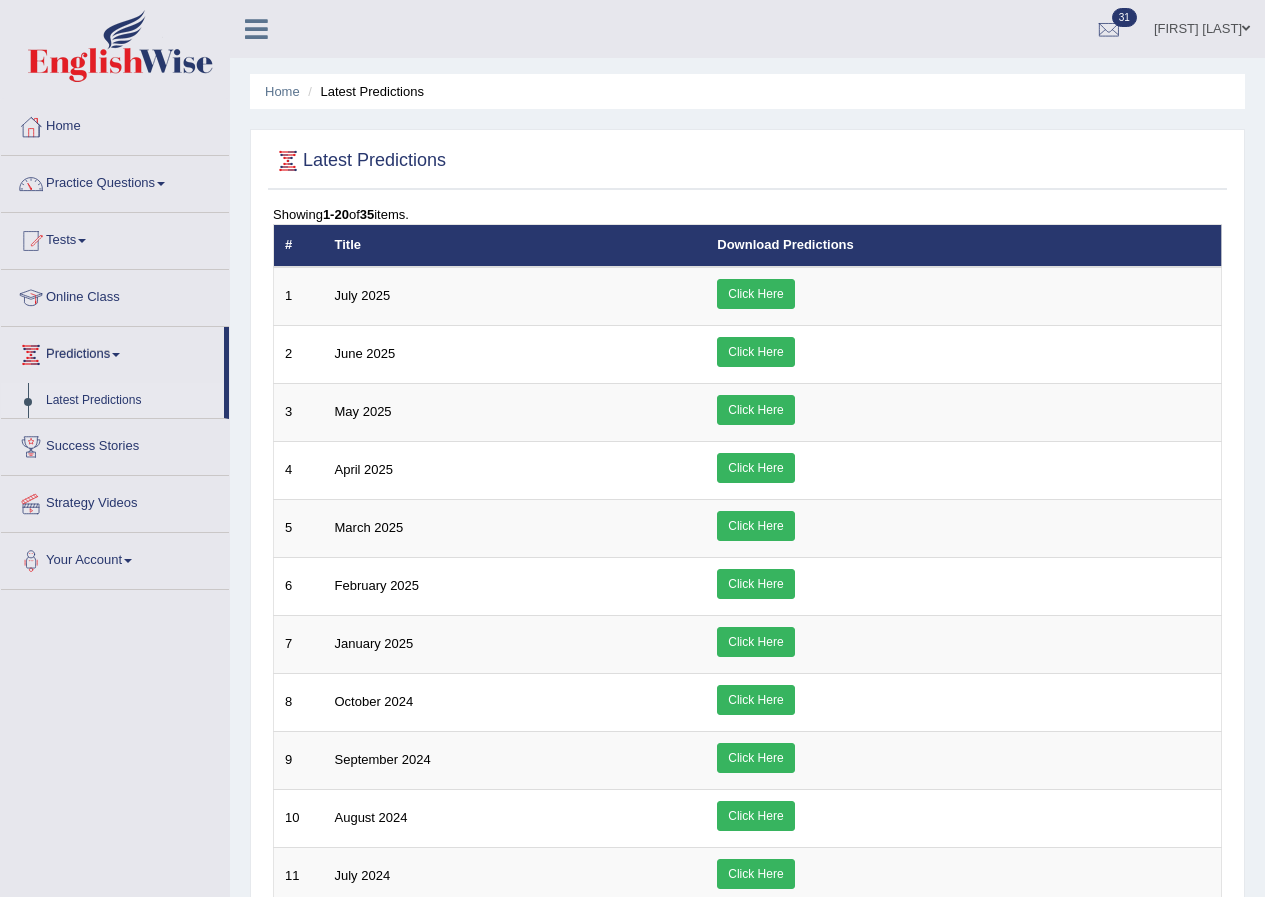 scroll, scrollTop: 0, scrollLeft: 0, axis: both 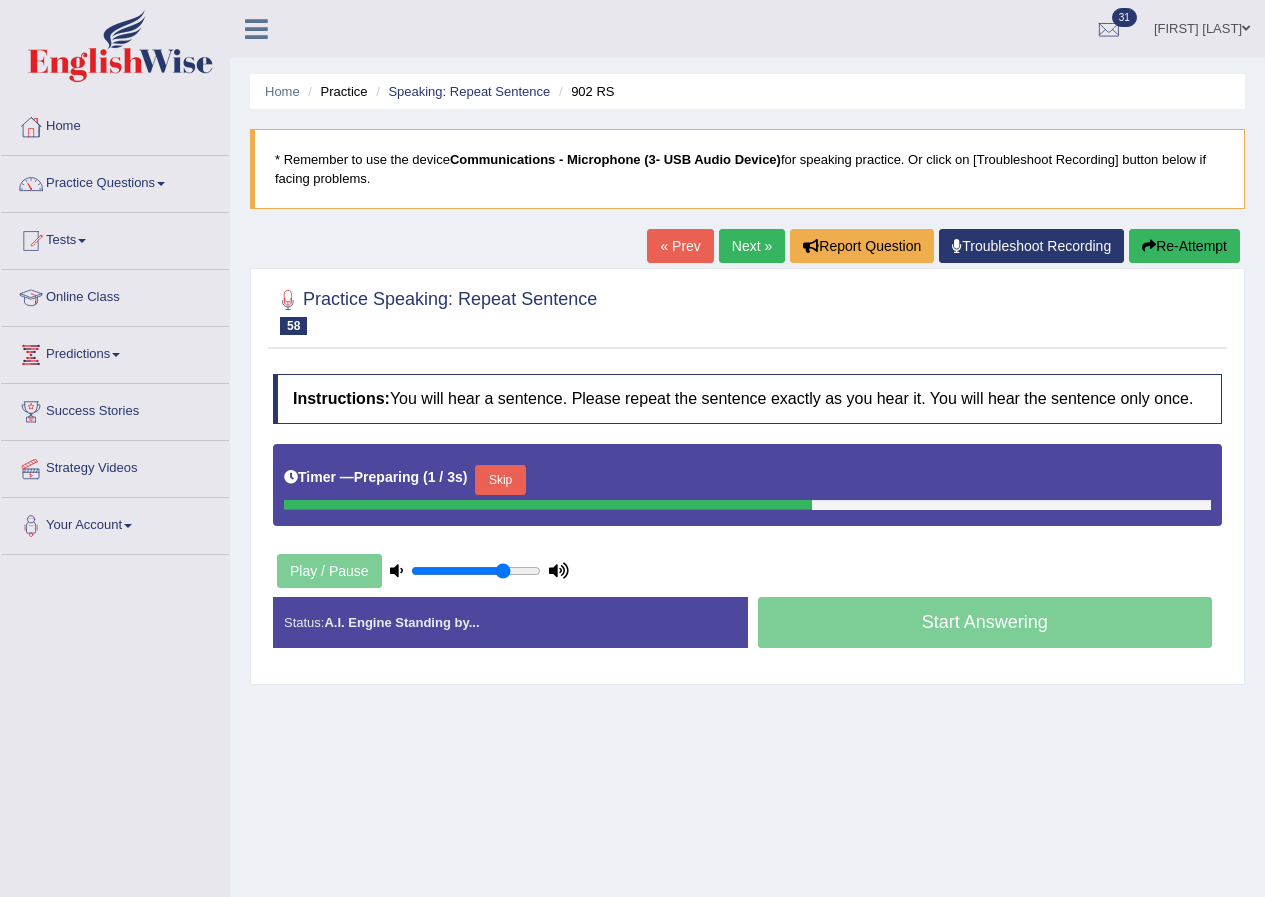 click on "Skip" at bounding box center [500, 480] 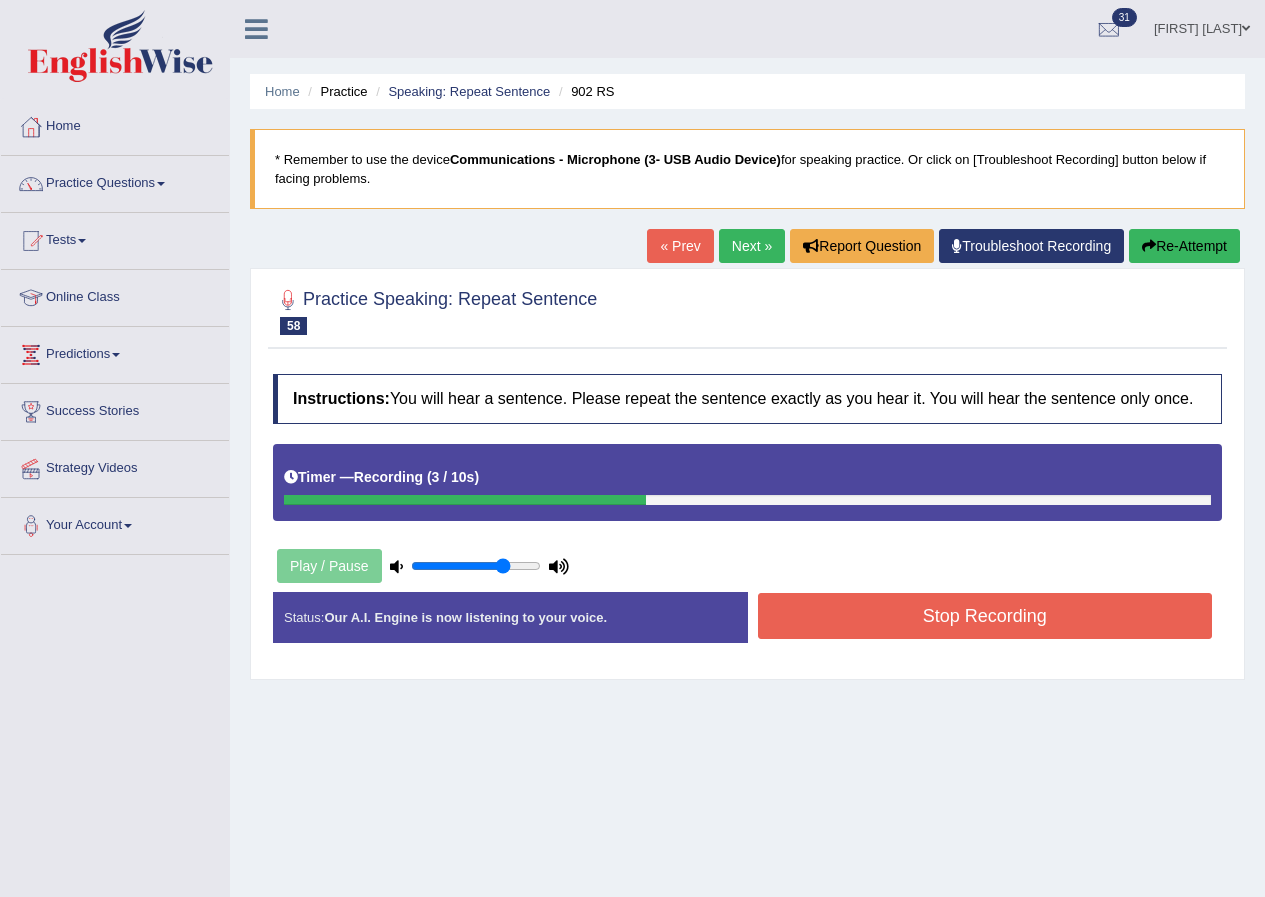 click on "Stop Recording" at bounding box center (985, 616) 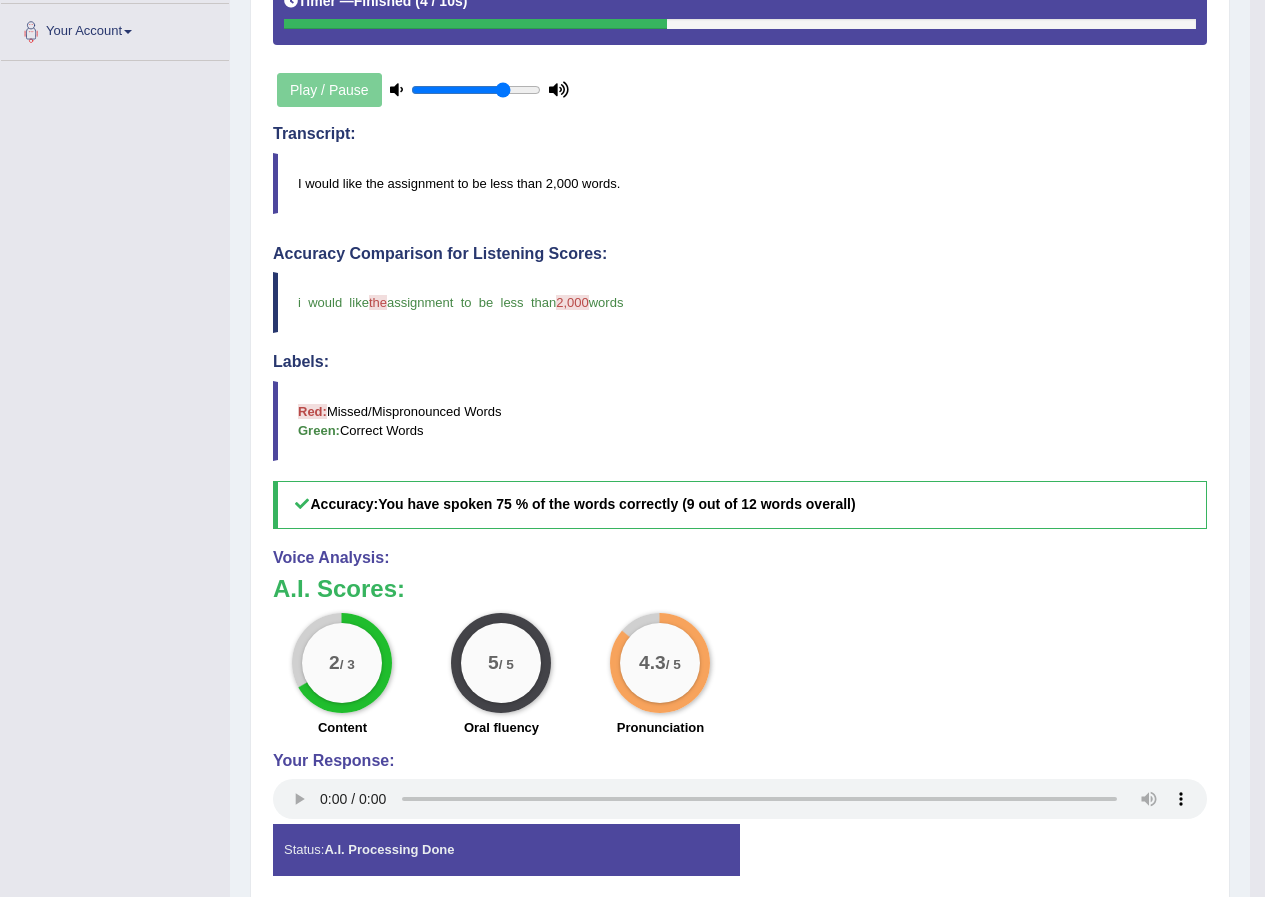 scroll, scrollTop: 575, scrollLeft: 0, axis: vertical 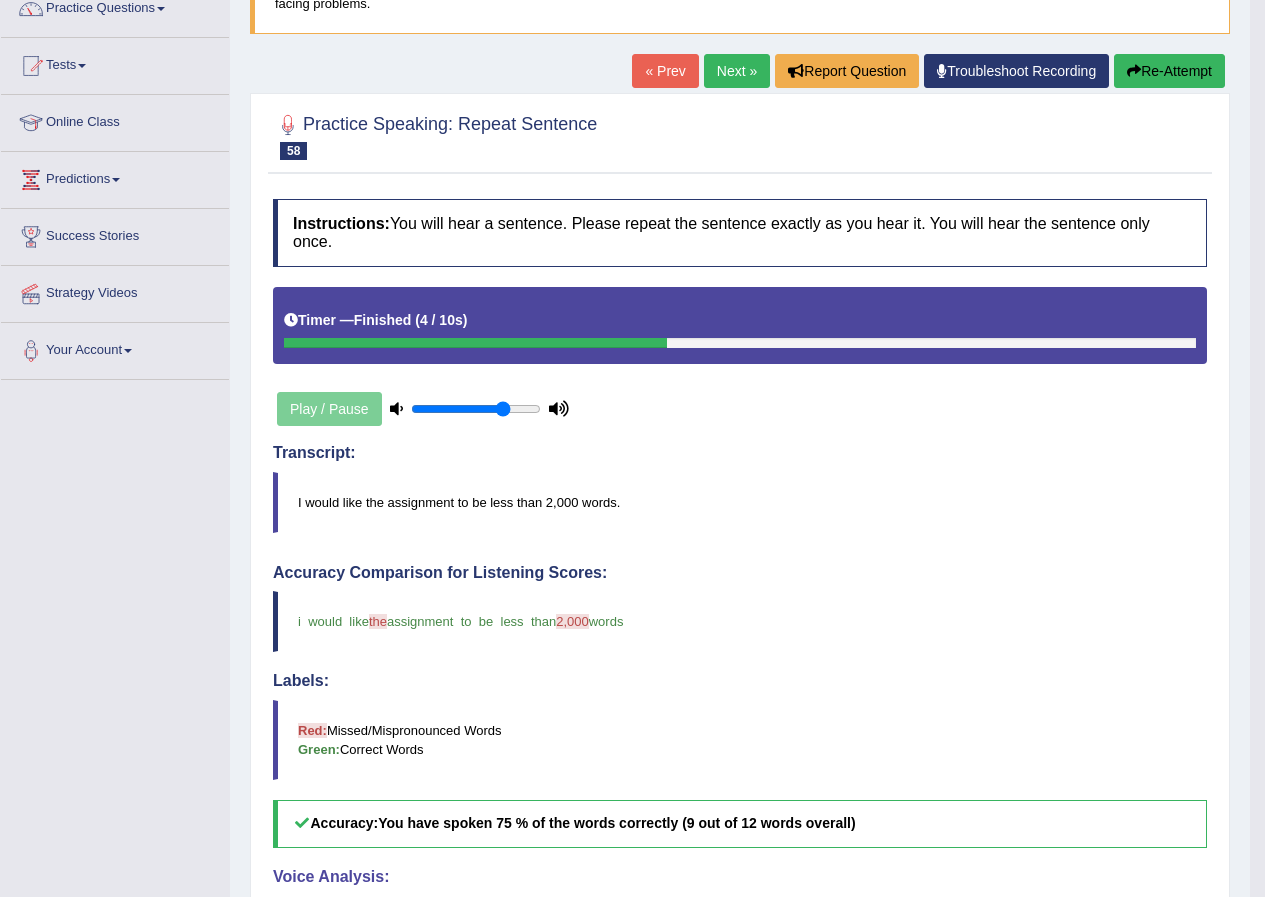 click on "Next »" at bounding box center (737, 71) 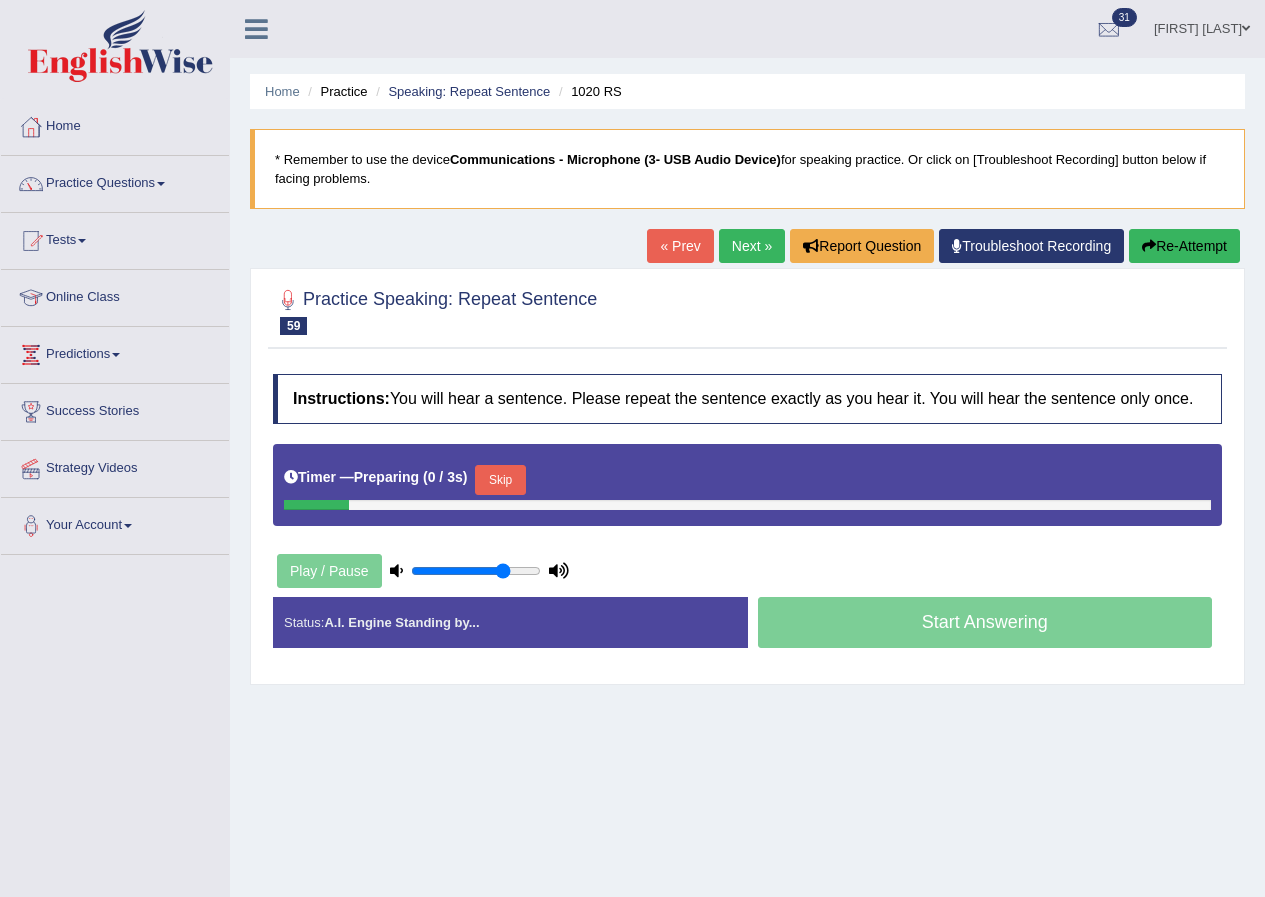 scroll, scrollTop: 0, scrollLeft: 0, axis: both 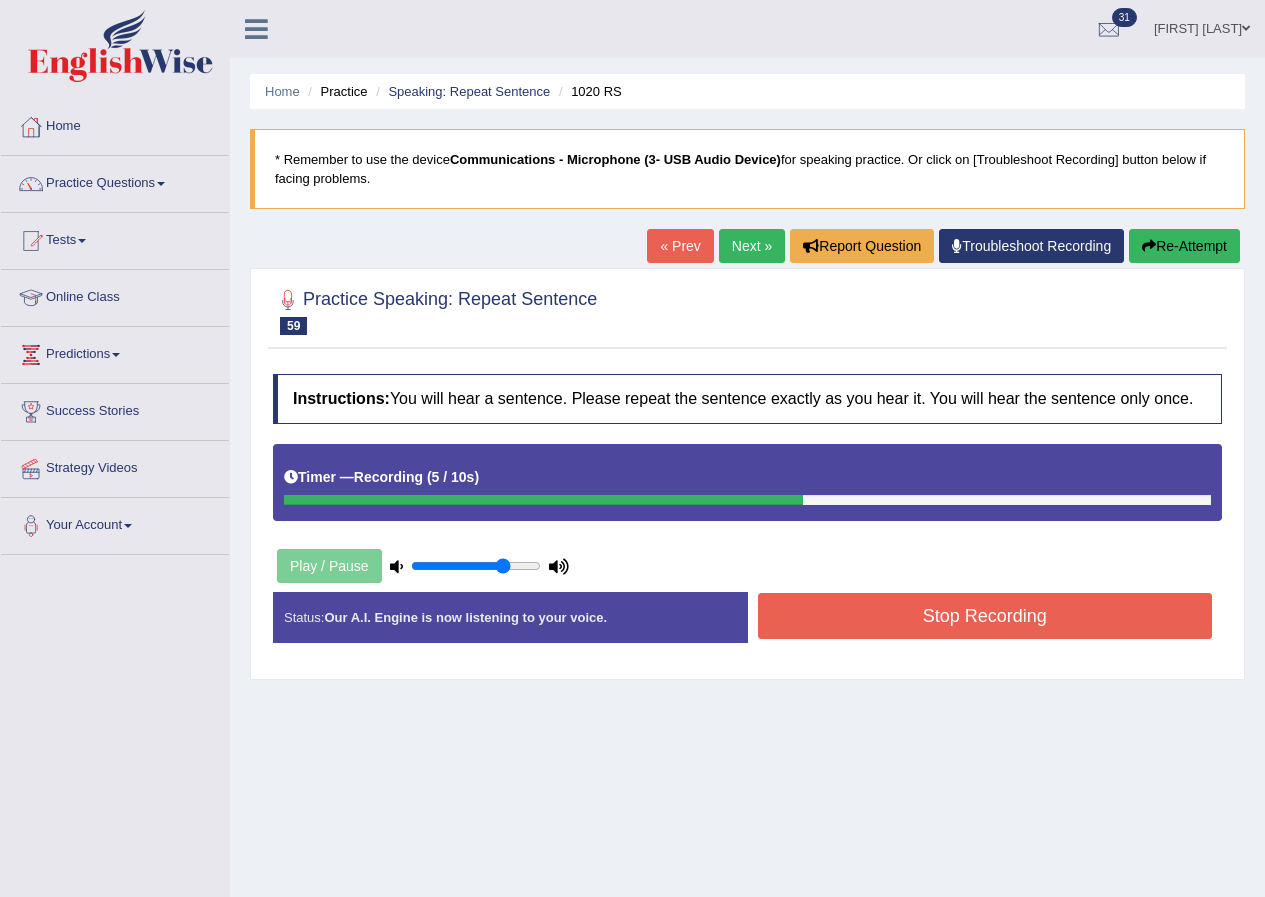 click on "Stop Recording" at bounding box center (985, 616) 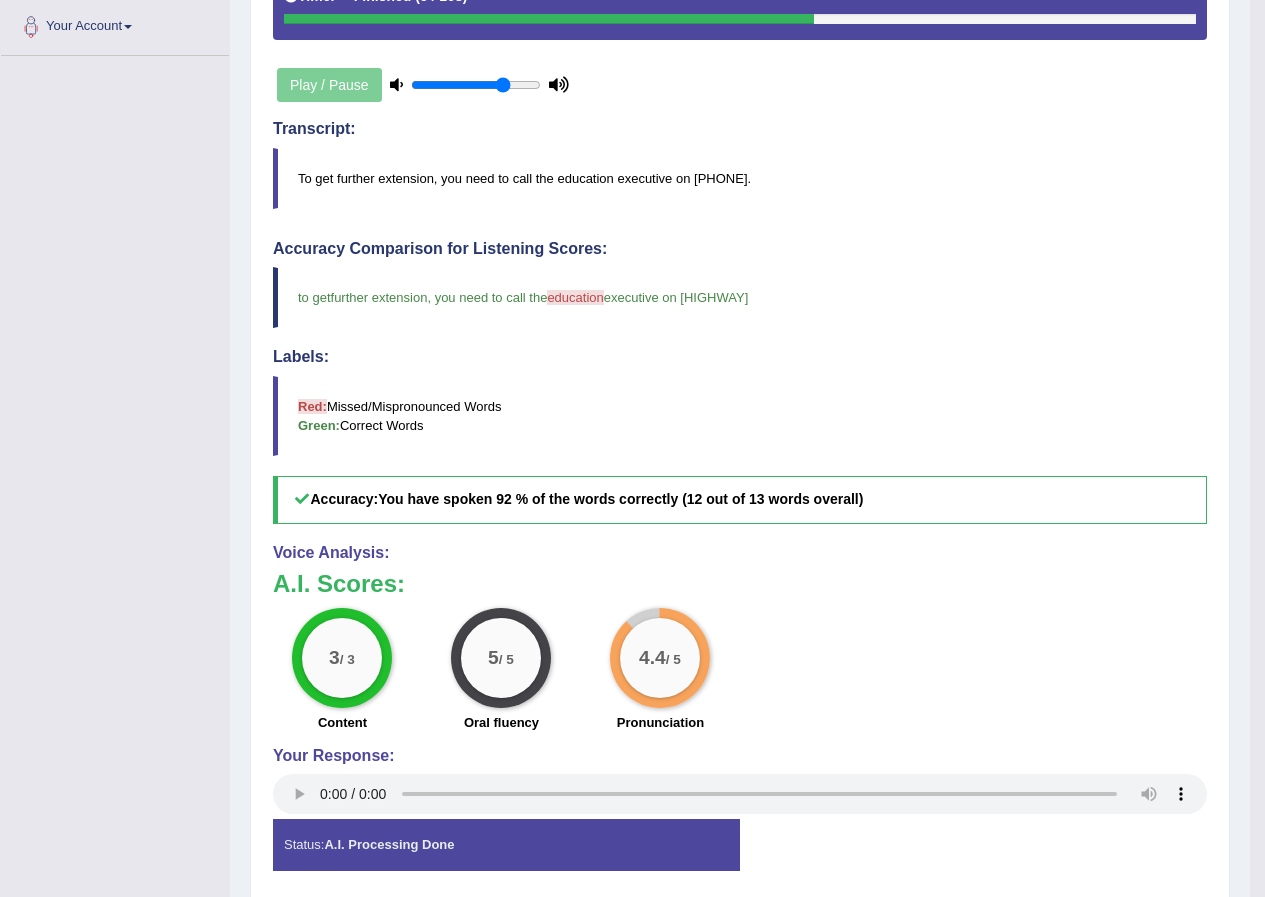 scroll, scrollTop: 500, scrollLeft: 0, axis: vertical 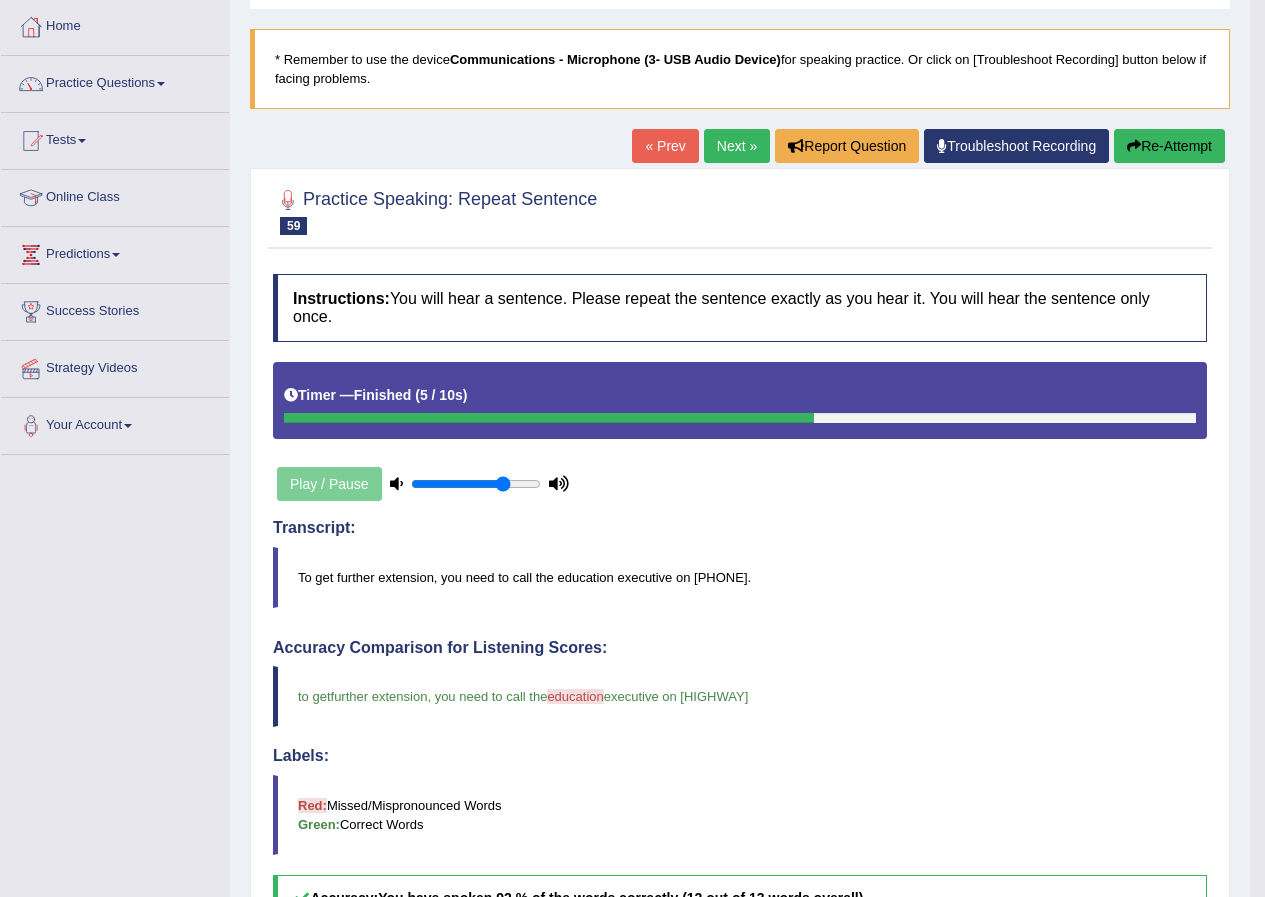 click on "Tests" at bounding box center [115, 138] 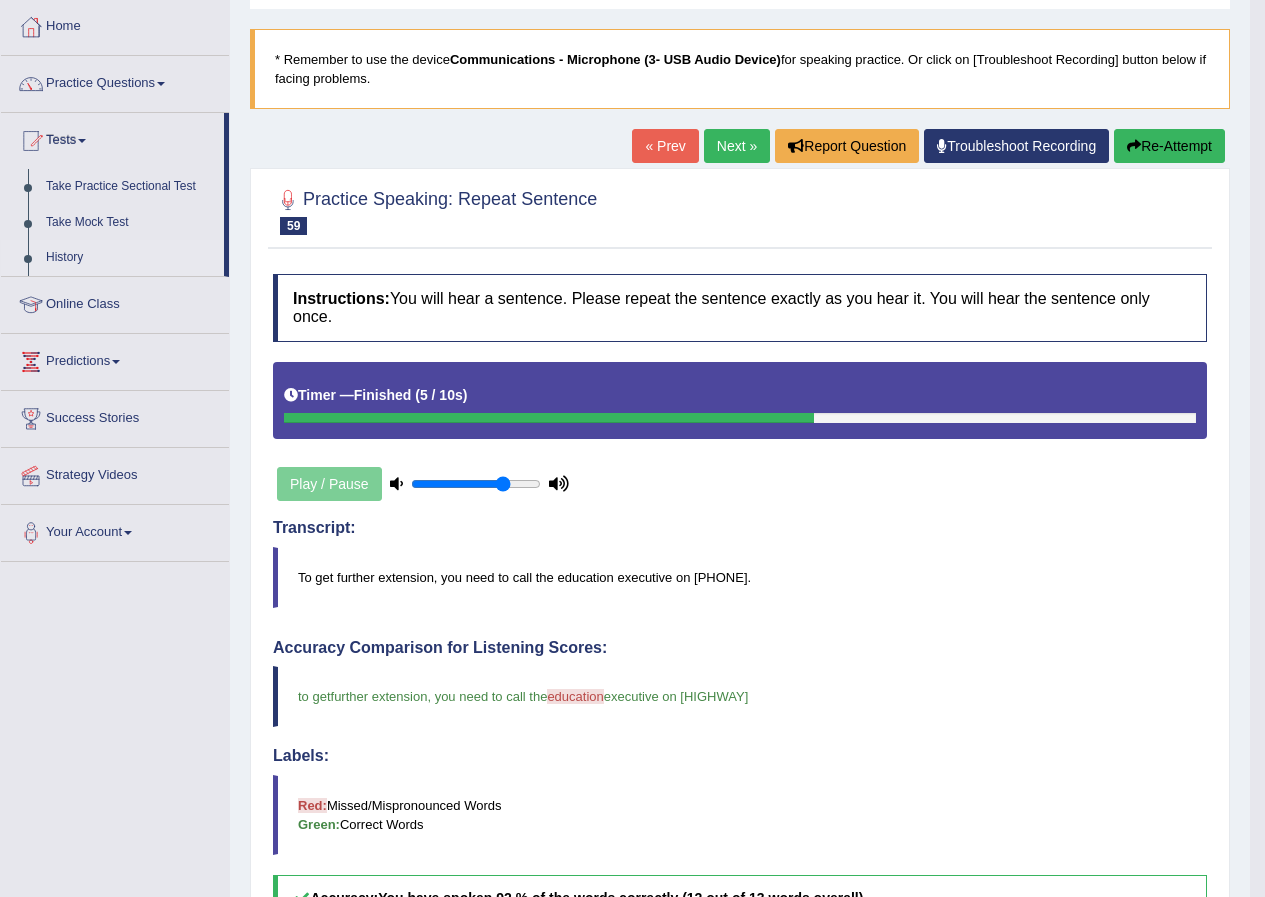 click on "History" at bounding box center (130, 258) 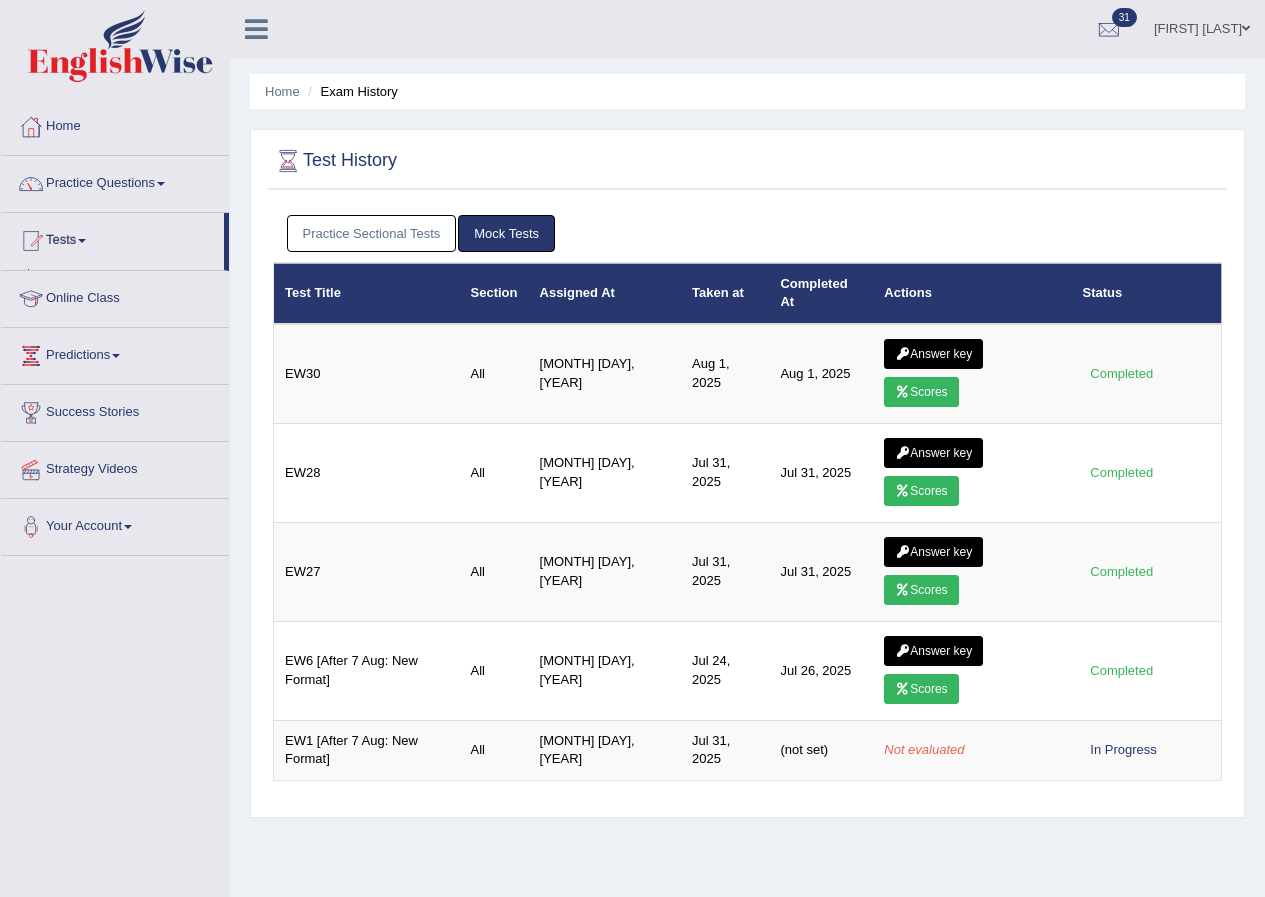 scroll, scrollTop: 0, scrollLeft: 0, axis: both 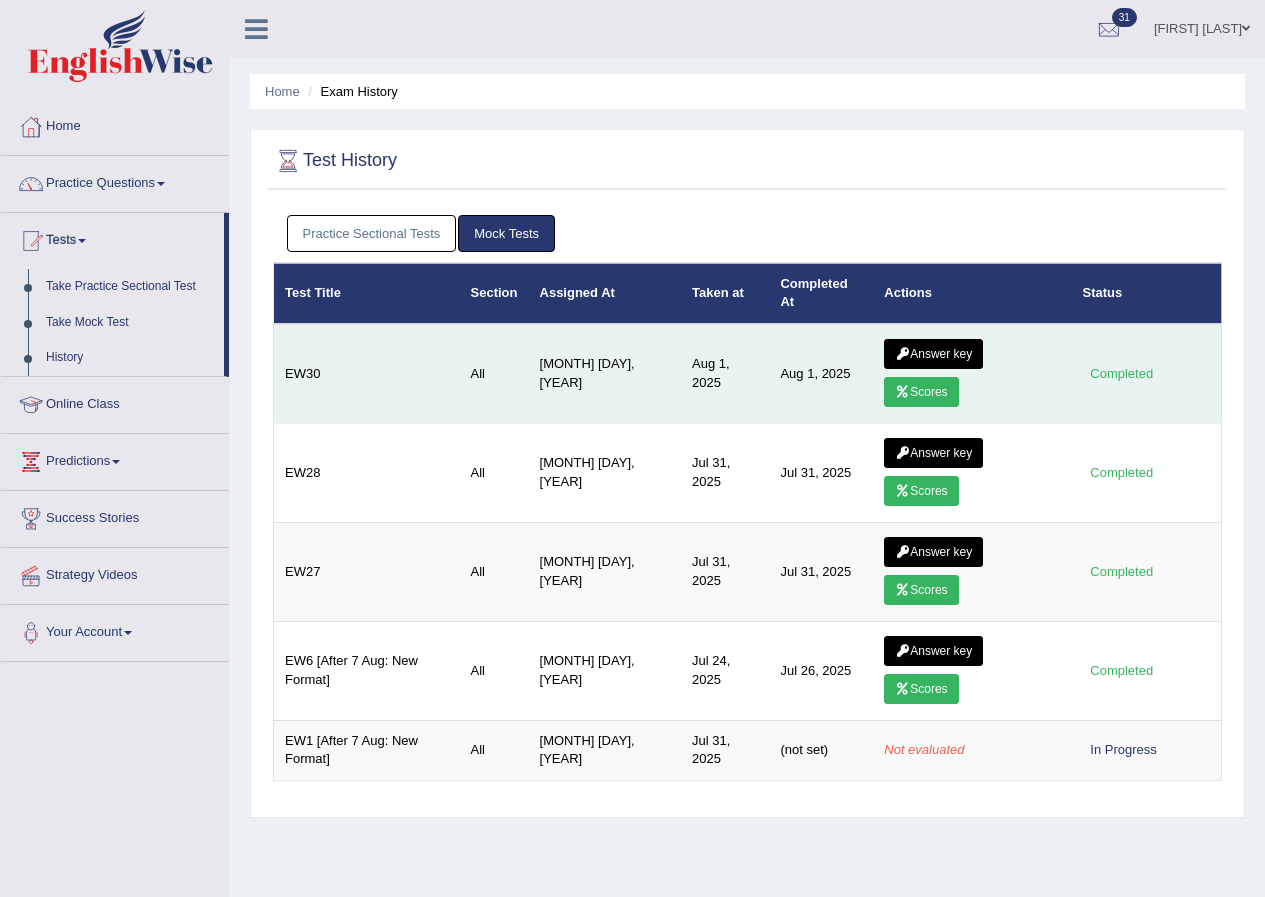 click on "Answer key" at bounding box center [933, 354] 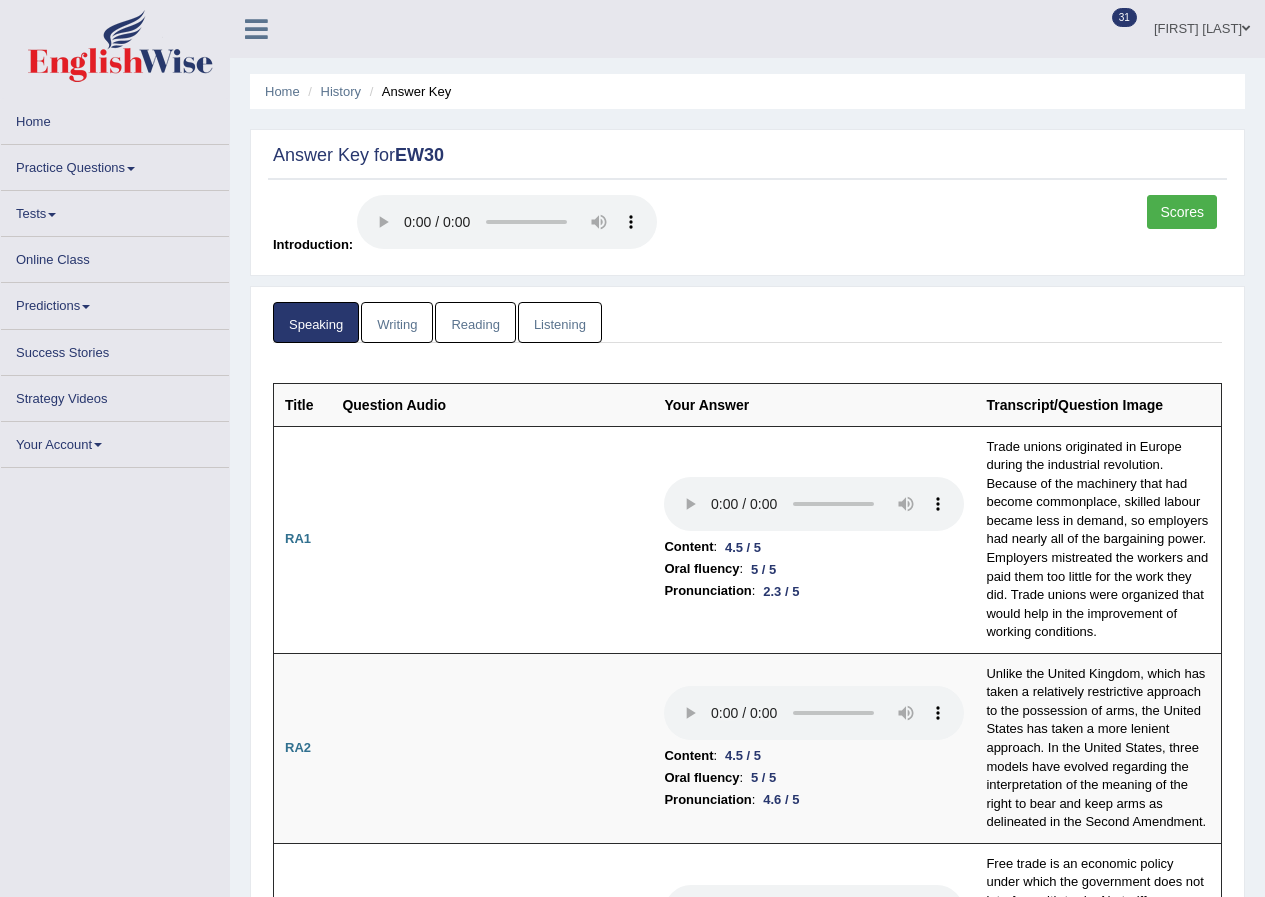 scroll, scrollTop: 800, scrollLeft: 0, axis: vertical 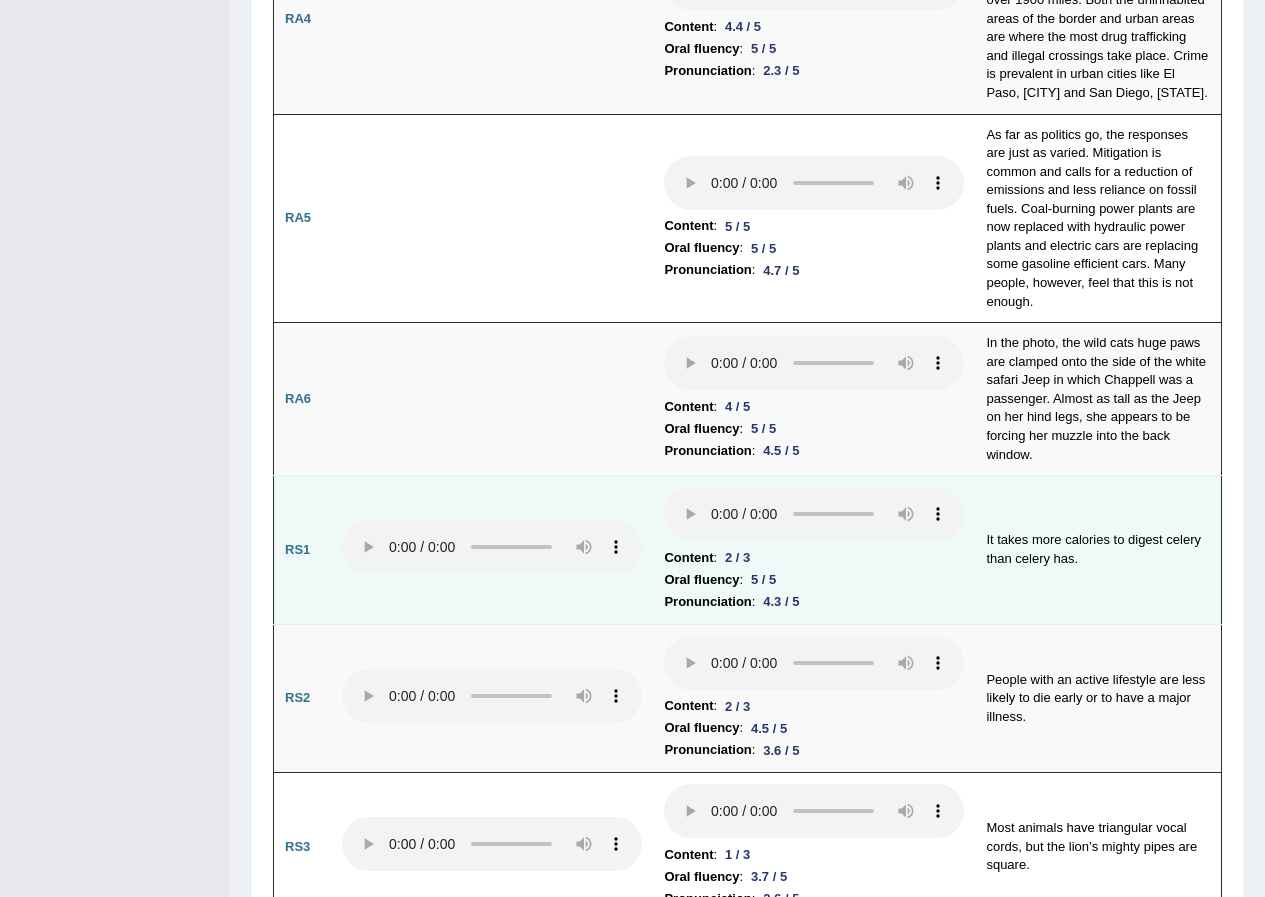 click at bounding box center [492, 550] 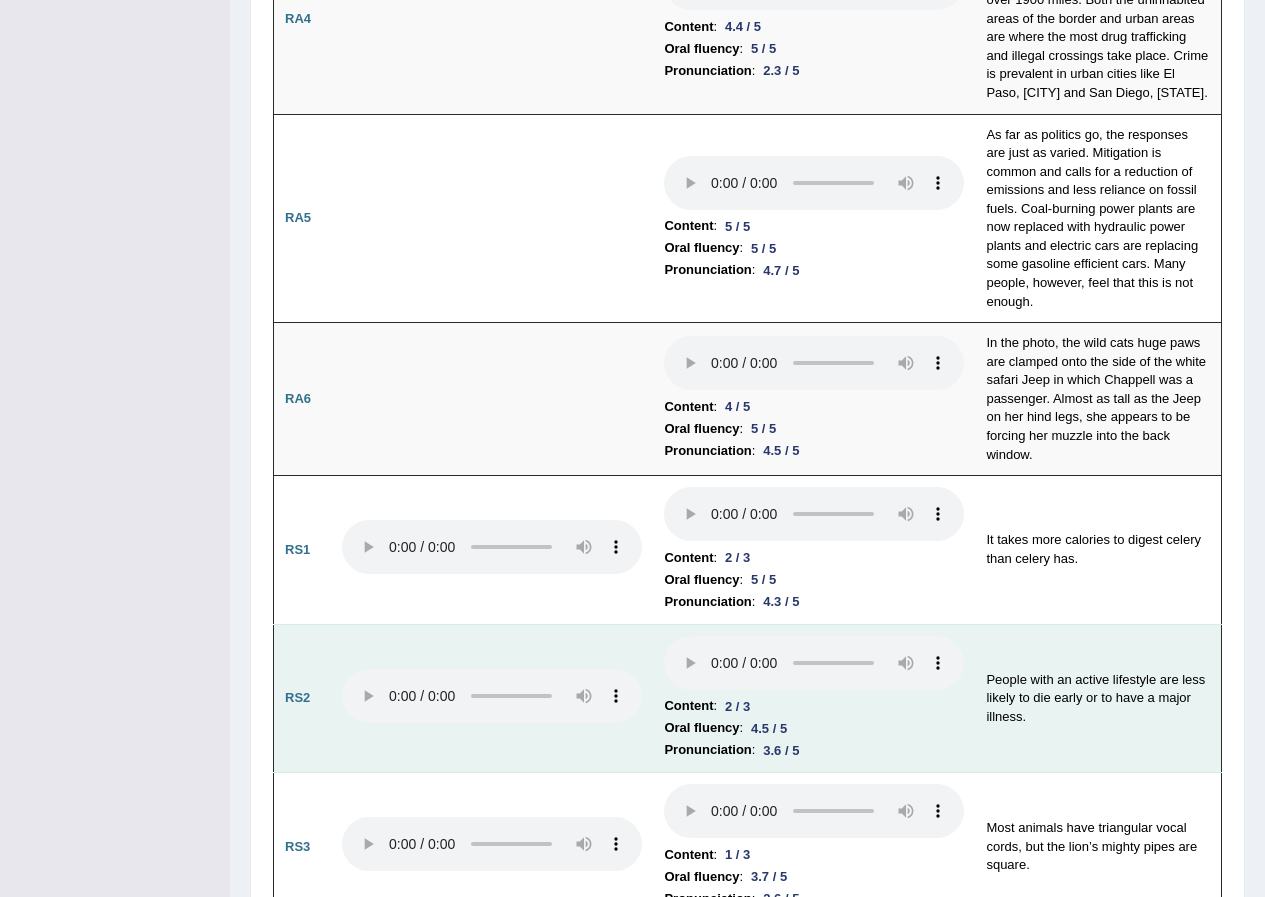 scroll, scrollTop: 1328, scrollLeft: 0, axis: vertical 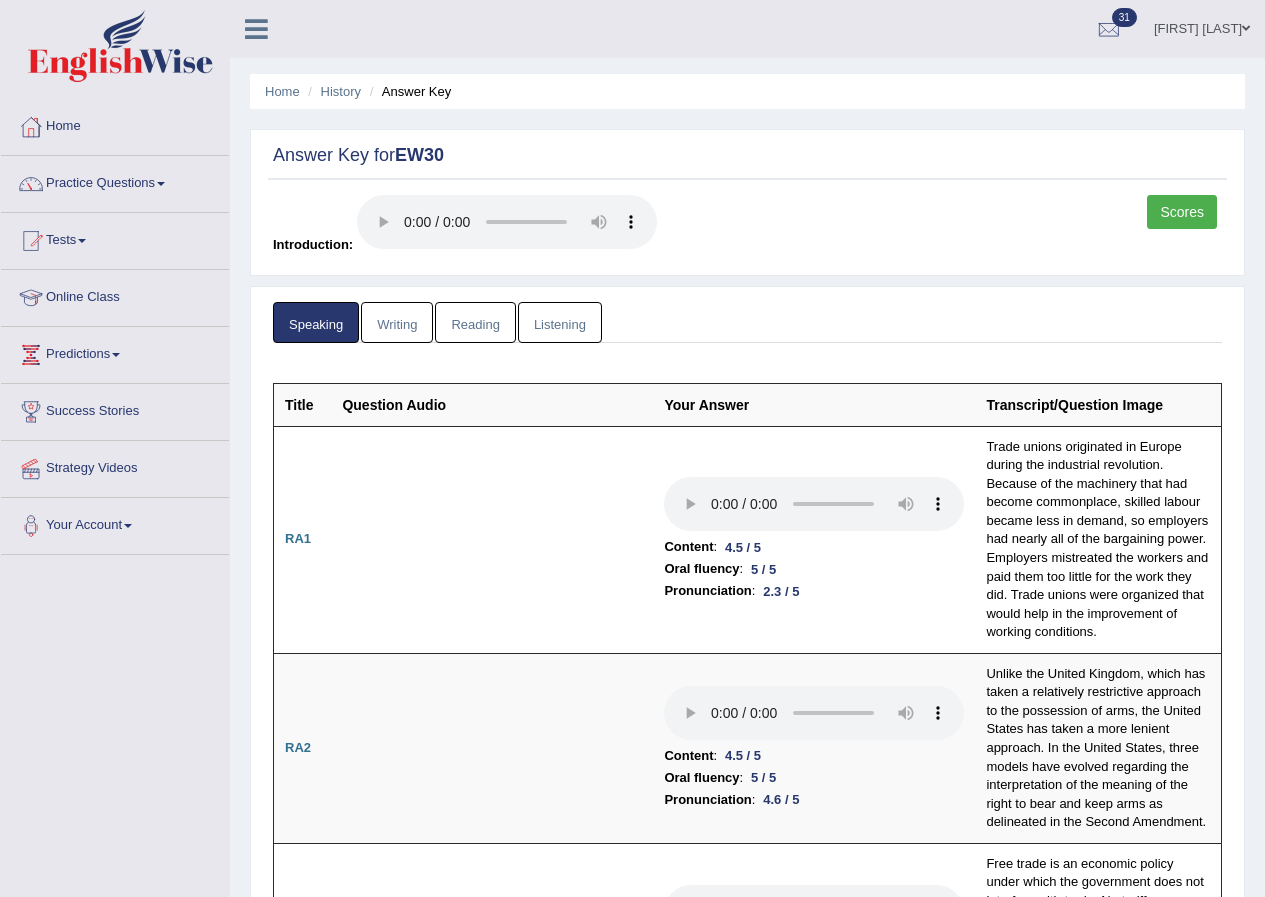 click on "Listening" at bounding box center (560, 322) 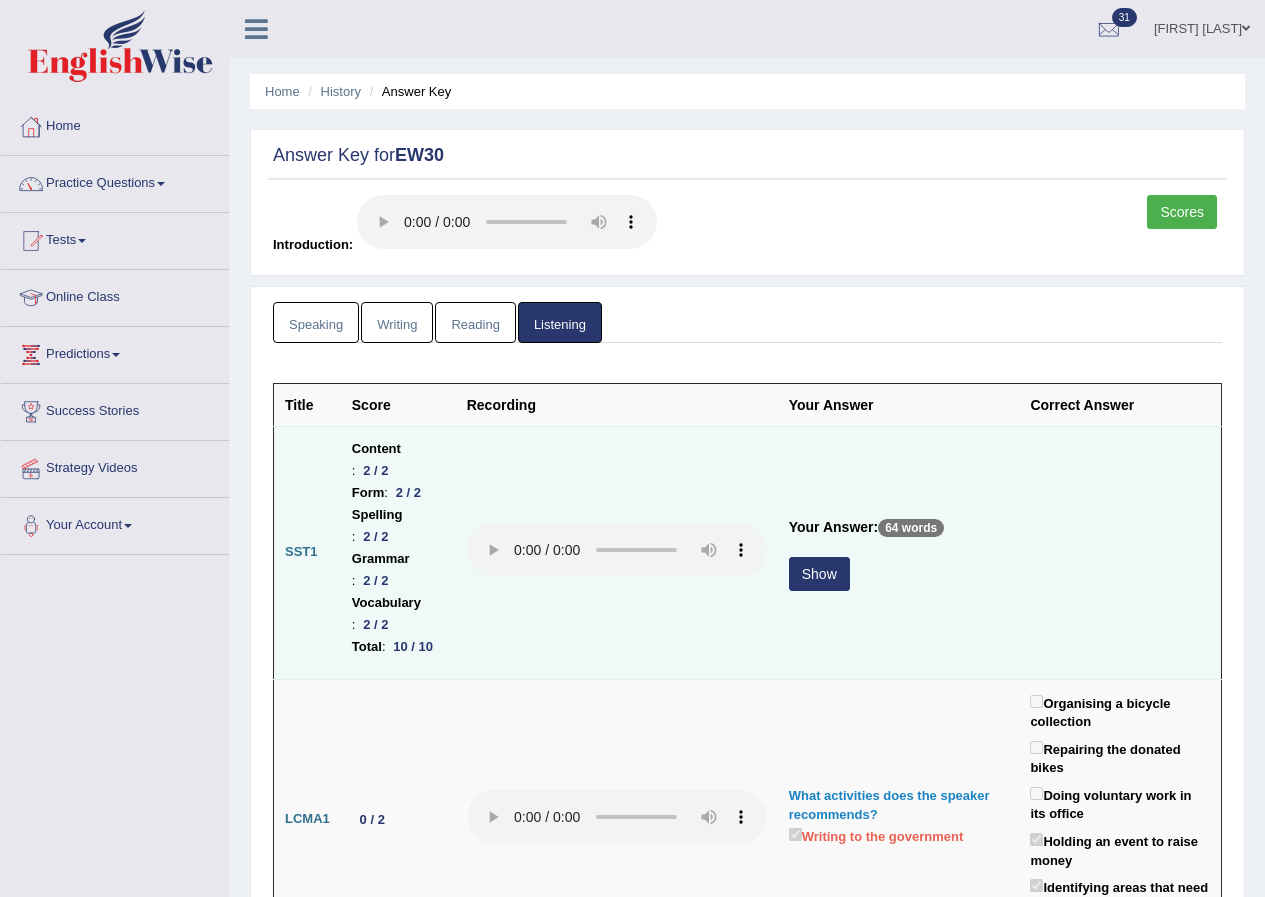 click on "Show" at bounding box center (819, 574) 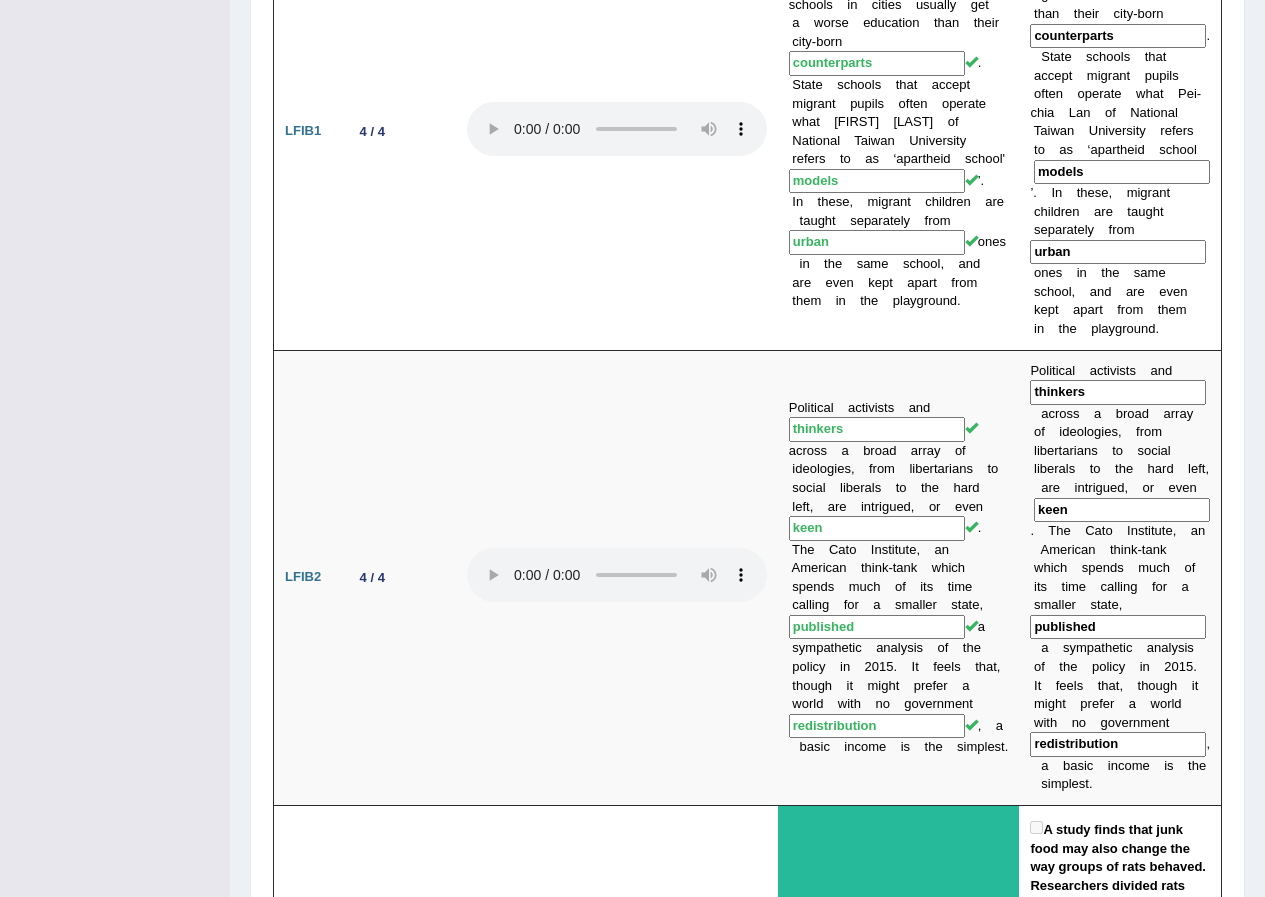 scroll, scrollTop: 1000, scrollLeft: 0, axis: vertical 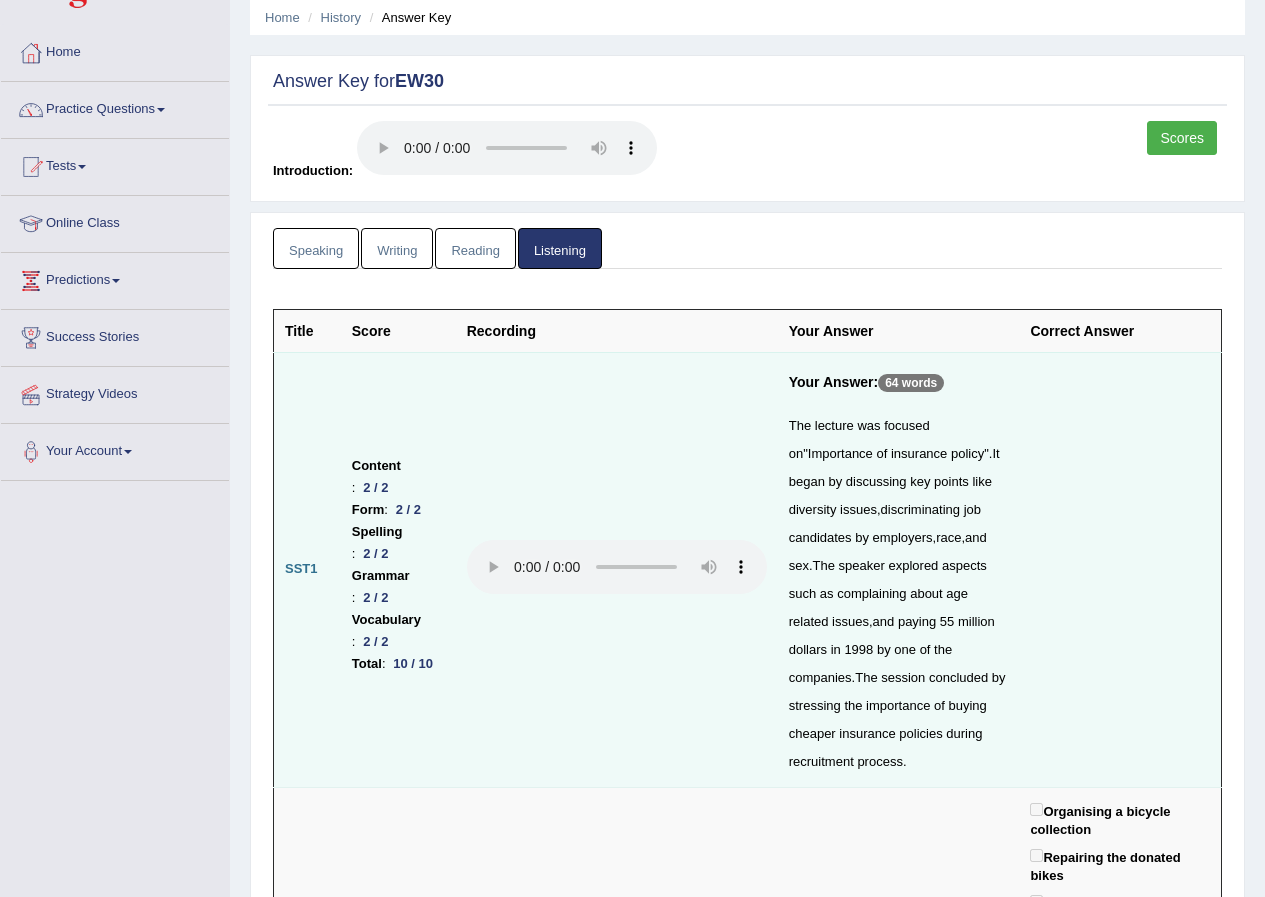 click on "History" at bounding box center (332, 17) 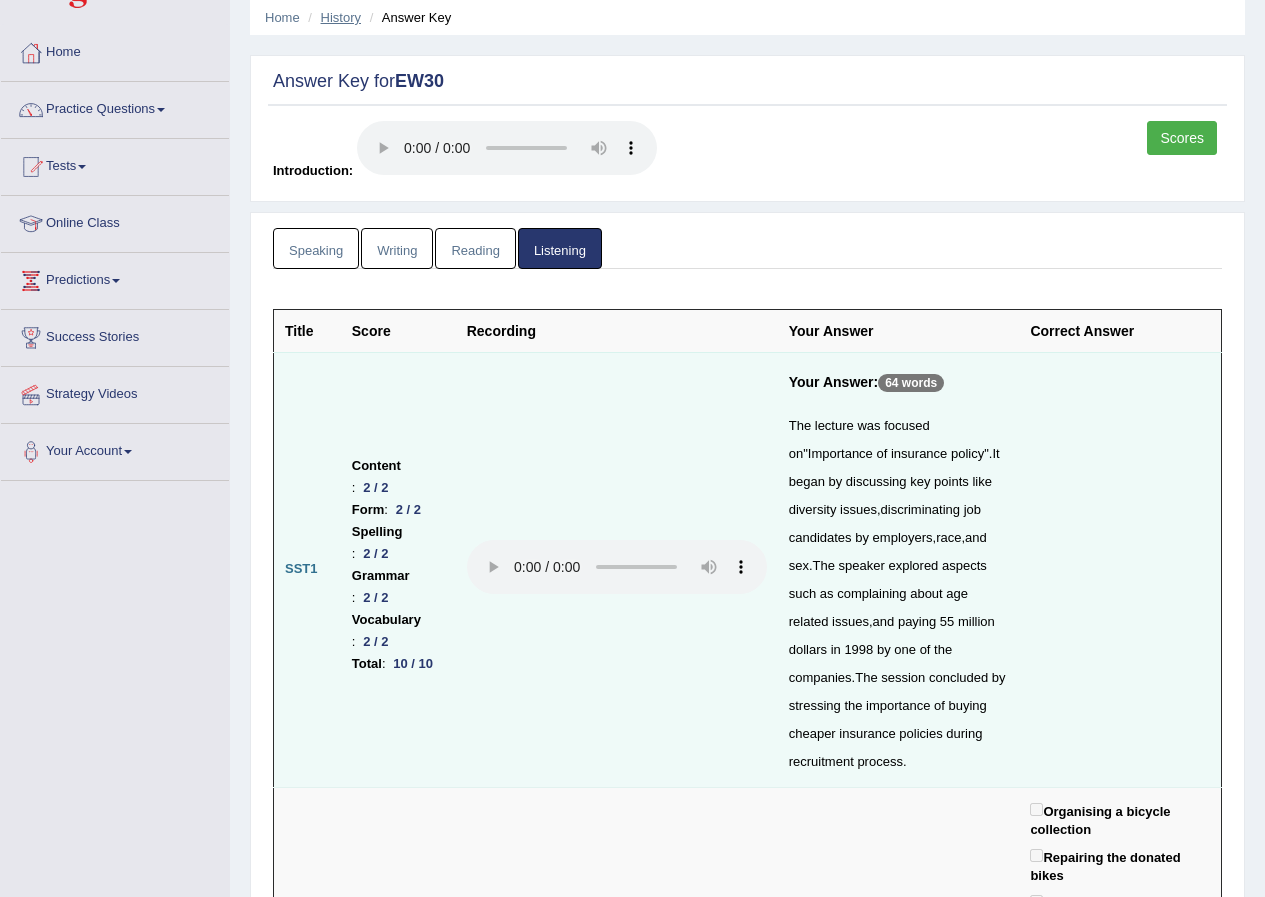 click on "History" at bounding box center [341, 17] 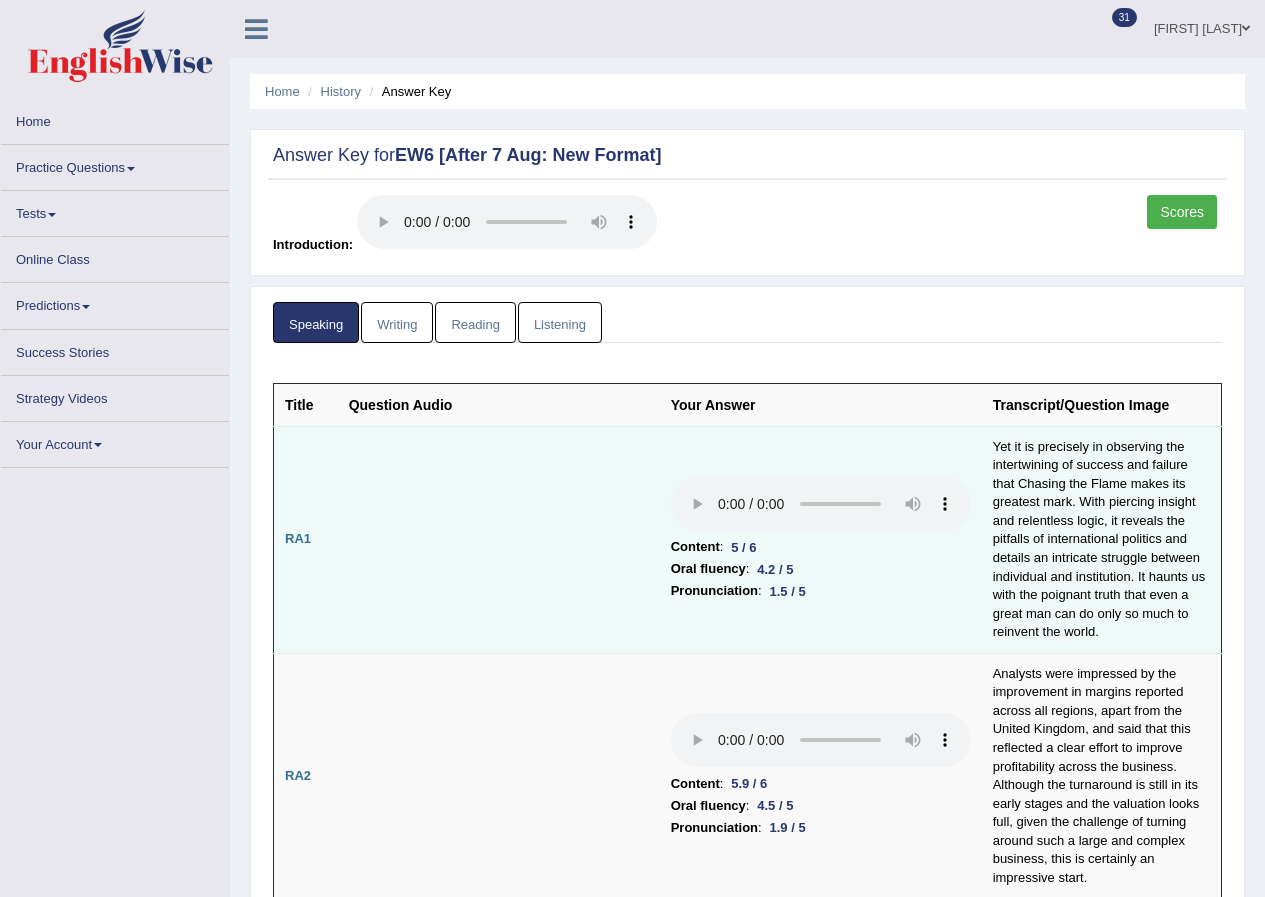 scroll, scrollTop: 0, scrollLeft: 0, axis: both 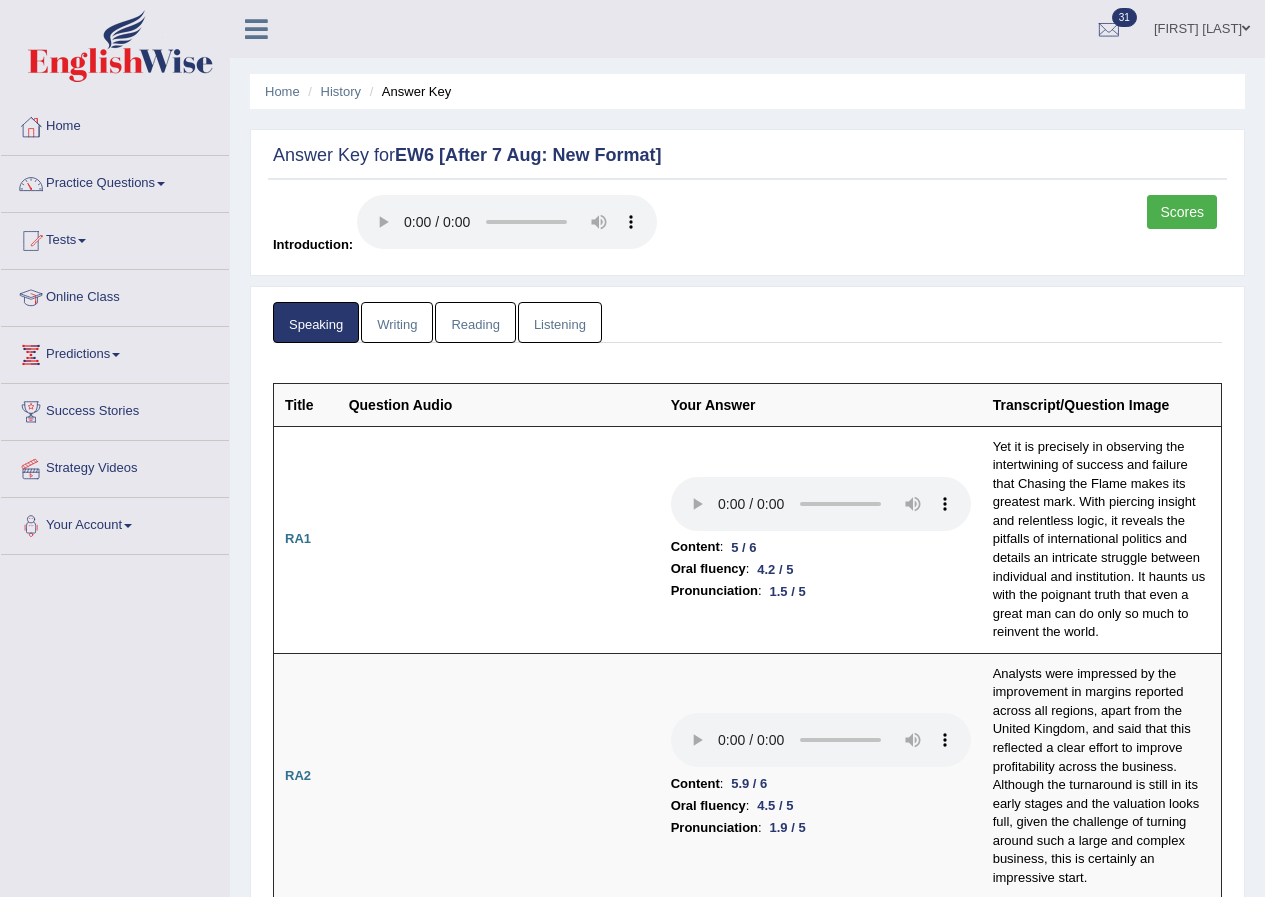 click on "Reading" at bounding box center [475, 322] 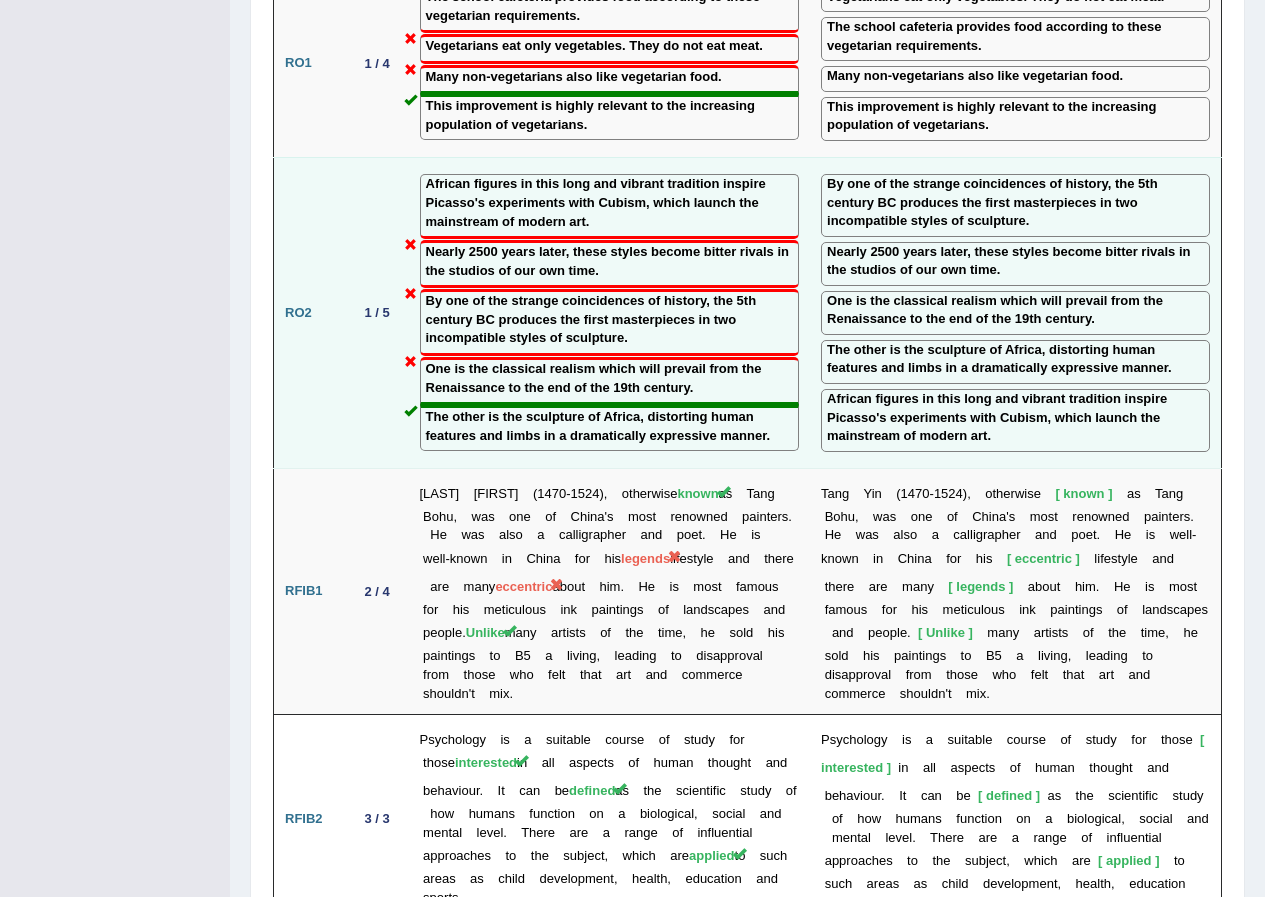 scroll, scrollTop: 3500, scrollLeft: 0, axis: vertical 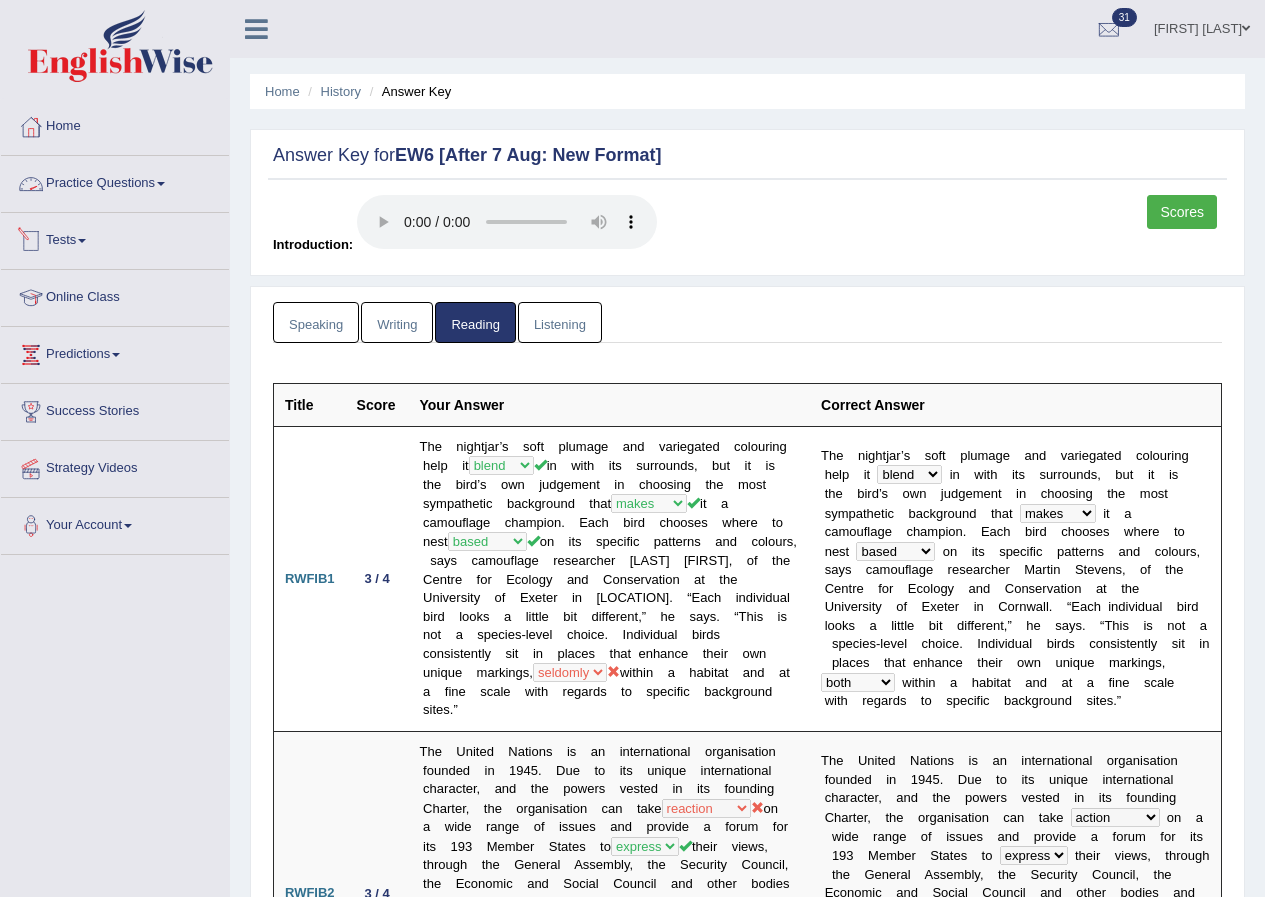 click on "Practice Questions" at bounding box center [115, 181] 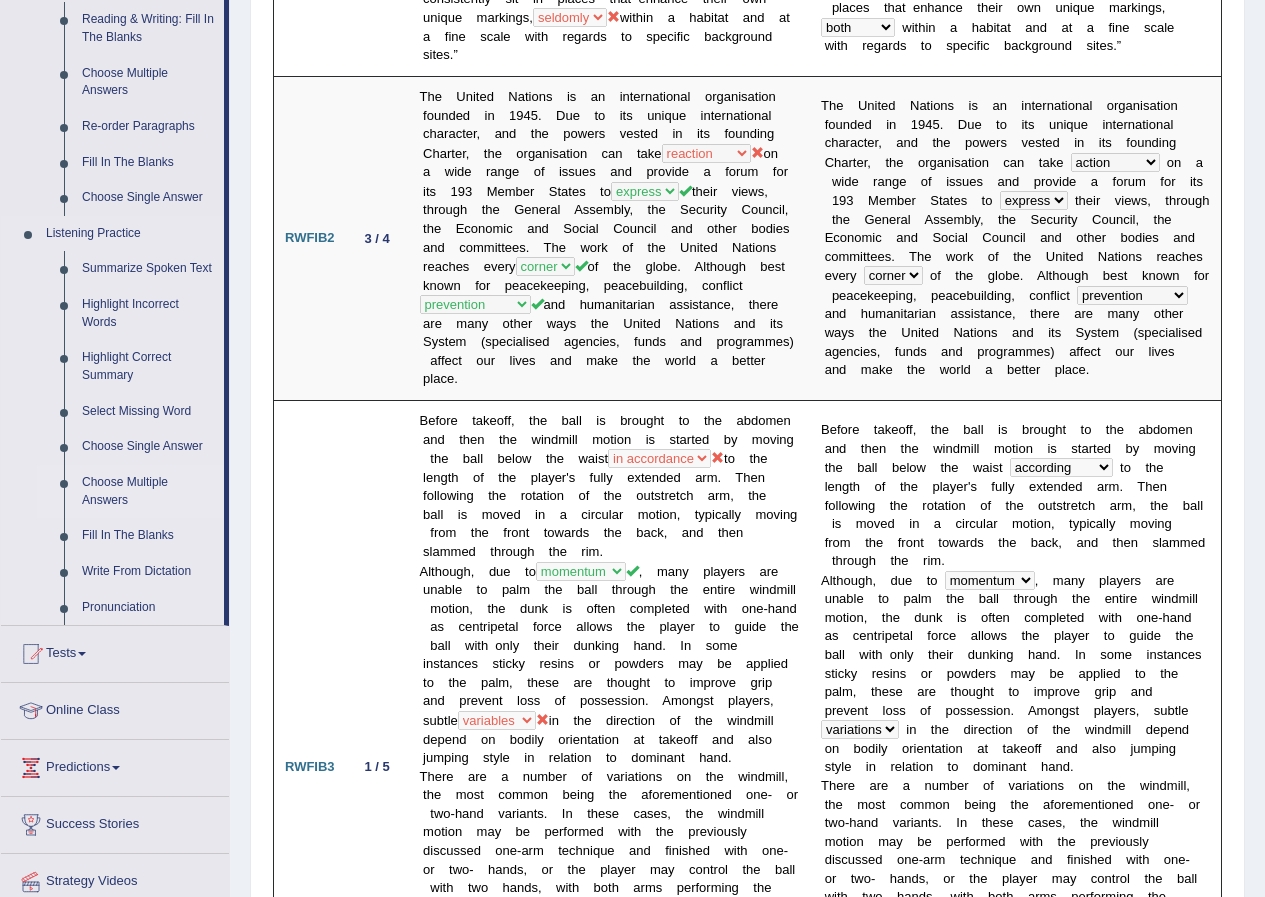 scroll, scrollTop: 800, scrollLeft: 0, axis: vertical 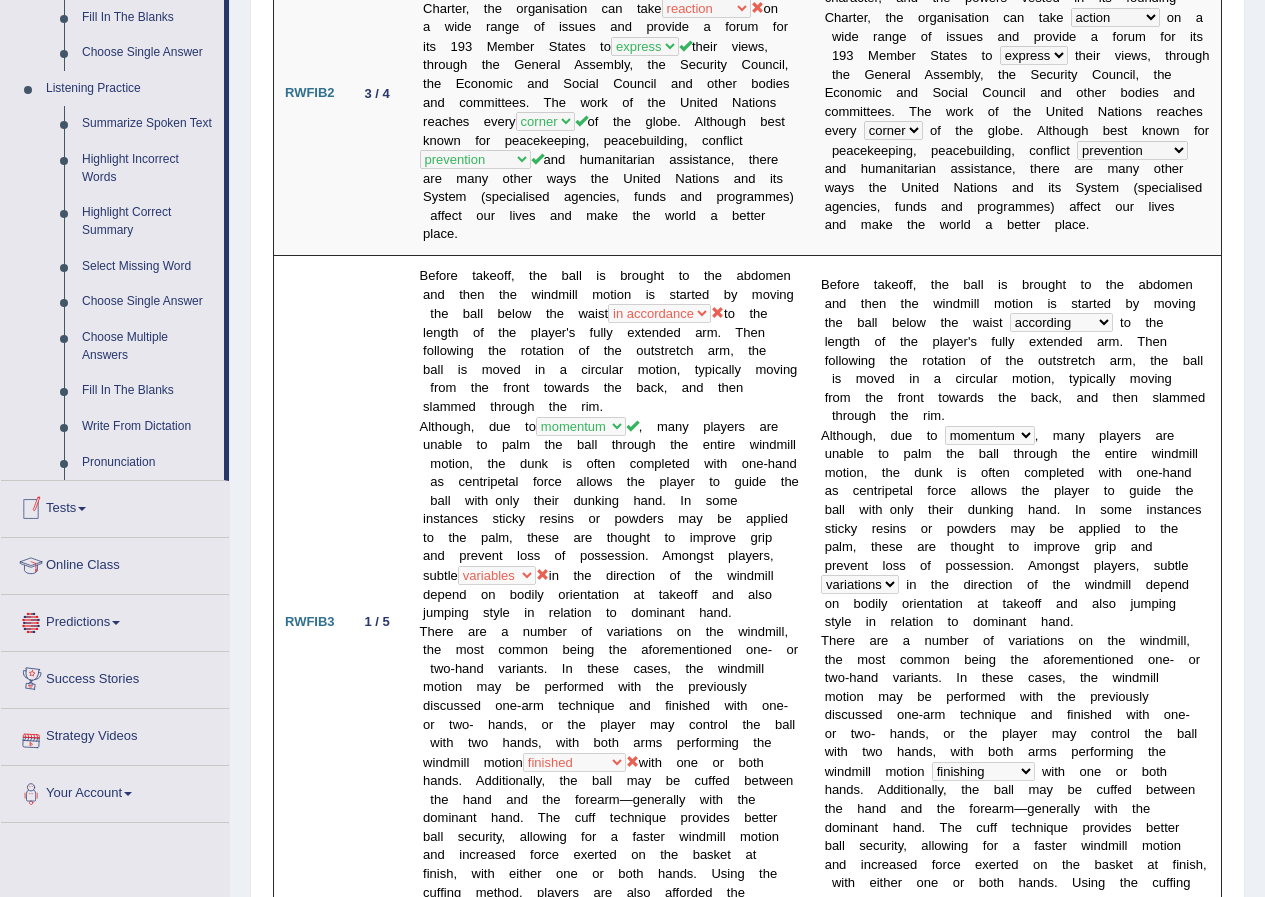 click on "Predictions" at bounding box center [115, 620] 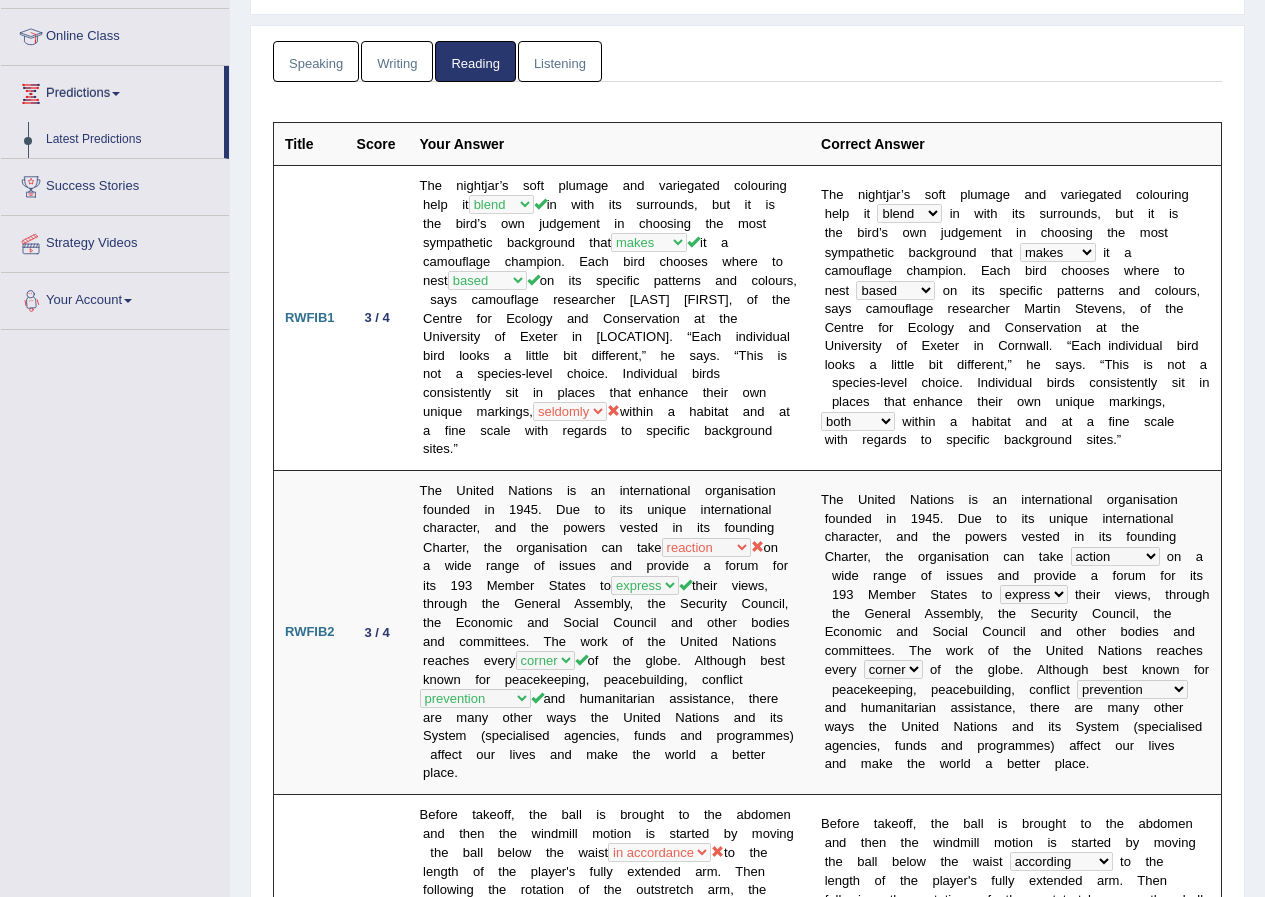 scroll, scrollTop: 252, scrollLeft: 0, axis: vertical 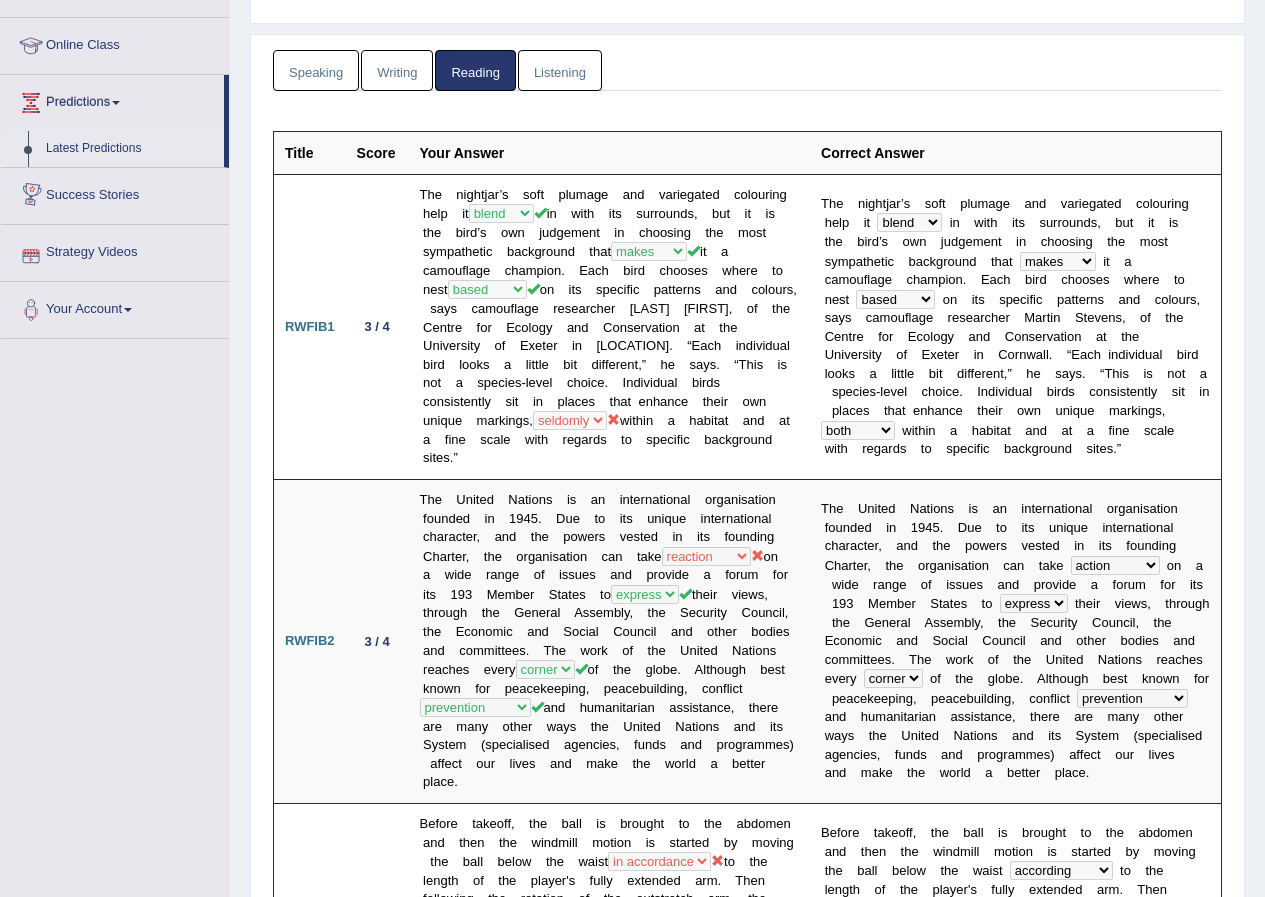click on "Latest Predictions" at bounding box center (130, 149) 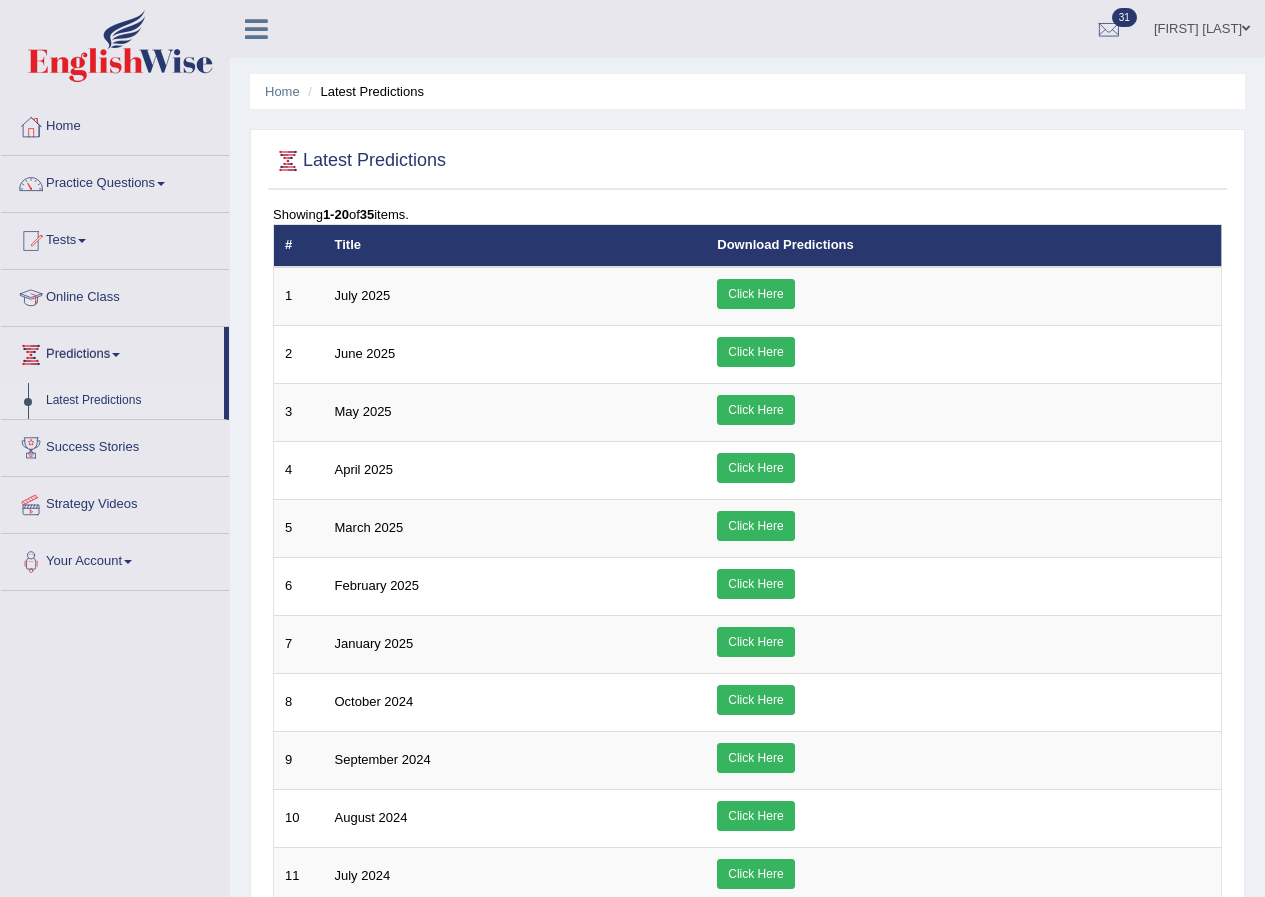 click on "Click Here" at bounding box center (963, 296) 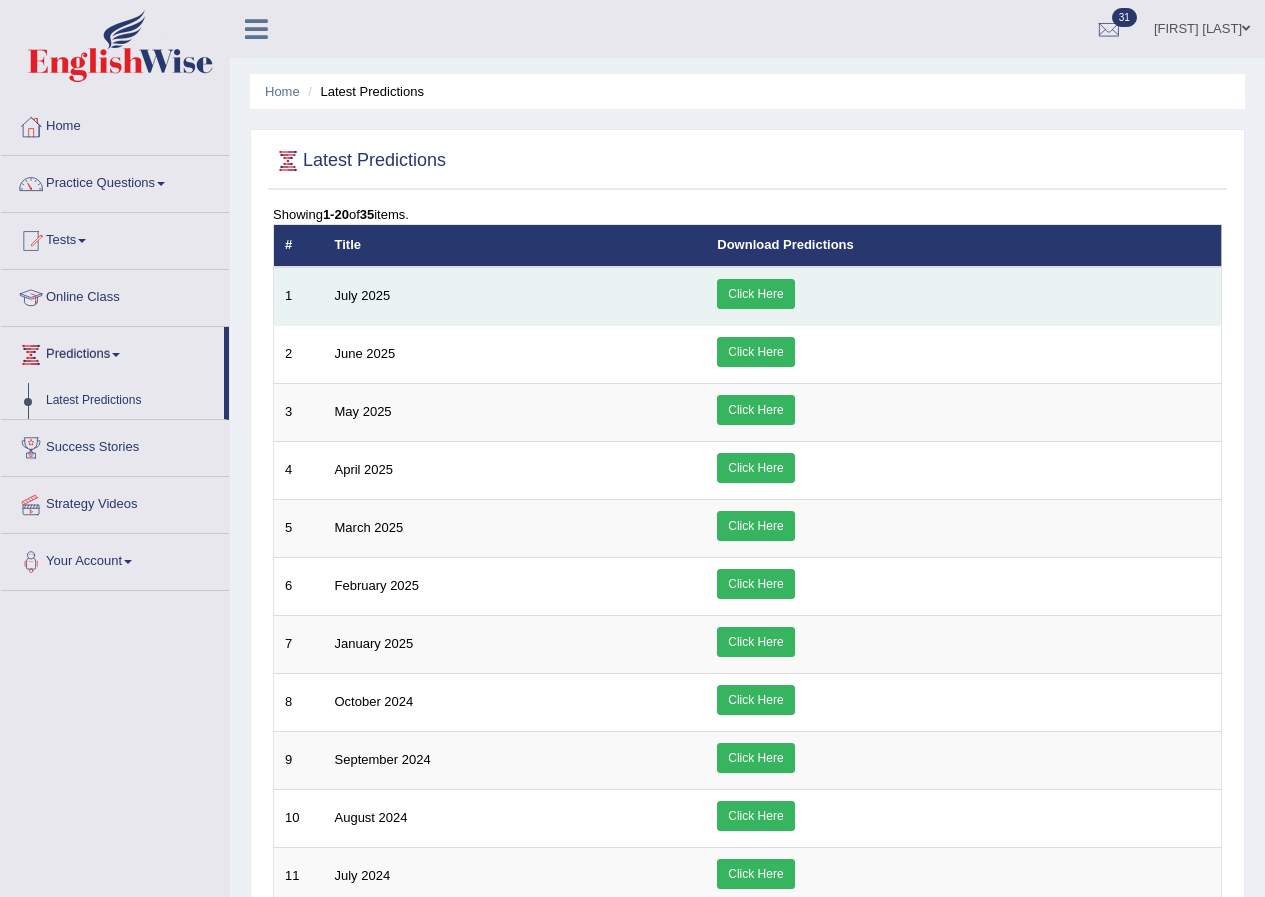 scroll, scrollTop: 0, scrollLeft: 0, axis: both 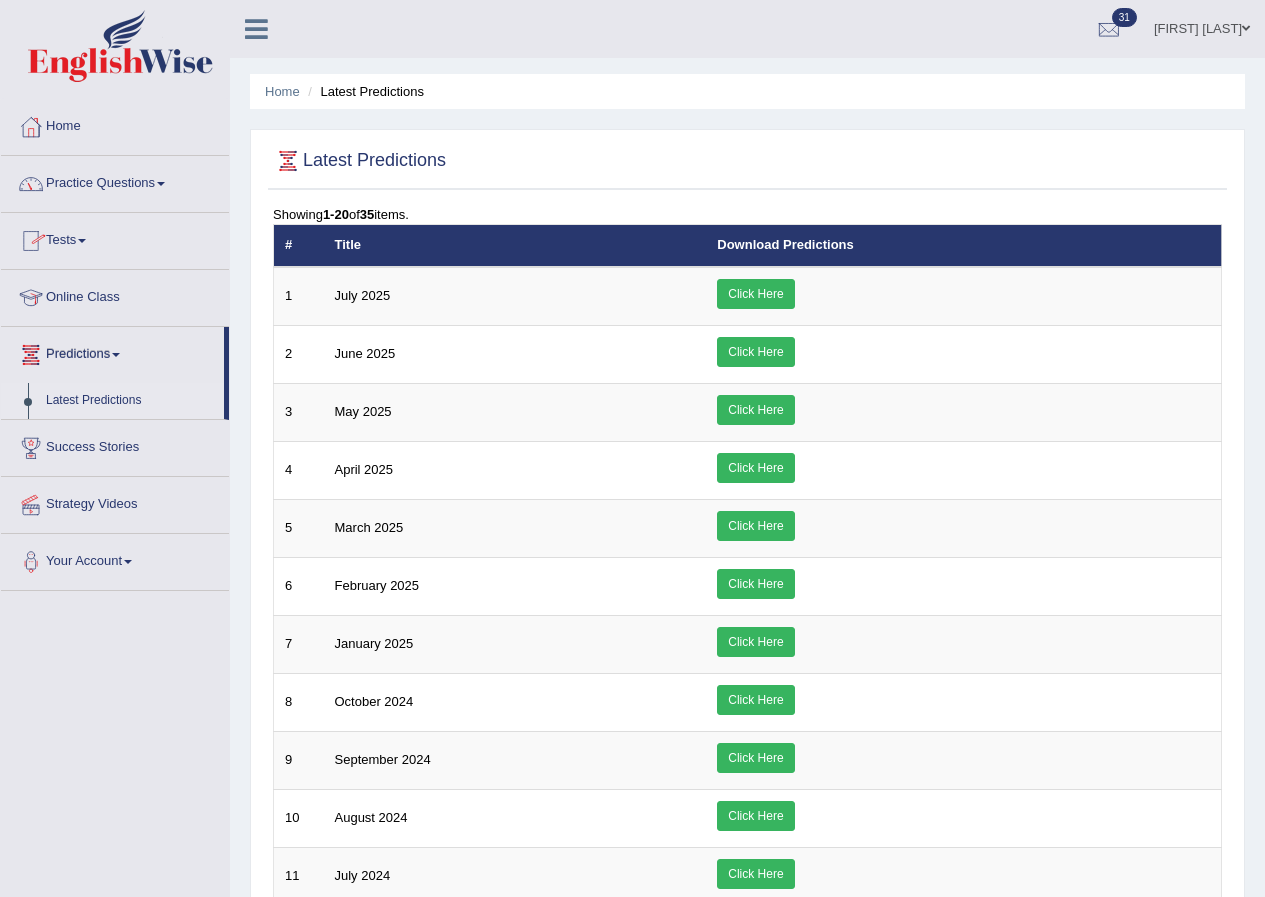 click on "Practice Questions" at bounding box center [115, 181] 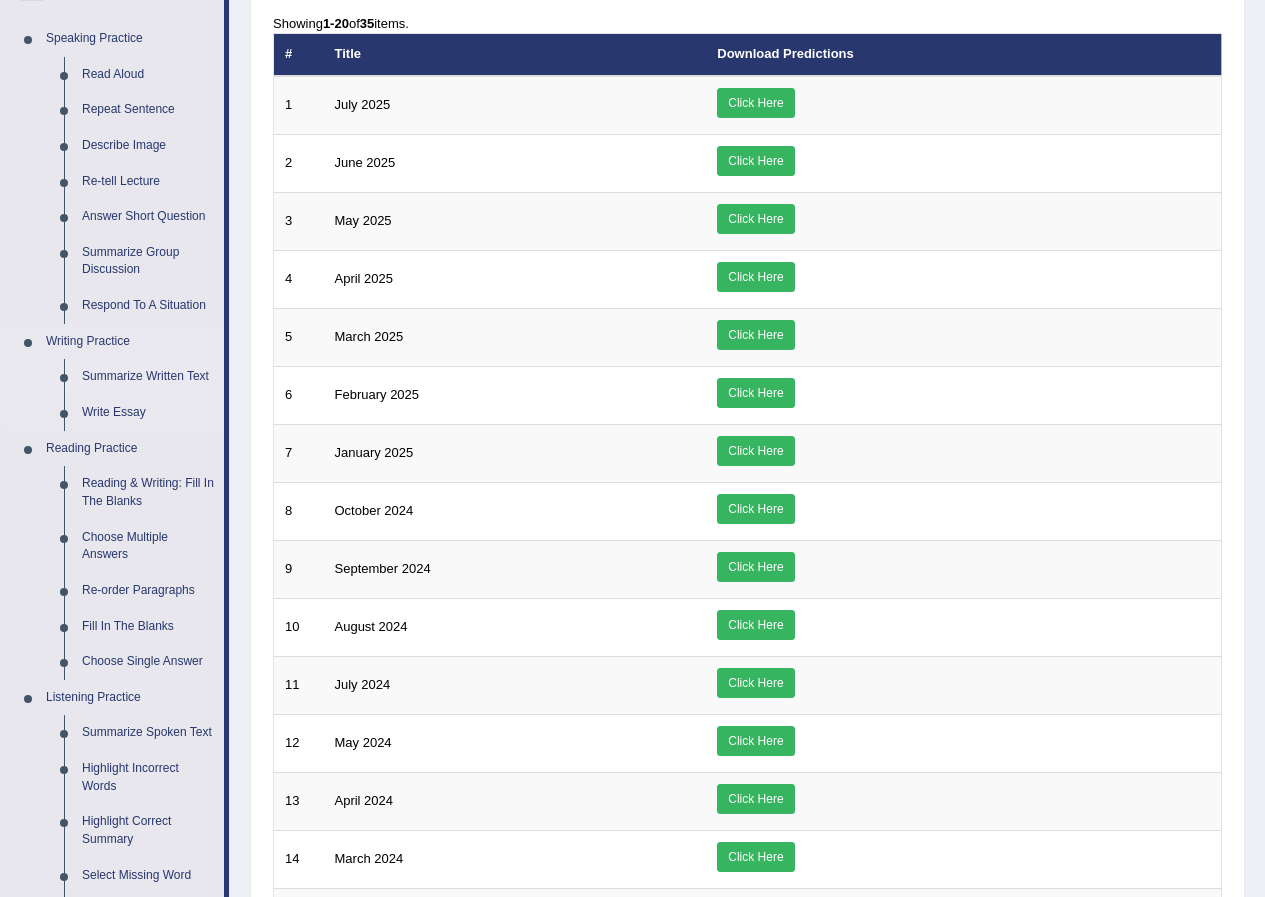 scroll, scrollTop: 200, scrollLeft: 0, axis: vertical 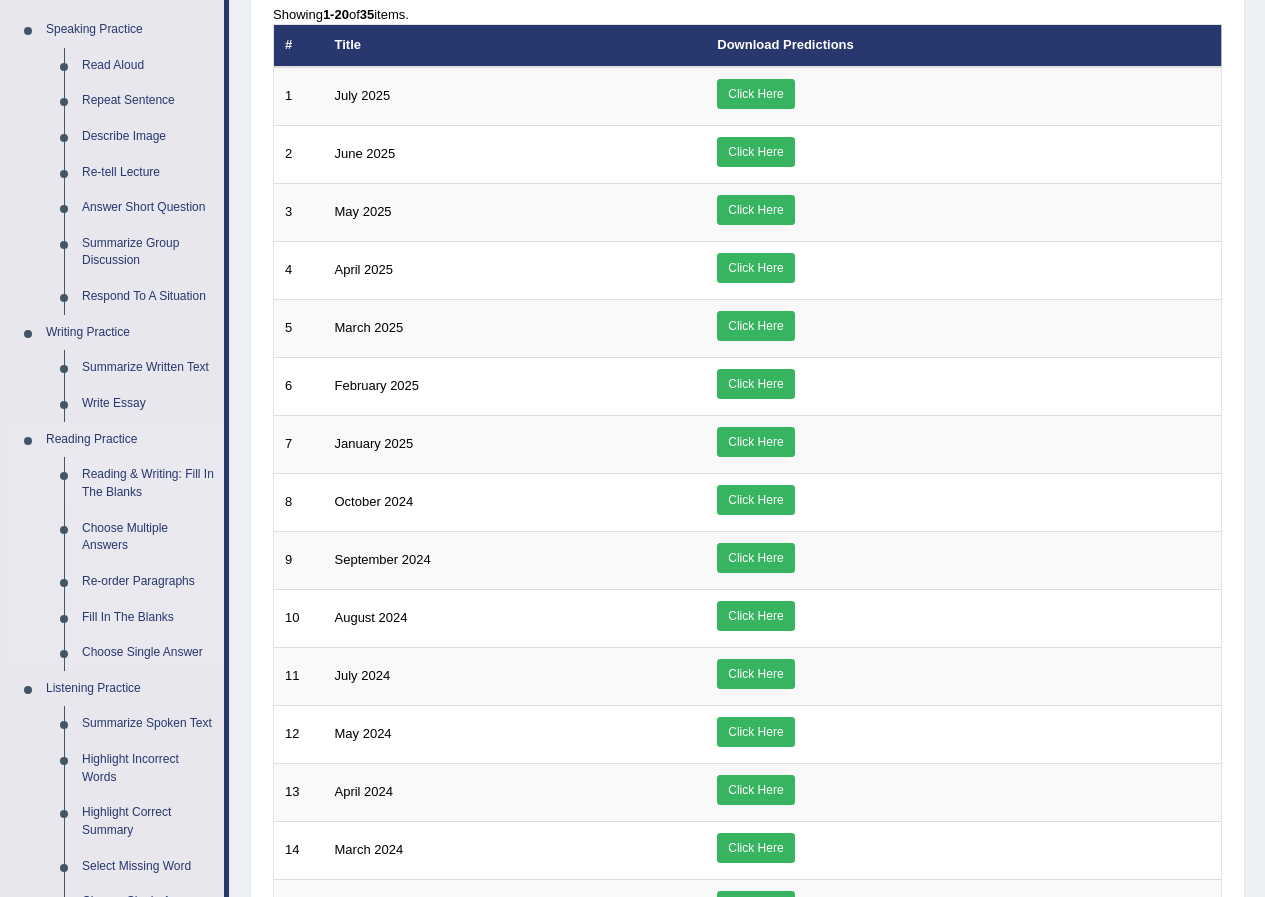 click on "Reading & Writing: Fill In The Blanks" at bounding box center [148, 483] 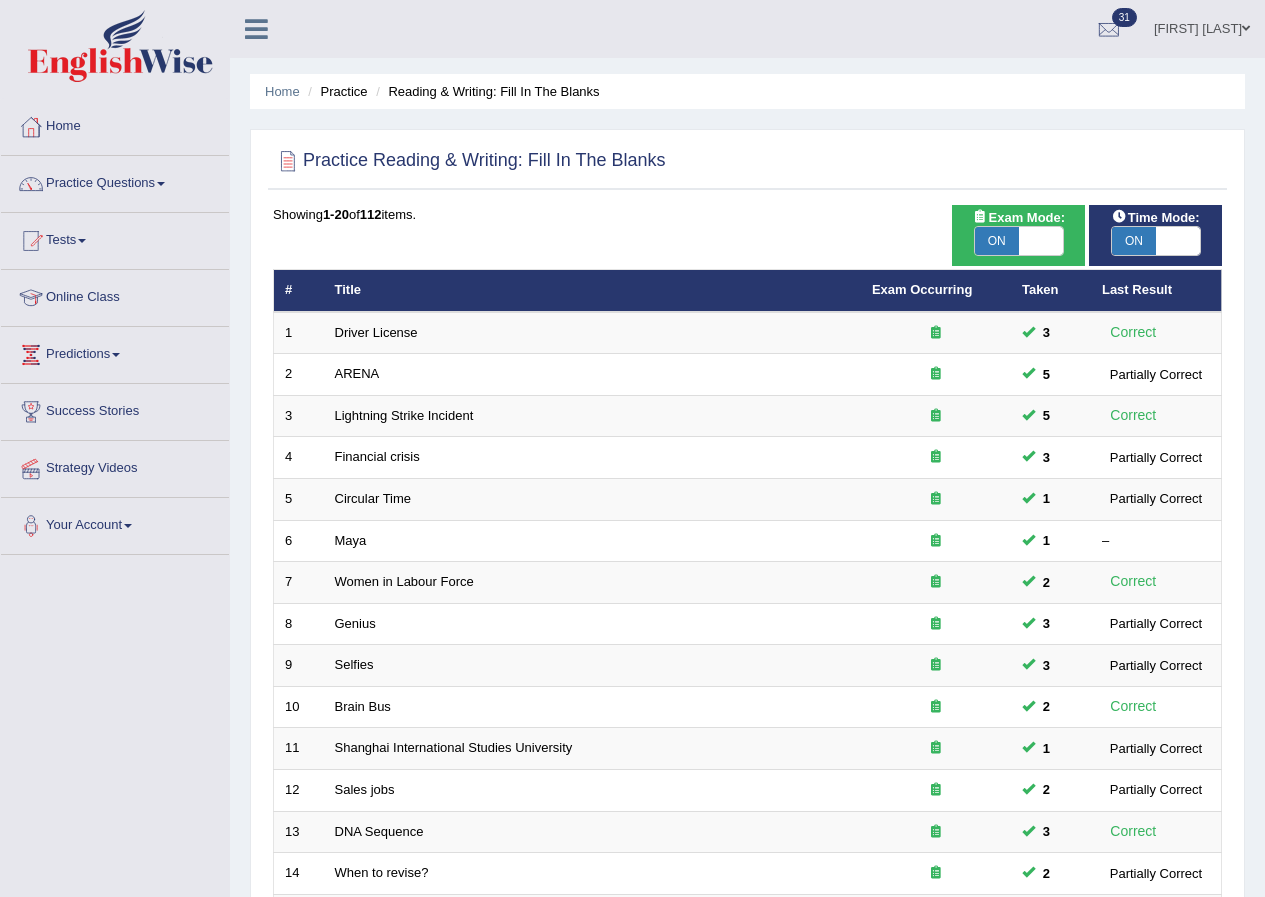 scroll, scrollTop: 0, scrollLeft: 0, axis: both 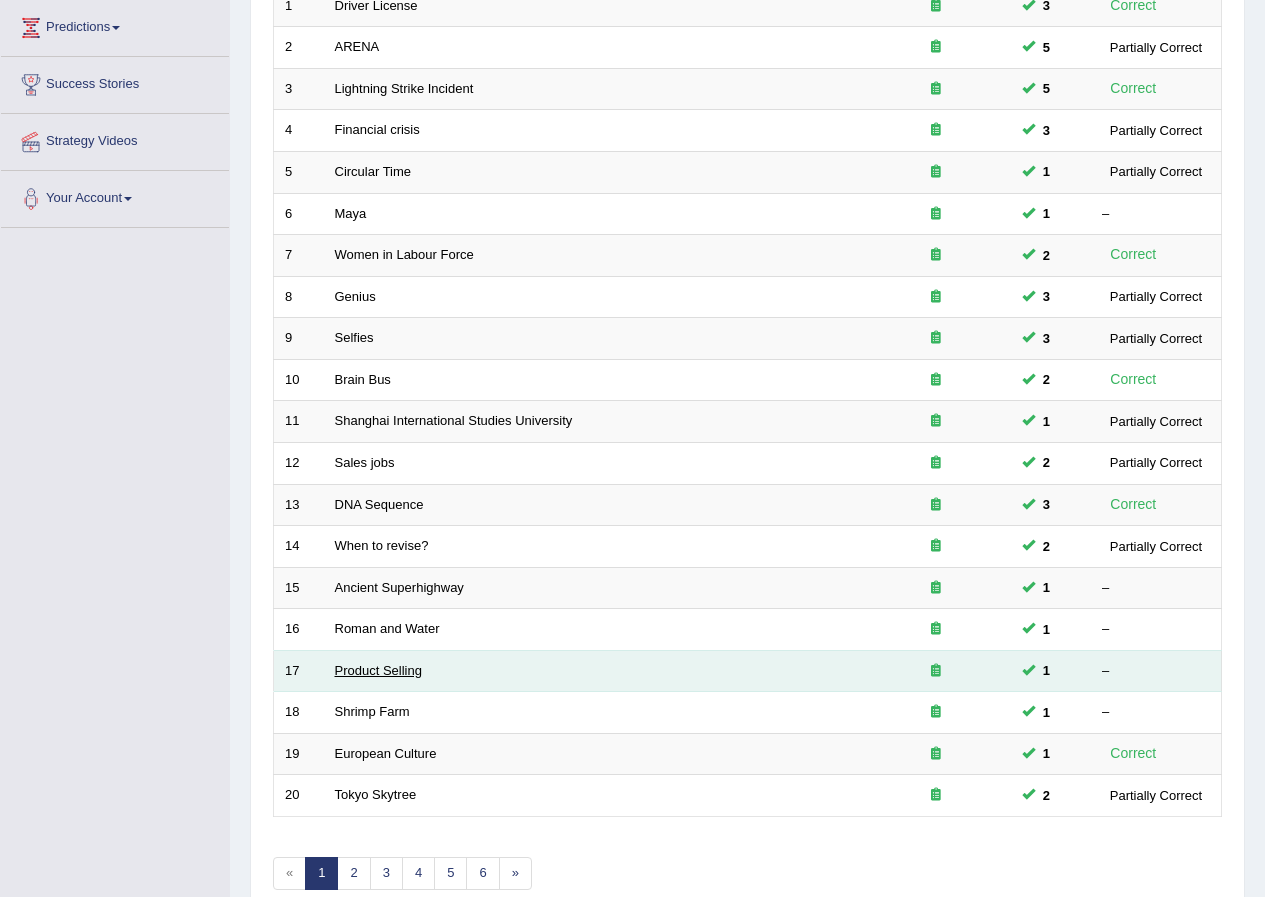 click on "Product Selling" at bounding box center [378, 670] 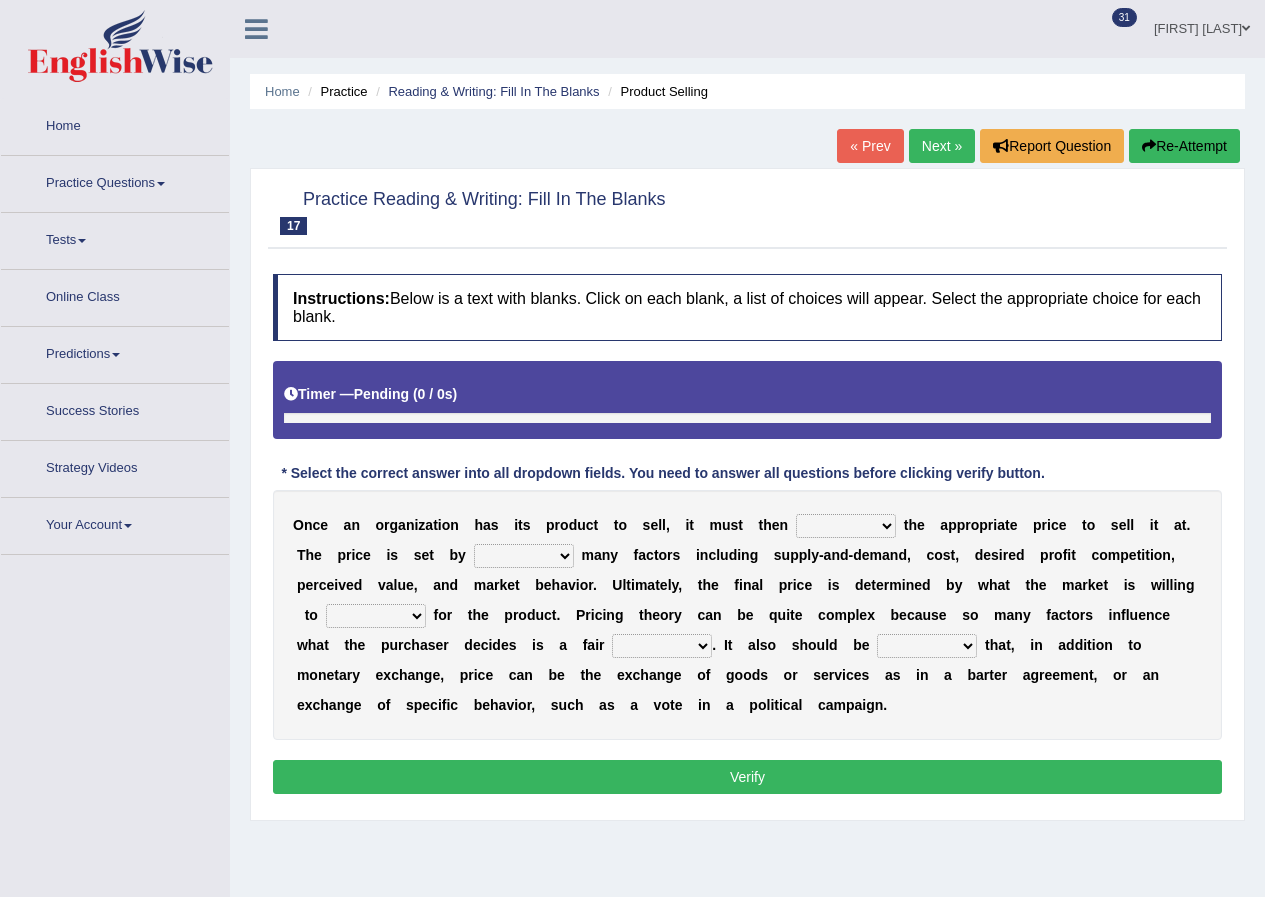 scroll, scrollTop: 0, scrollLeft: 0, axis: both 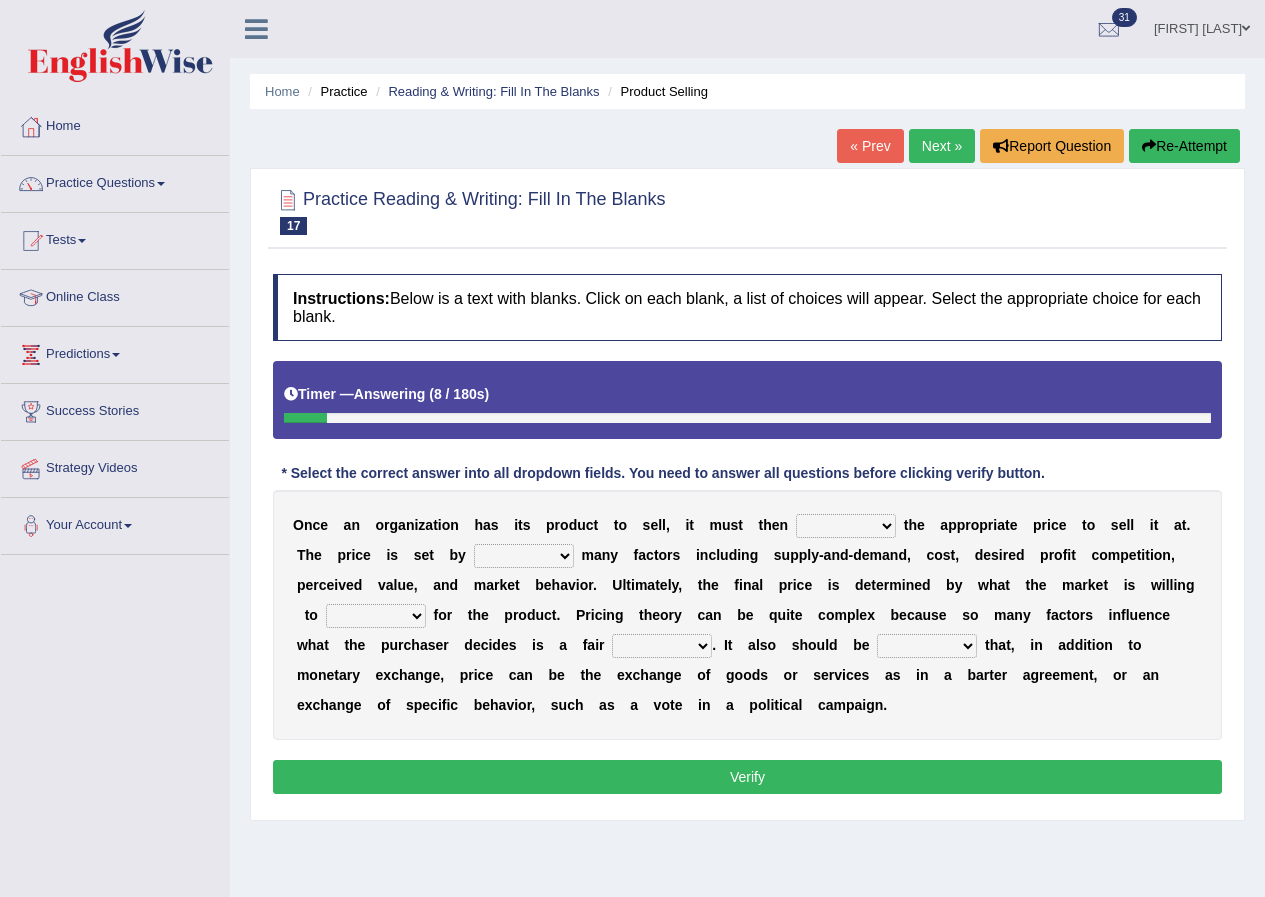 click on "tolerate determine fabricate fancy" at bounding box center (846, 526) 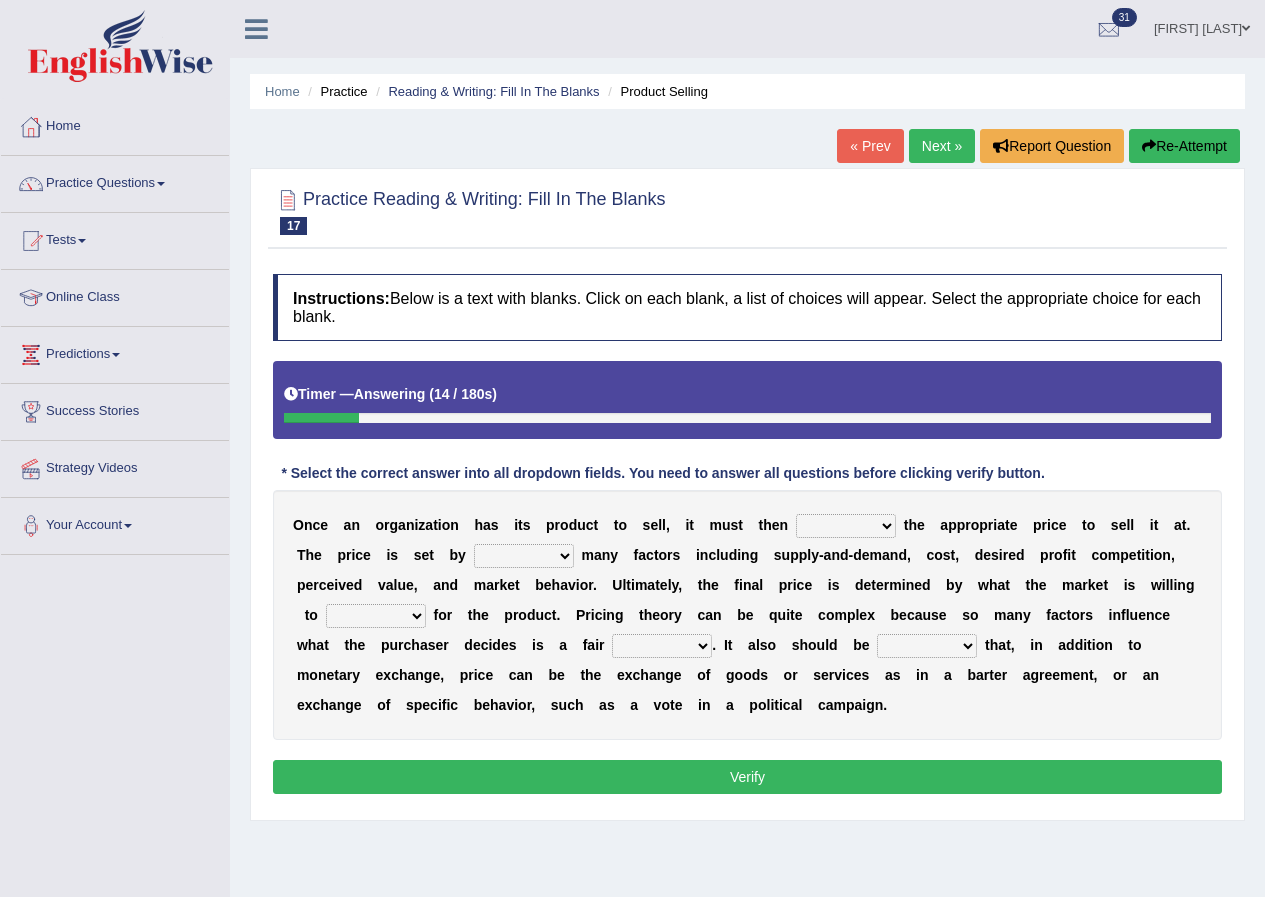 select on "determine" 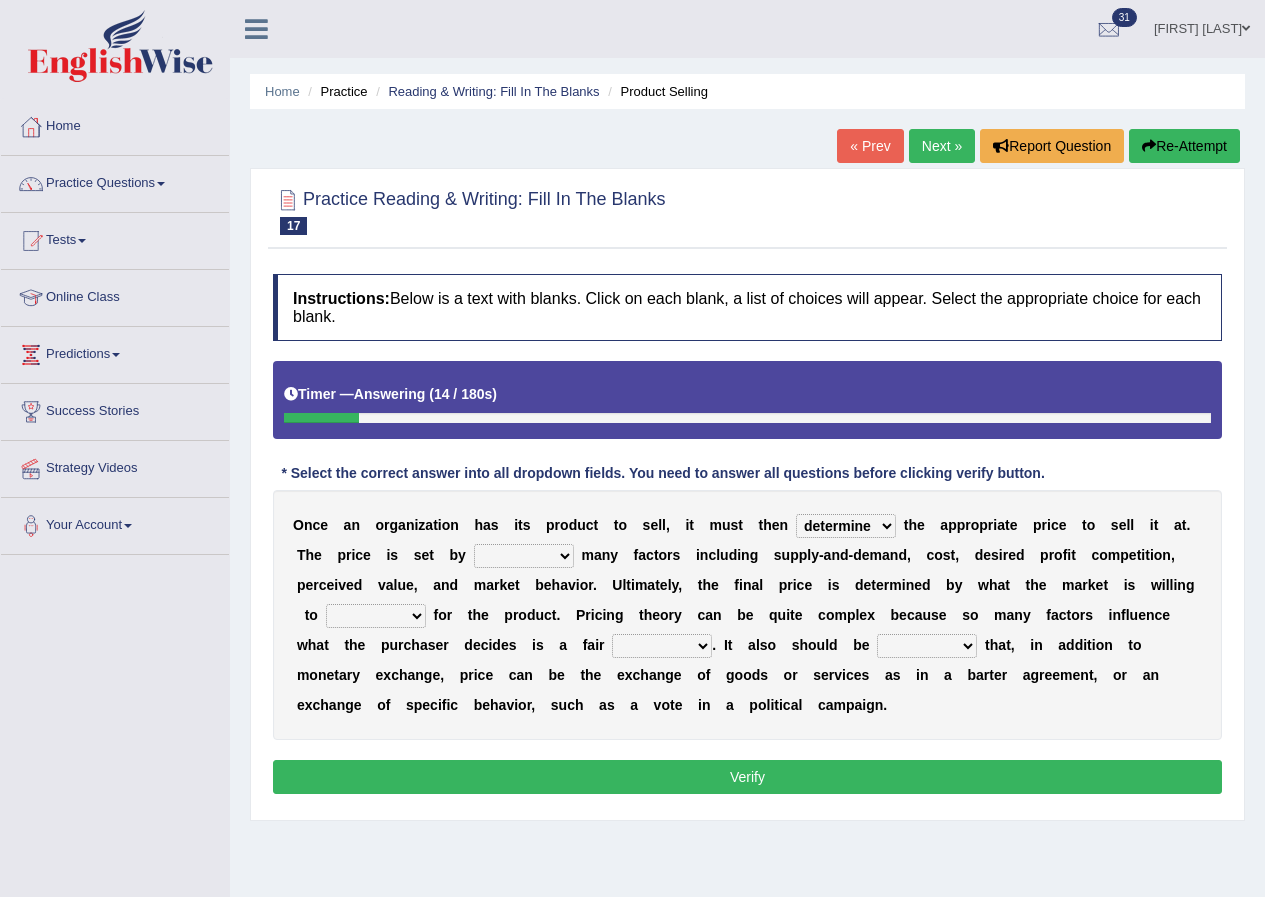 click on "tolerate determine fabricate fancy" at bounding box center [846, 526] 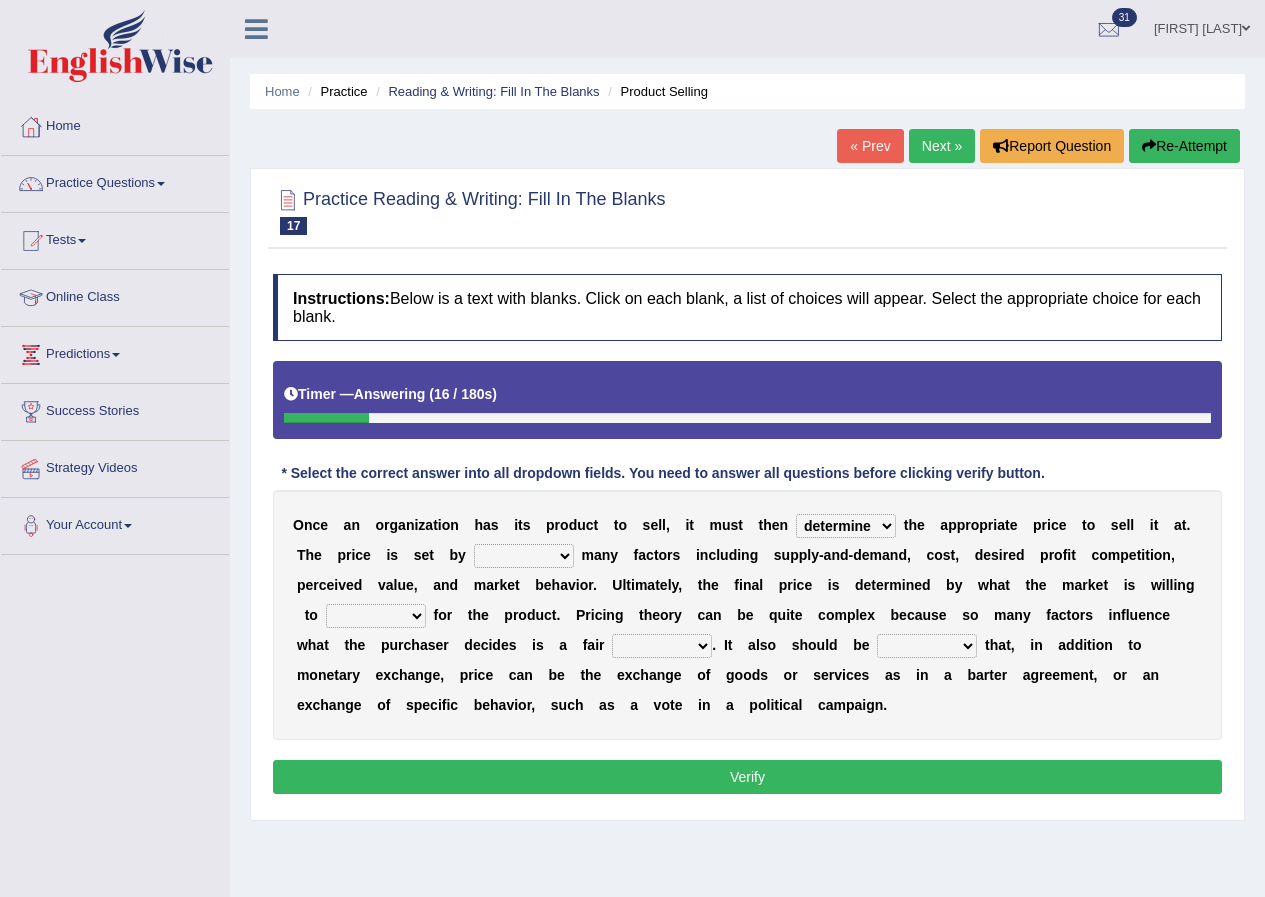 click on "comparing begetting balancing offsetting" at bounding box center [524, 556] 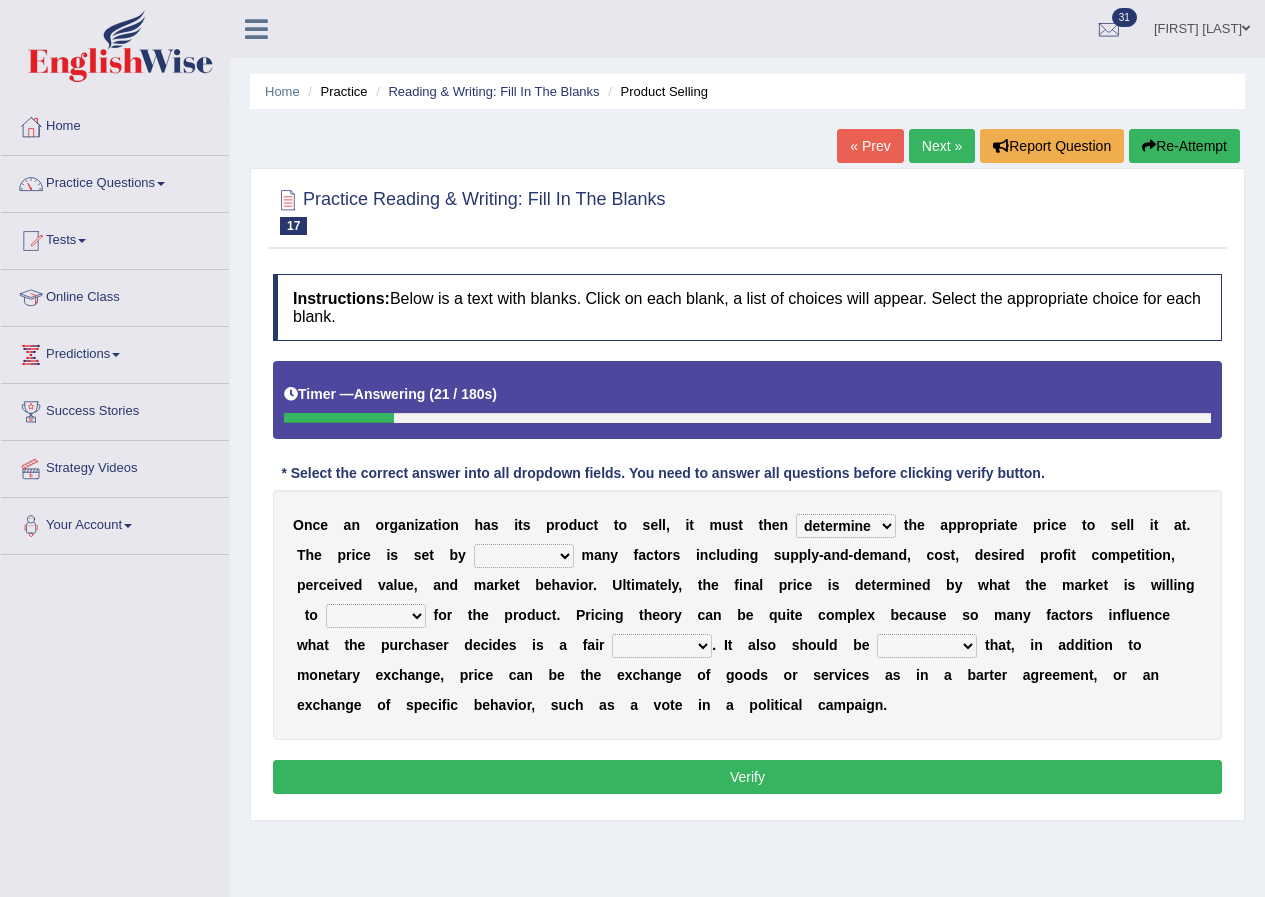 select on "balancing" 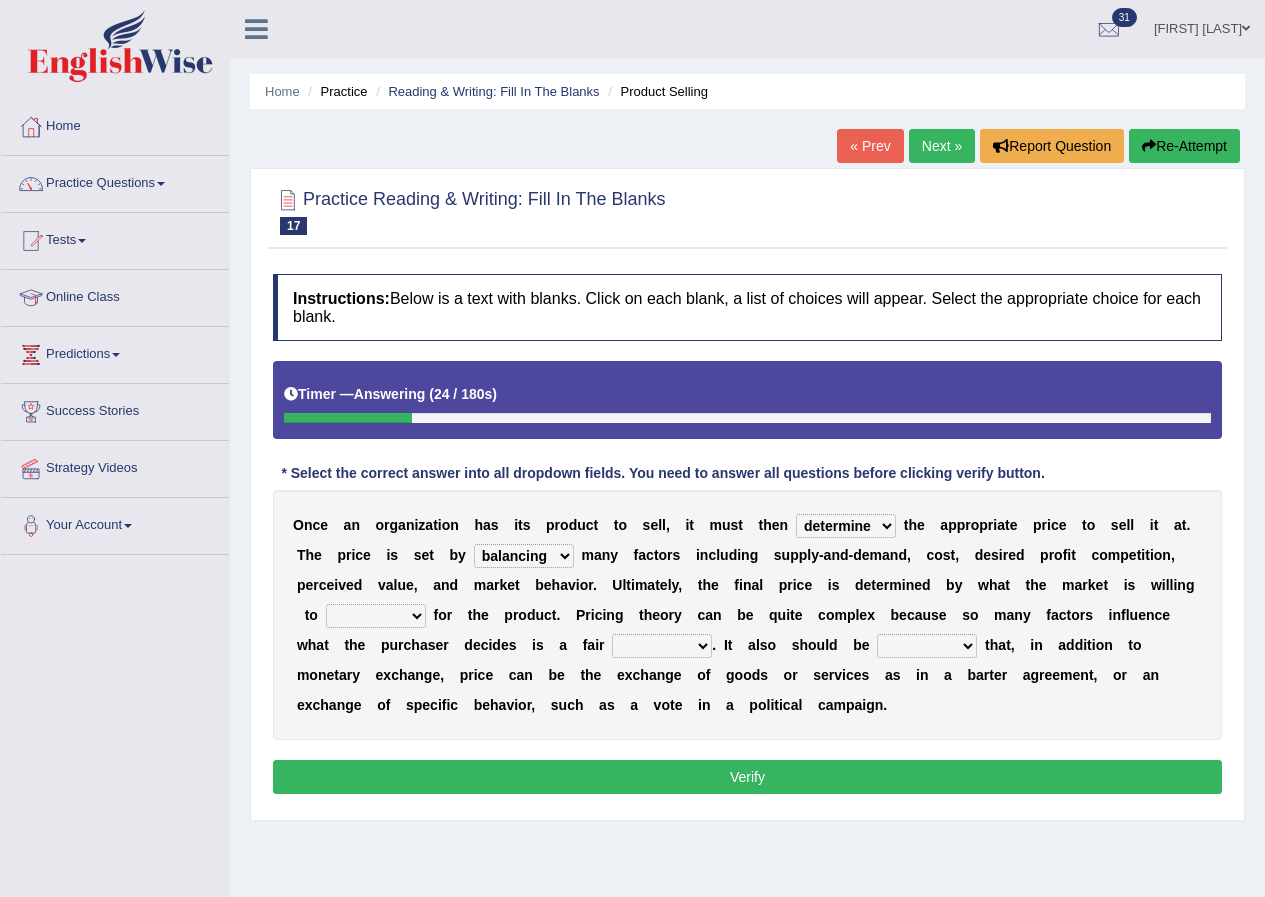 click on "consign design exchange prepare" at bounding box center (376, 616) 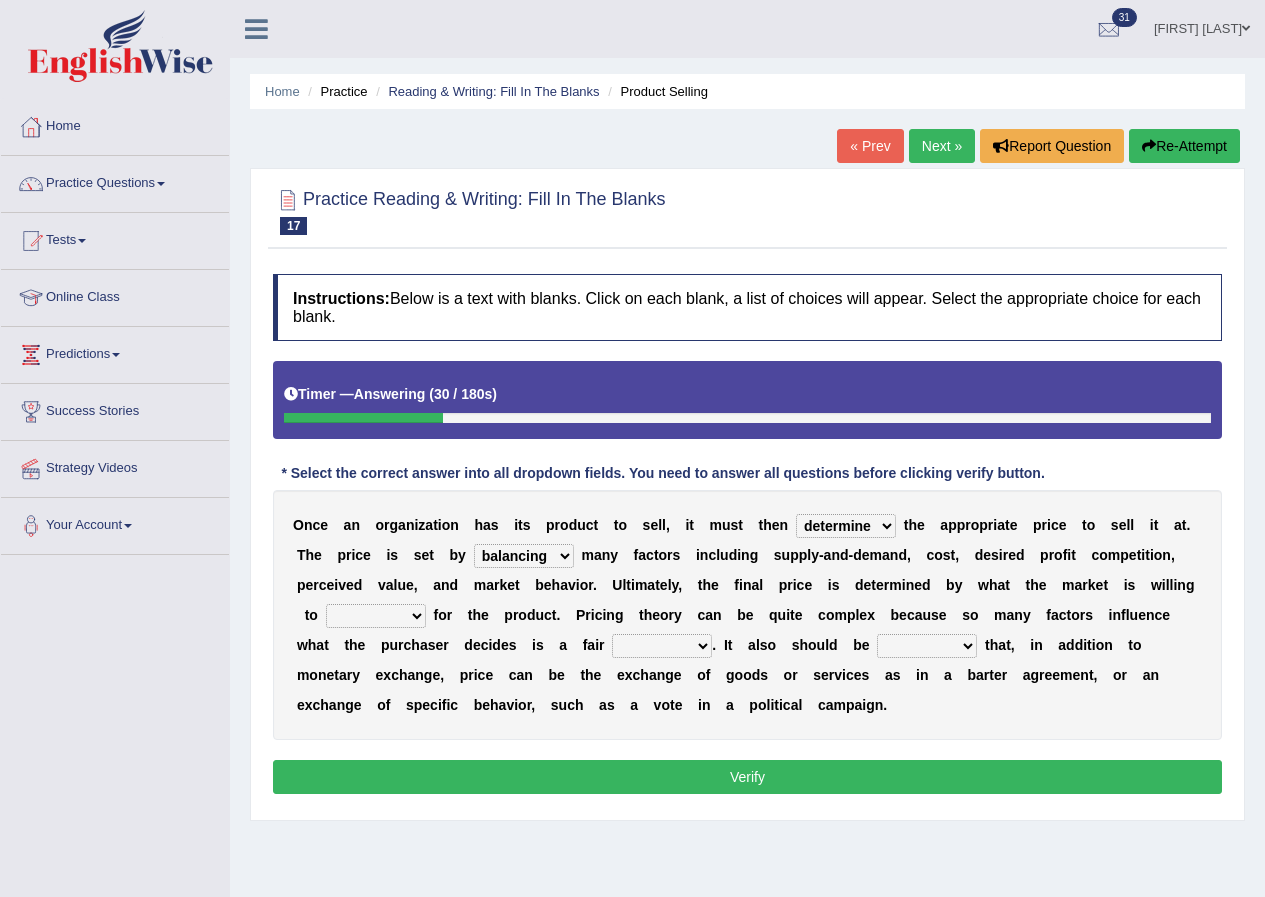 select on "exchange" 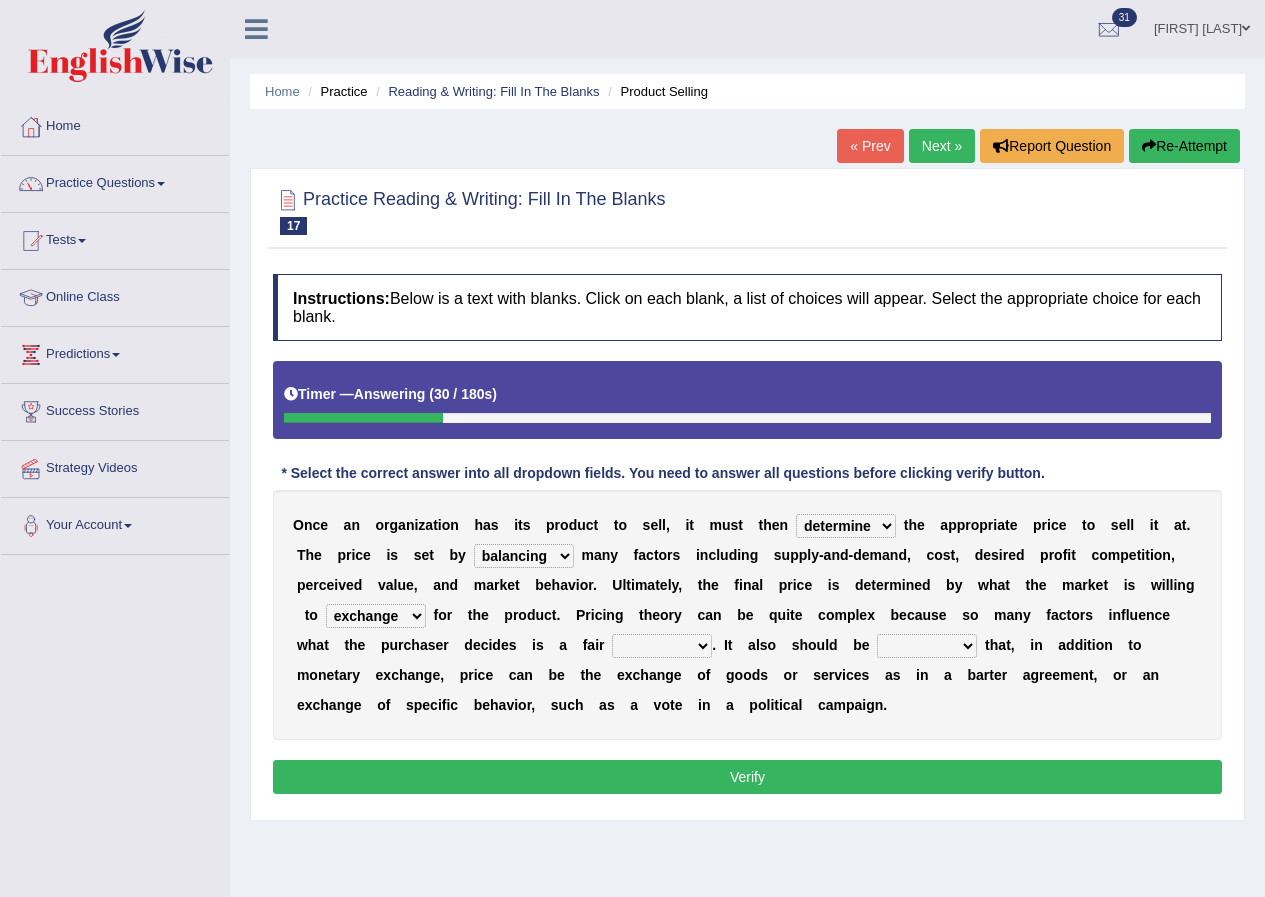 click on "consign design exchange prepare" at bounding box center (376, 616) 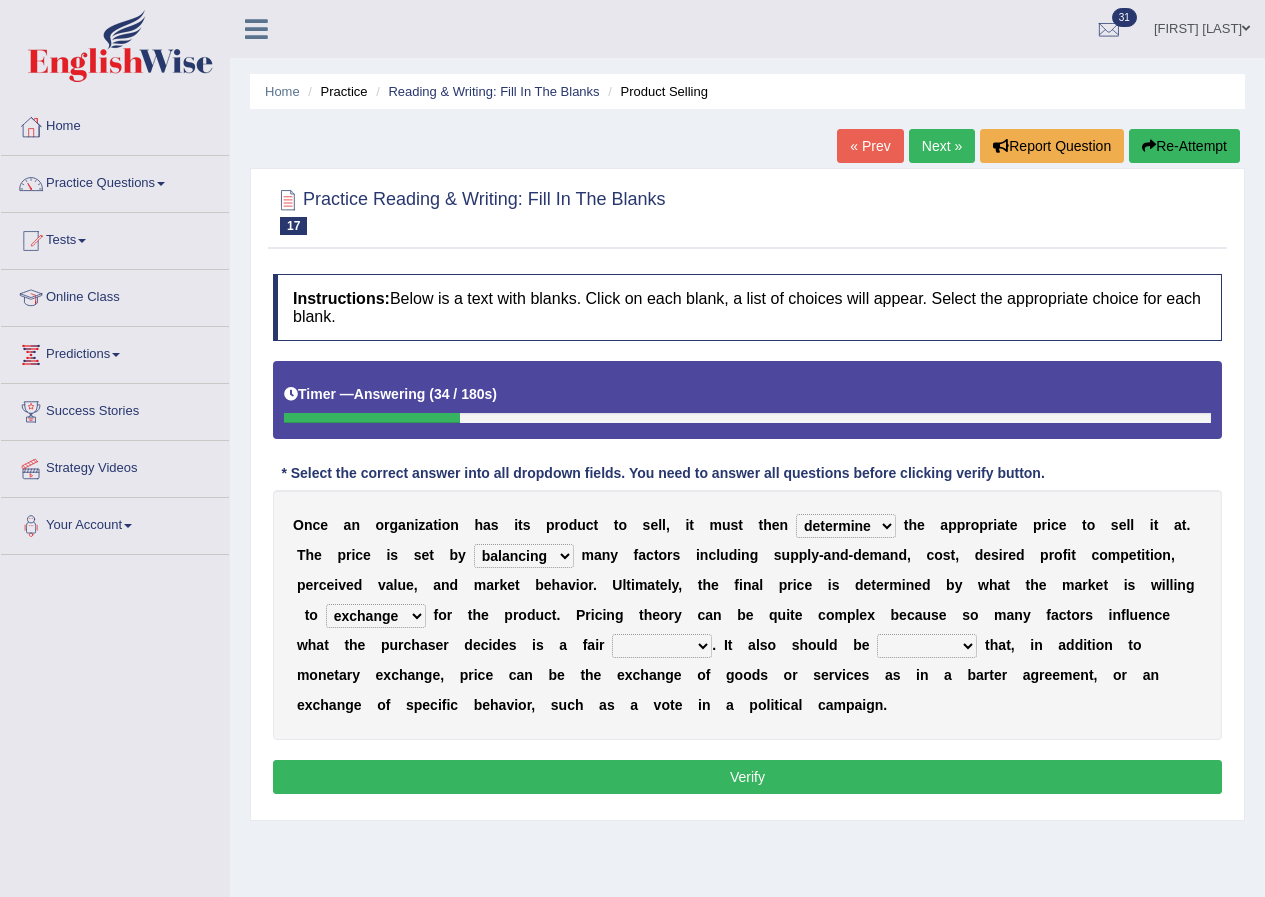 click on "addition shape content value" at bounding box center [662, 646] 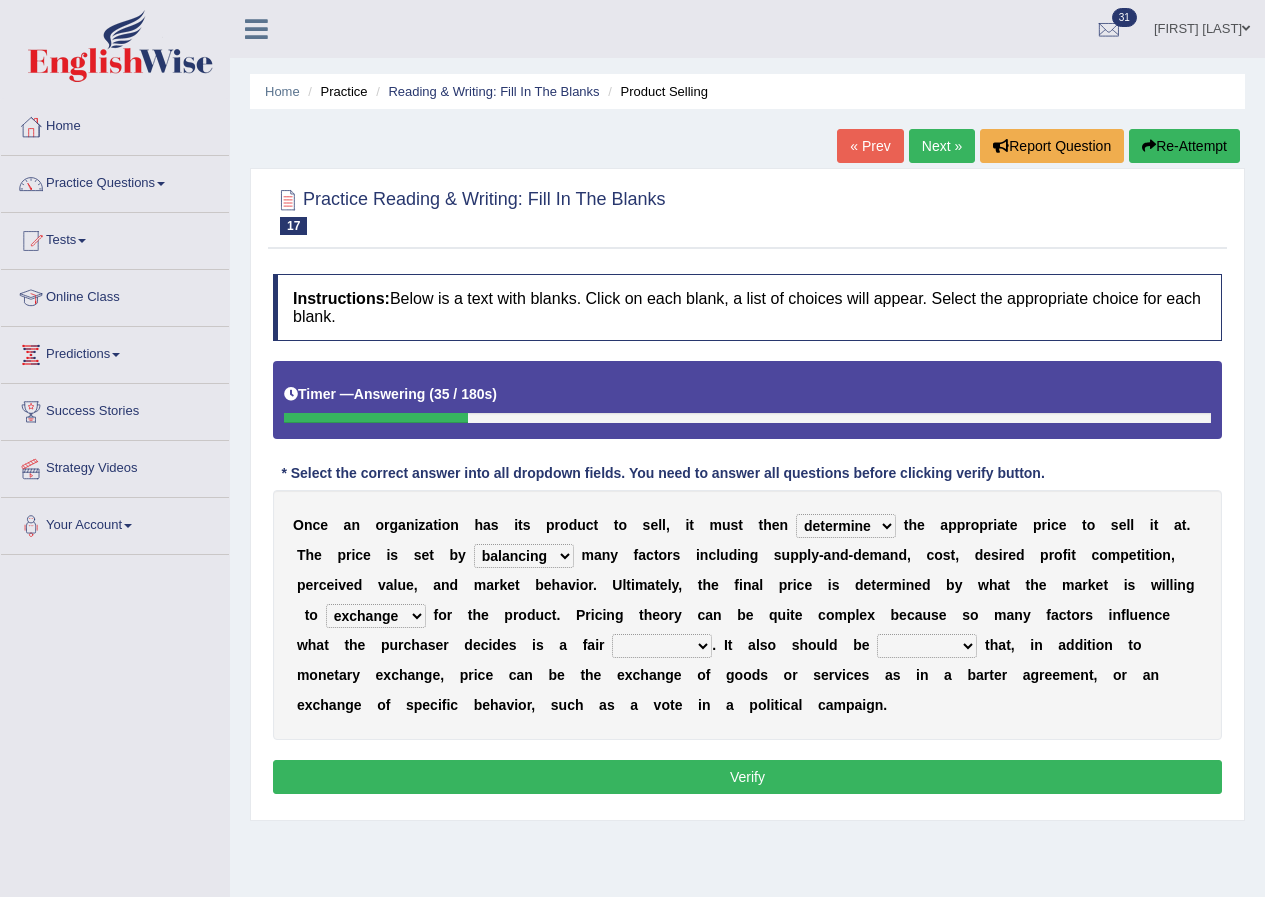 select on "value" 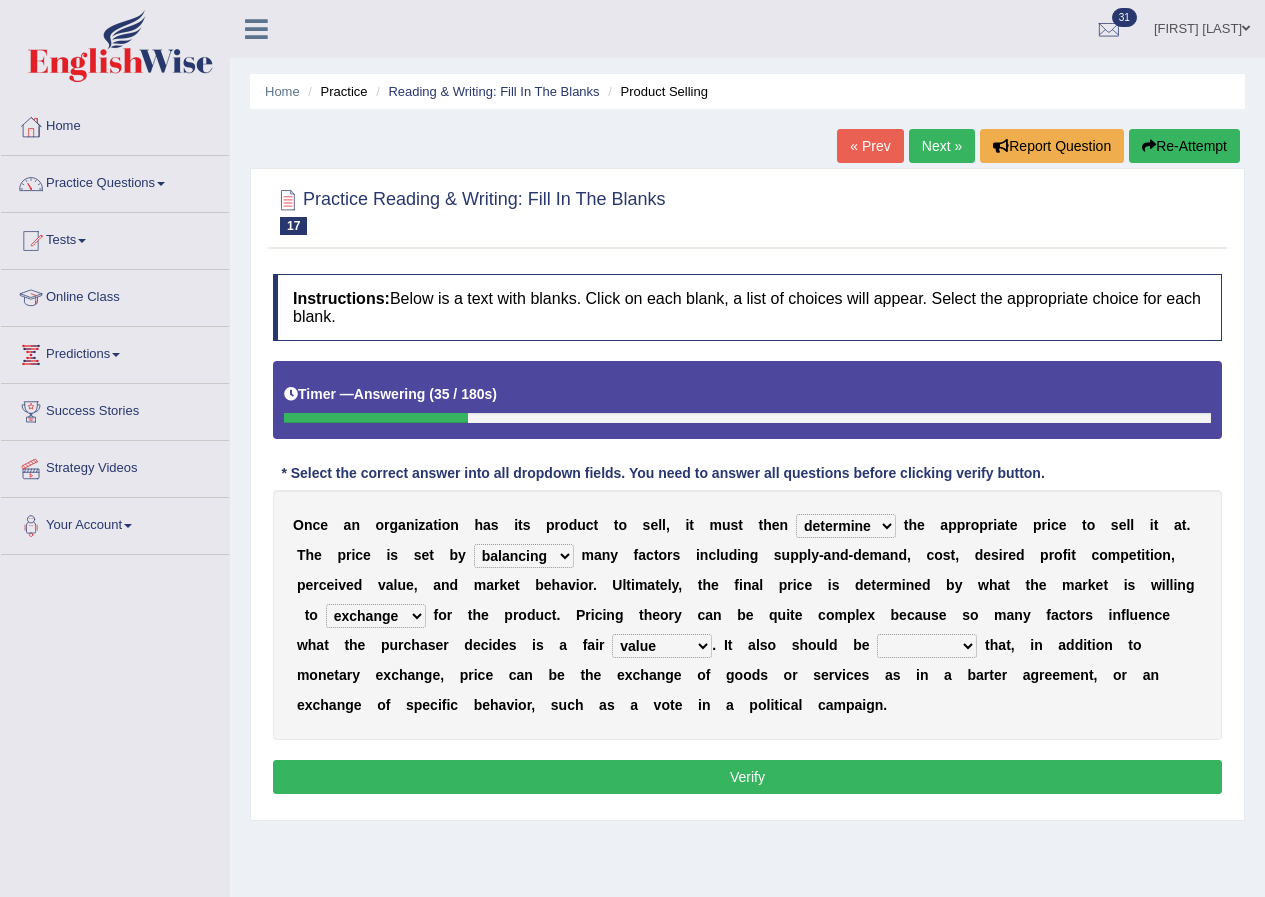 click on "addition shape content value" at bounding box center [662, 646] 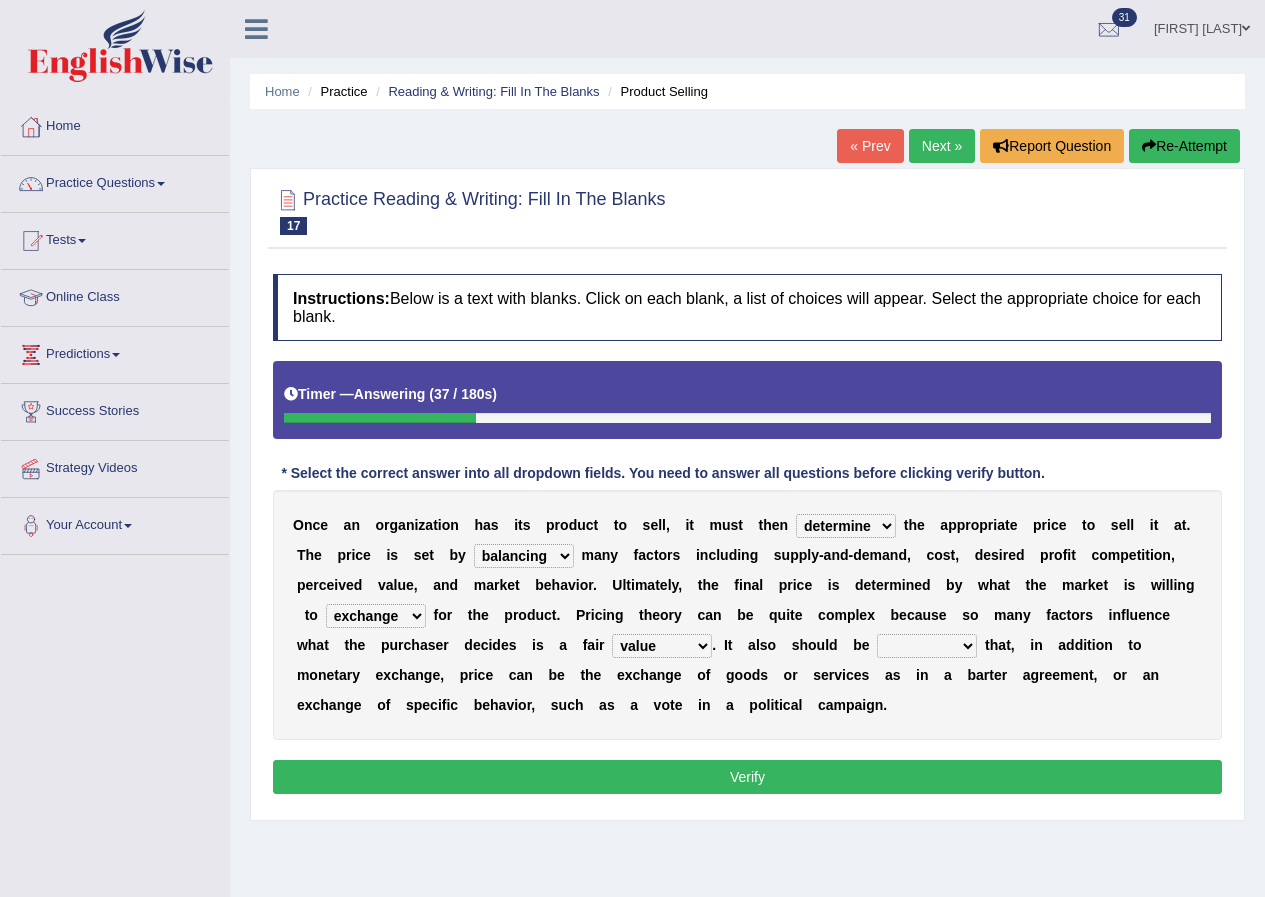 click on "explained enlarged overrated noted" at bounding box center (927, 646) 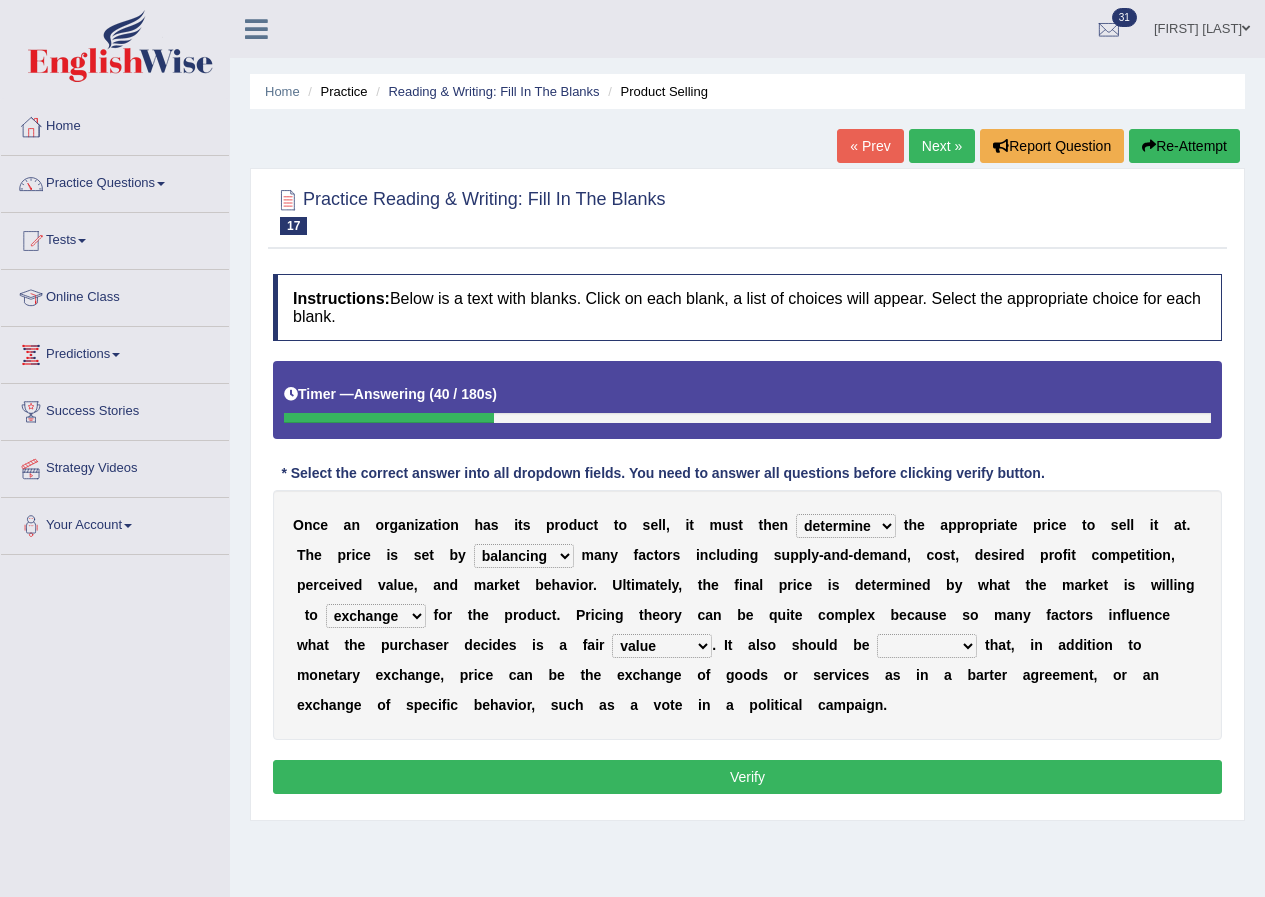 click on "explained enlarged overrated noted" at bounding box center [927, 646] 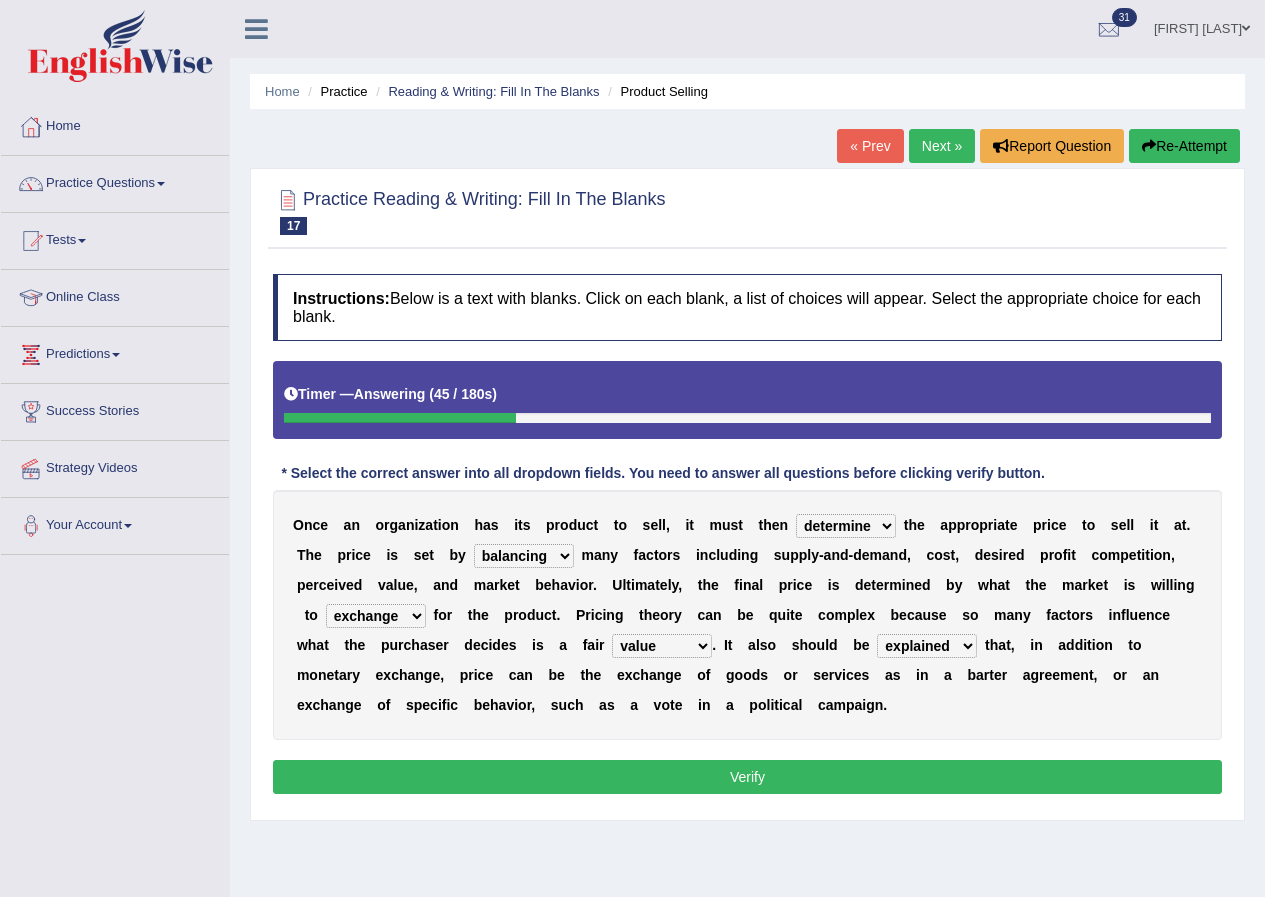 click on "explained enlarged overrated noted" at bounding box center [927, 646] 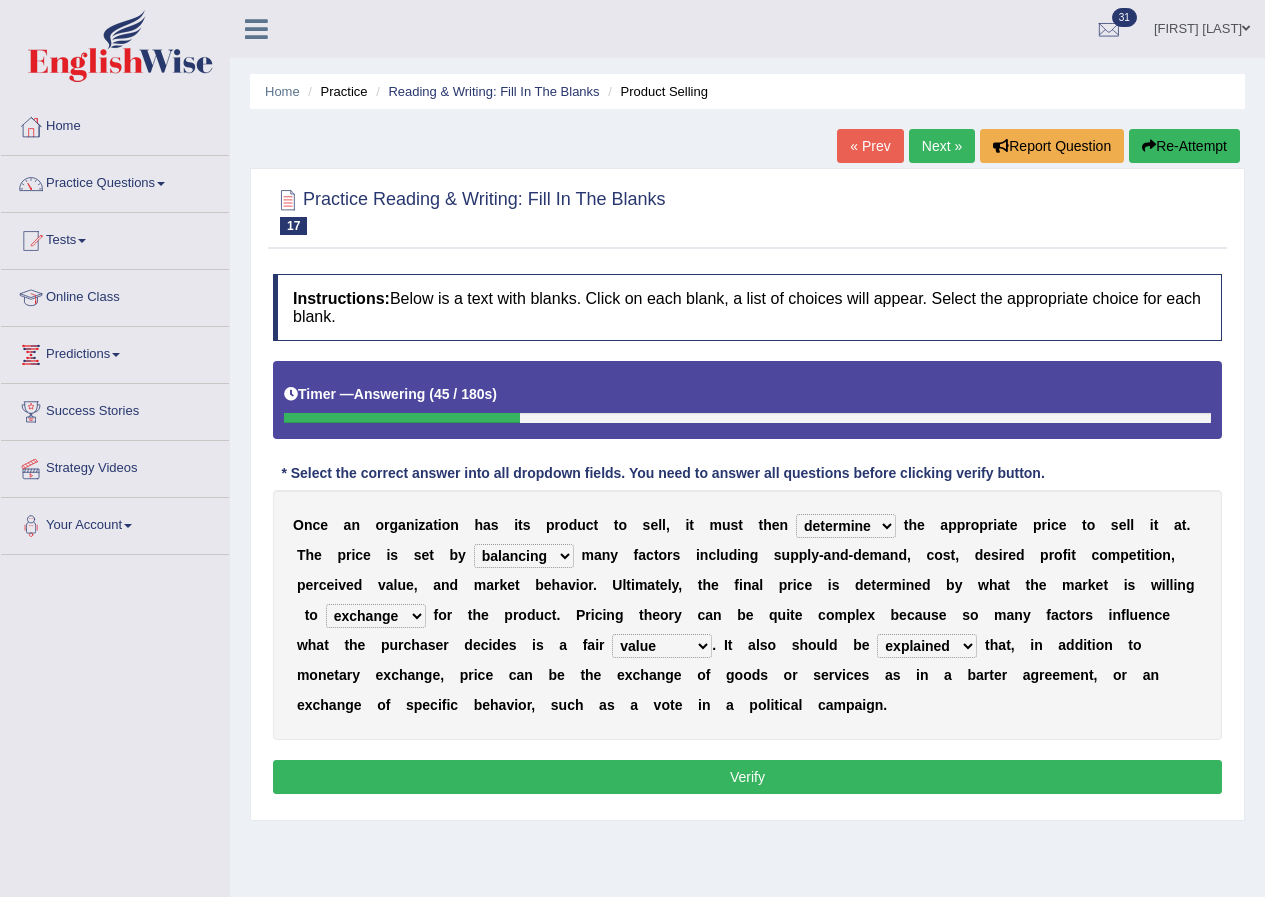 select on "noted" 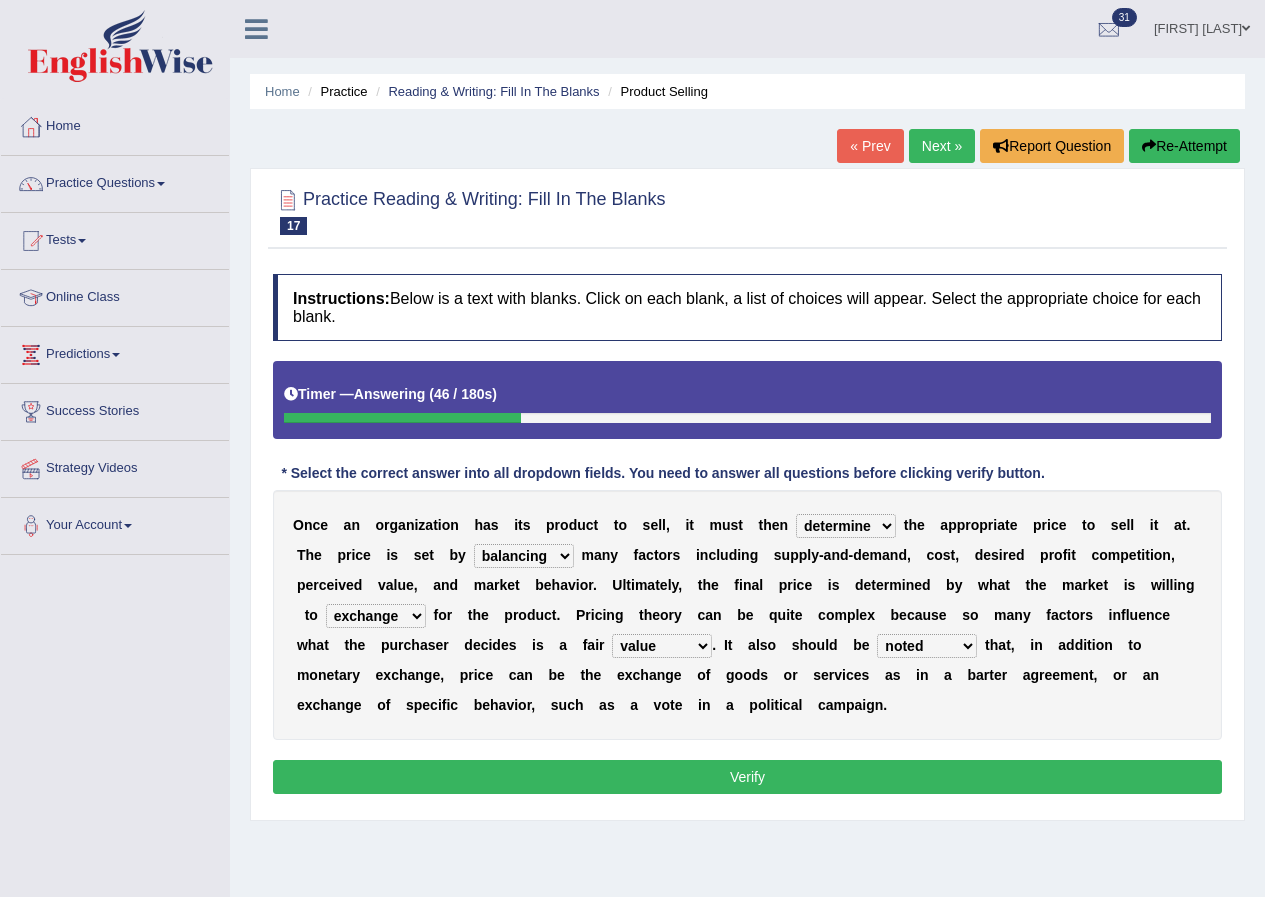 click on "Instructions:  Below is a text with blanks. Click on each blank, a list of choices will appear. Select the appropriate choice for each blank.
Timer —  Answering   ( 46 / 180s ) Skip * Select the correct answer into all dropdown fields. You need to answer all questions before clicking verify button. O n c e       a n       o r g a n i z a t i o n       h a s       i t s       p r o d u c t       t o       s e l l ,       i t       m u s t       t h e n    tolerate determine fabricate fancy    t h e       a p p r o p r i a t e       p r i c e       t o       s e l l       i t       a t .       T h e       p r i c e       i s       s e t       b y    comparing begetting balancing offsetting    m a n y       f a c t o r s       i n c l u d i n g       s u p p l y - a n d - d e m a n d ,       c o s t ,       d e s i r e d       p r o f i t       c o m p e t i t i o n ,       p e r c e i v e d       v a l u e ,       a n d       m" at bounding box center (747, 537) 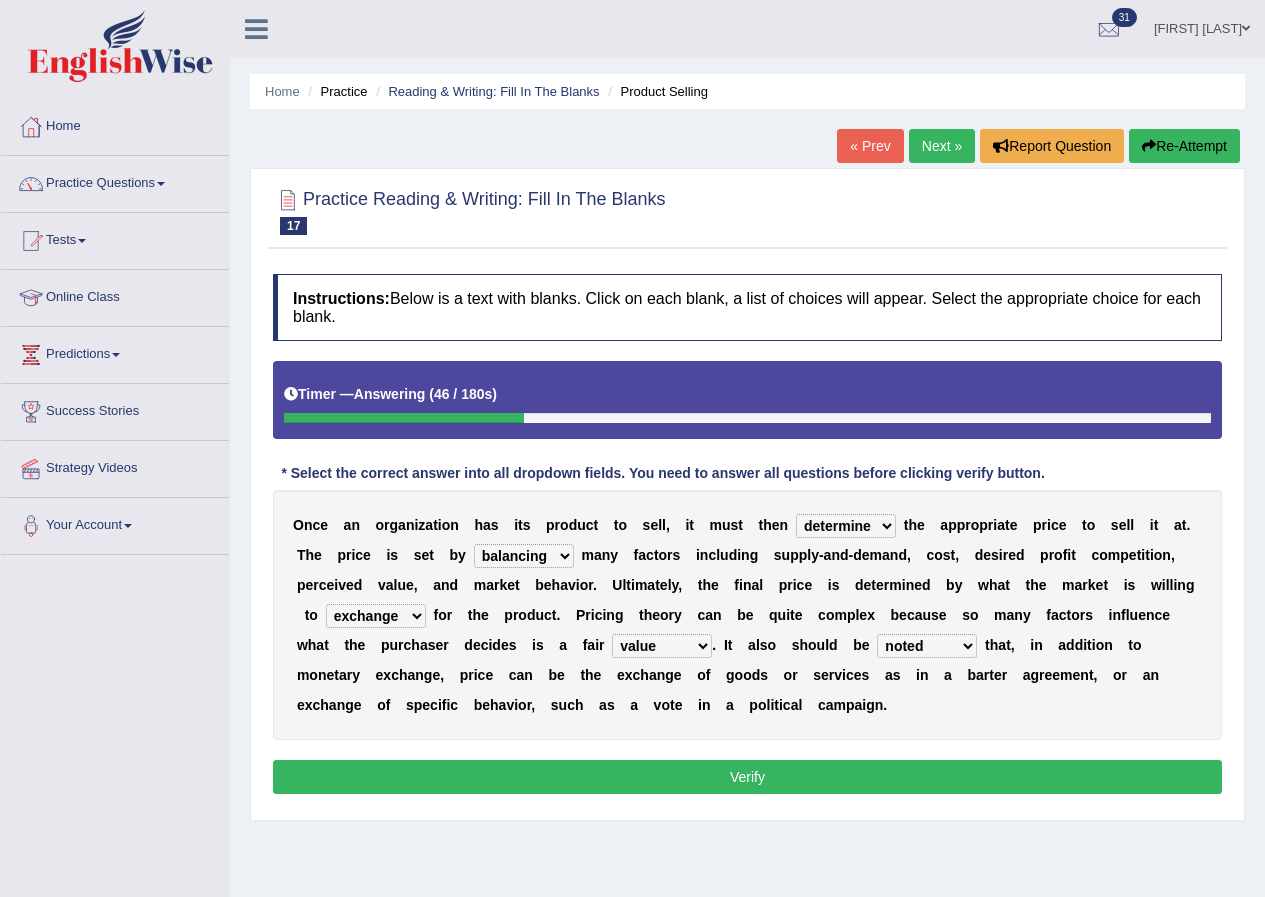 click on "Verify" at bounding box center [747, 777] 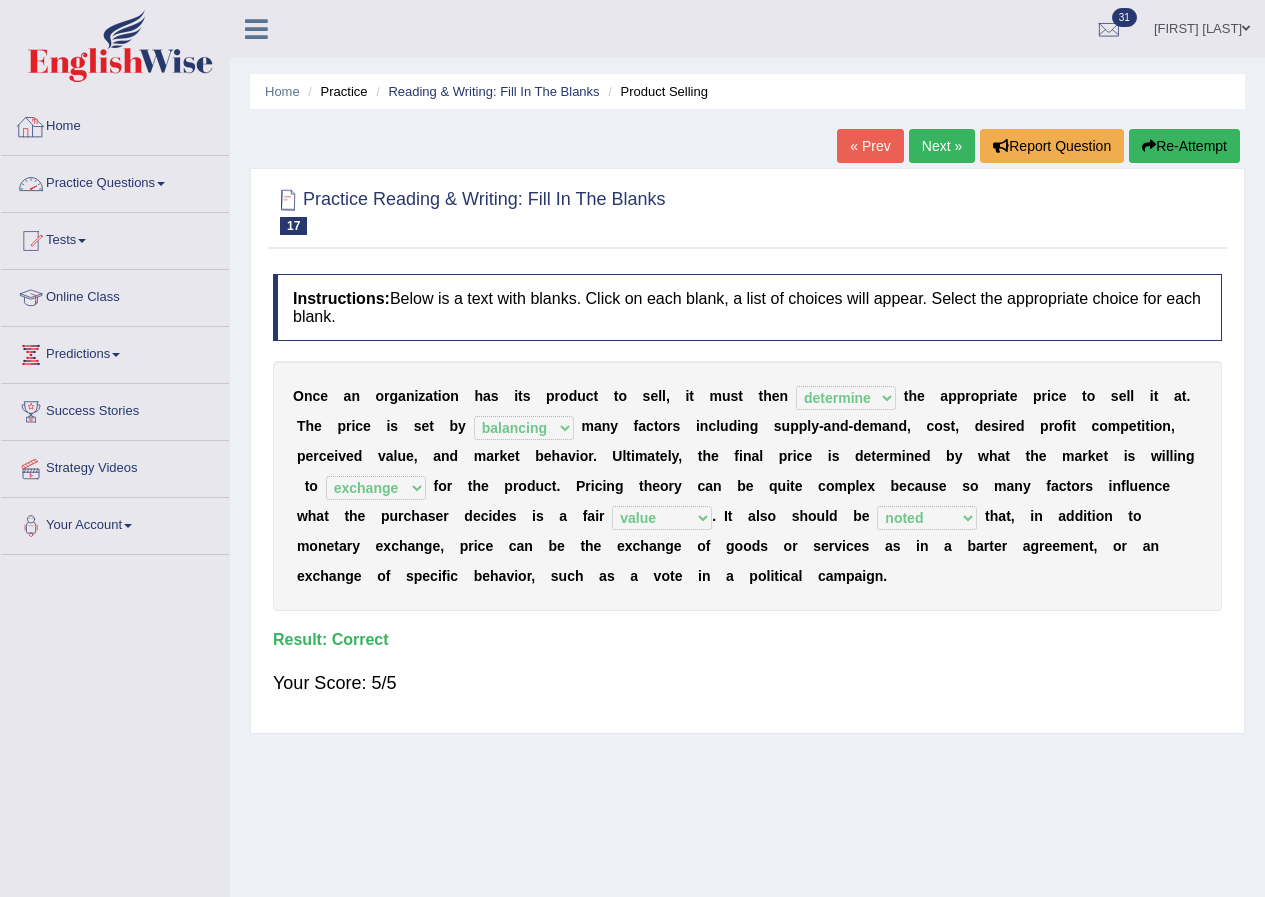click on "Practice Questions" at bounding box center [115, 181] 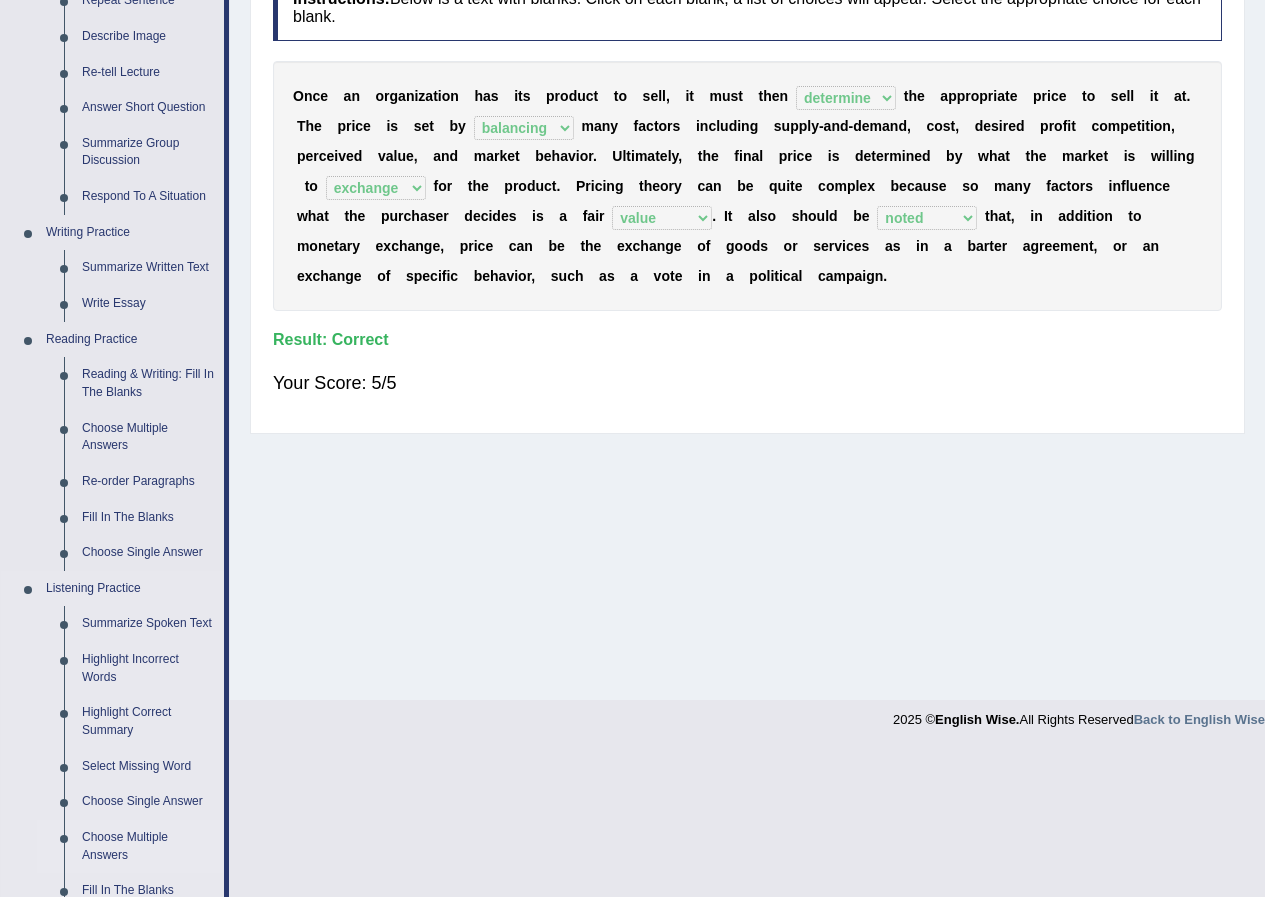 scroll, scrollTop: 400, scrollLeft: 0, axis: vertical 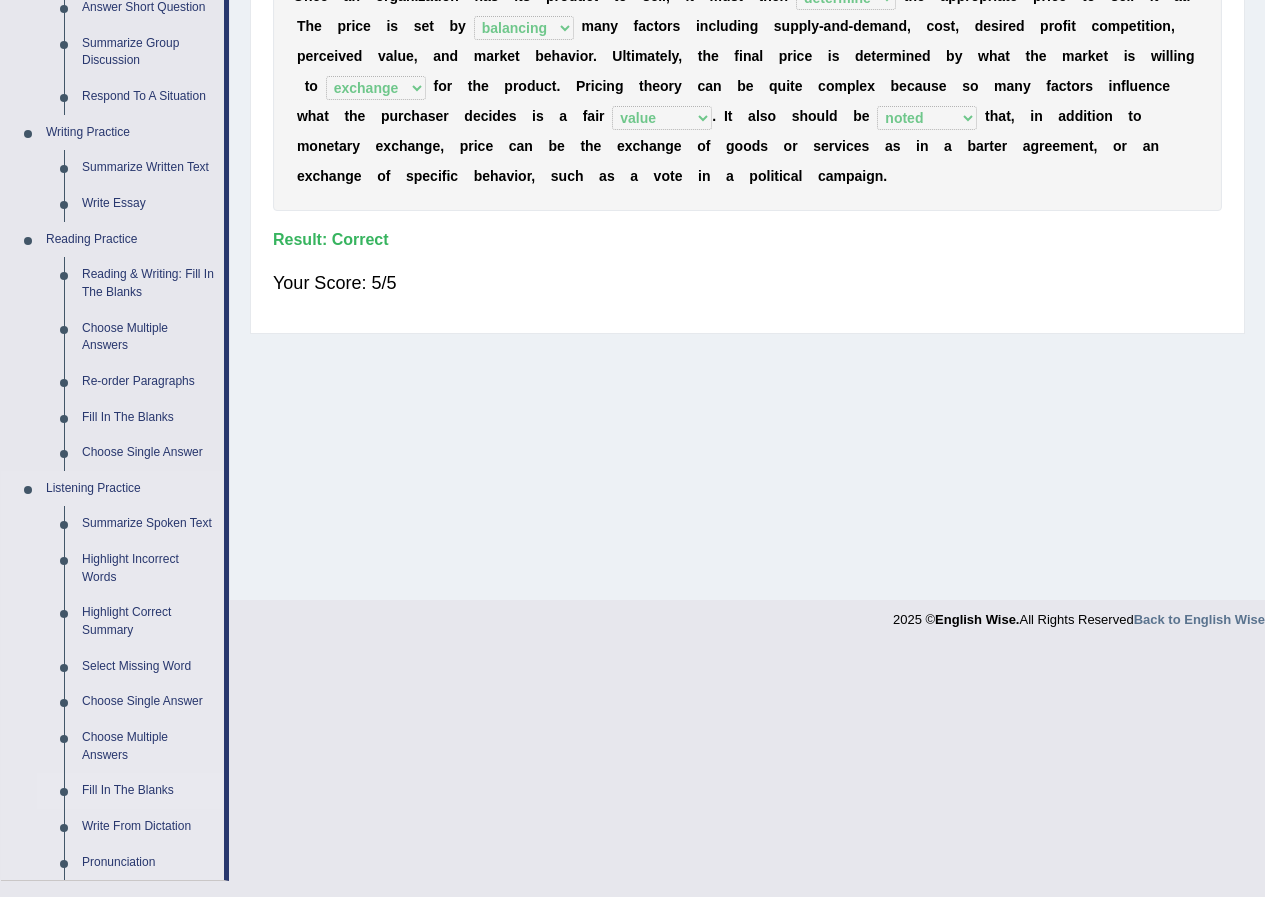 click on "Fill In The Blanks" at bounding box center [148, 791] 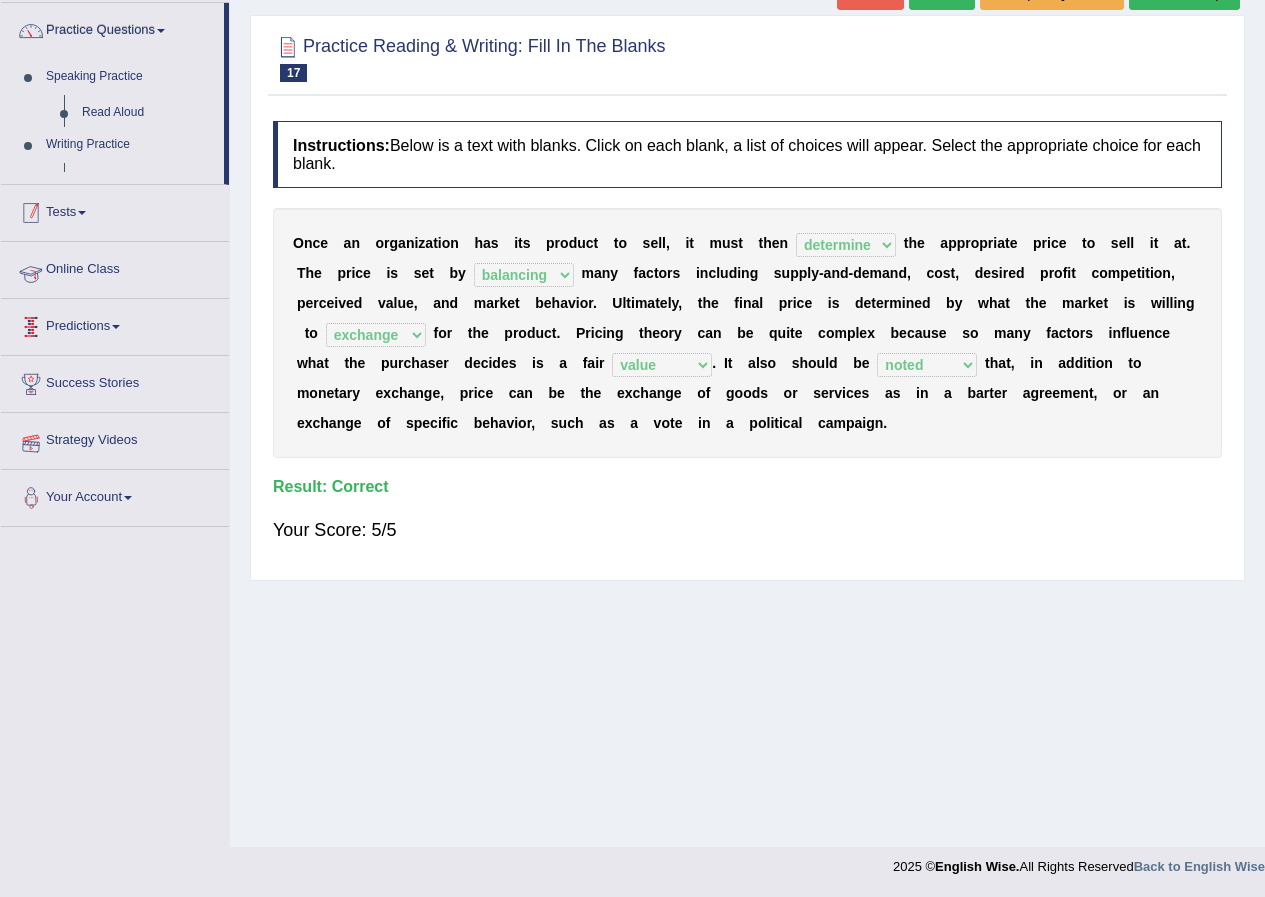 scroll, scrollTop: 153, scrollLeft: 0, axis: vertical 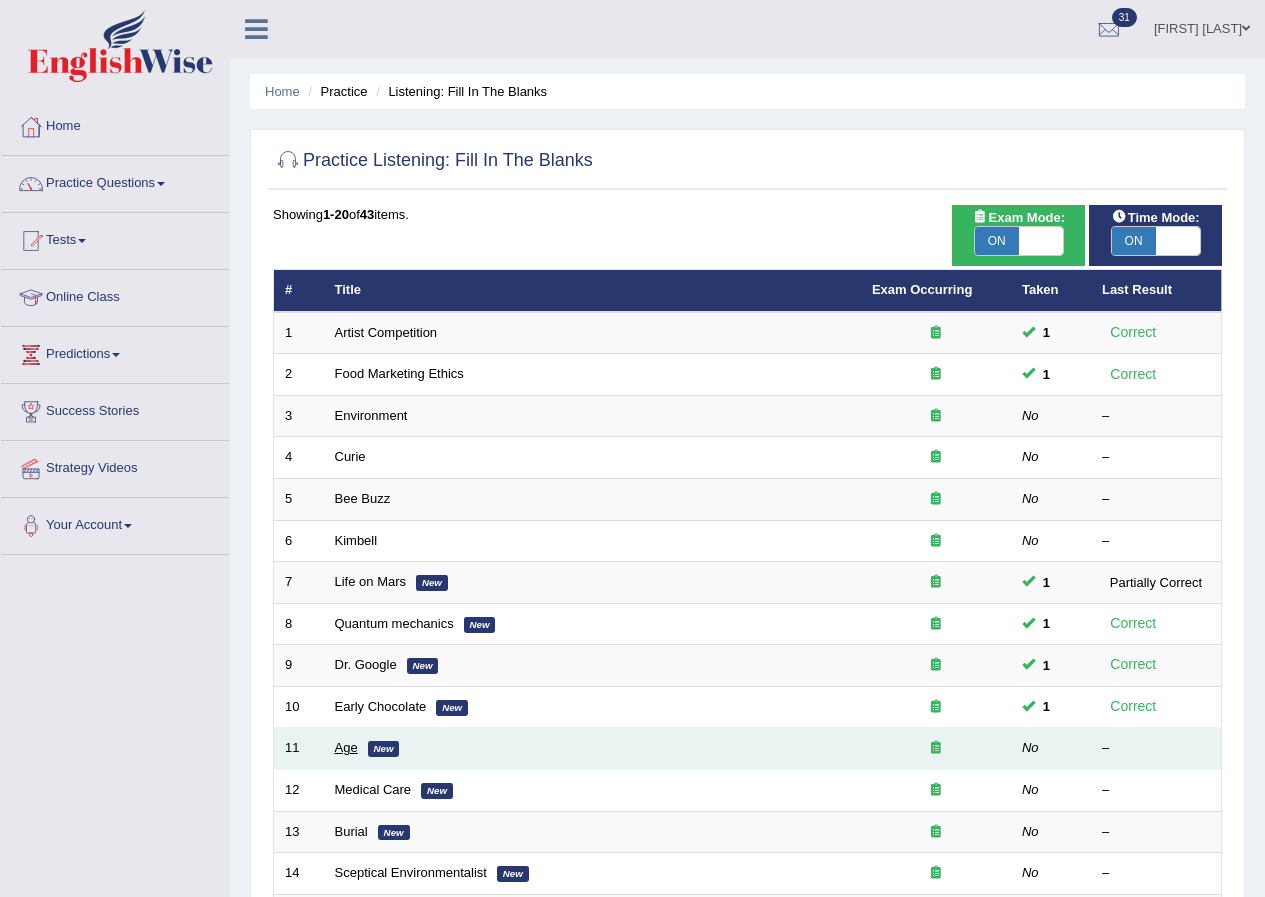 click on "Age" at bounding box center (346, 747) 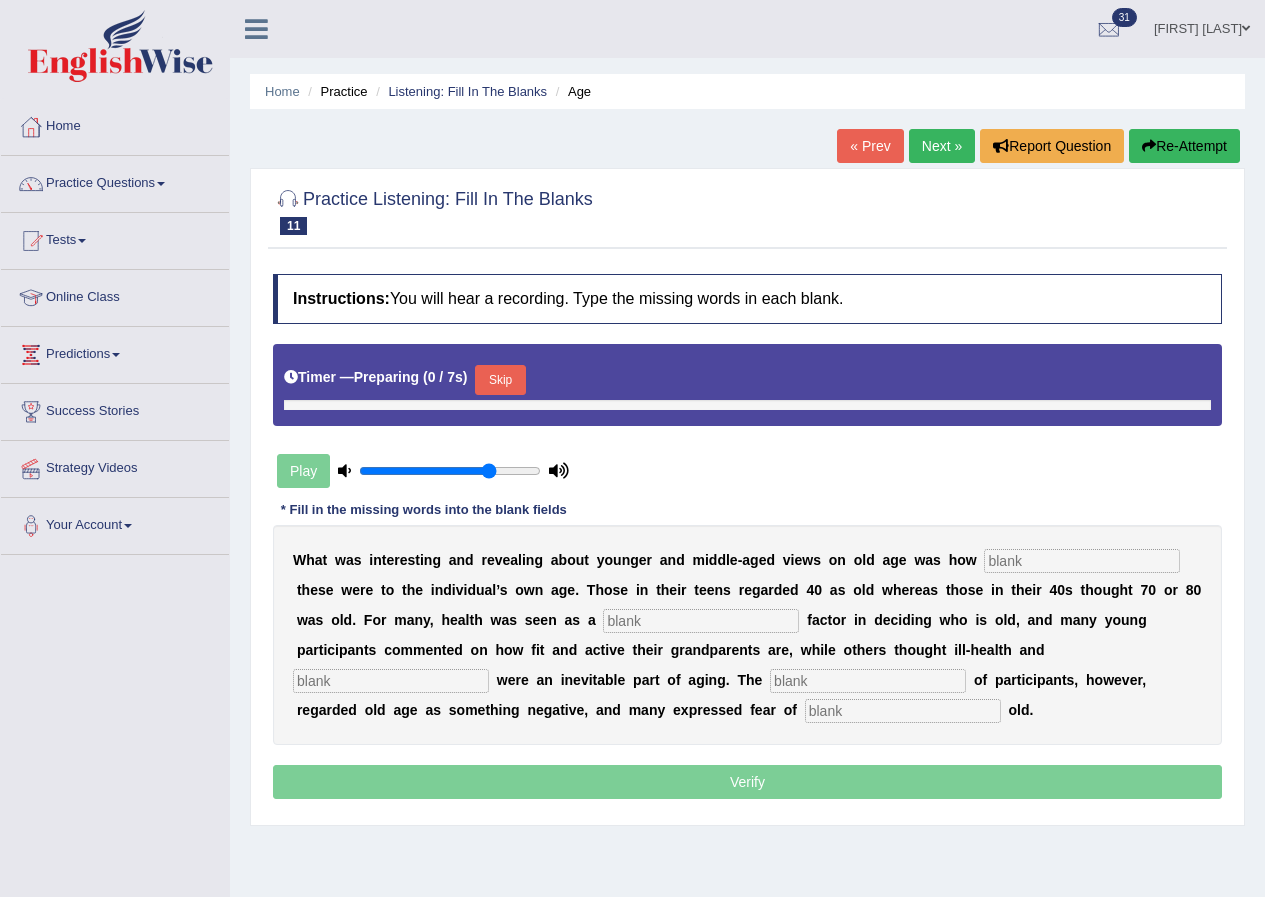 scroll, scrollTop: 0, scrollLeft: 0, axis: both 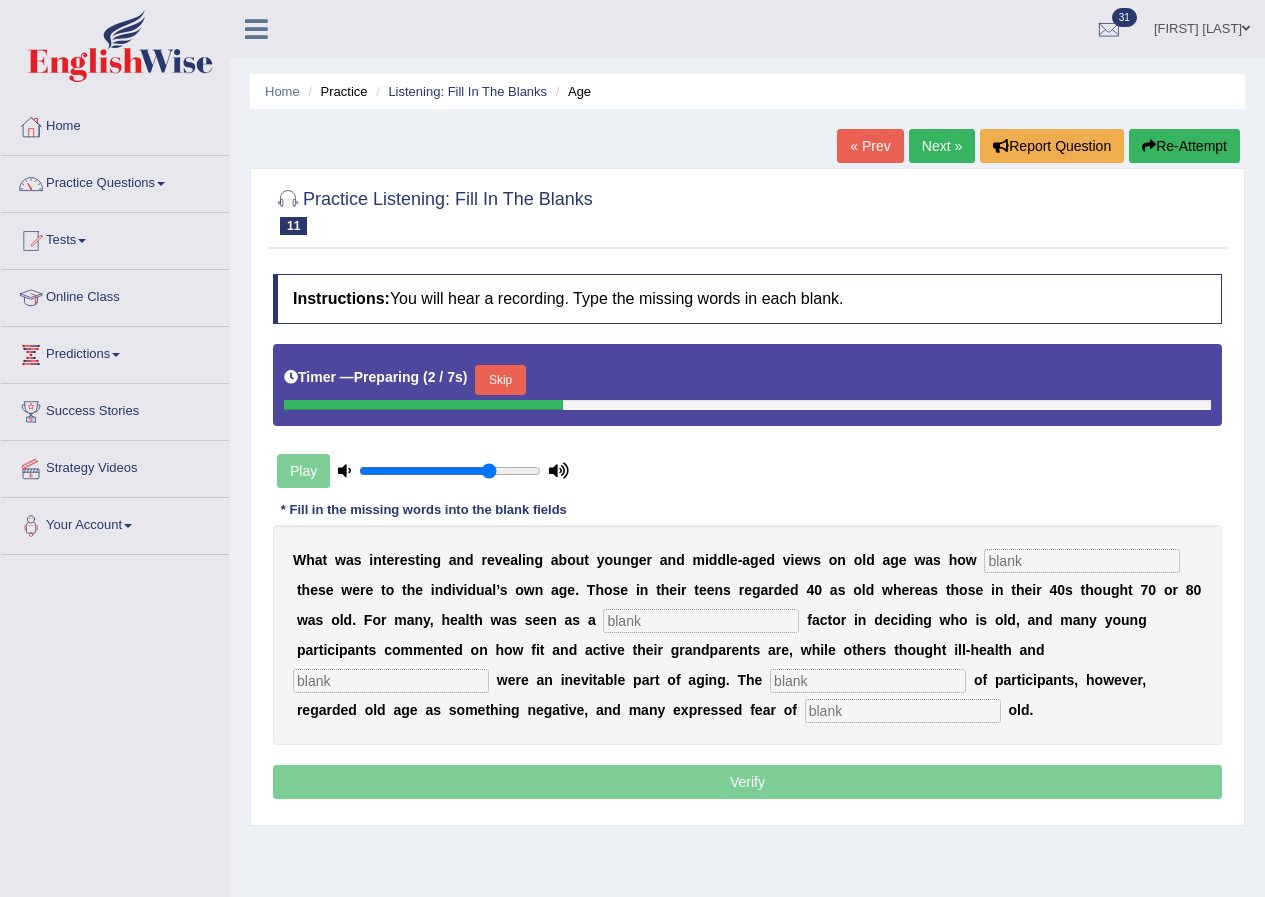 click at bounding box center [1082, 561] 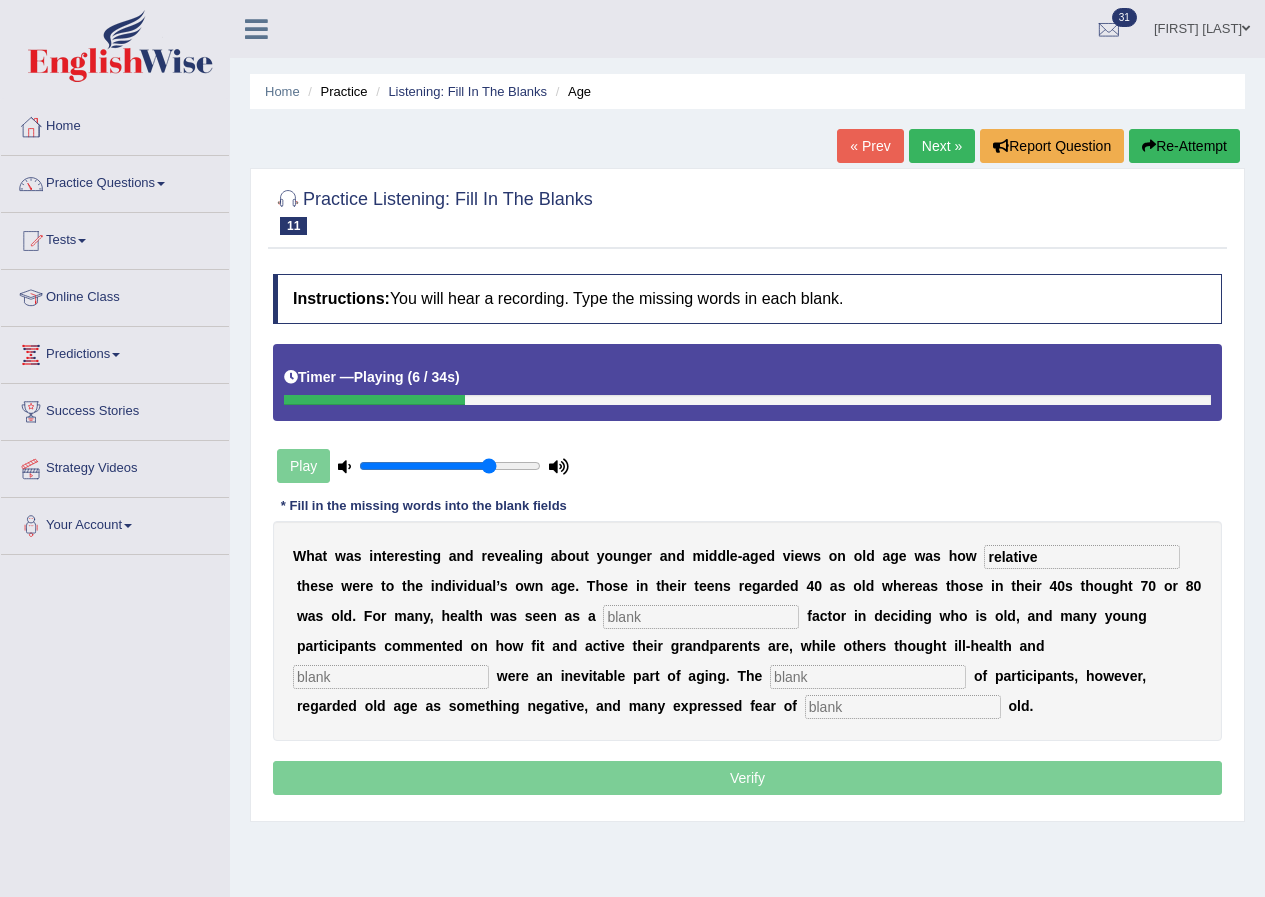 type on "relative" 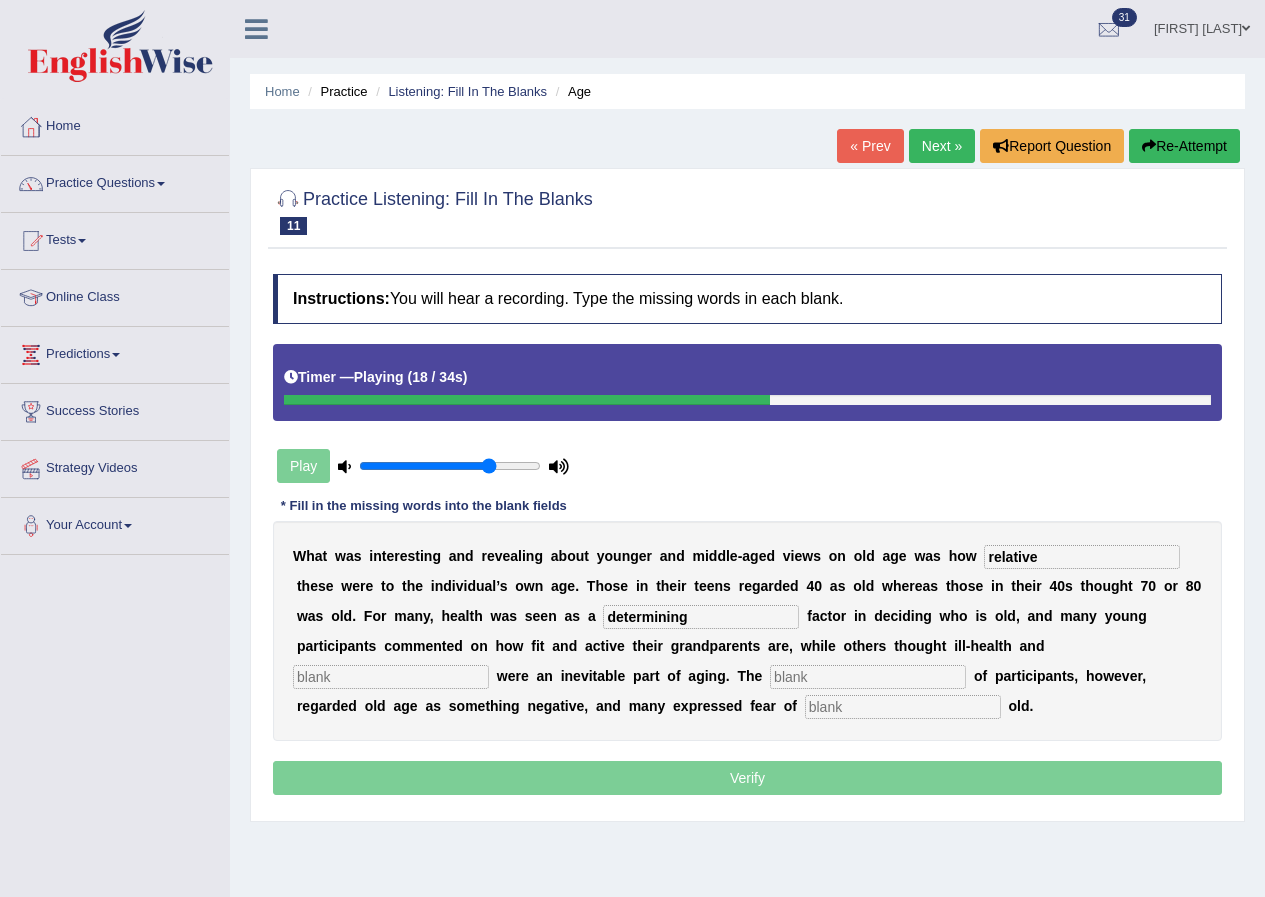 type on "determining" 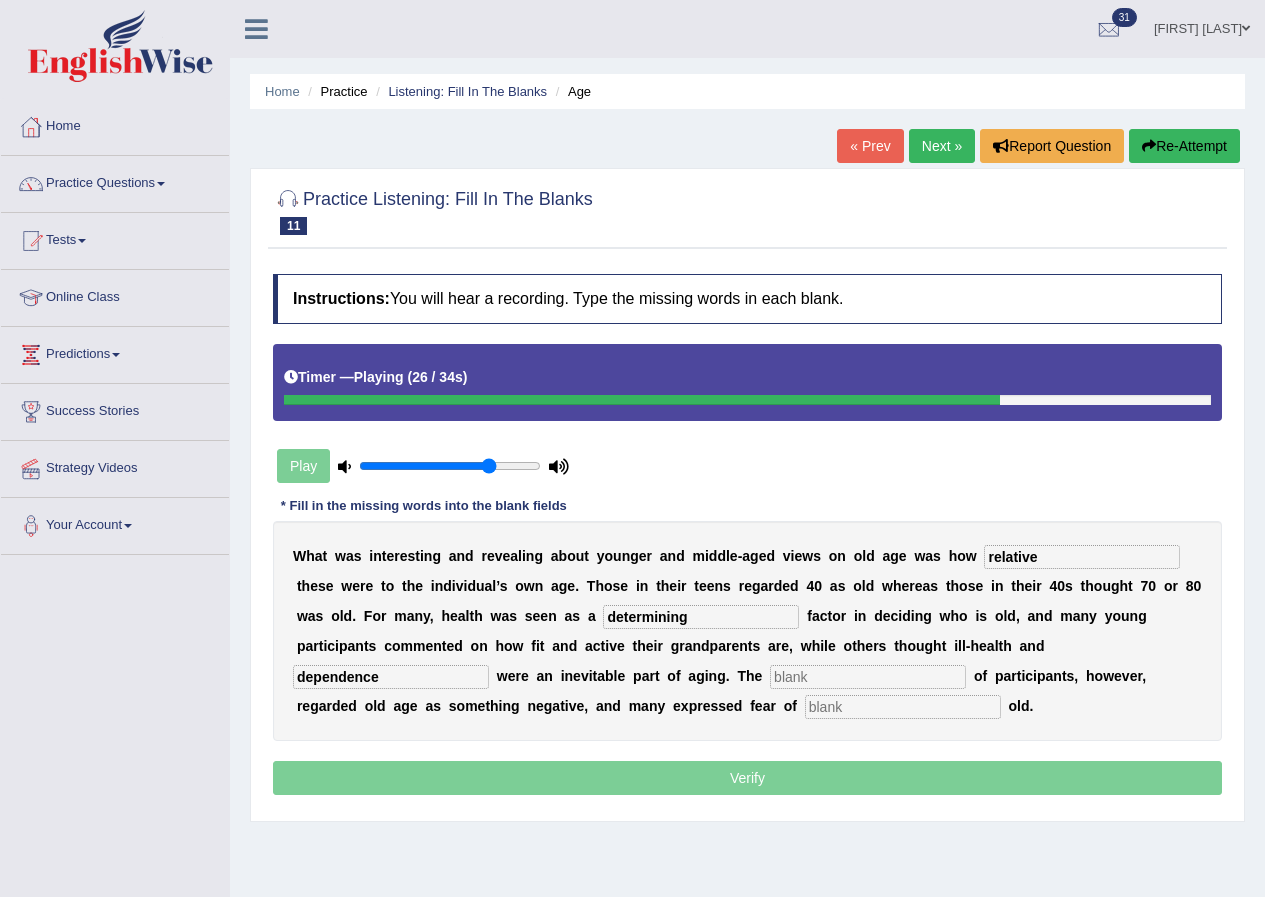 type on "dependence" 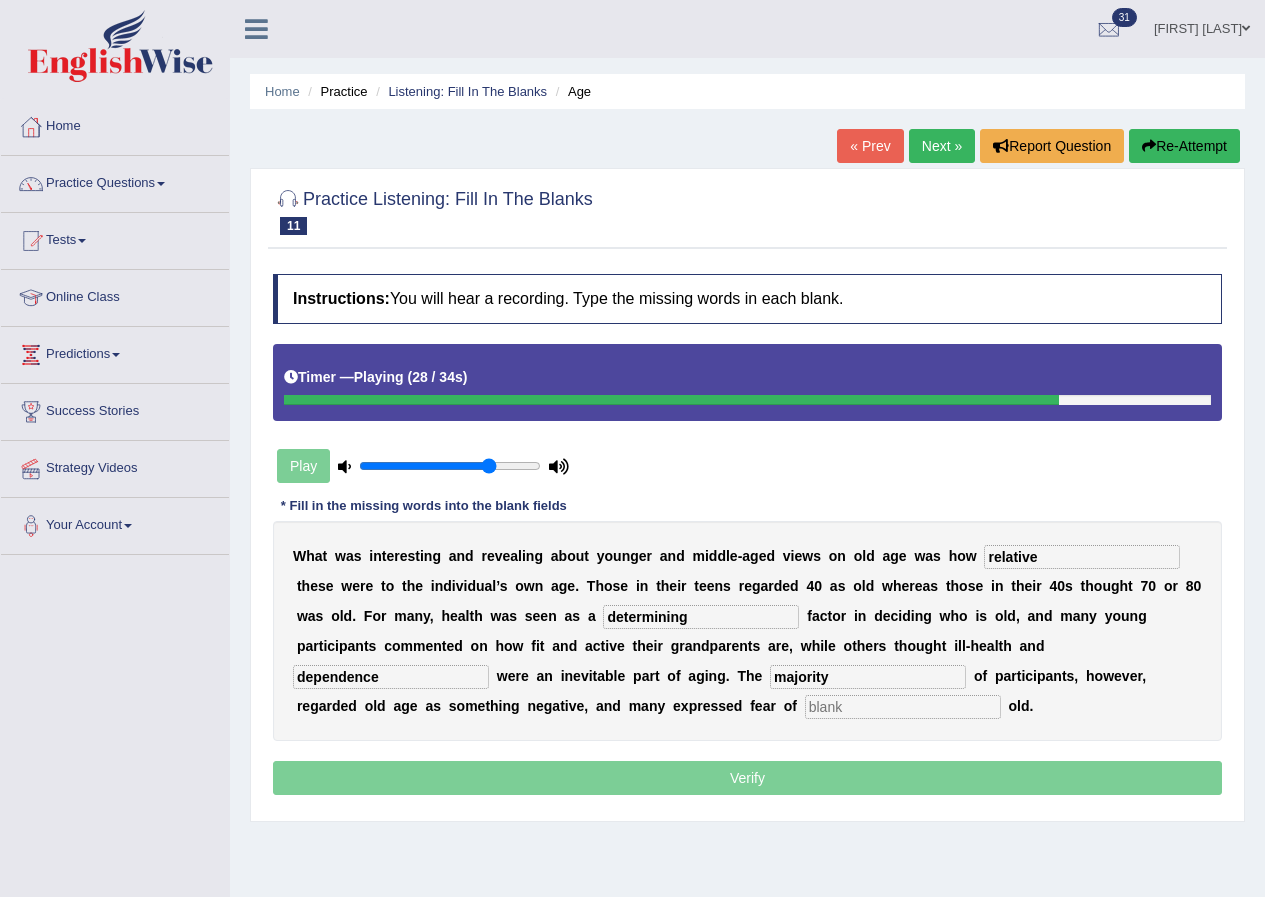 type on "majority" 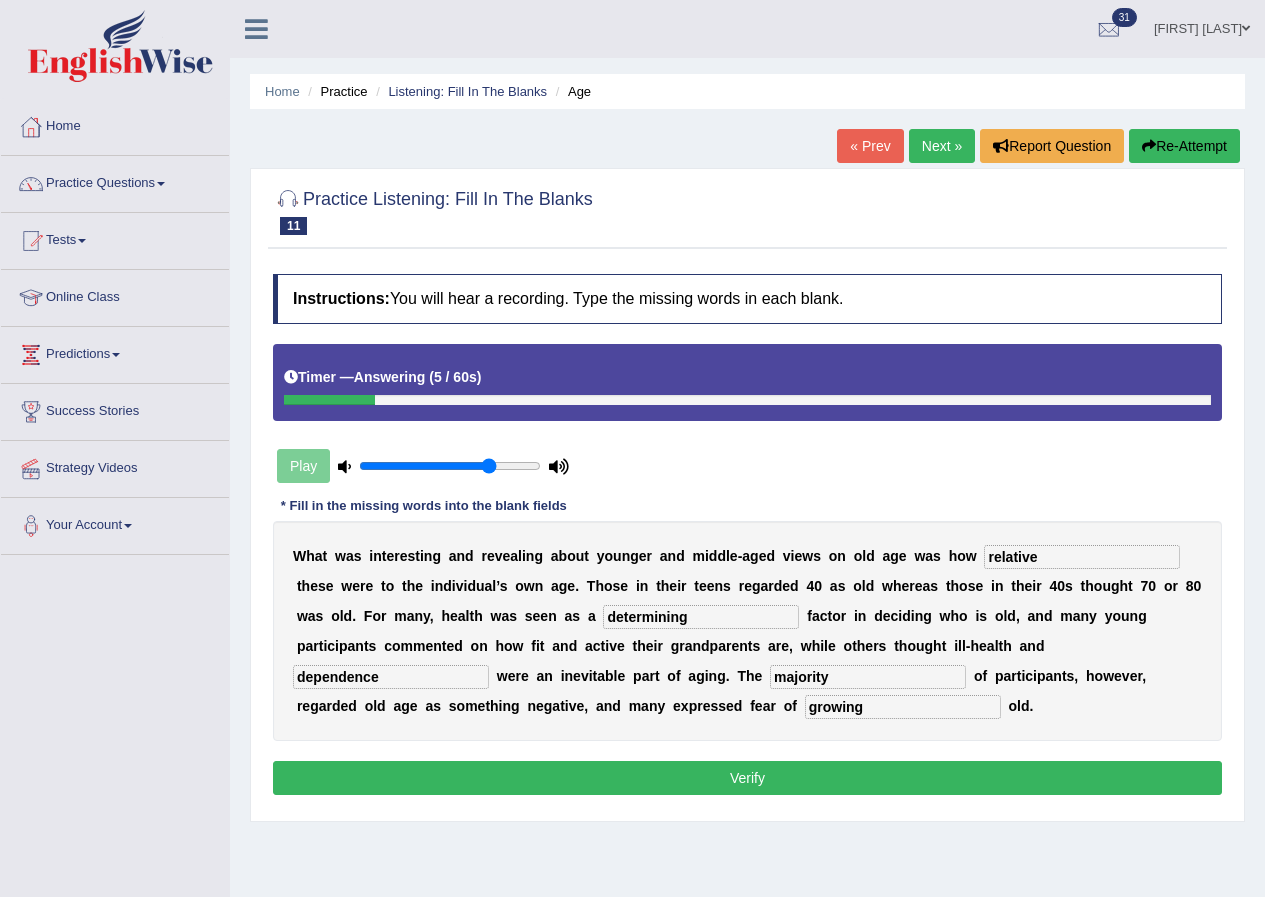 type on "growing" 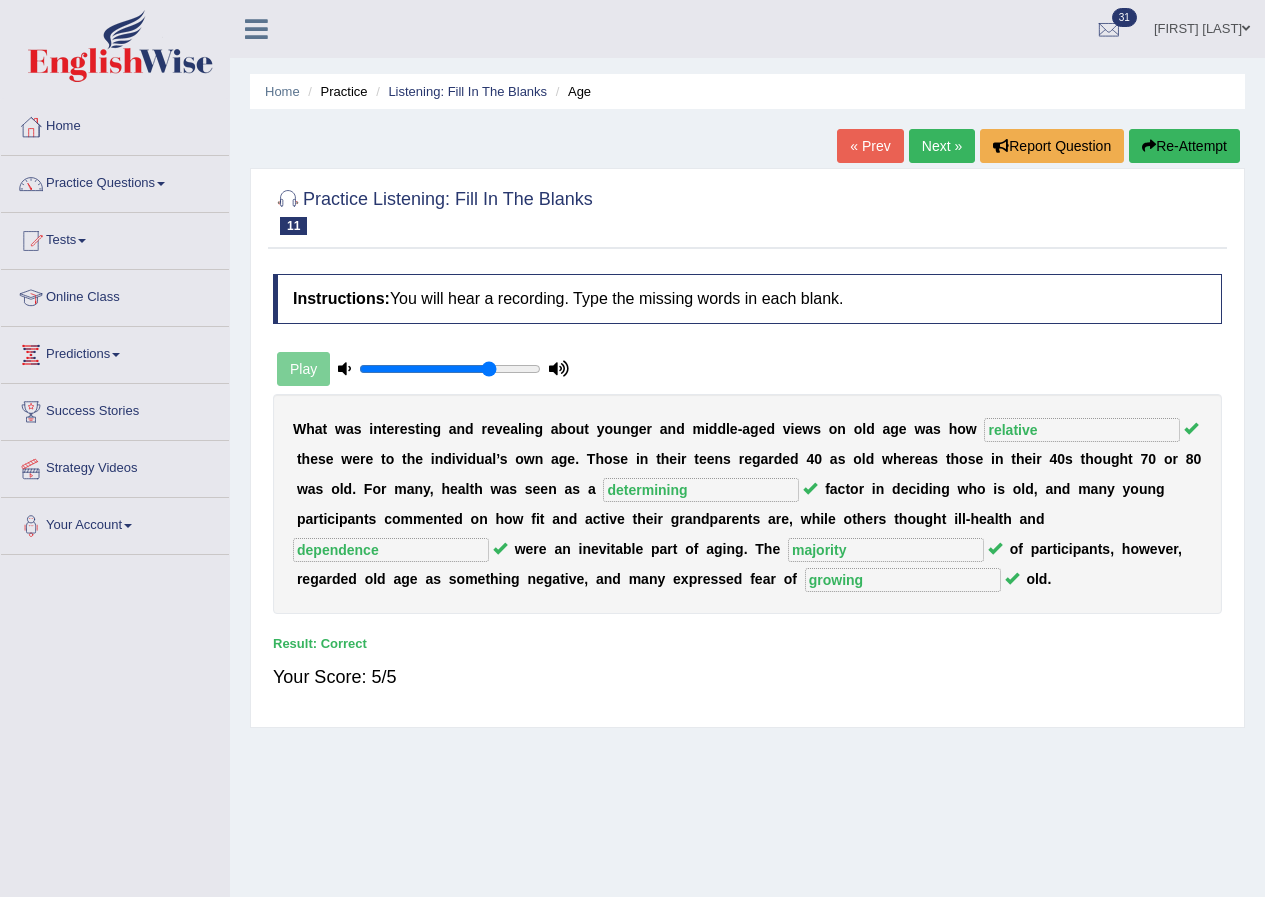 click on "Next »" at bounding box center [942, 146] 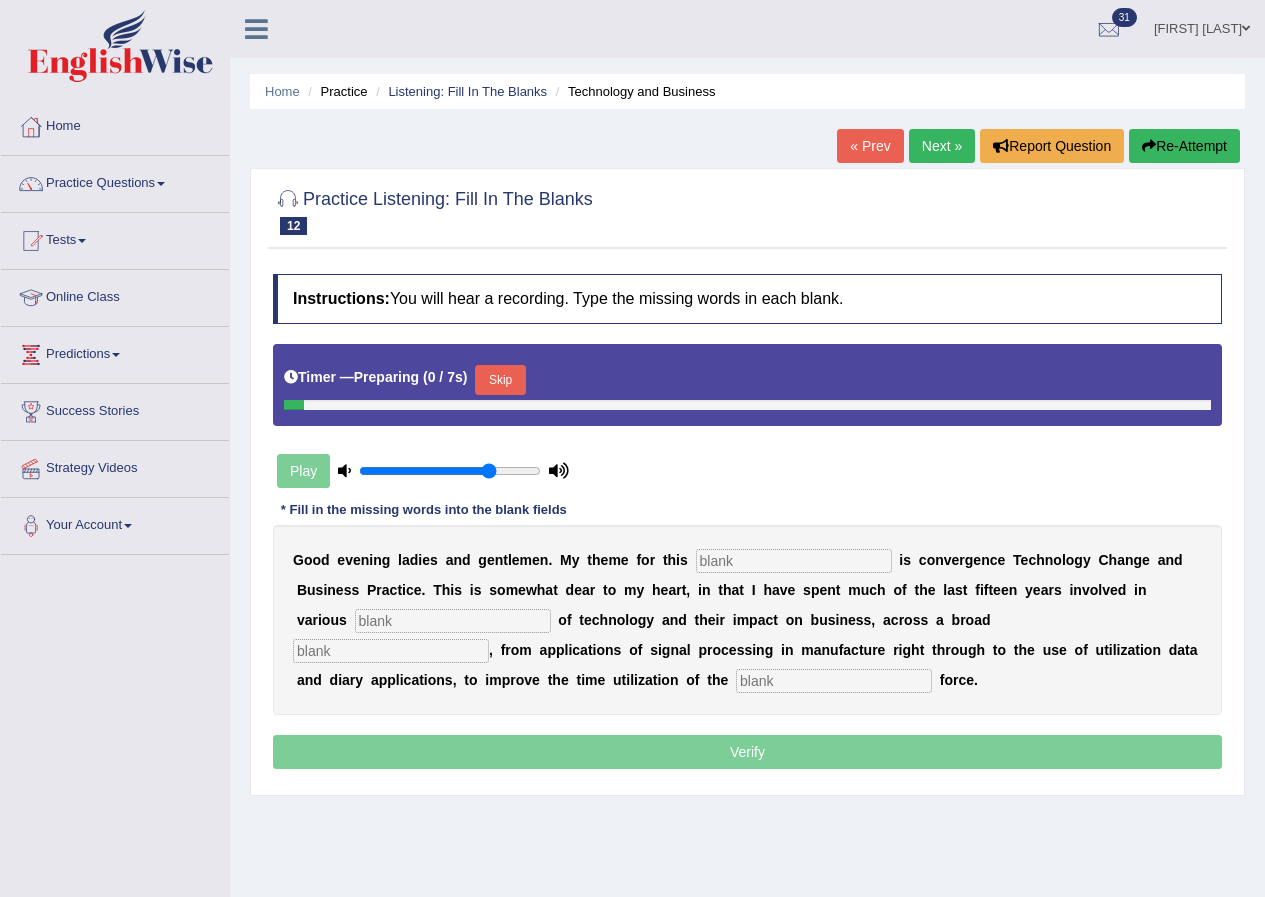 scroll, scrollTop: 0, scrollLeft: 0, axis: both 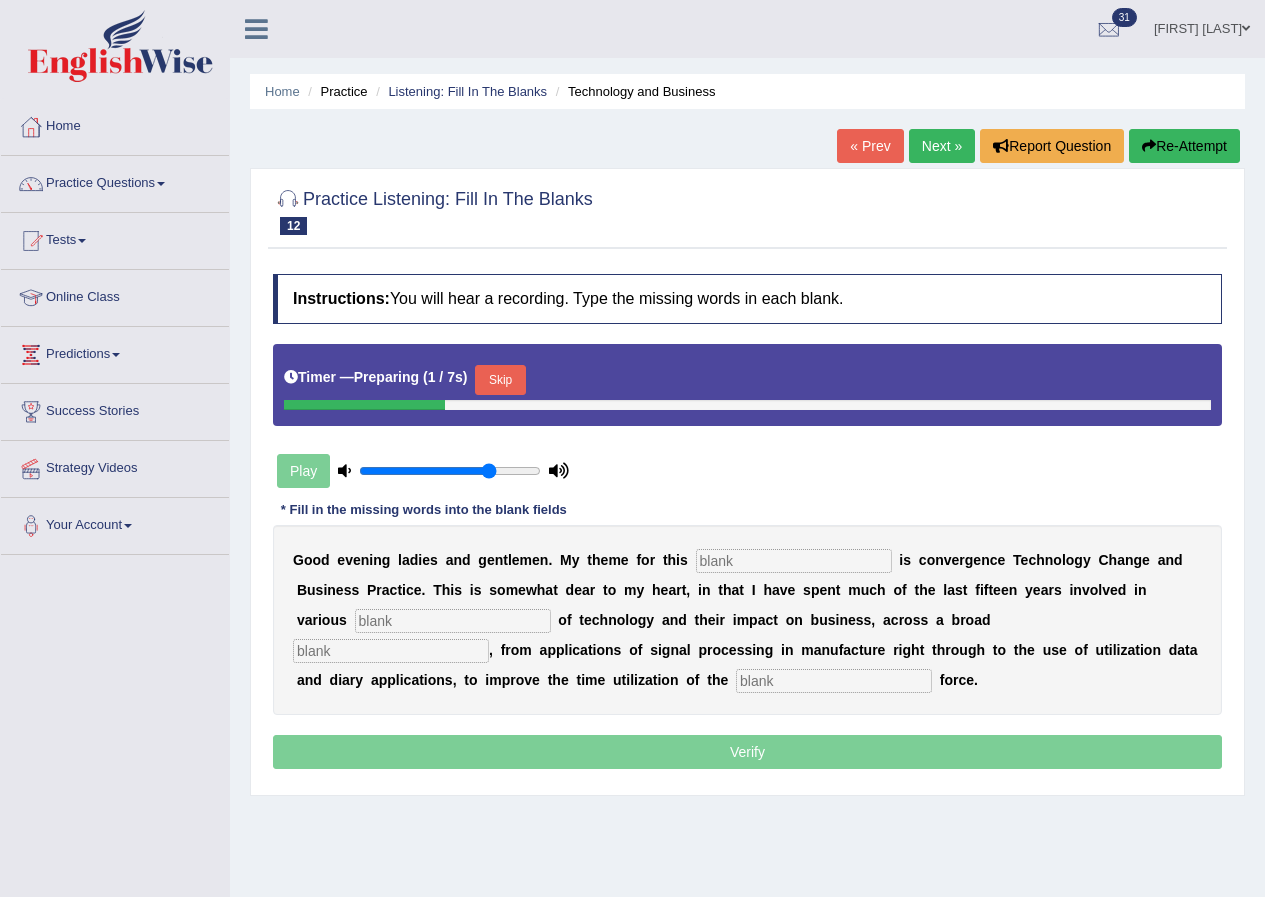 click at bounding box center (794, 561) 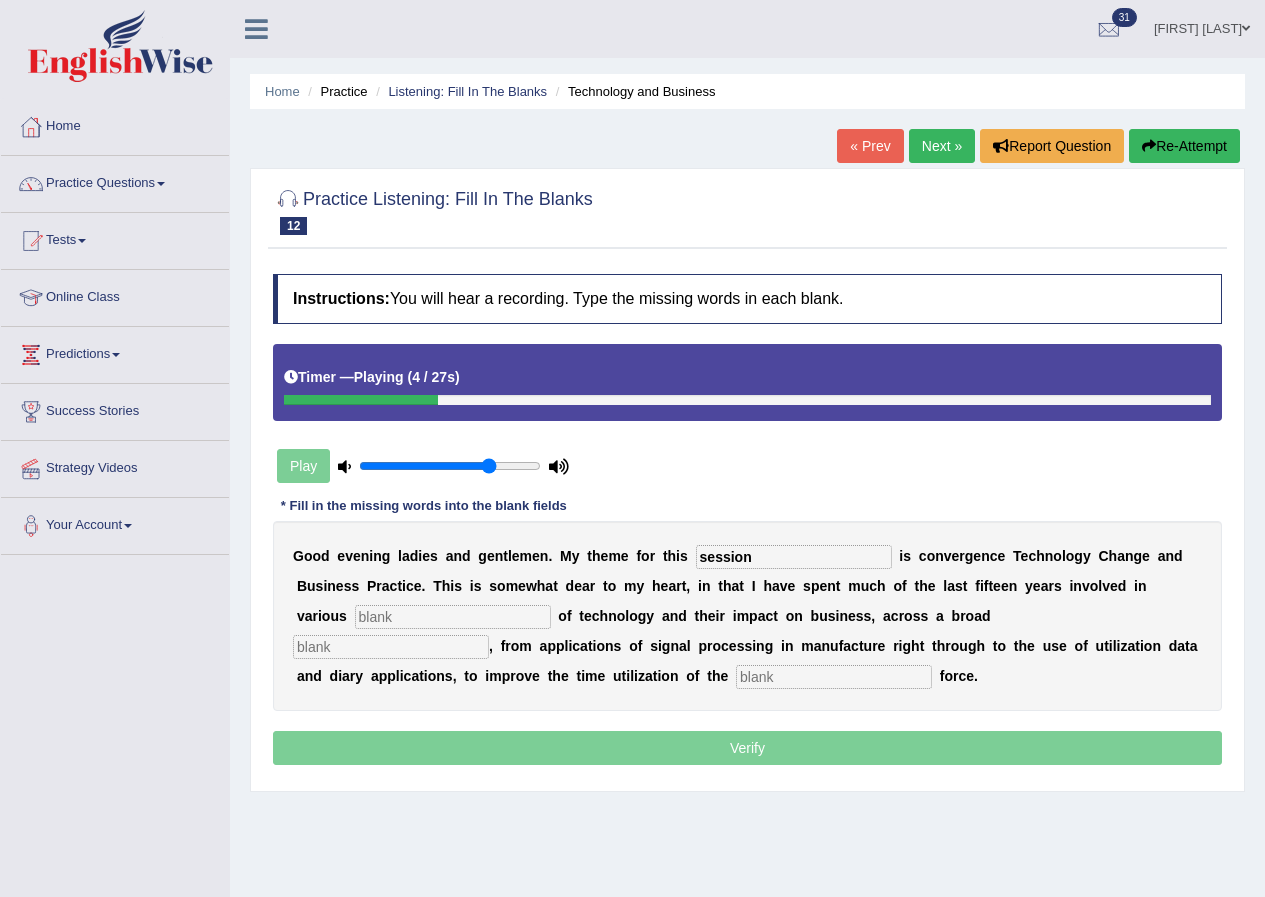 type on "session" 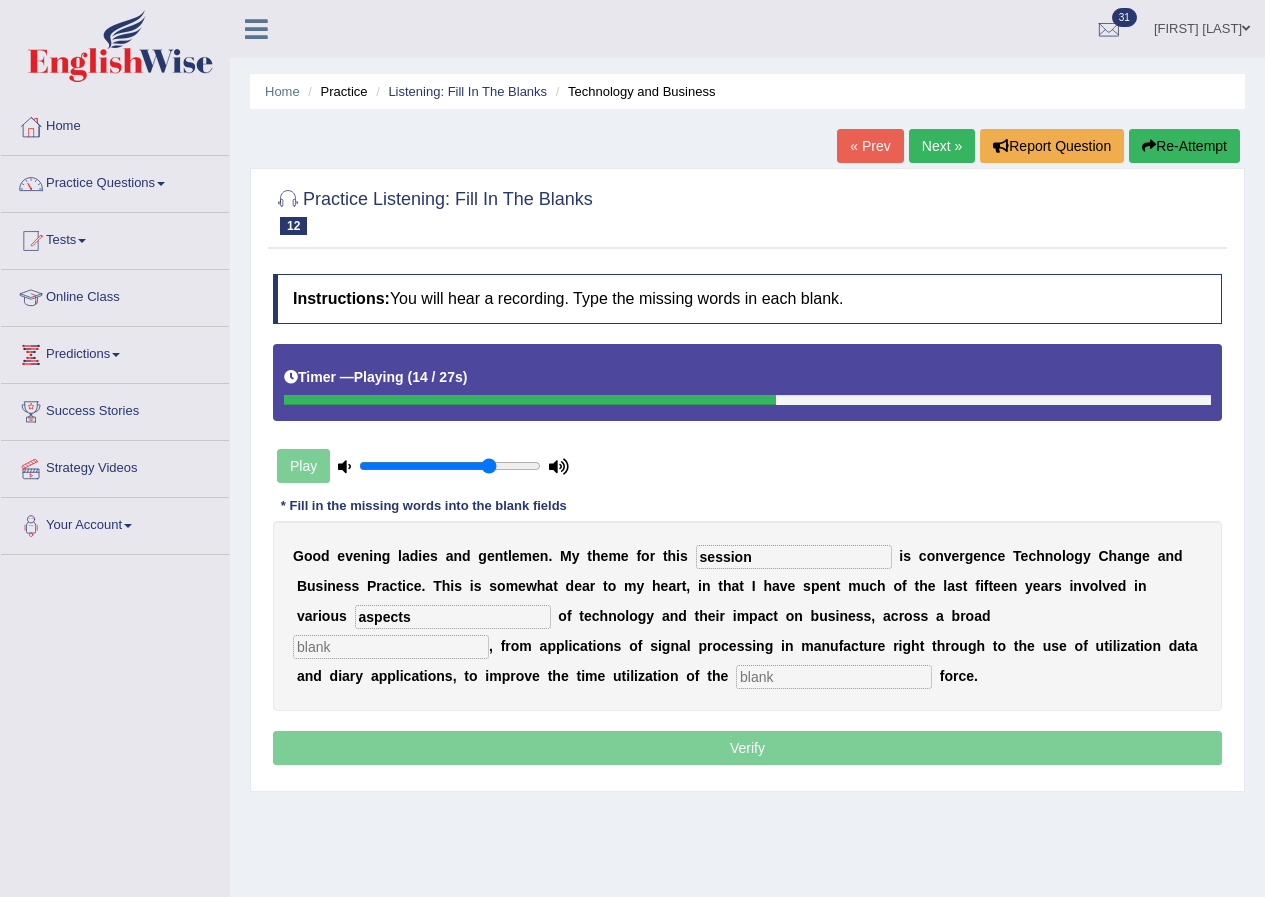 type on "aspects" 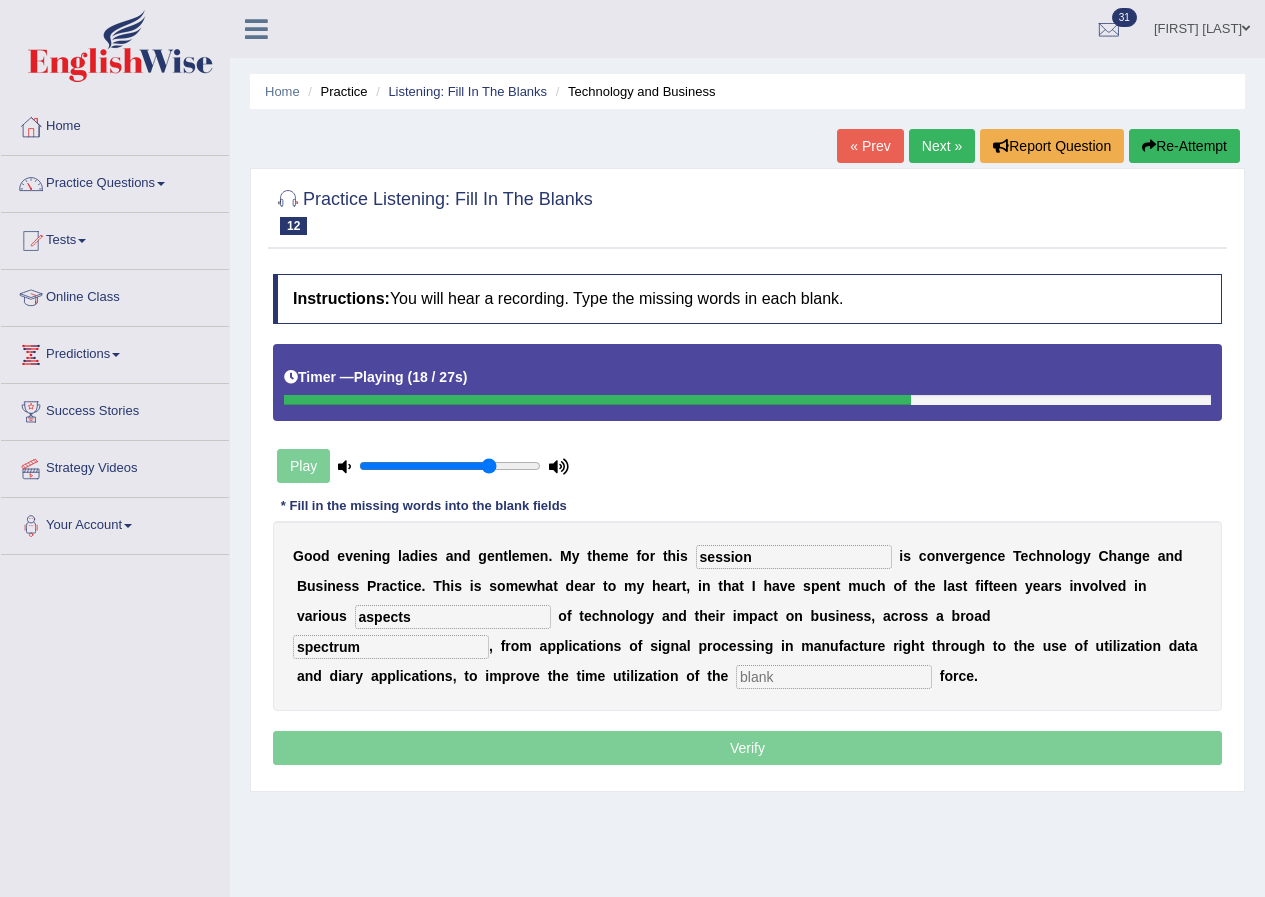 type on "spectrum" 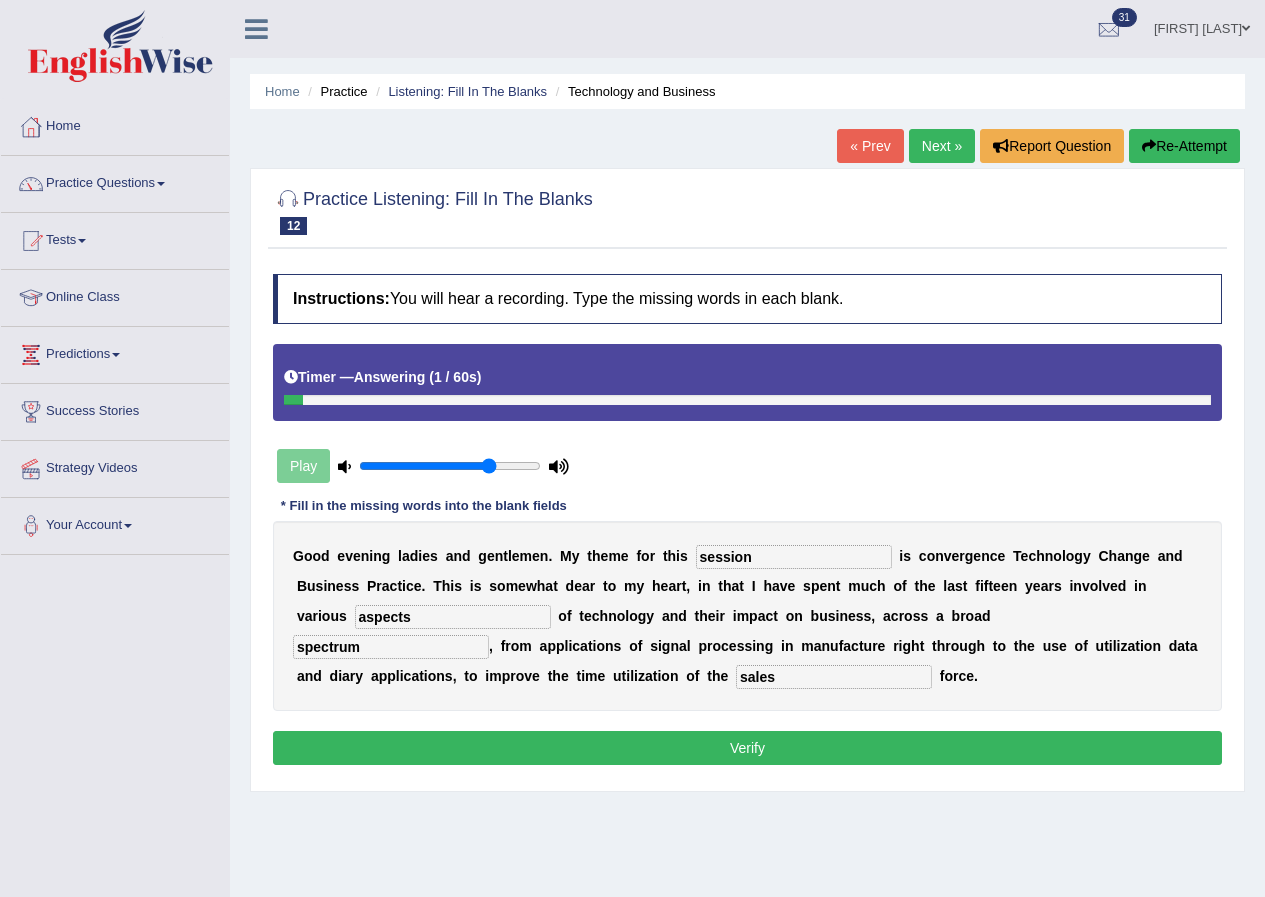 type on "sales" 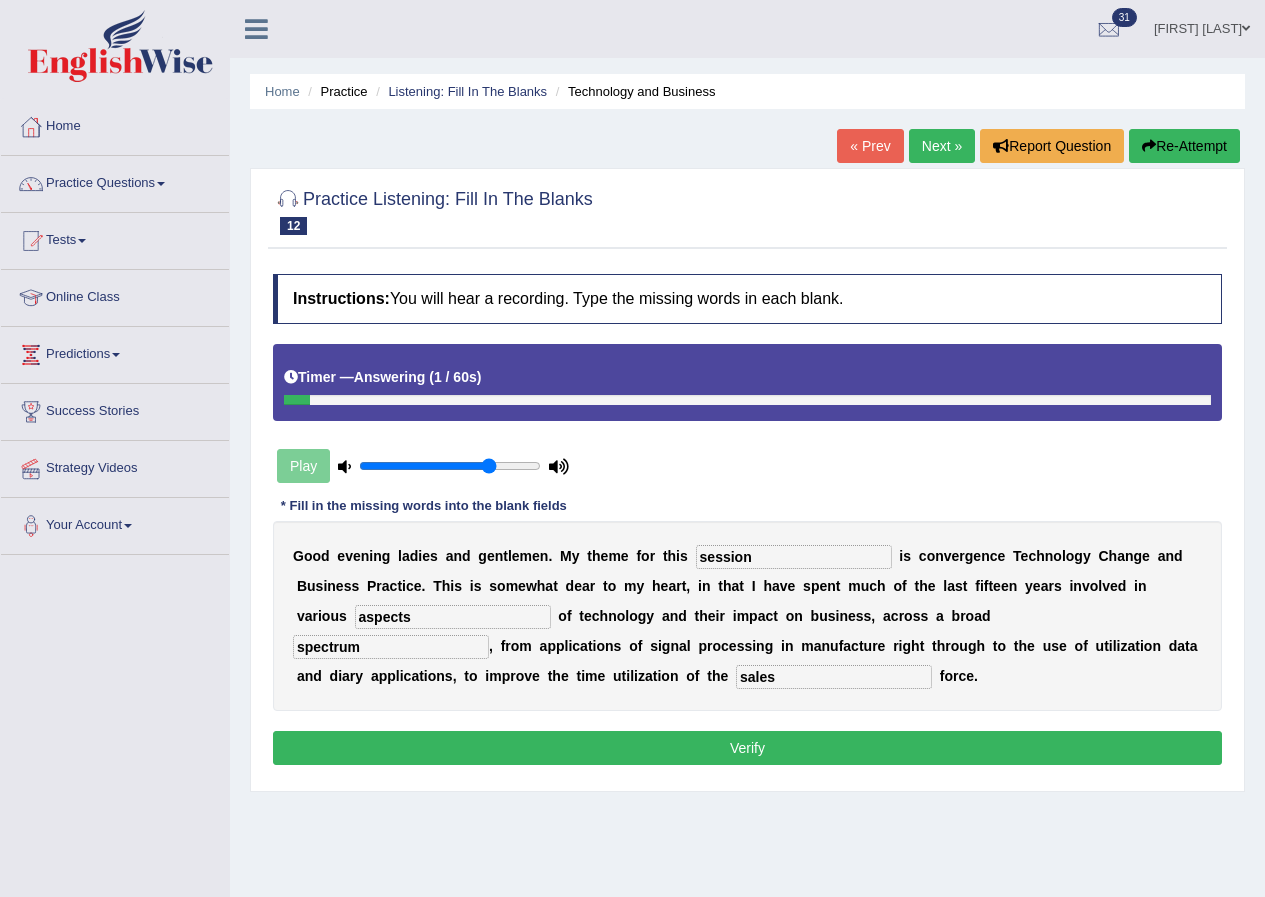click on "Verify" at bounding box center [747, 748] 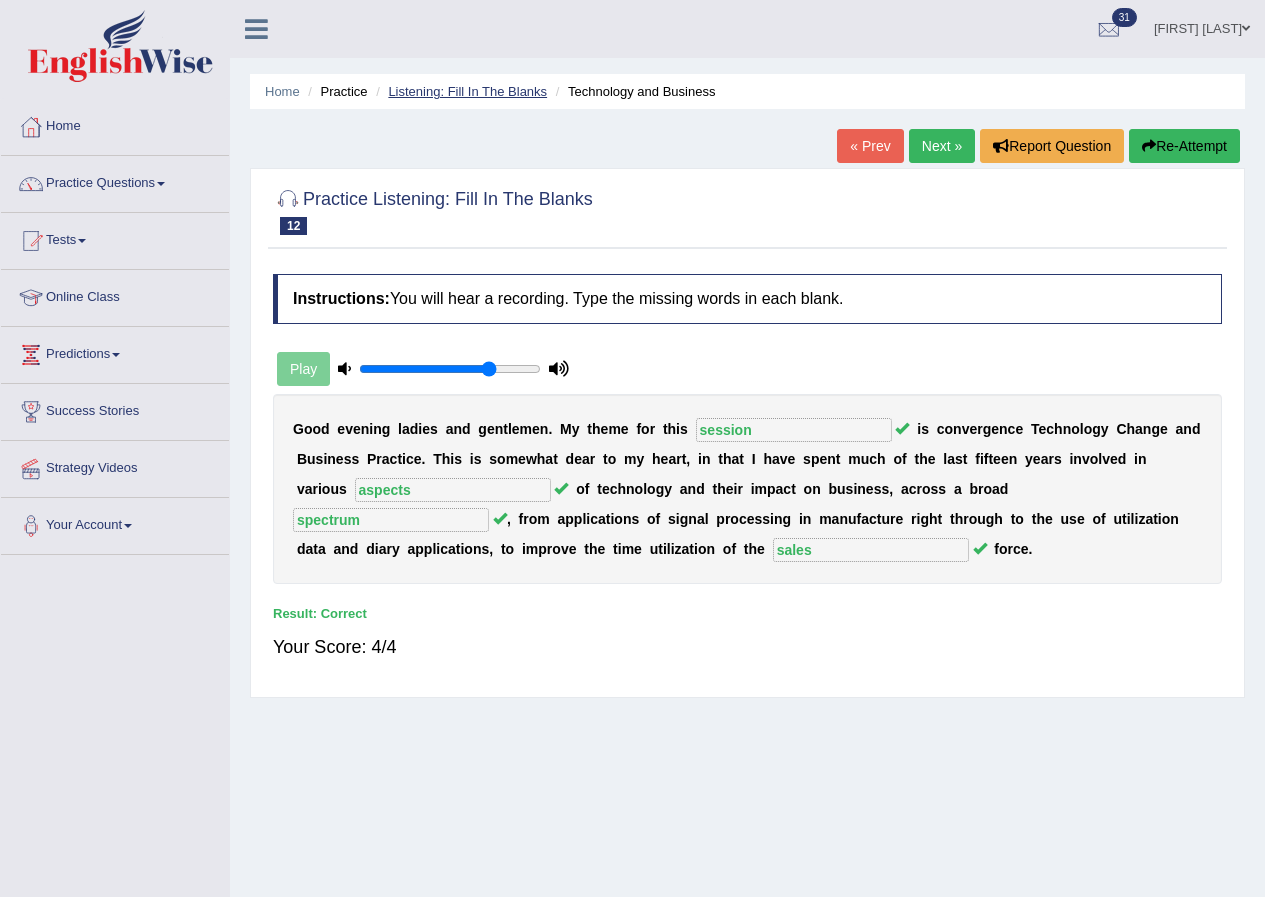 click on "Listening: Fill In The Blanks" at bounding box center [467, 91] 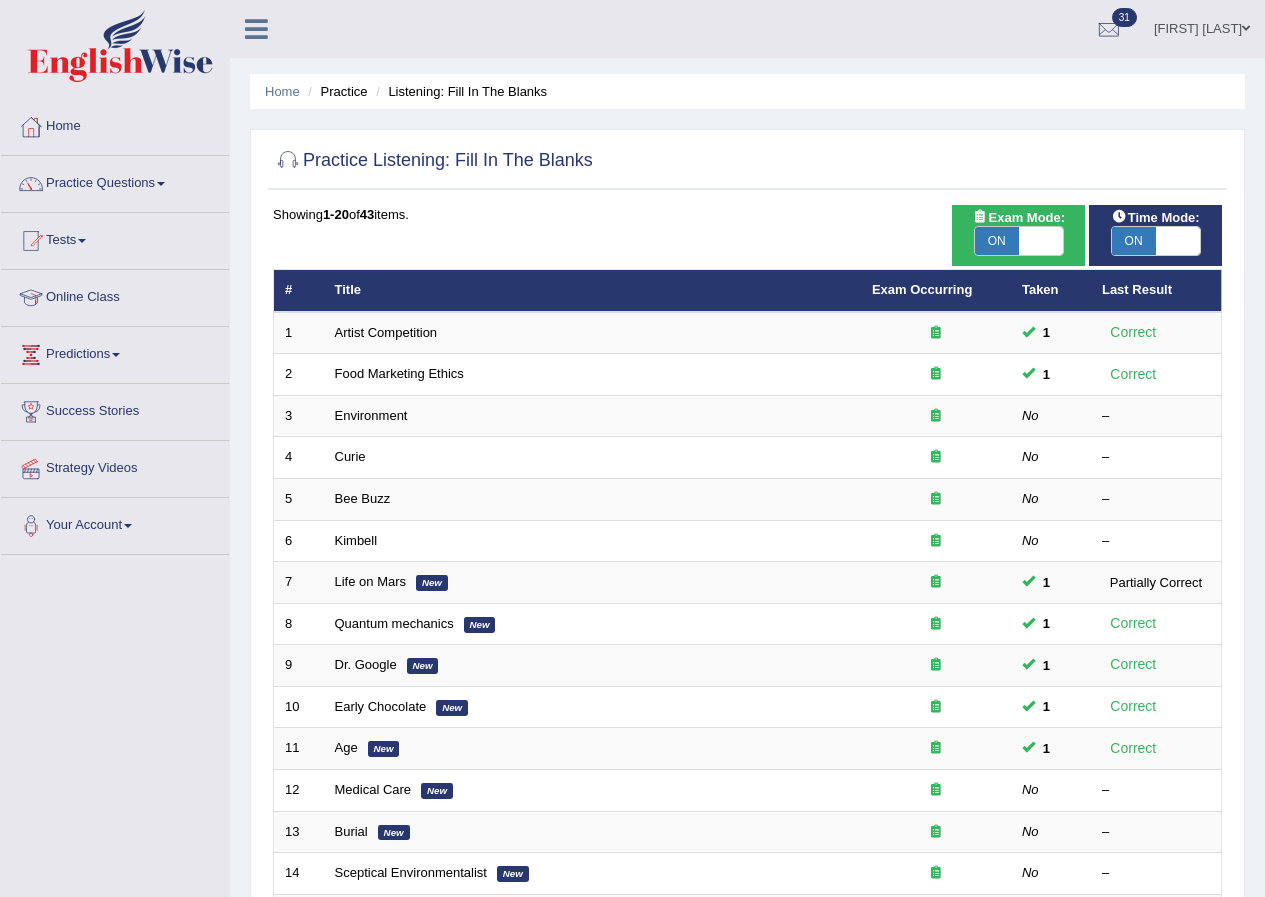 scroll, scrollTop: 0, scrollLeft: 0, axis: both 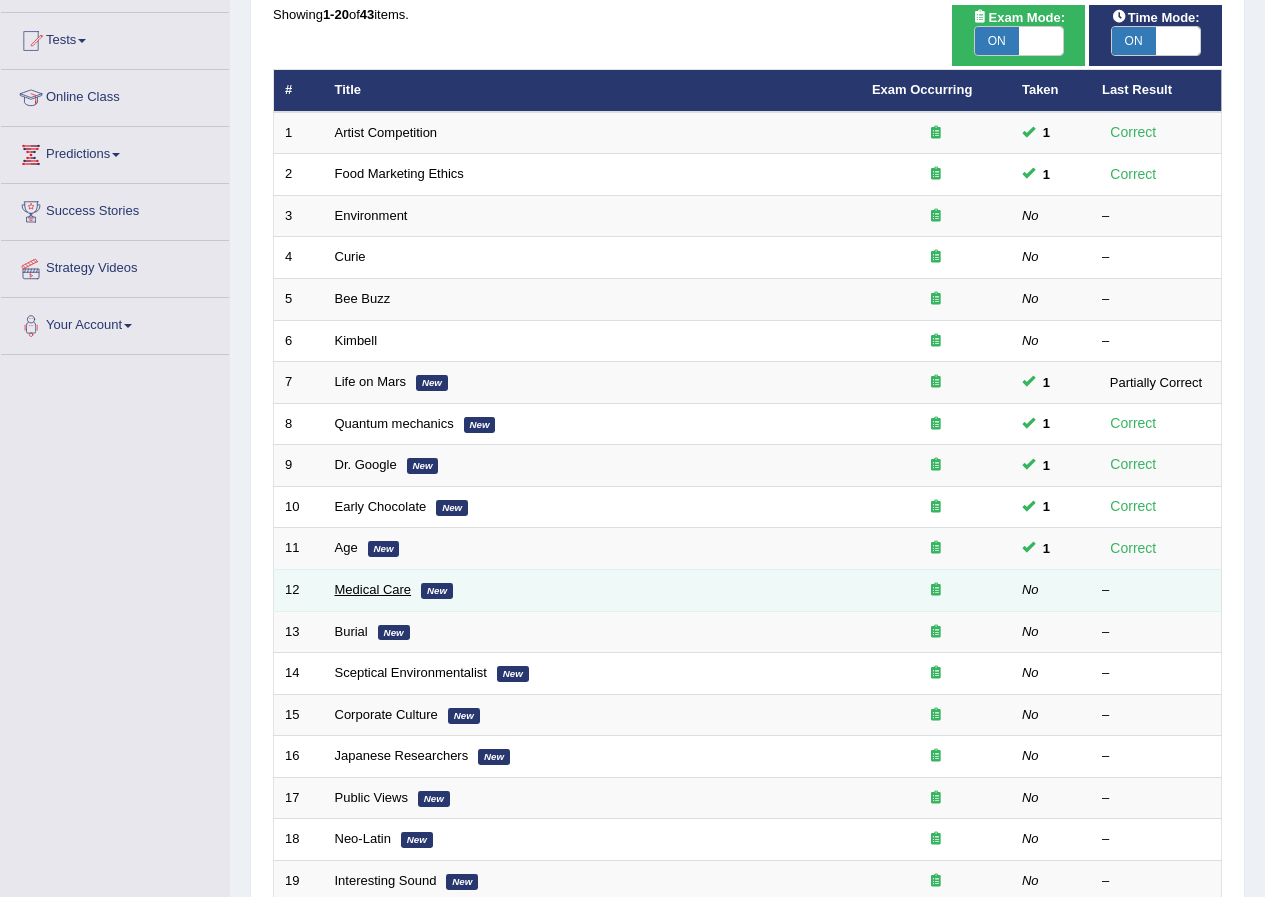 click on "Medical Care" at bounding box center [373, 589] 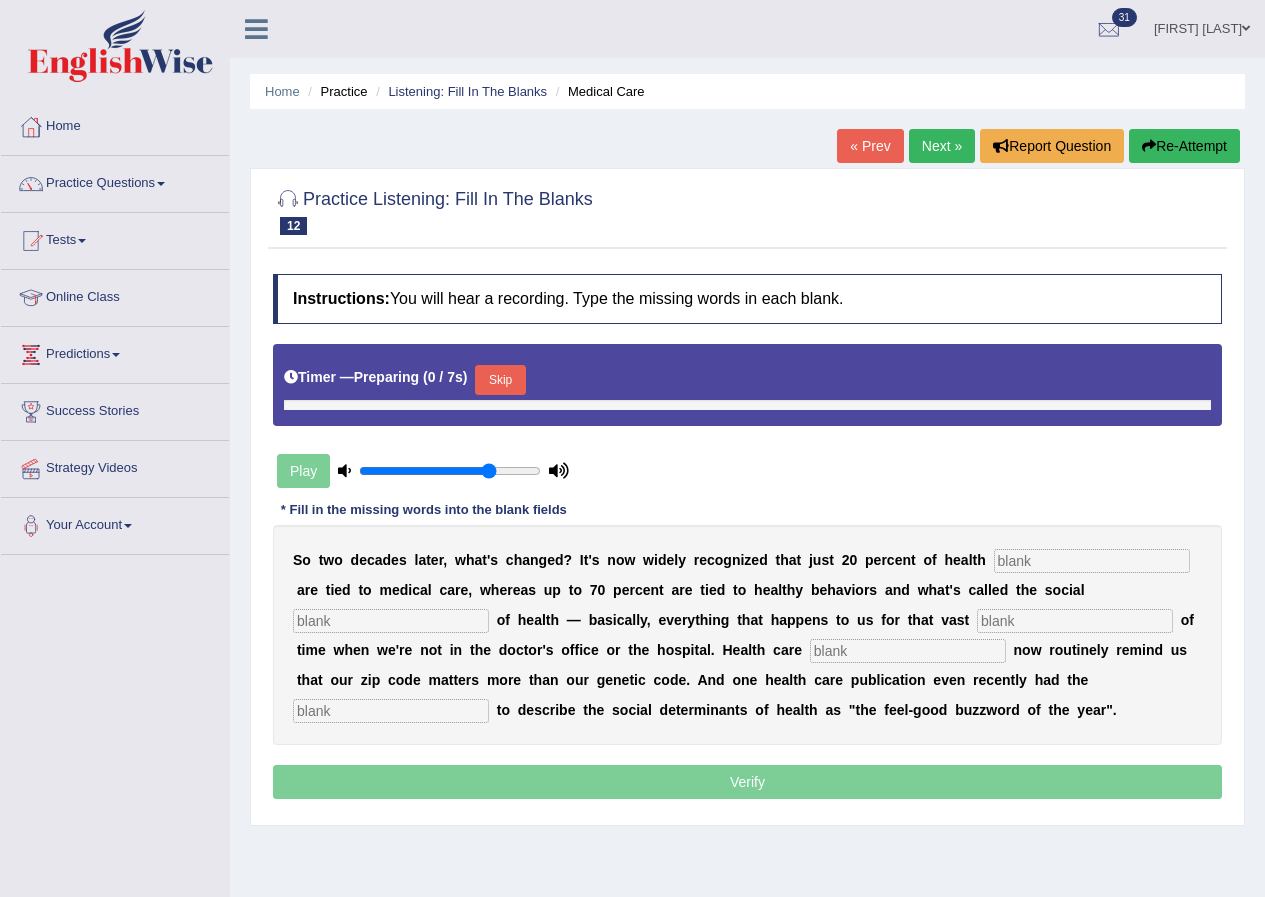 scroll, scrollTop: 0, scrollLeft: 0, axis: both 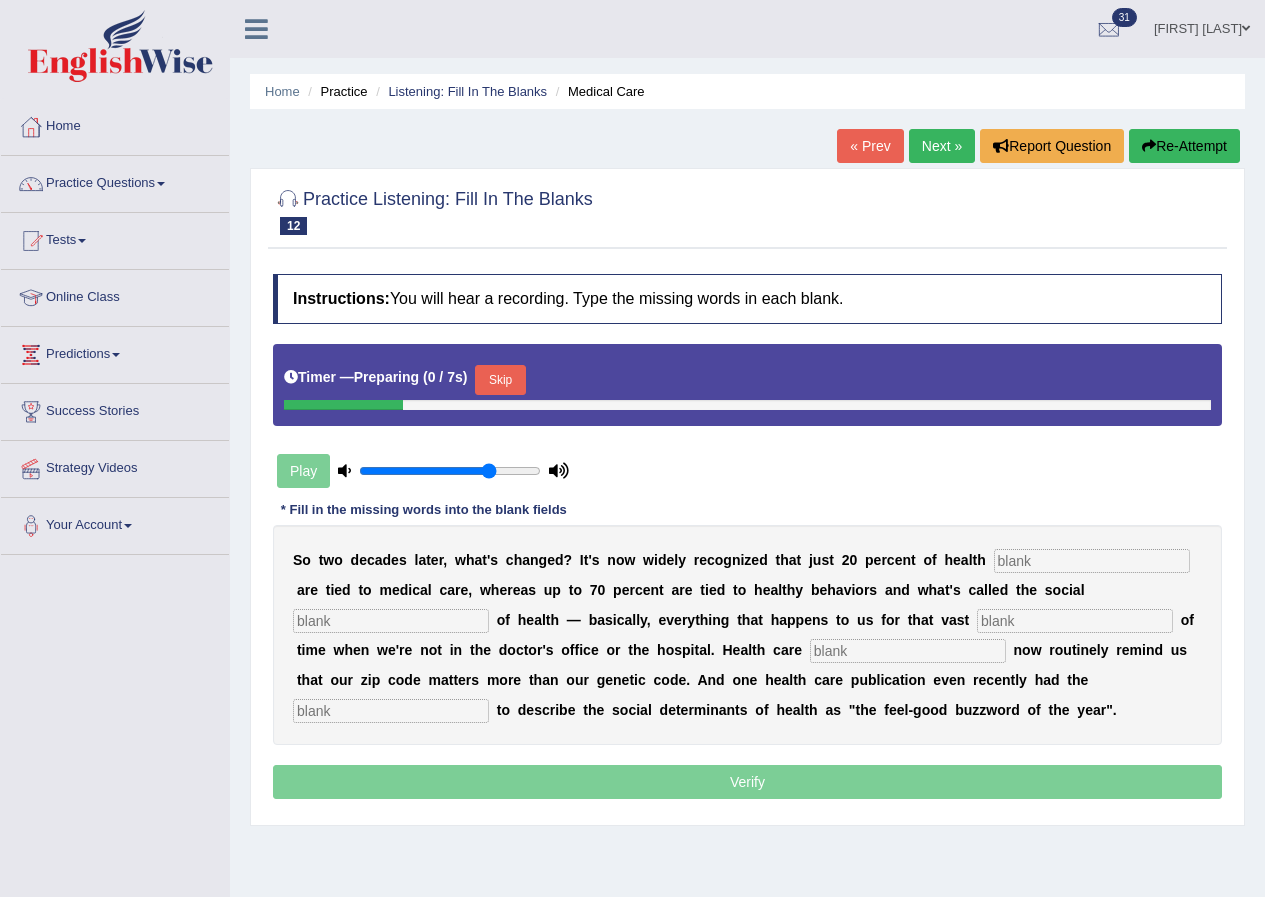 click on "Skip" at bounding box center (500, 380) 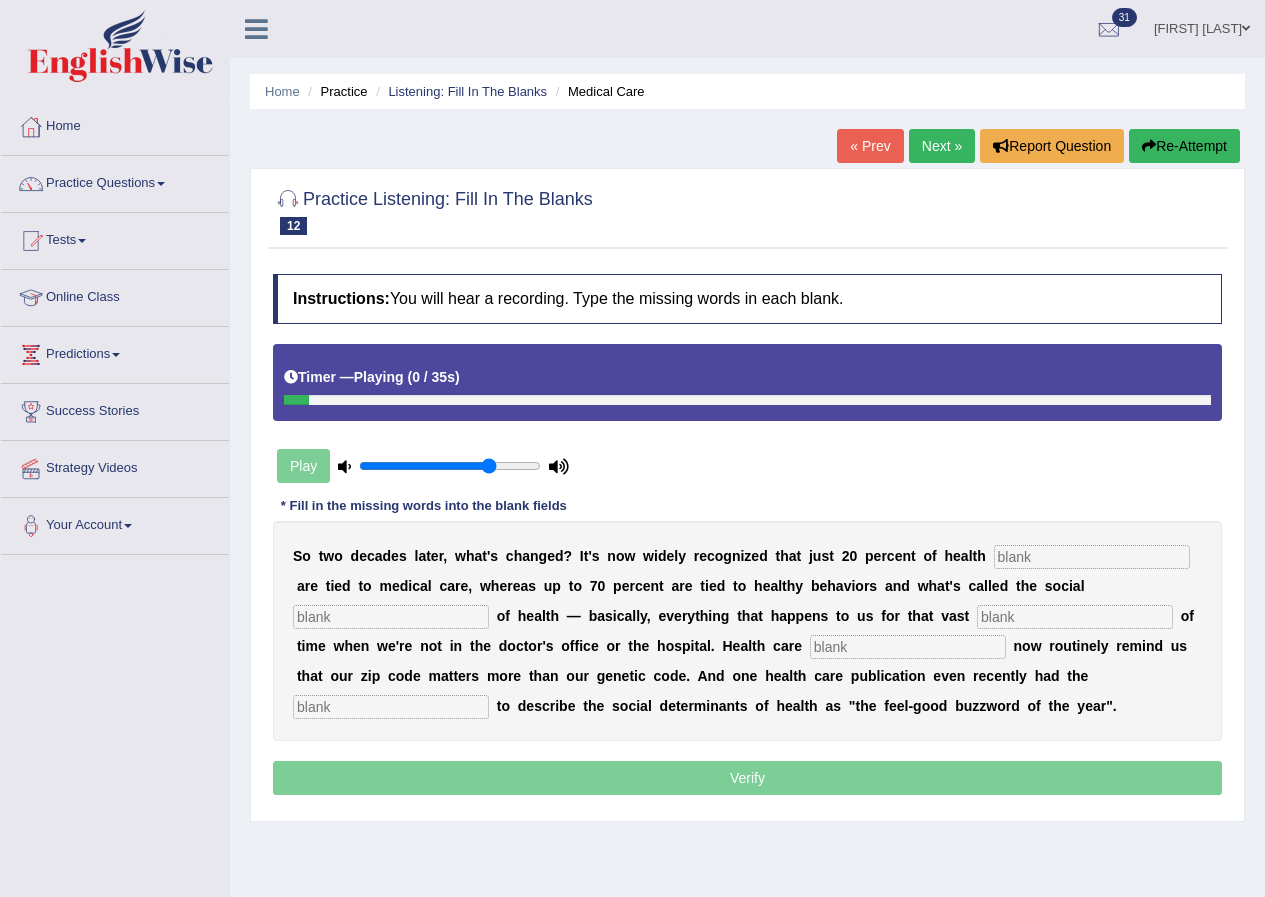 click at bounding box center (1092, 557) 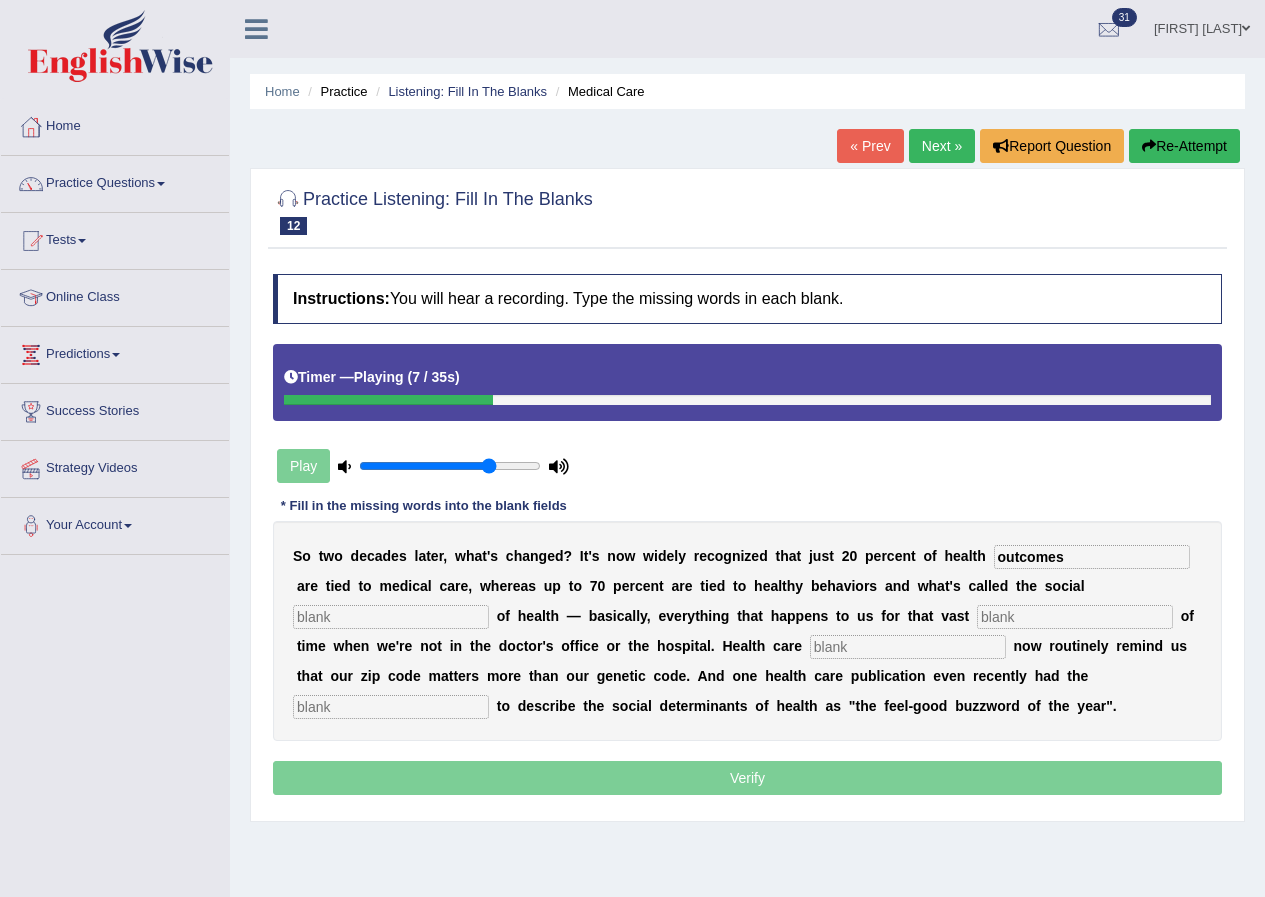type on "outcomes" 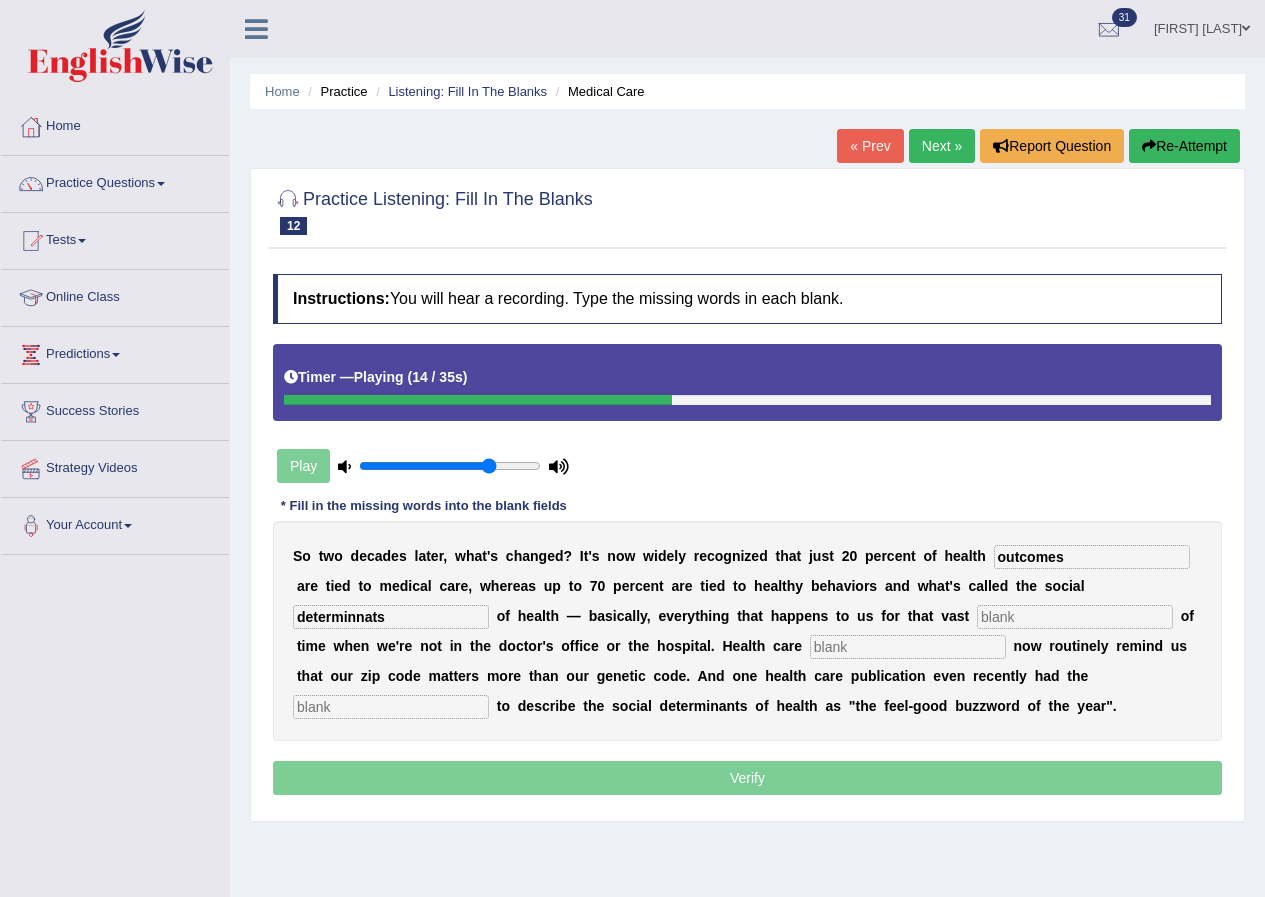 type on "determinnats" 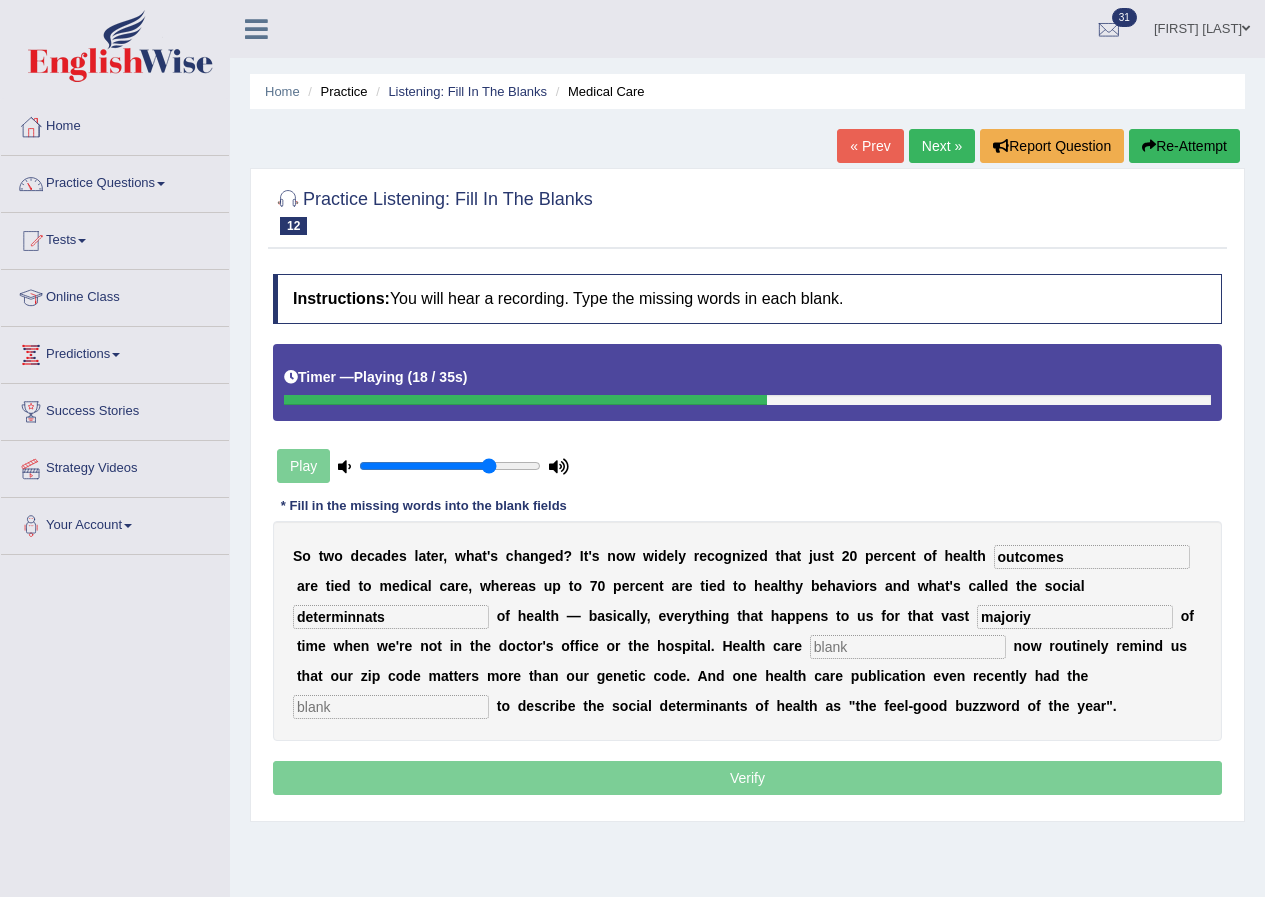 type on "majoriy" 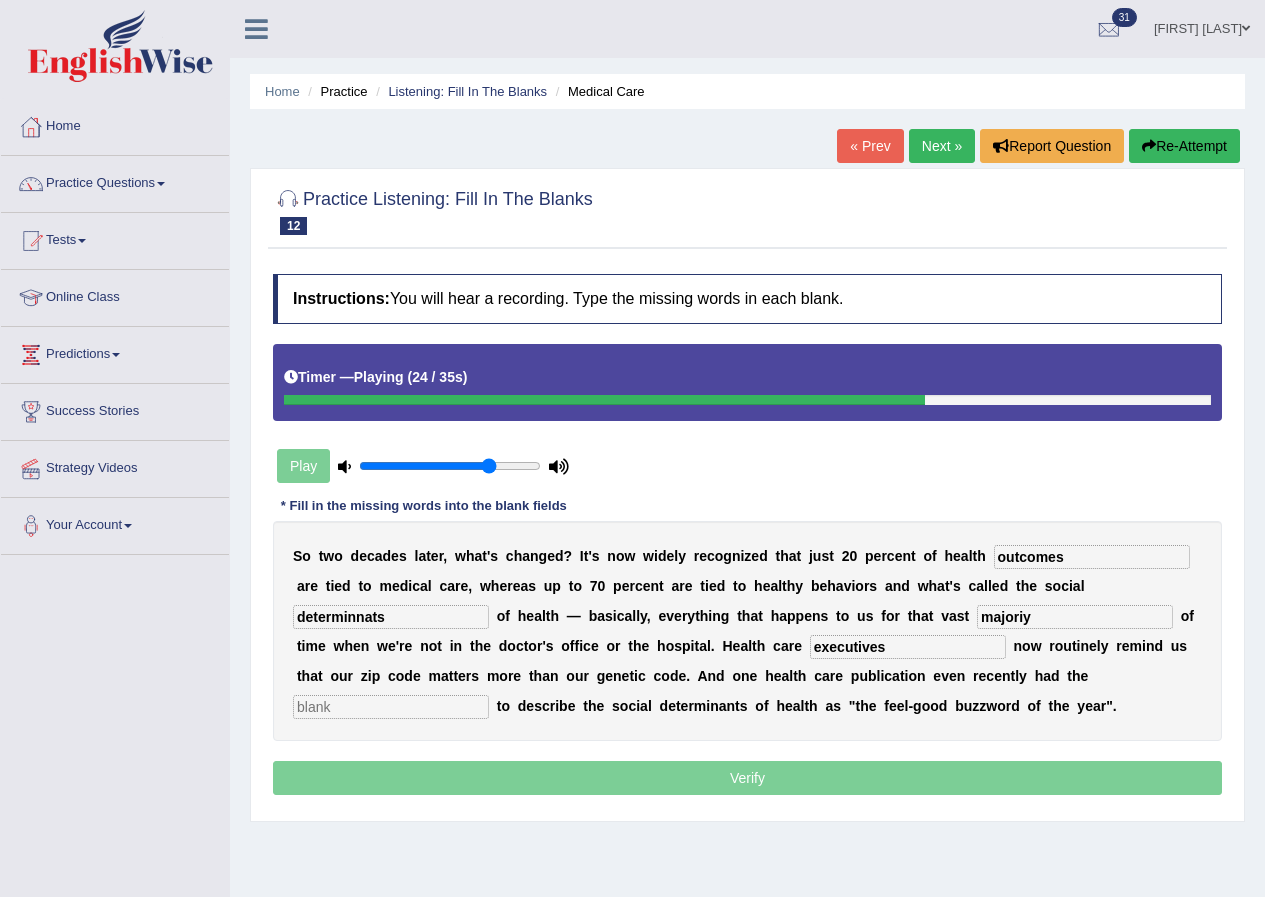 type on "executives" 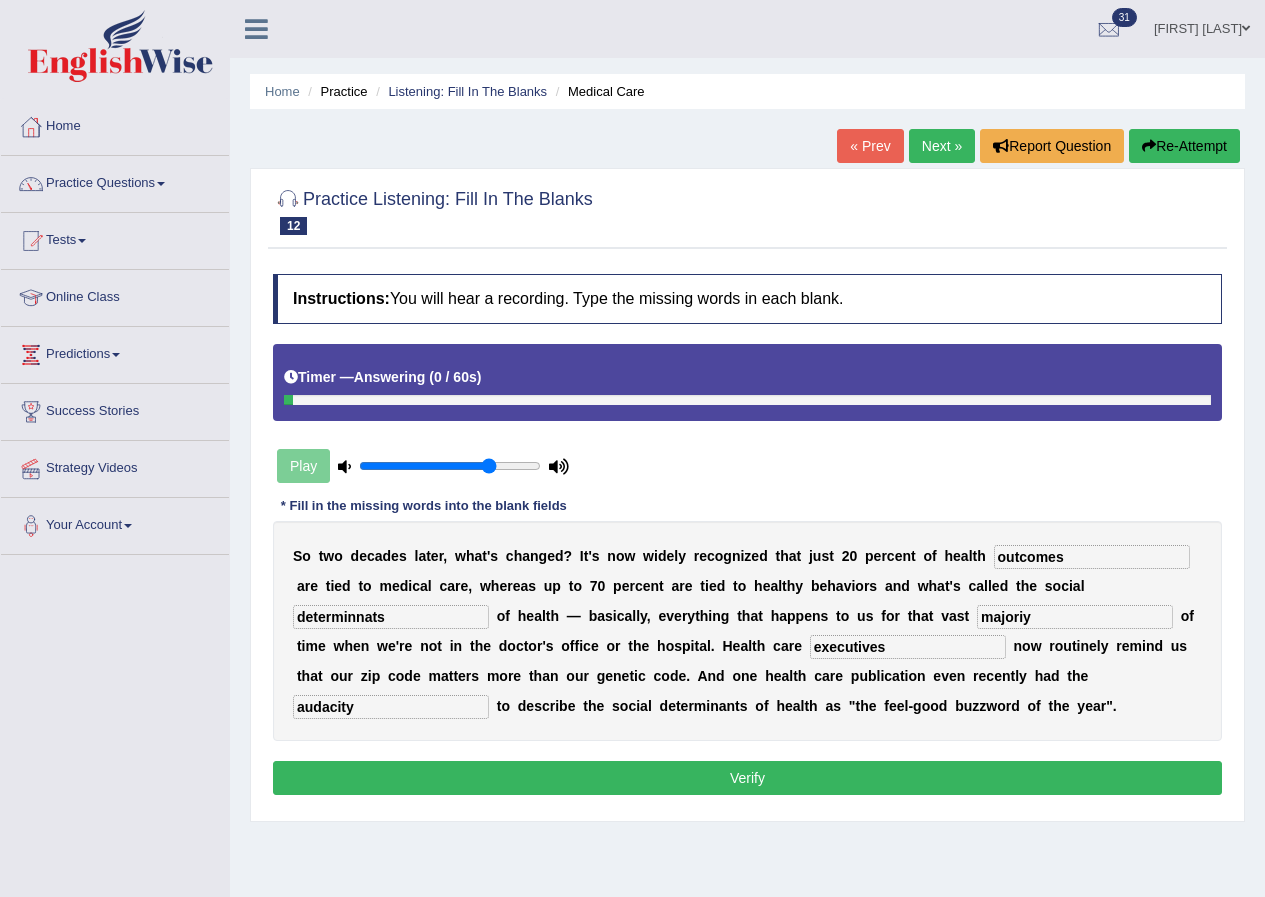 type on "audacity" 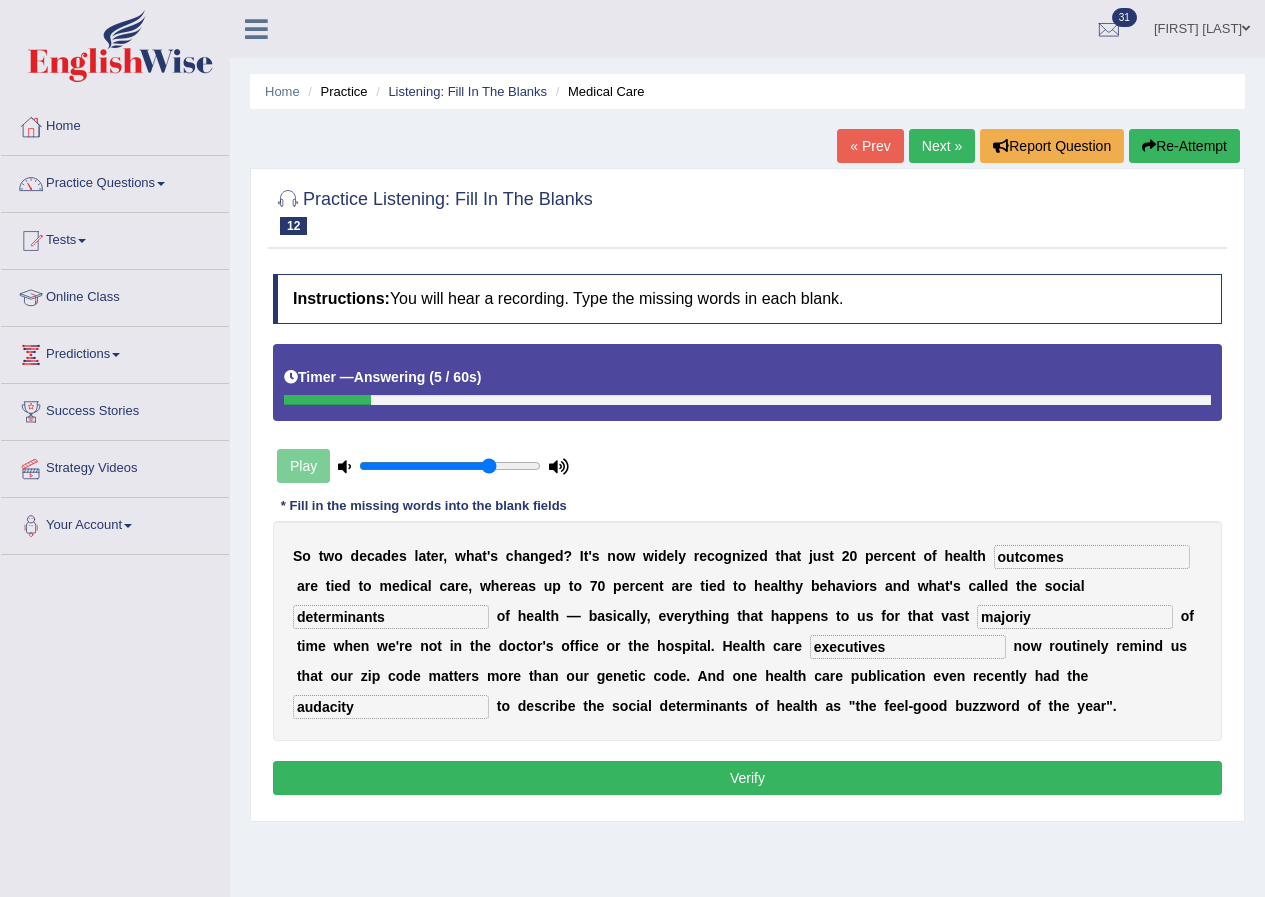 type on "determinants" 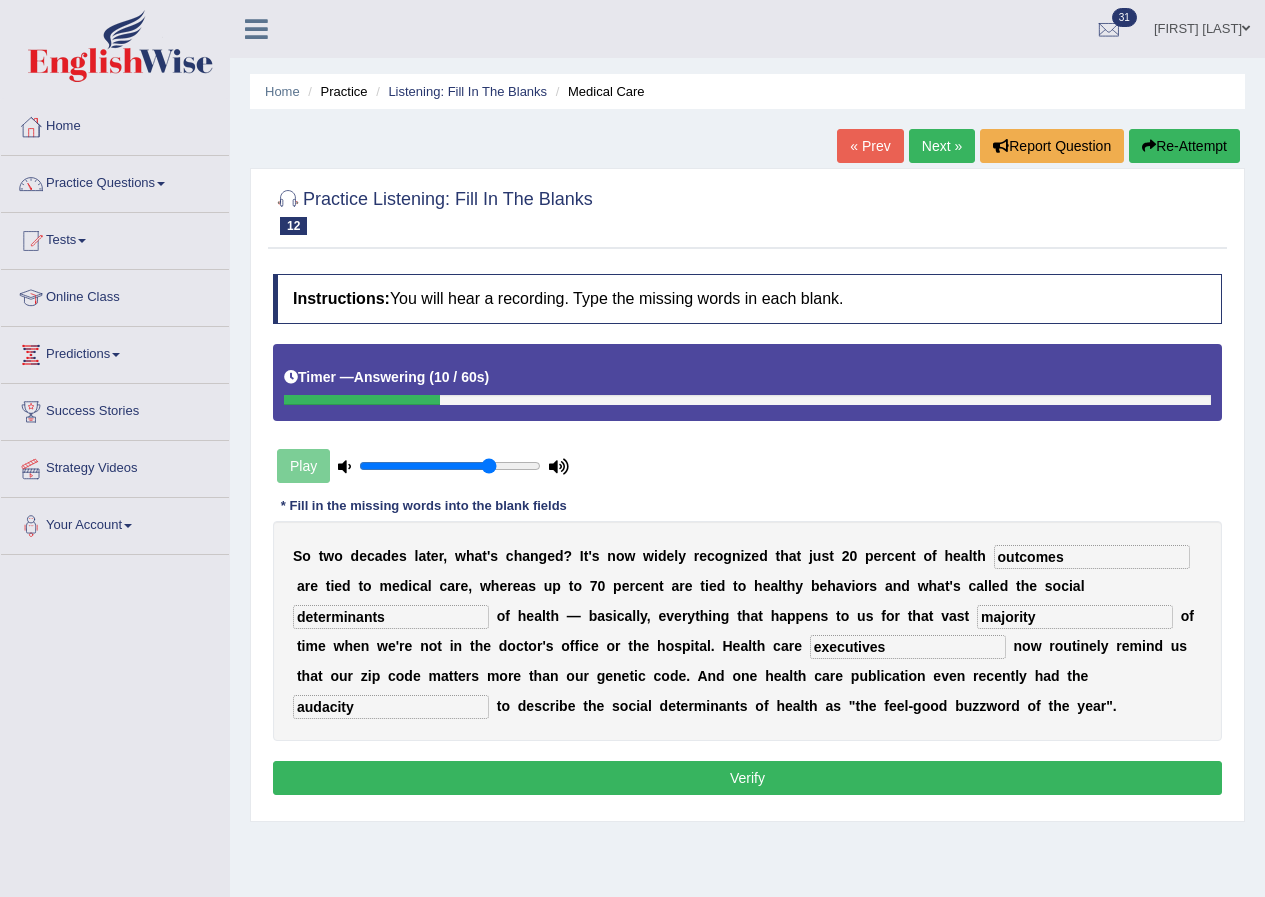 type on "majority" 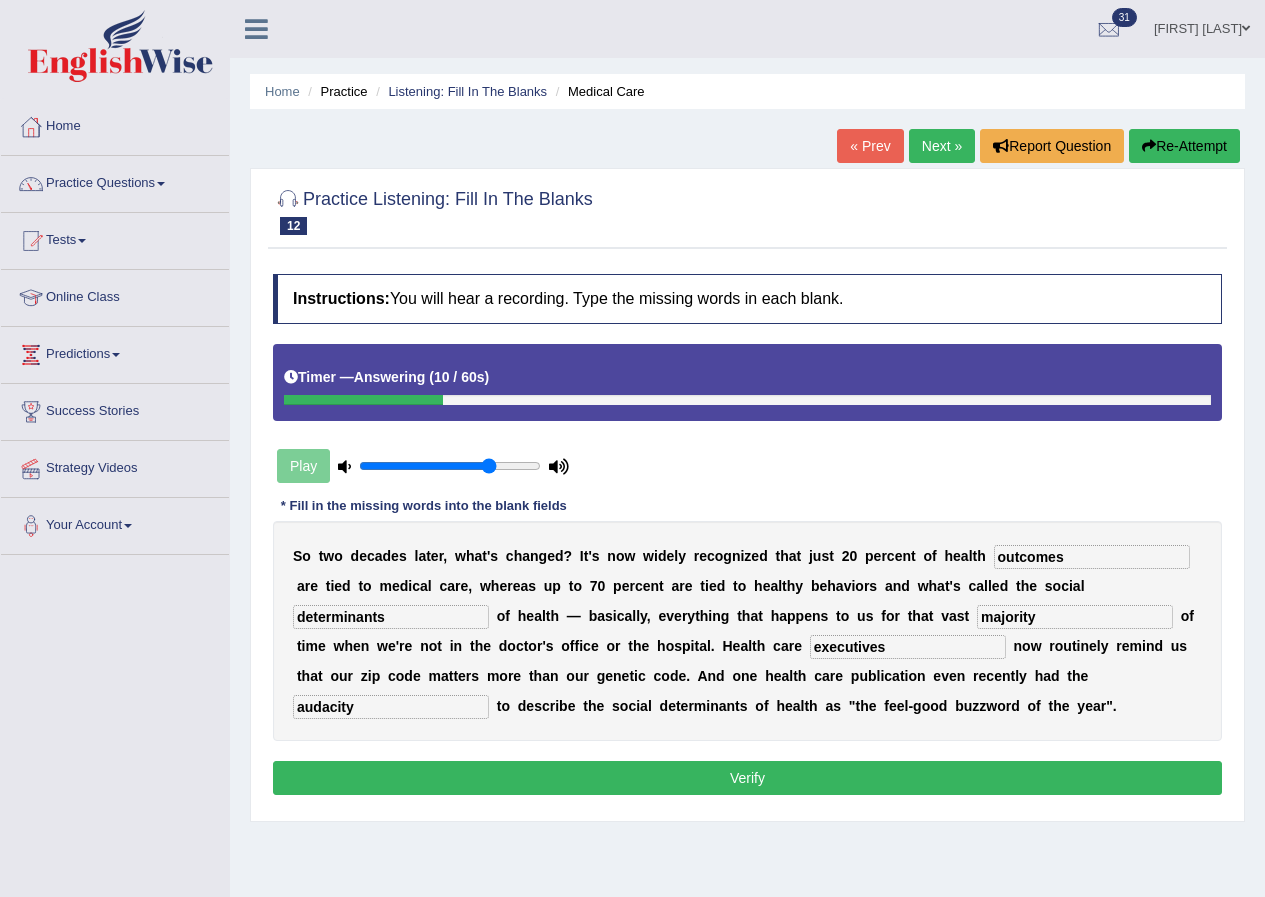 click on "Verify" at bounding box center [747, 778] 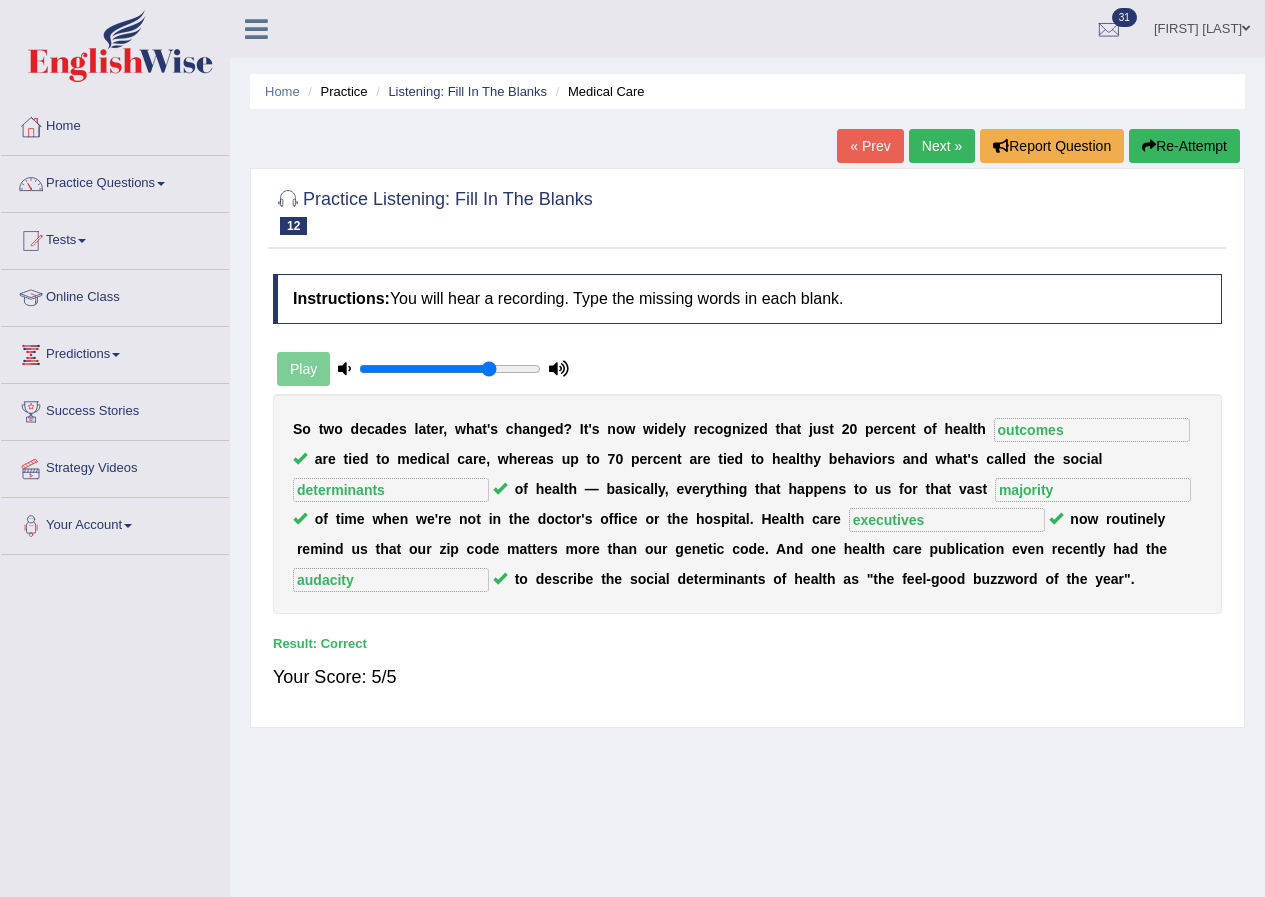 click on "Next »" at bounding box center (942, 146) 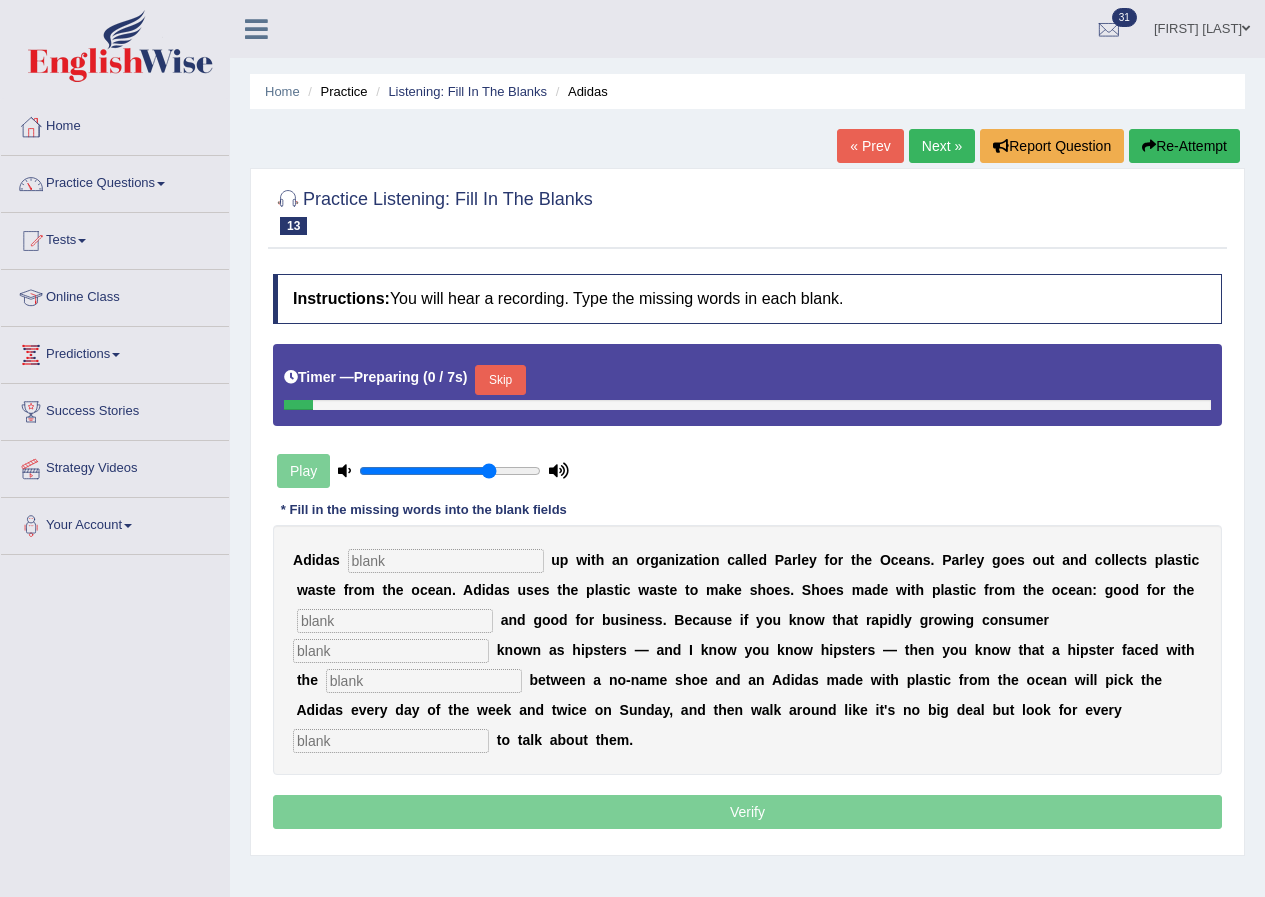scroll, scrollTop: 0, scrollLeft: 0, axis: both 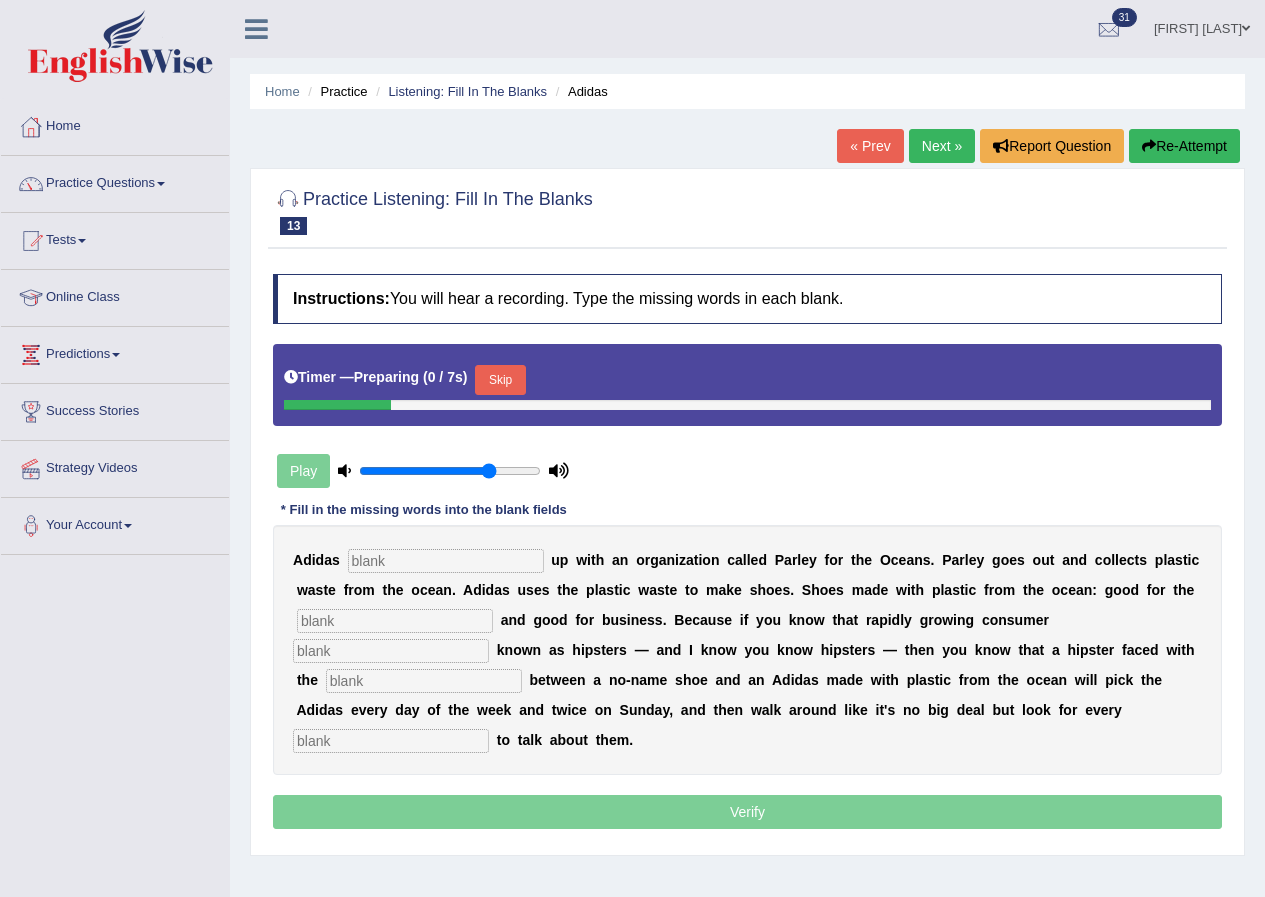 click at bounding box center [446, 561] 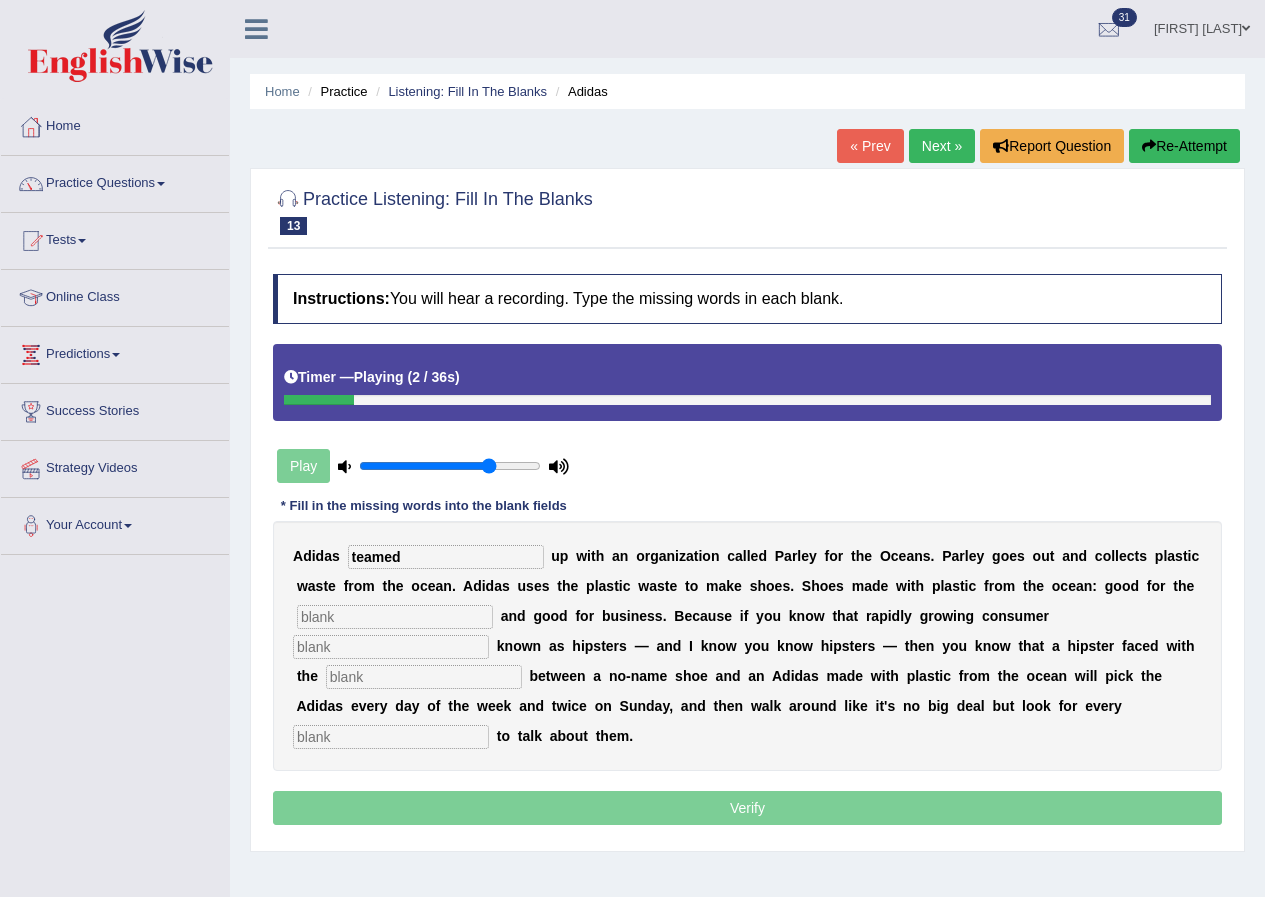 type on "teamed" 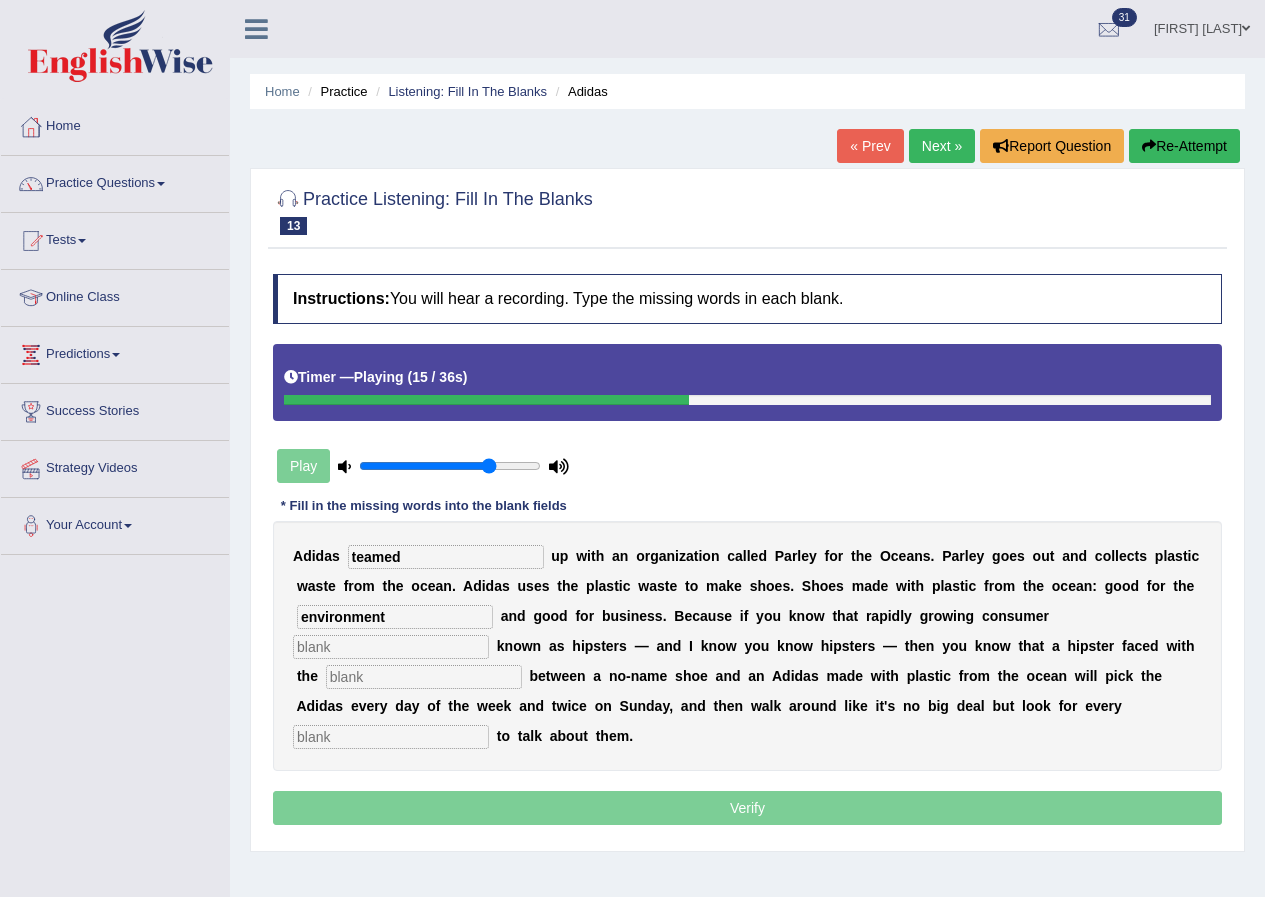 type on "environment" 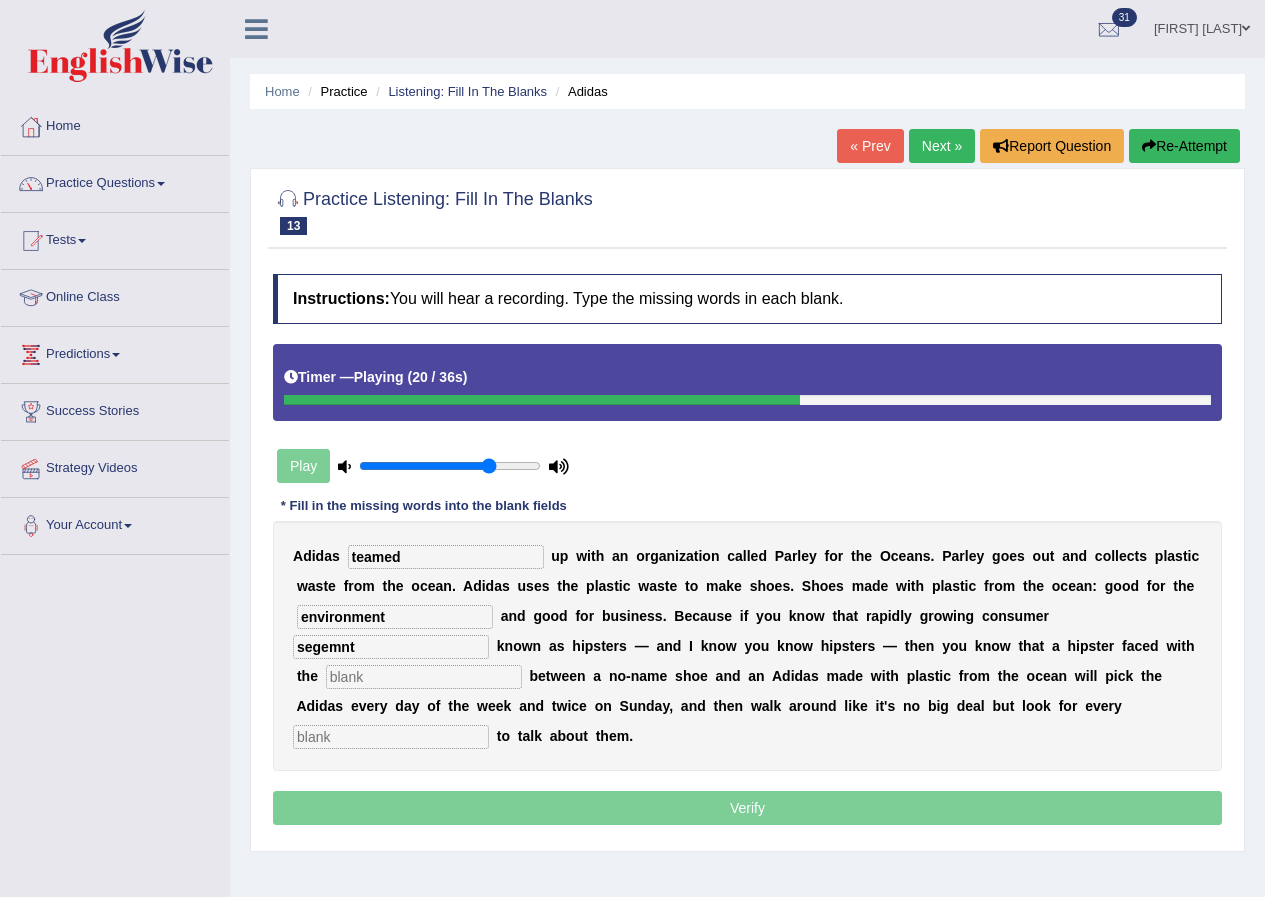 type on "segemnt" 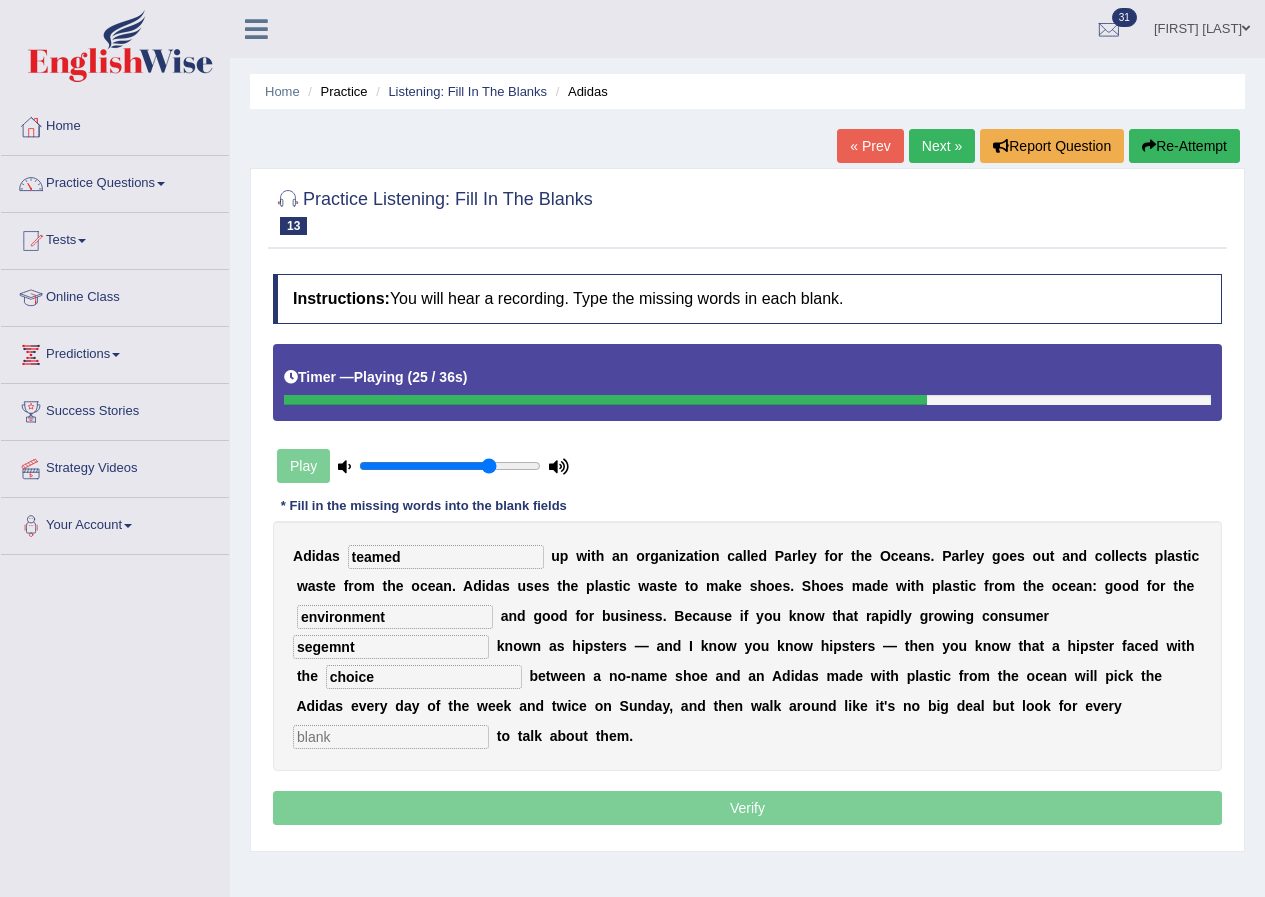 type on "choice" 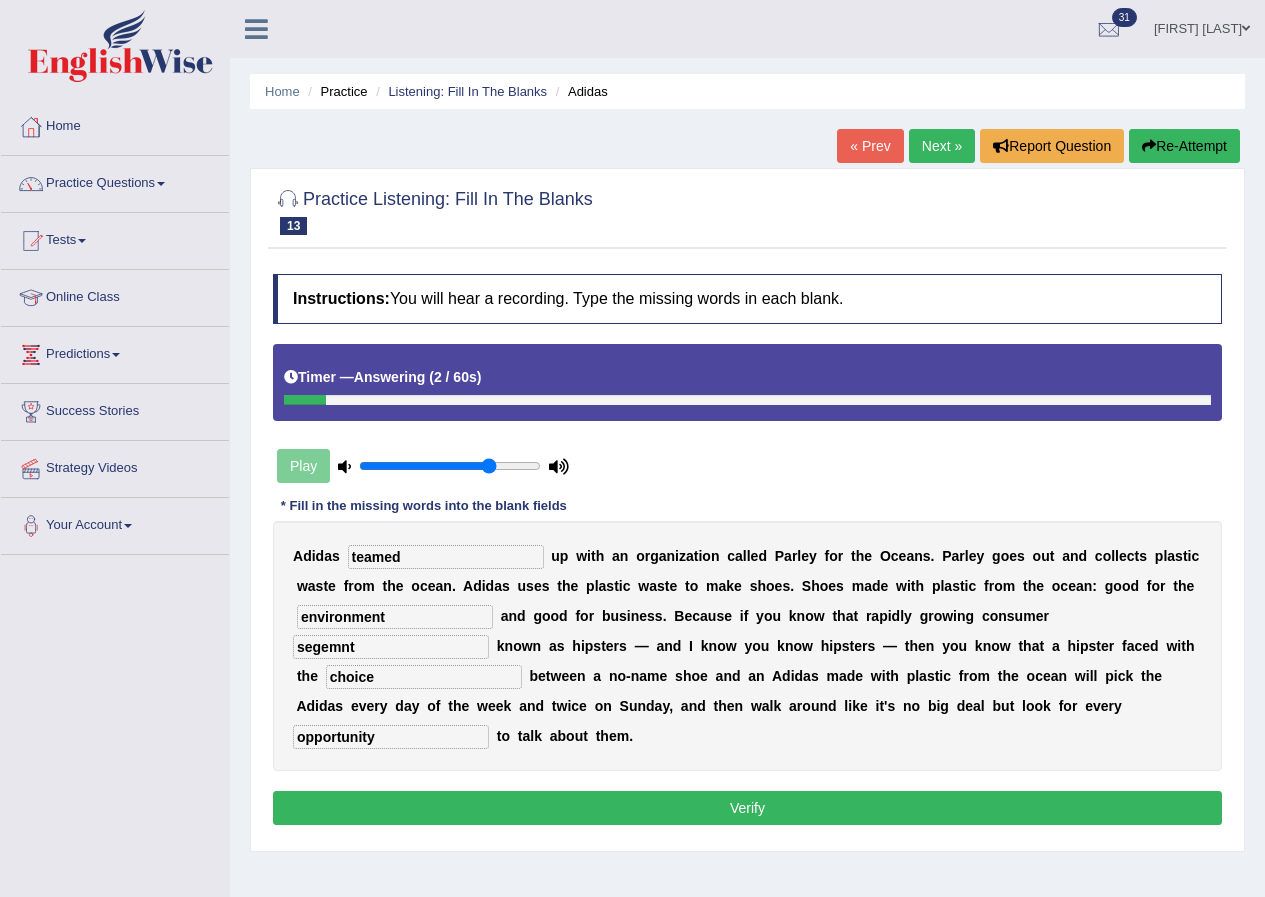 type on "opportunity" 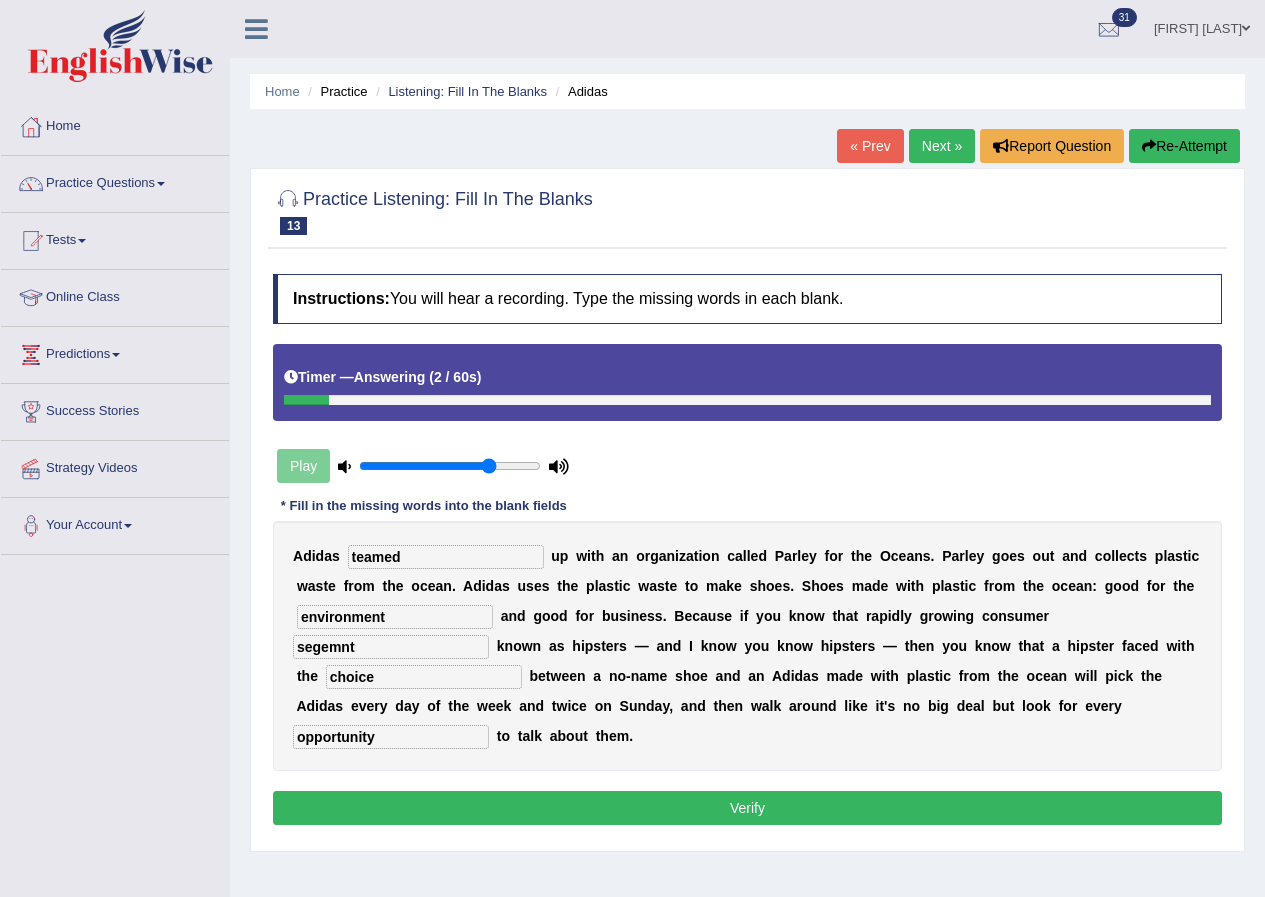 click on "segemnt" at bounding box center [391, 647] 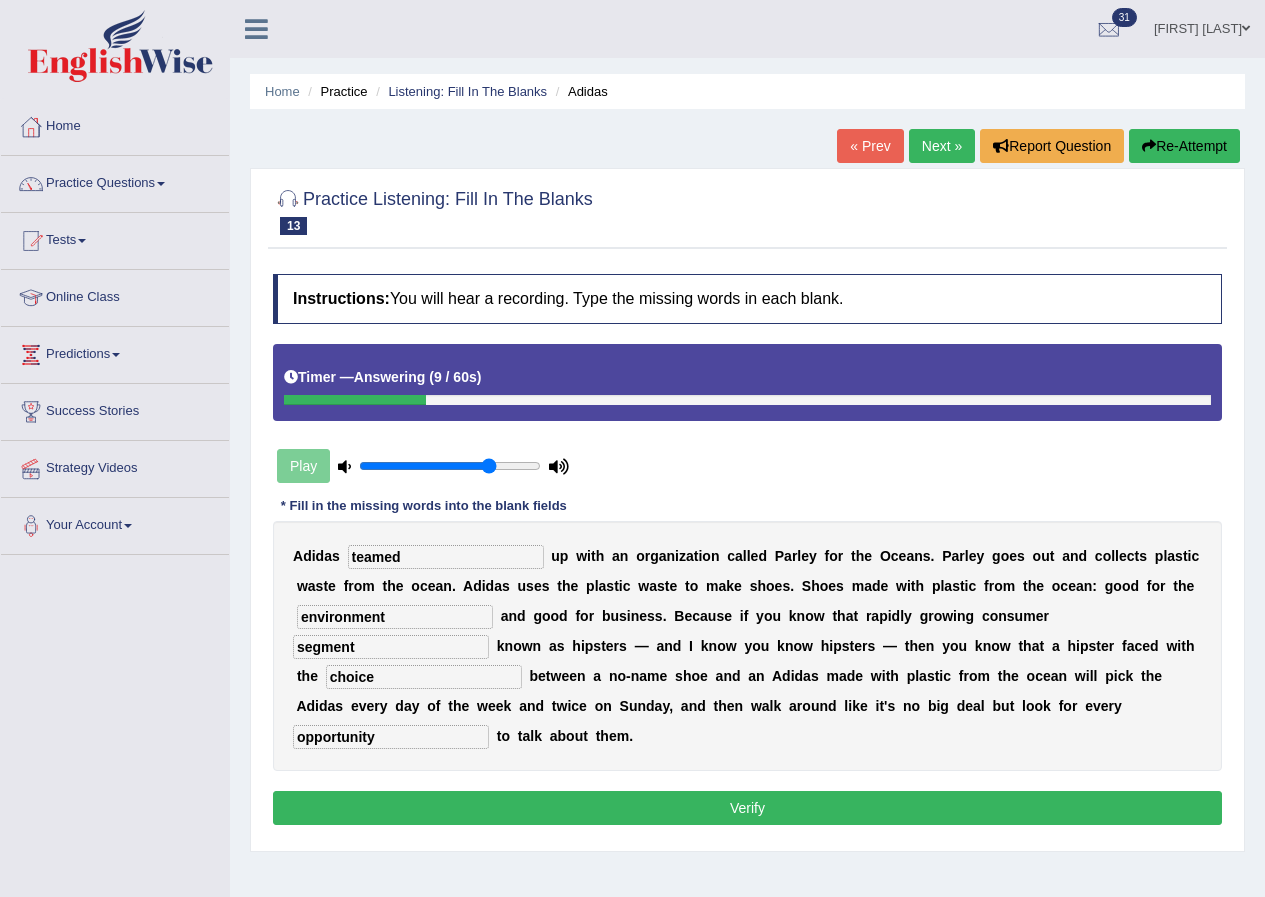 type on "segment" 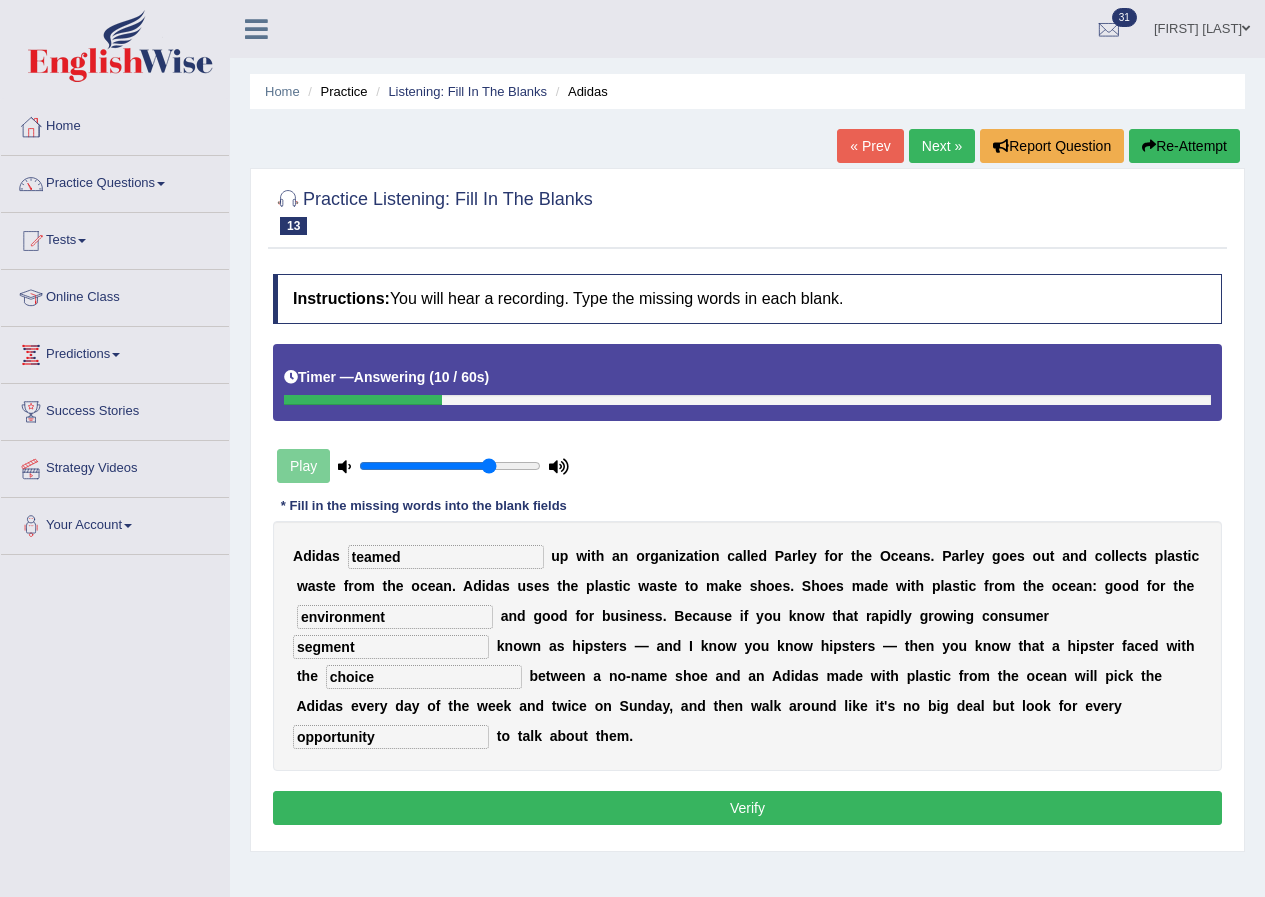 click on "Verify" at bounding box center [747, 808] 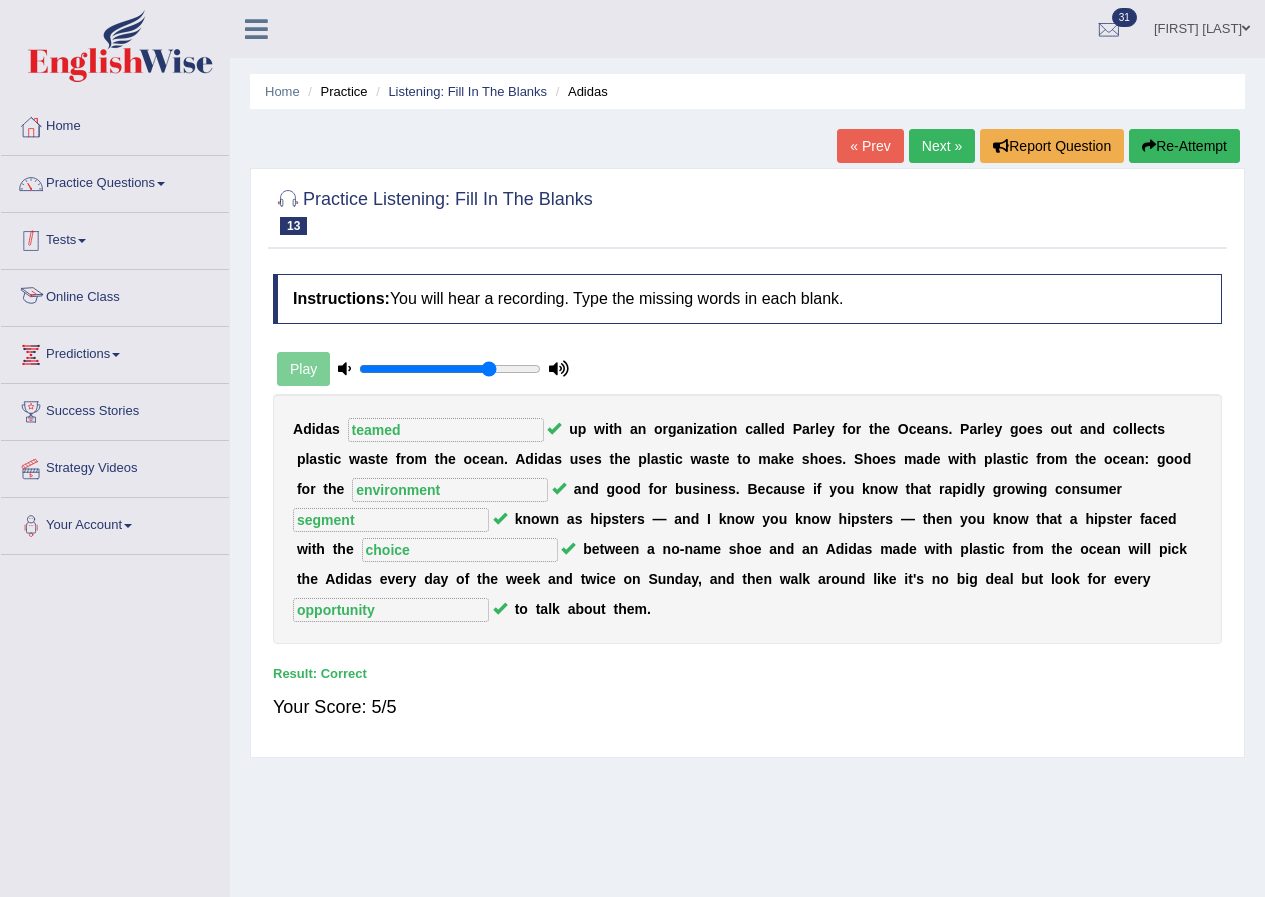 click on "Tests" at bounding box center [115, 238] 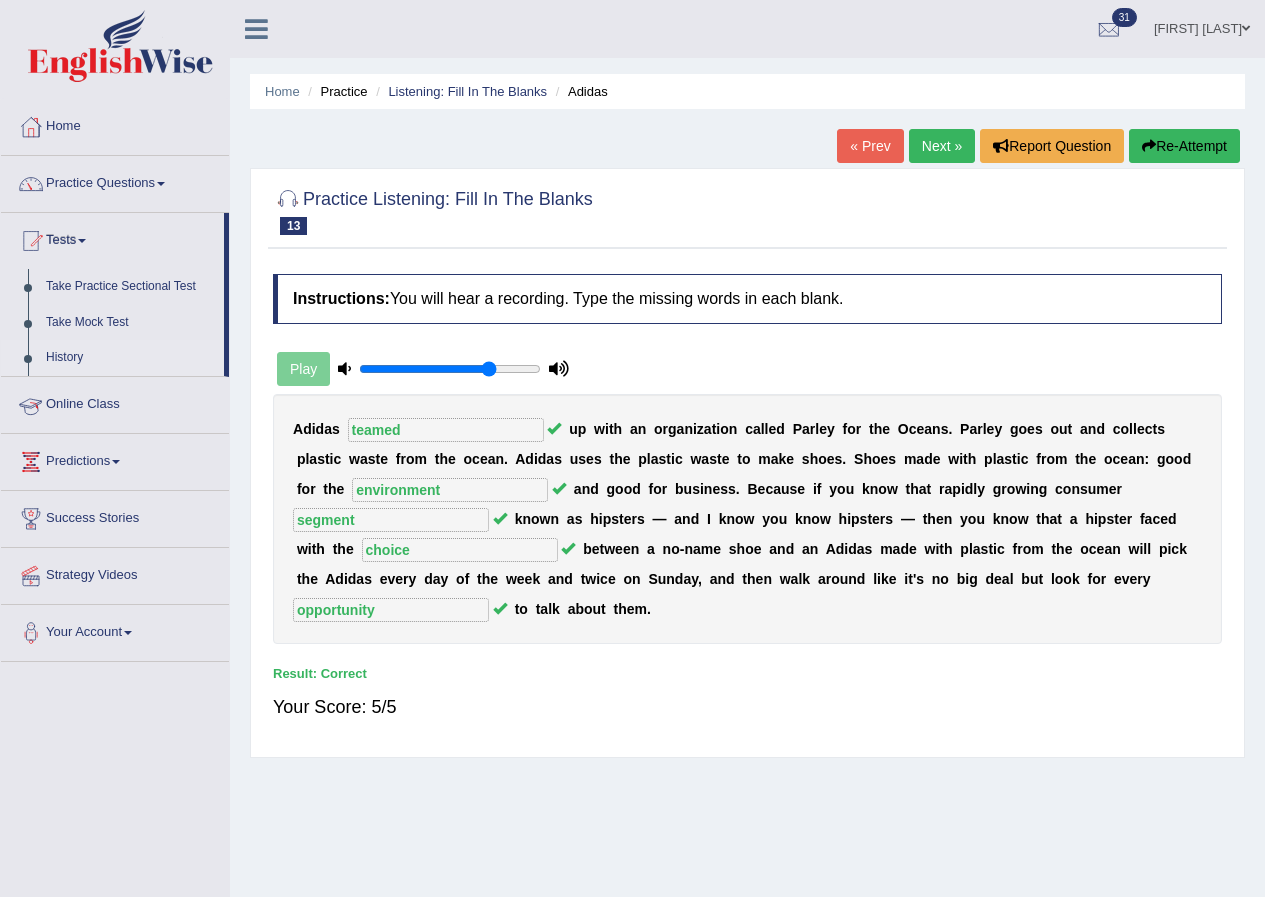 click on "History" at bounding box center (130, 358) 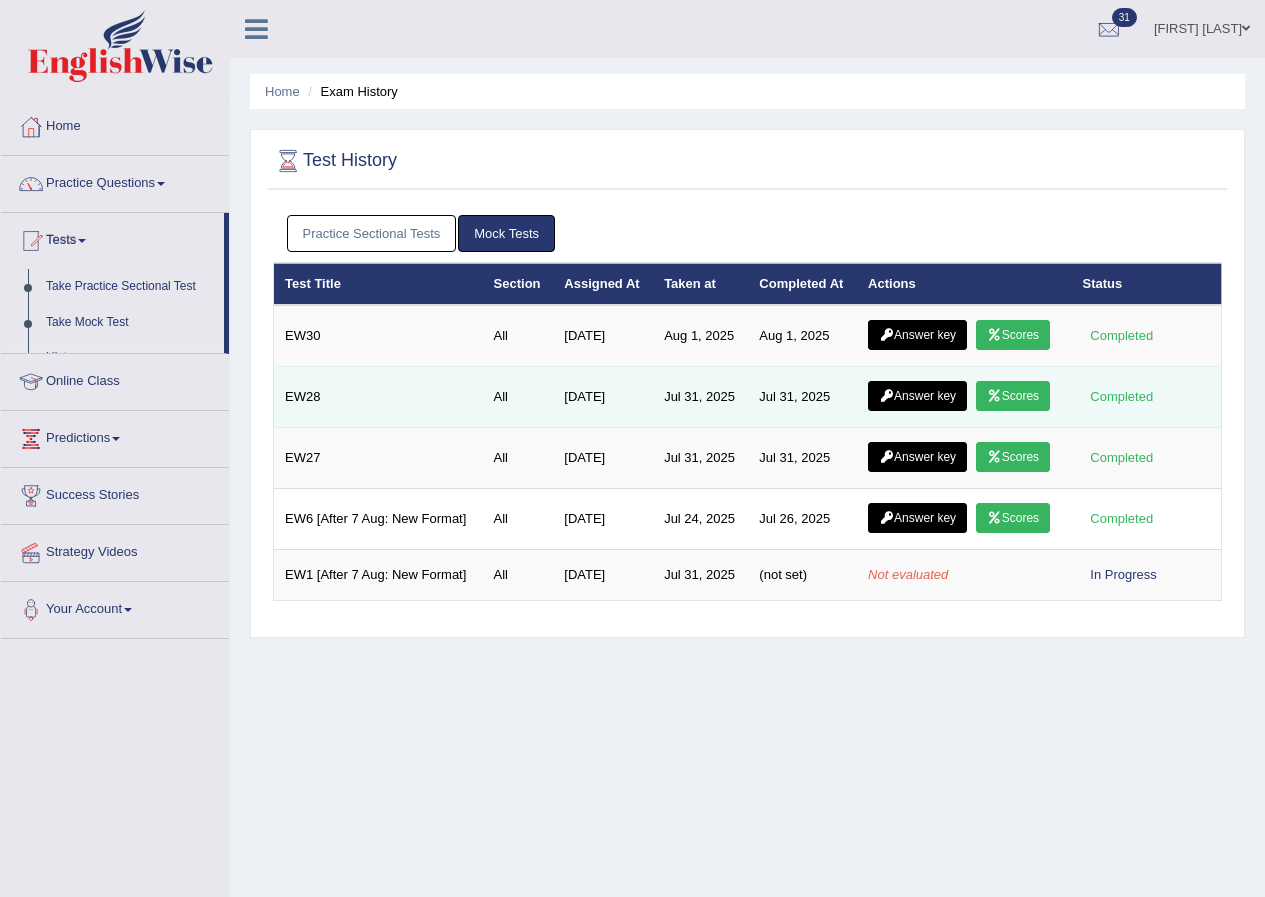 scroll, scrollTop: 0, scrollLeft: 0, axis: both 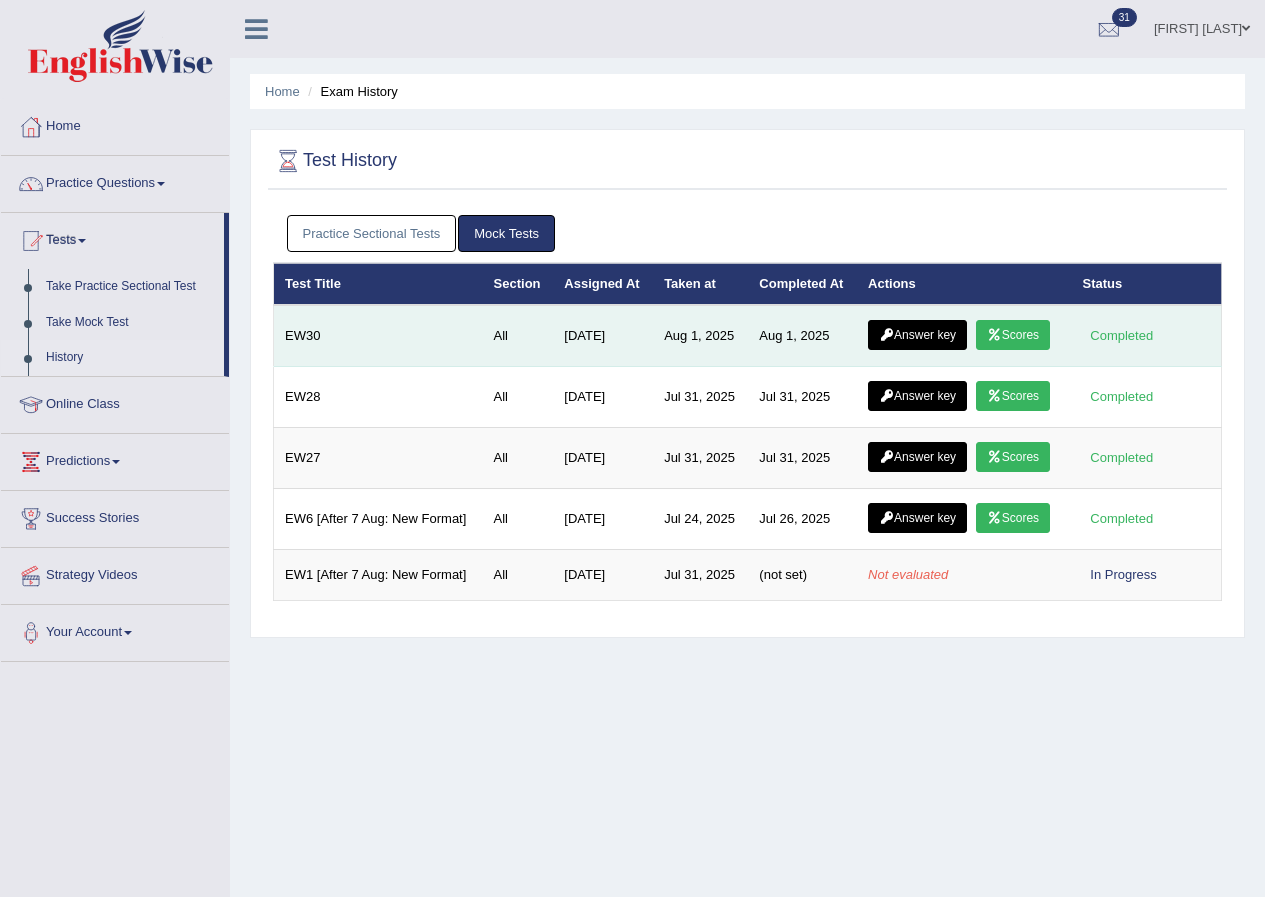 click at bounding box center (994, 335) 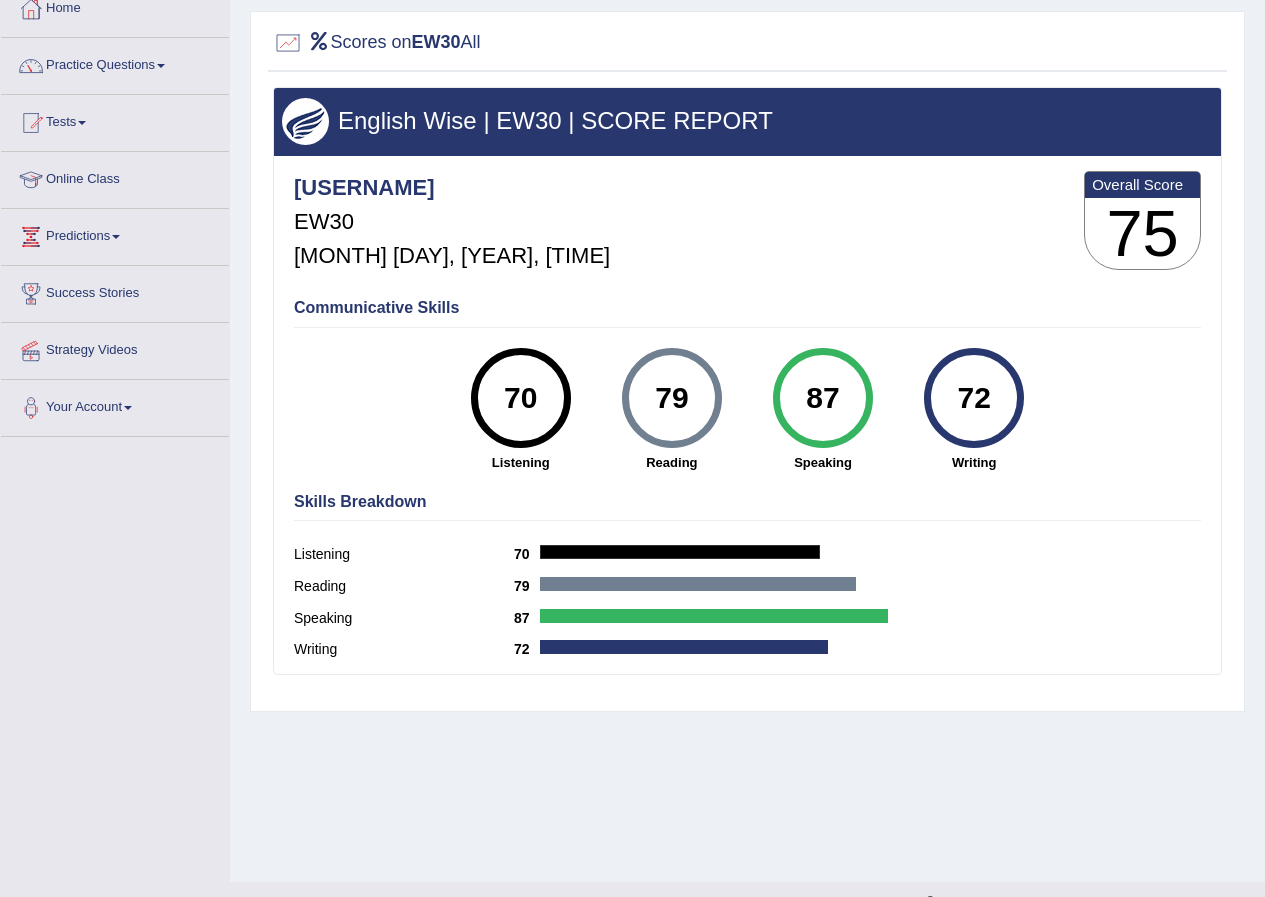 scroll, scrollTop: 153, scrollLeft: 0, axis: vertical 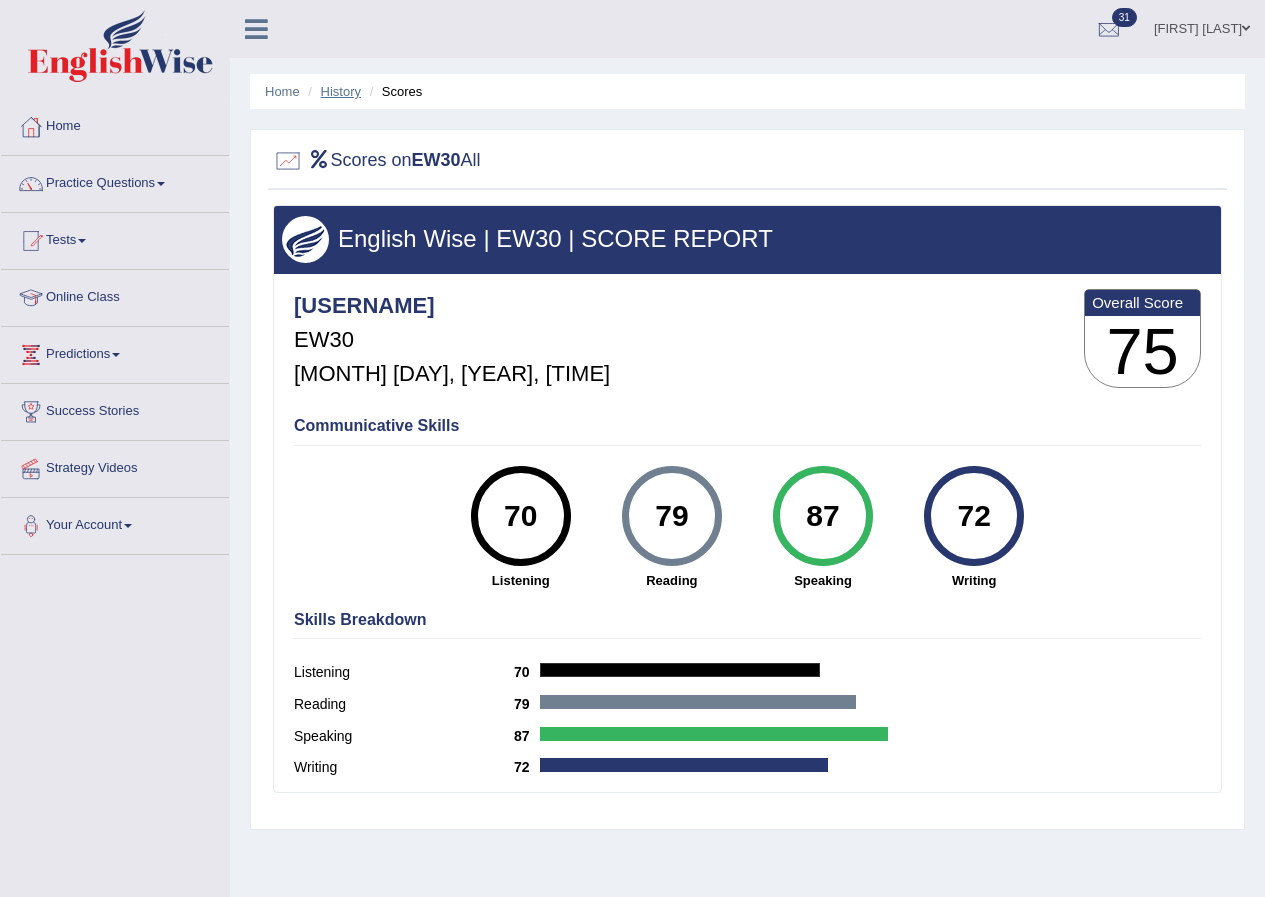 click on "History" at bounding box center [341, 91] 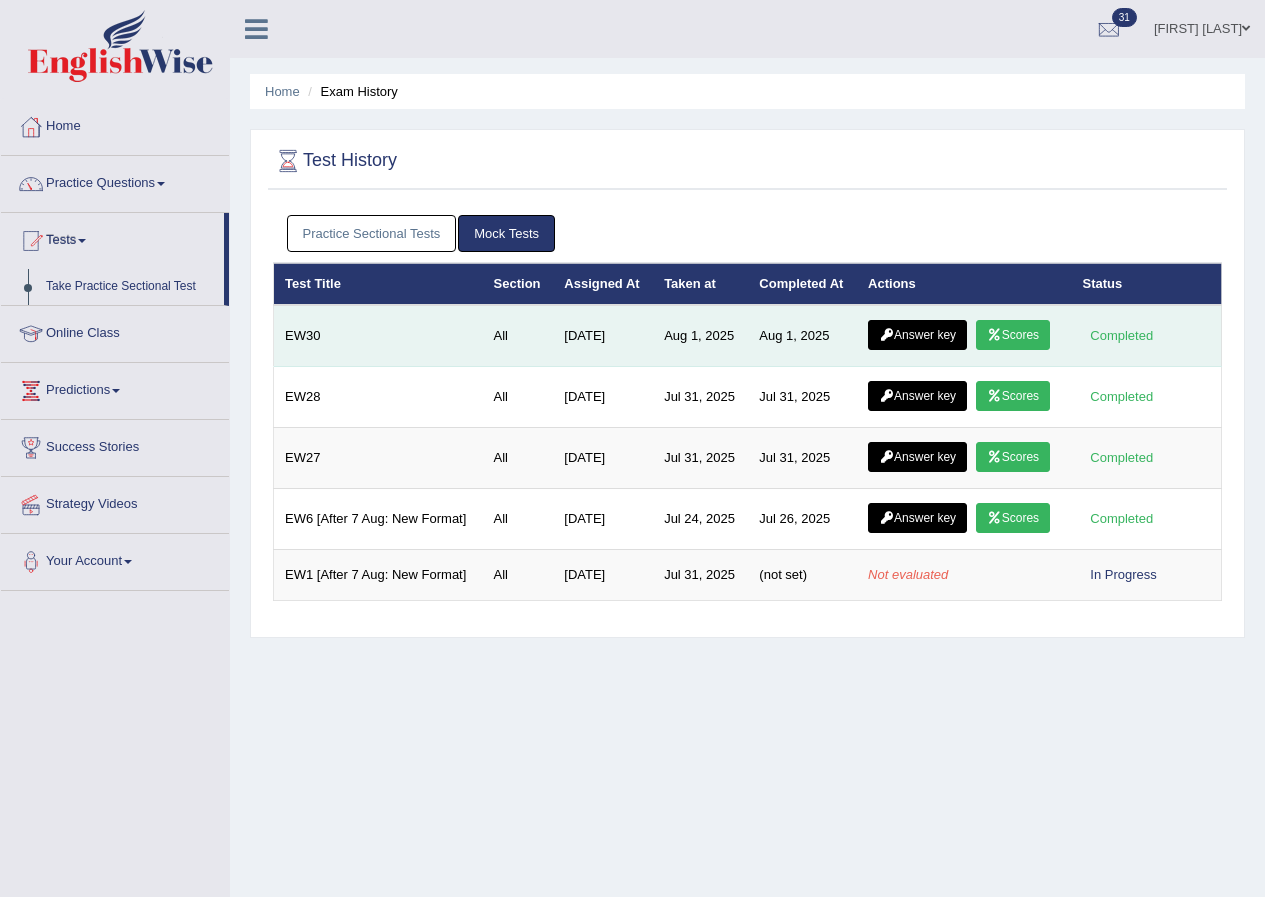 scroll, scrollTop: 0, scrollLeft: 0, axis: both 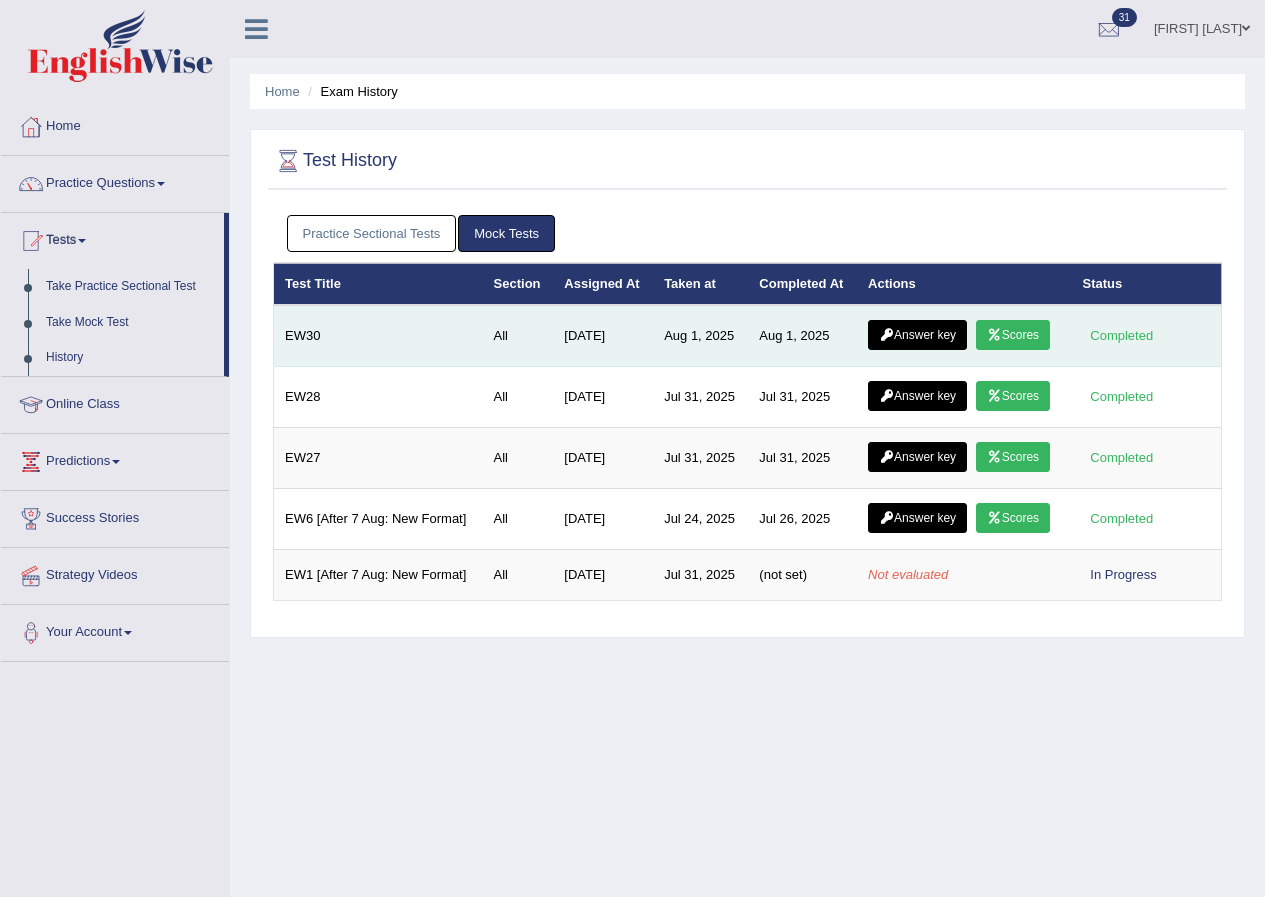 click on "Answer key" at bounding box center (917, 335) 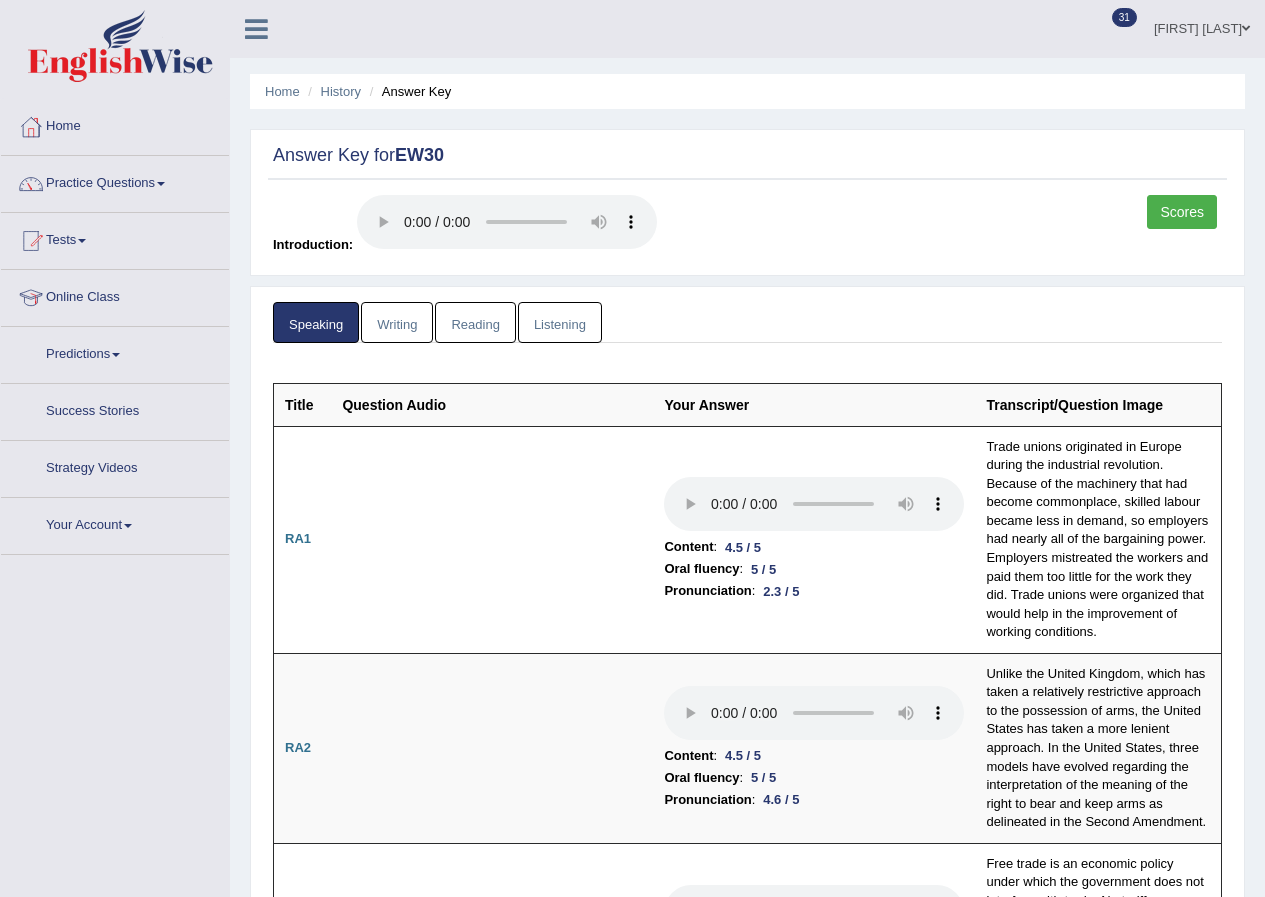 click on "Writing" at bounding box center (397, 322) 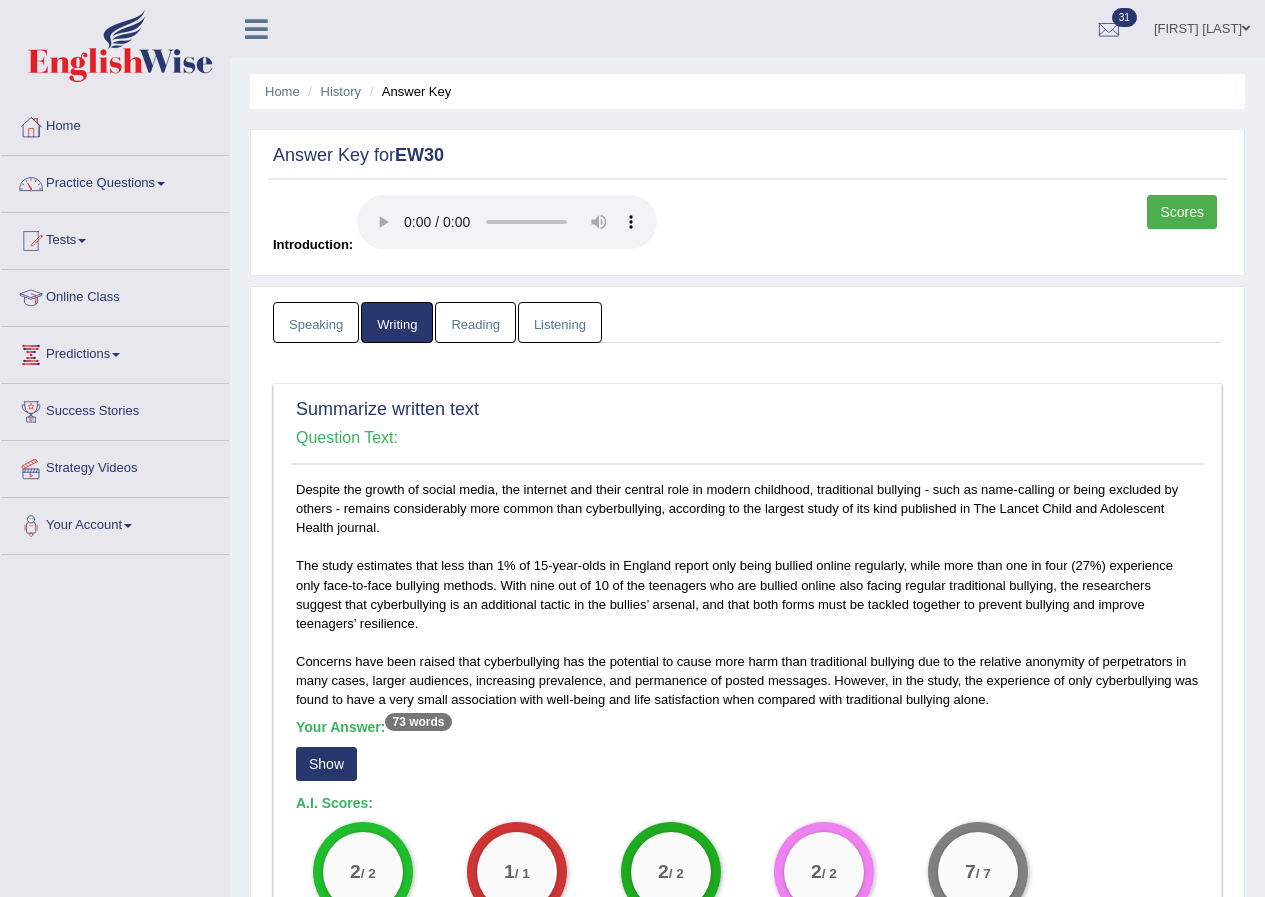 scroll, scrollTop: 0, scrollLeft: 0, axis: both 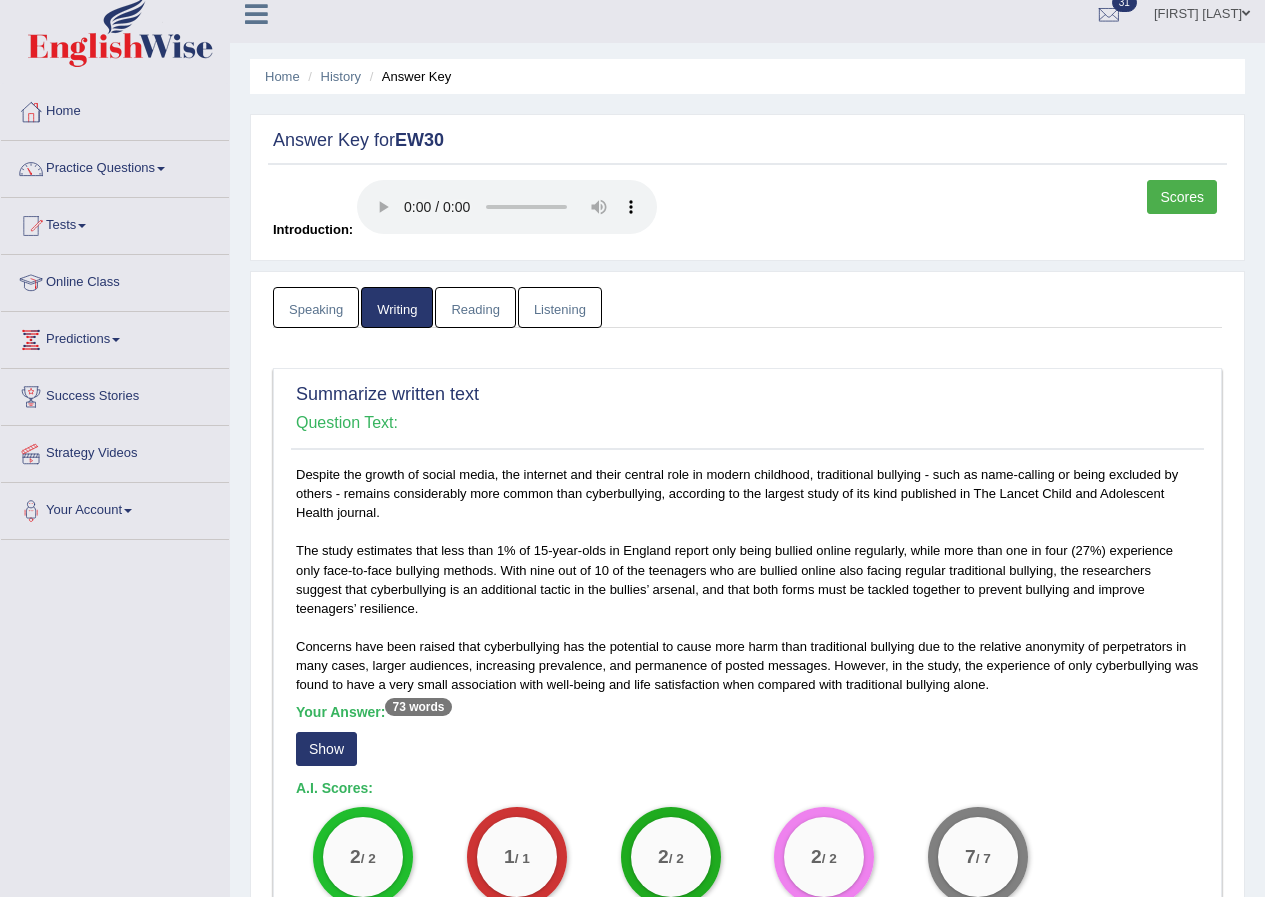 click on "Listening" at bounding box center [560, 307] 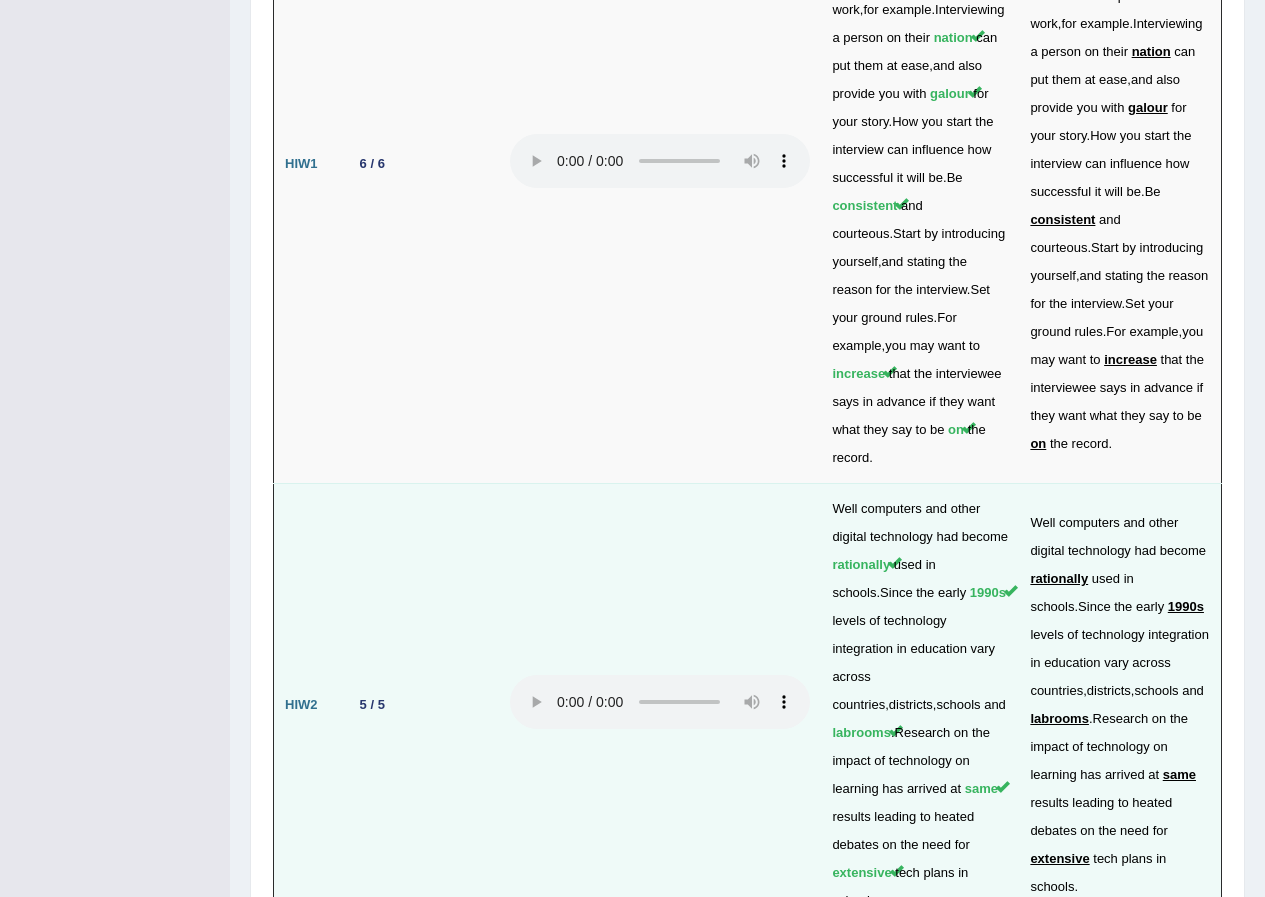 scroll, scrollTop: 3712, scrollLeft: 0, axis: vertical 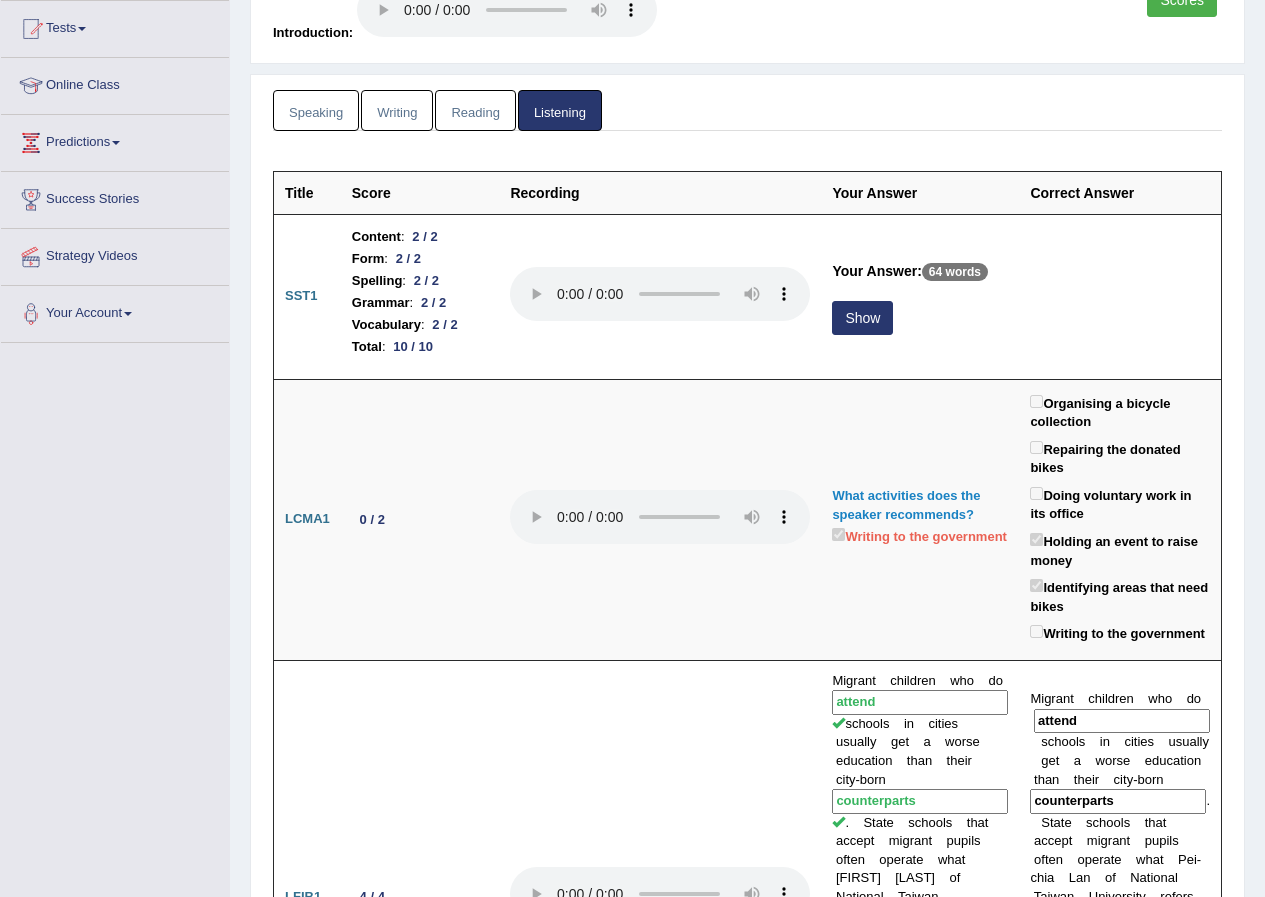 click on "Reading" at bounding box center (475, 110) 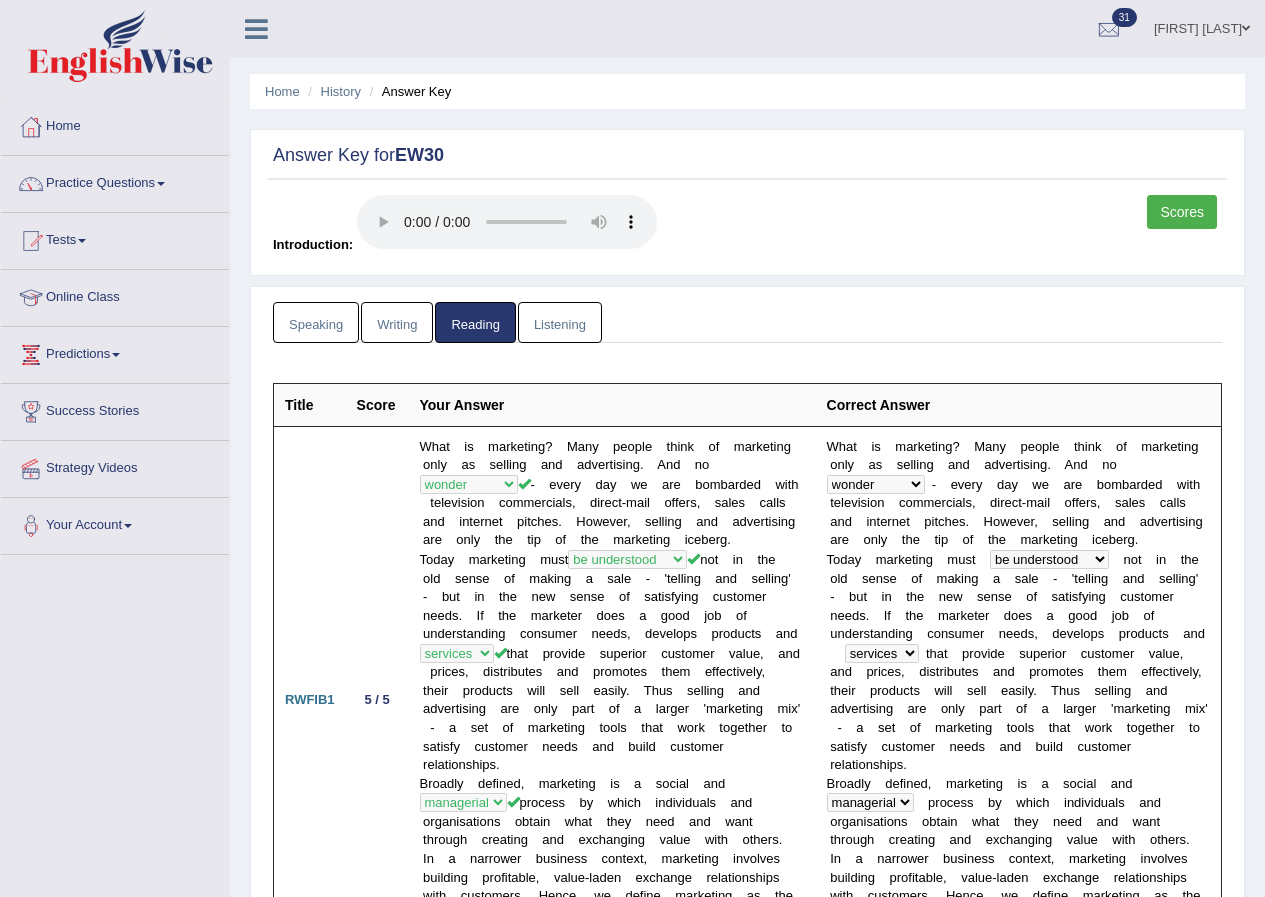 scroll, scrollTop: 100, scrollLeft: 0, axis: vertical 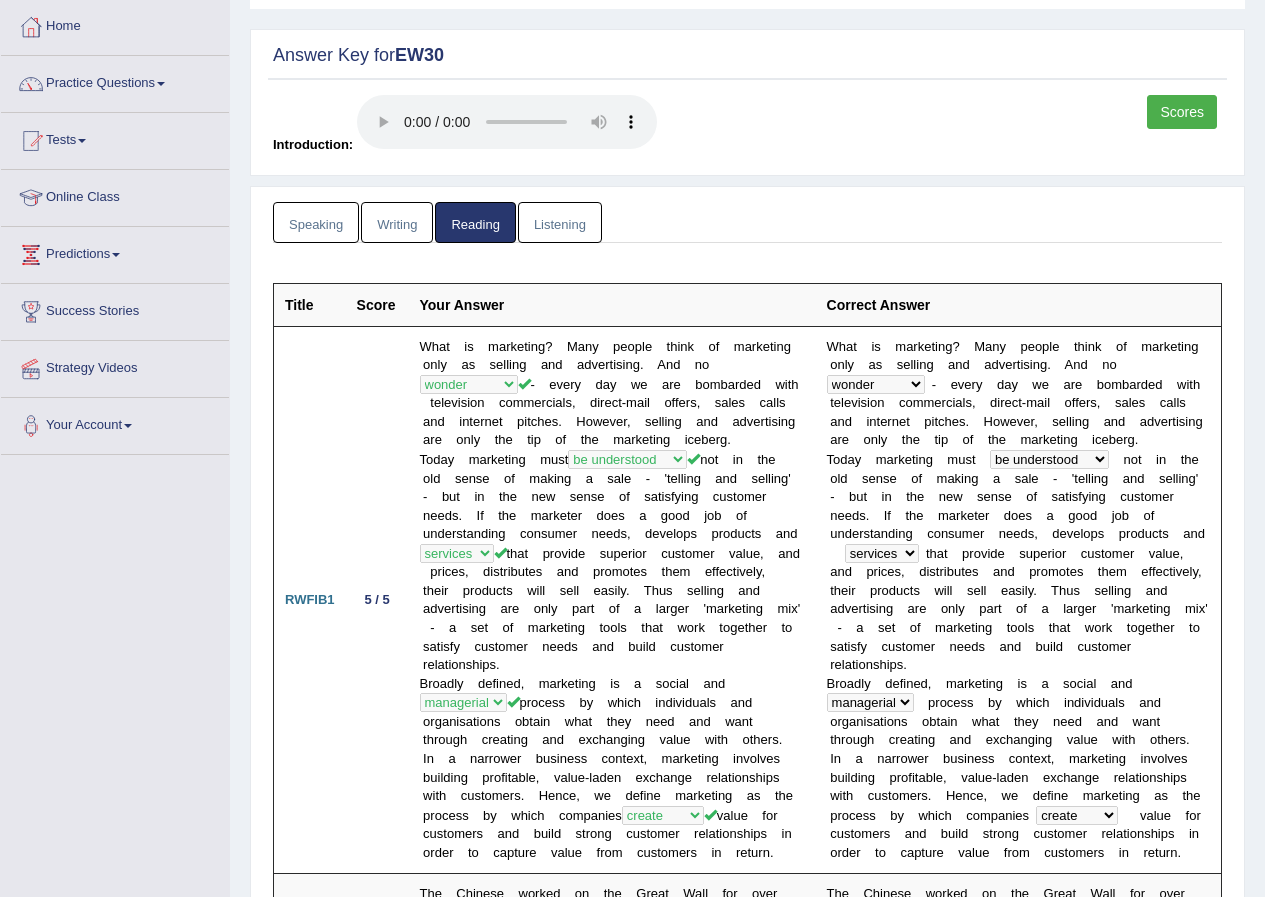 click on "Speaking" at bounding box center [316, 222] 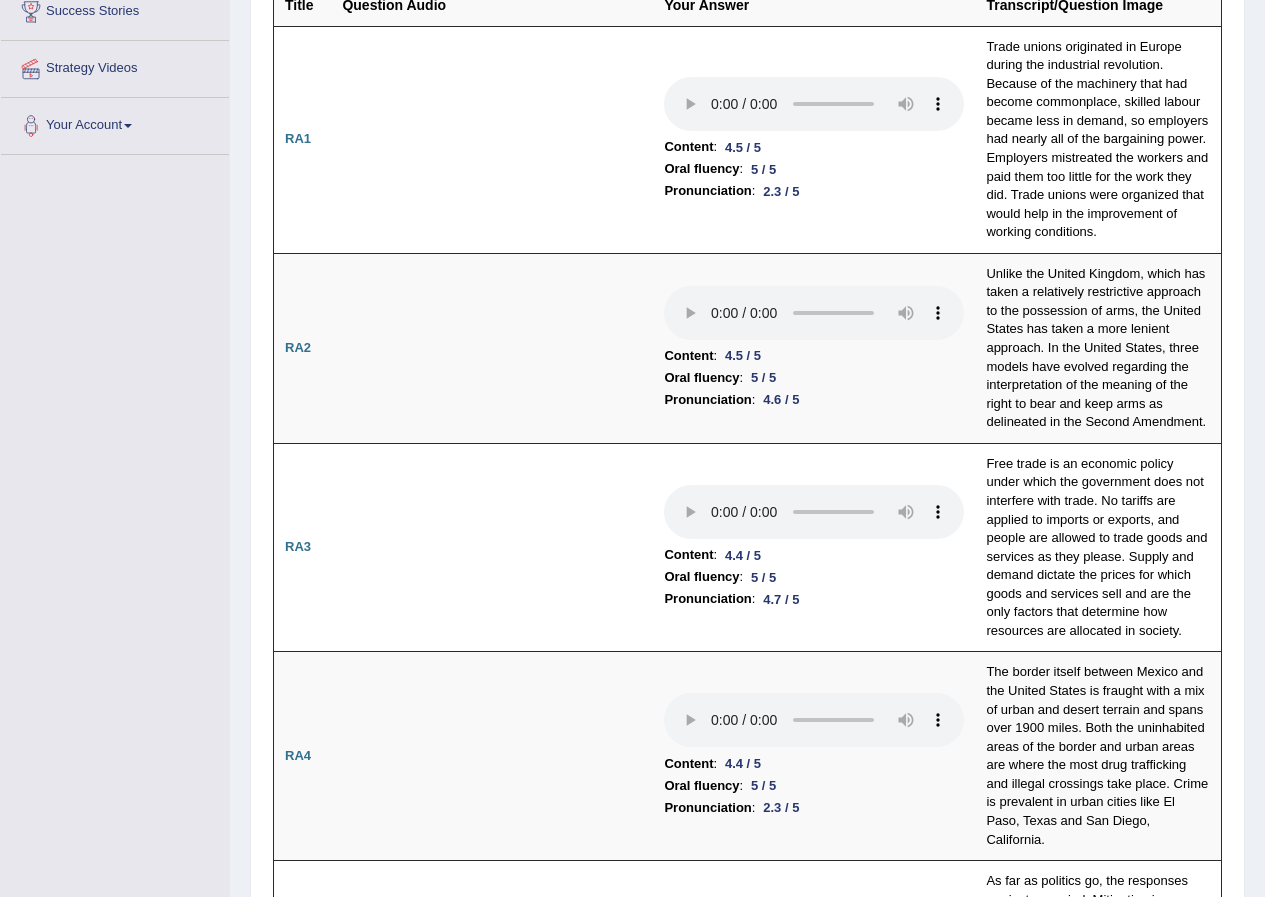 scroll, scrollTop: 0, scrollLeft: 0, axis: both 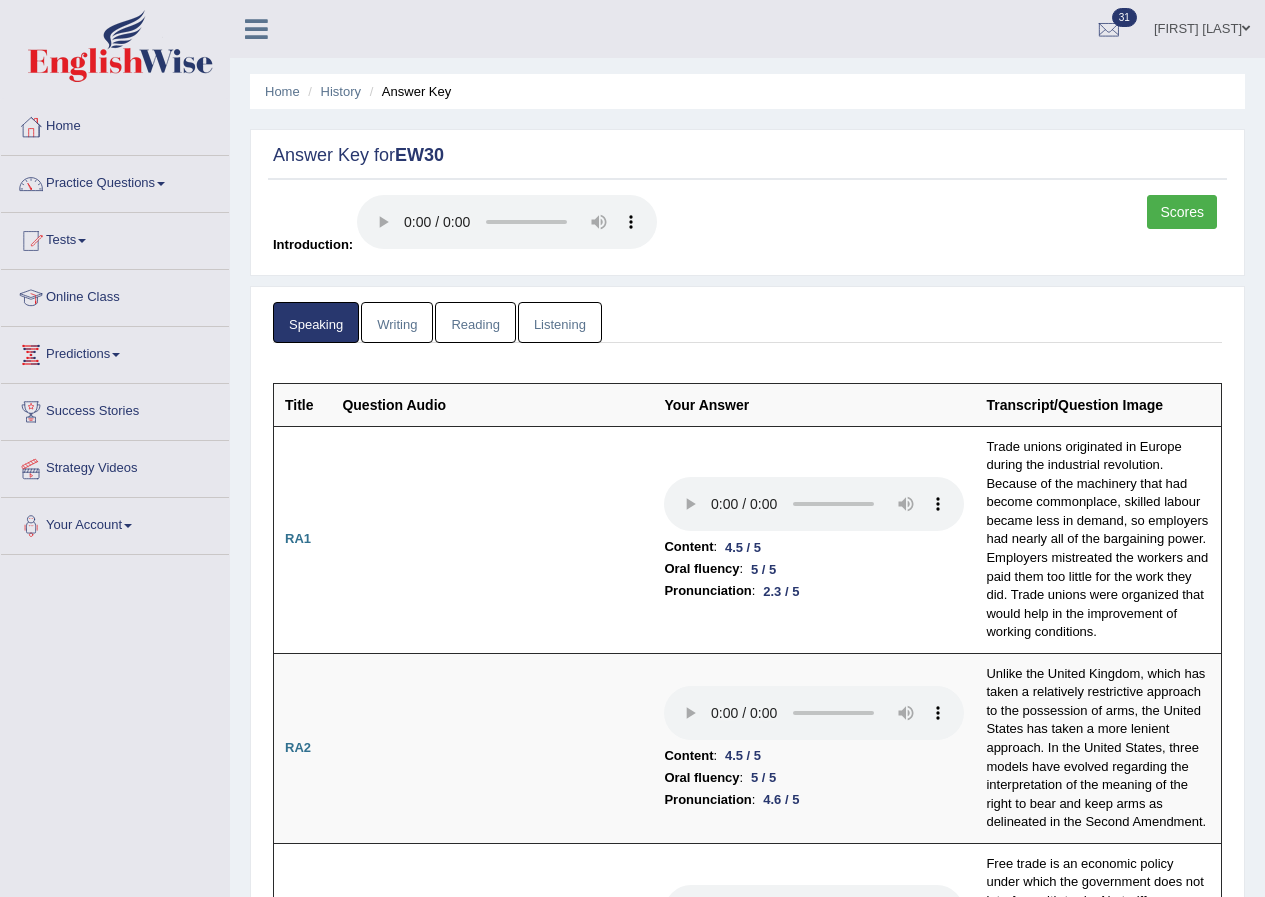 click on "Reading" at bounding box center (475, 322) 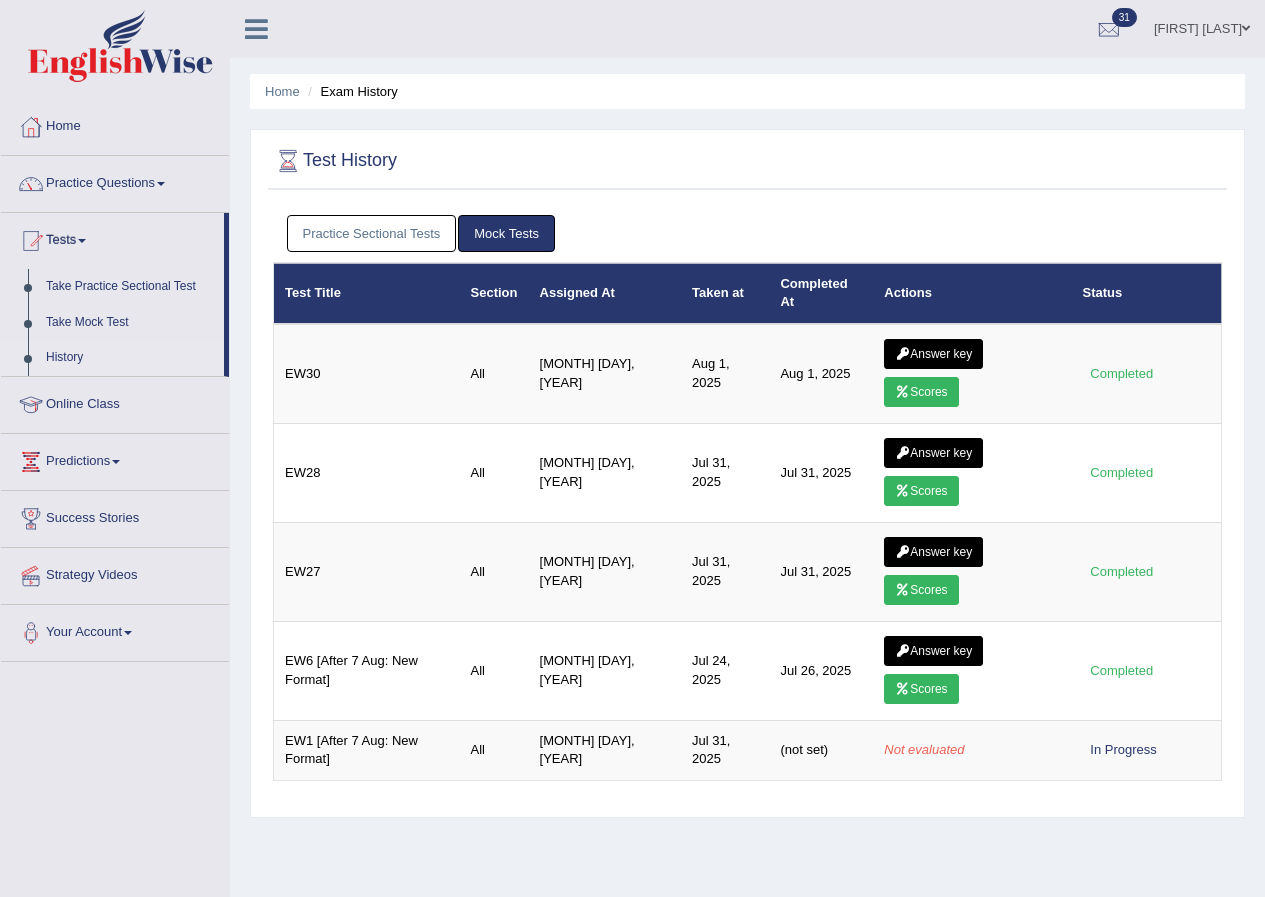 scroll, scrollTop: 0, scrollLeft: 0, axis: both 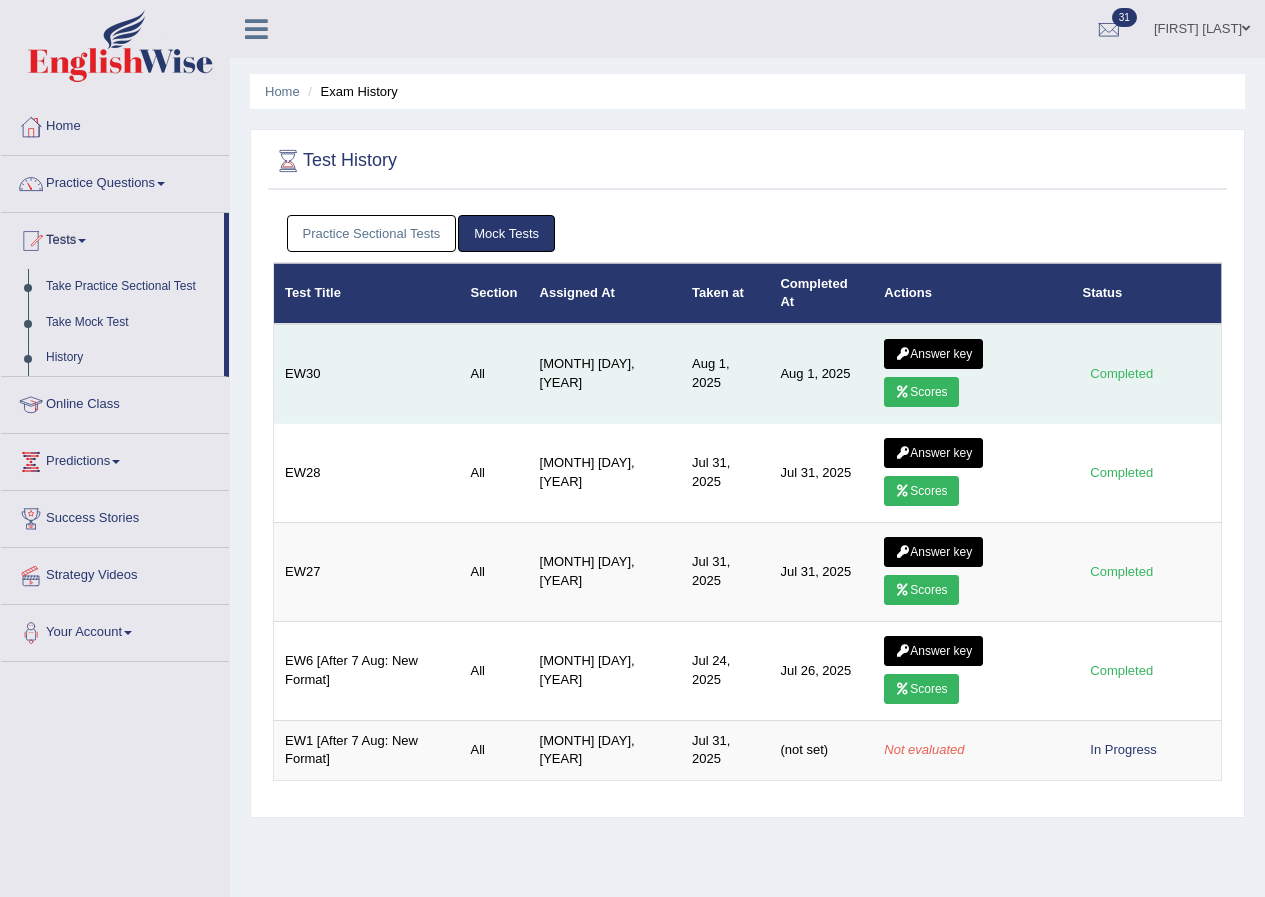 click on "Scores" at bounding box center [921, 392] 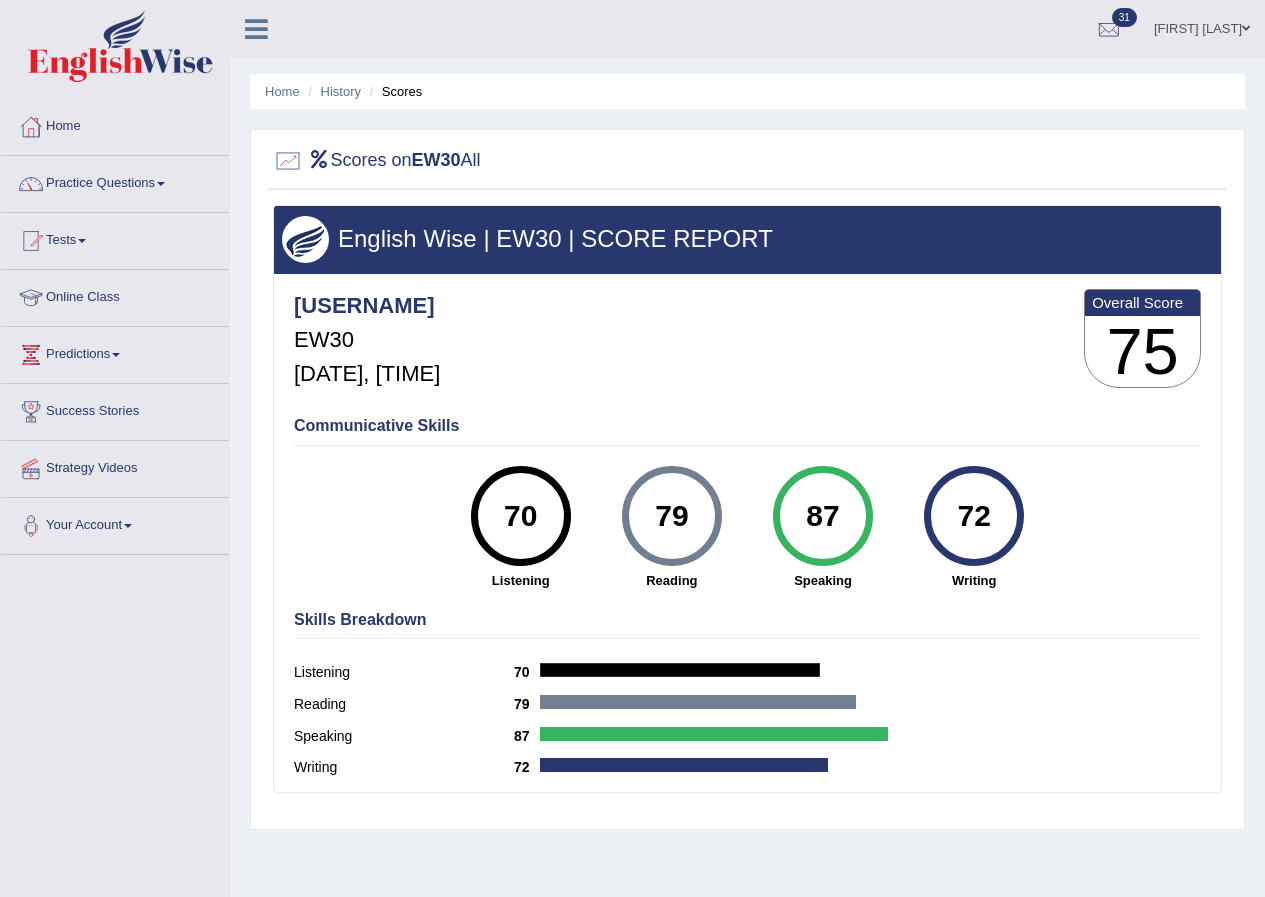 scroll, scrollTop: 0, scrollLeft: 0, axis: both 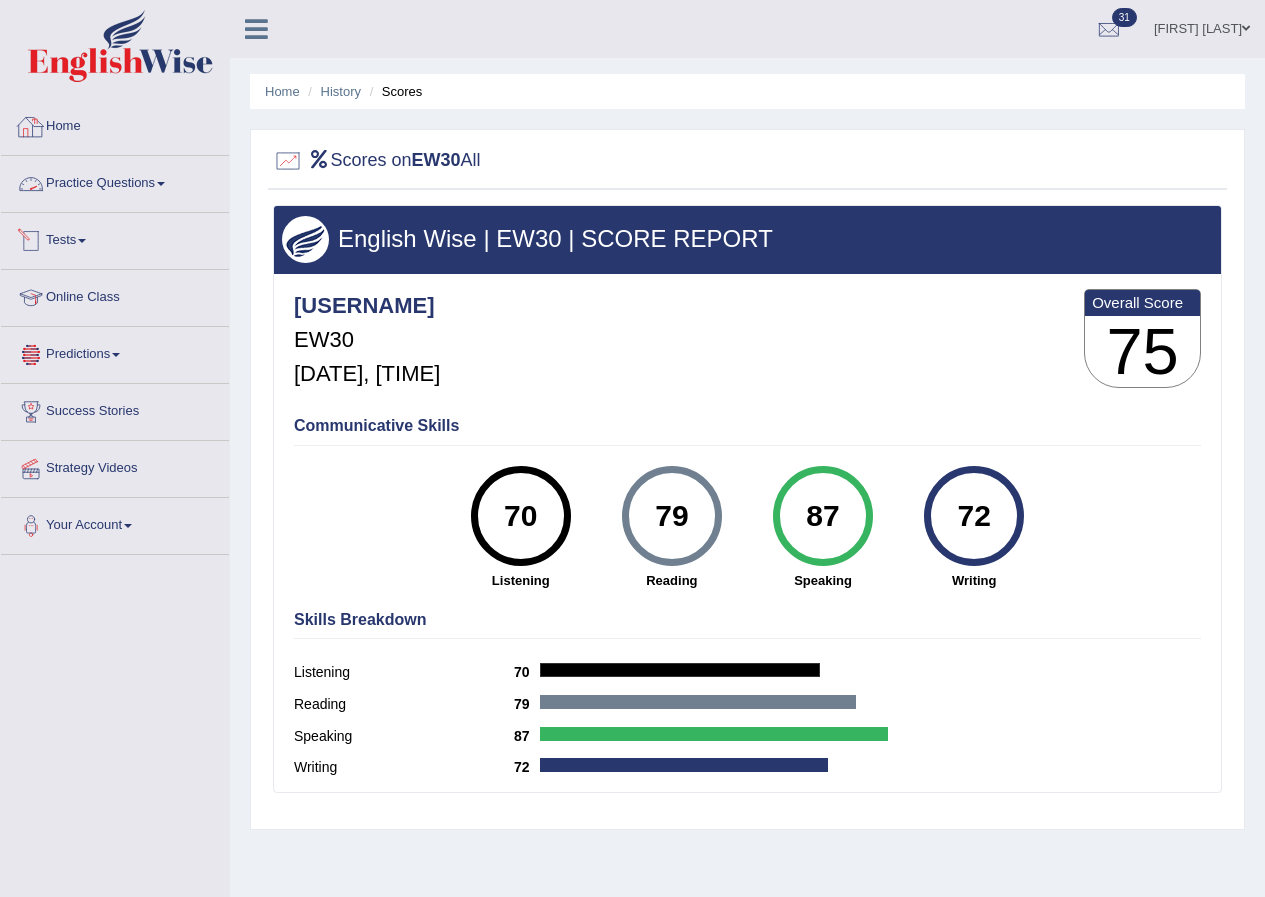 click on "Predictions" at bounding box center (115, 352) 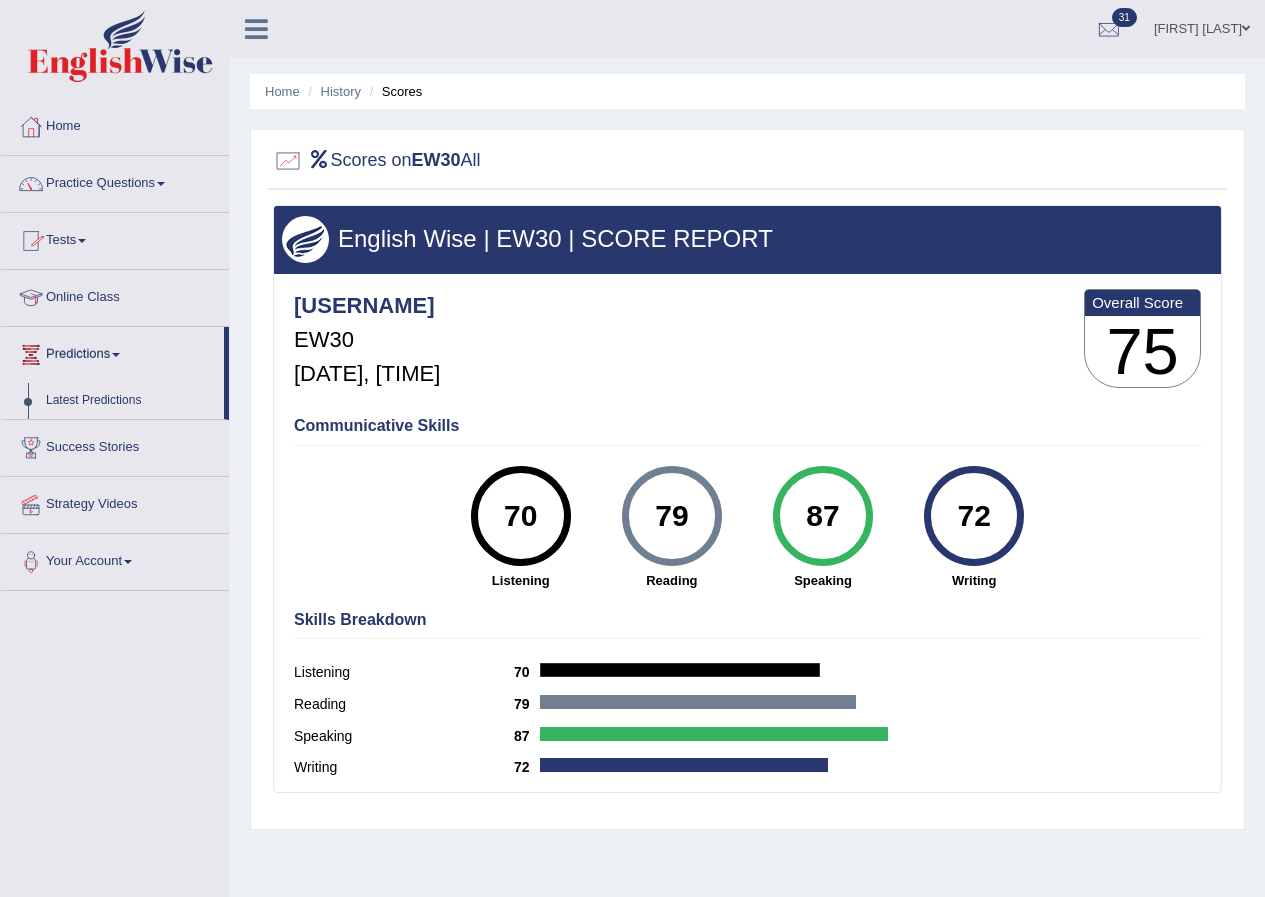 click on "Latest Predictions" at bounding box center (130, 401) 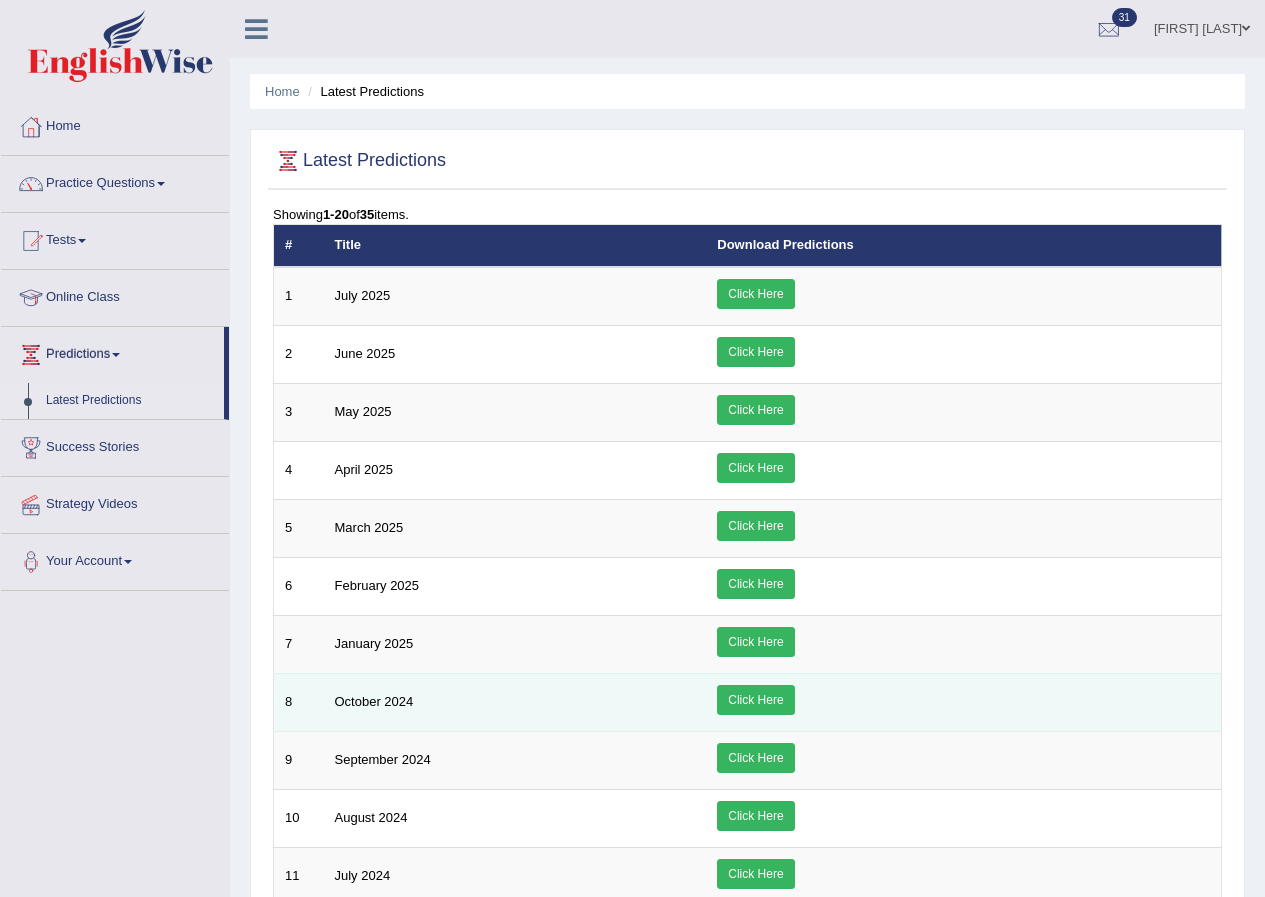 scroll, scrollTop: 0, scrollLeft: 0, axis: both 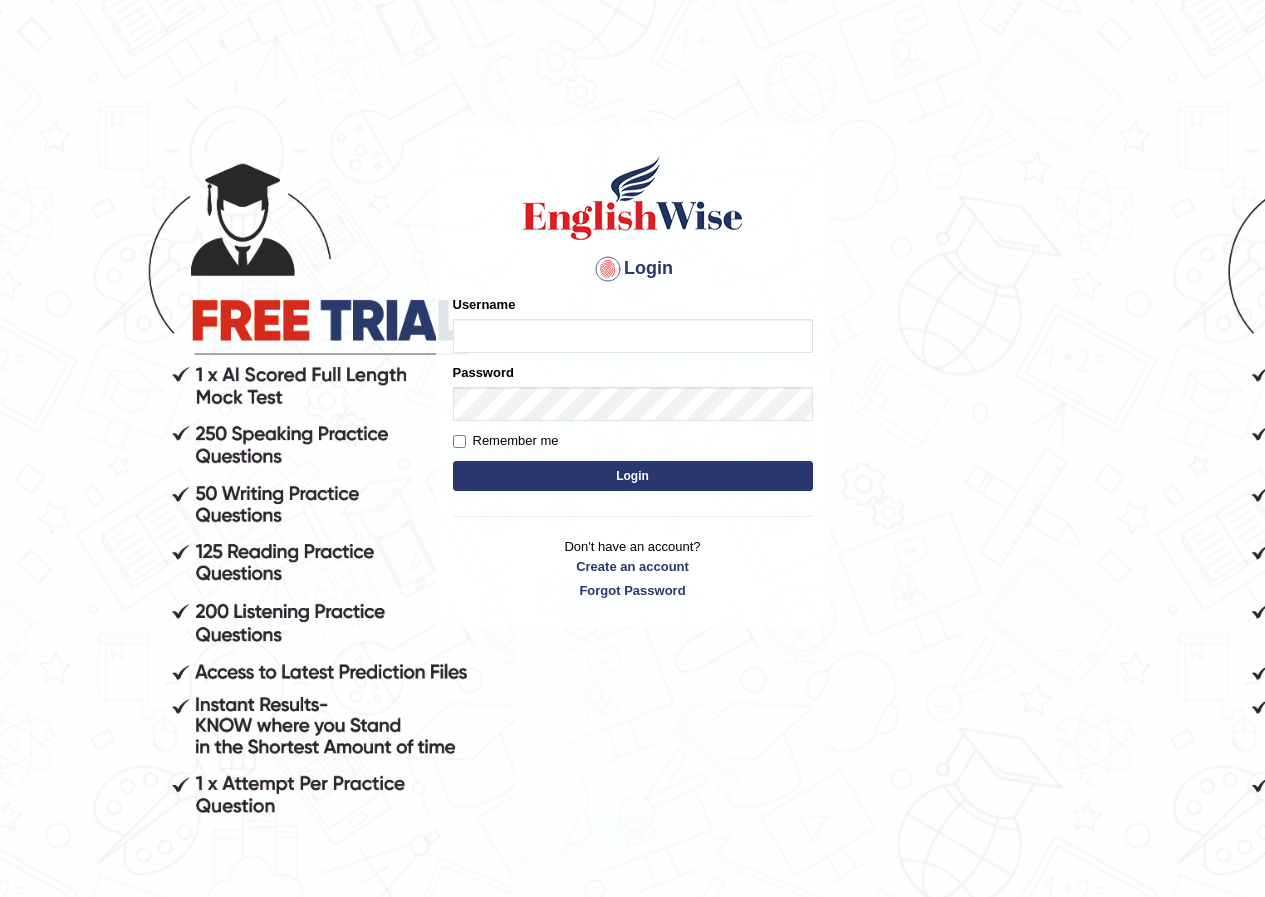 click on "Login
Please fix the following errors:
Username
Password
Remember me
Login
Don't have an account?
Create an account
Forgot Password
2025 ©  English Wise.  All Rights Reserved  Back to English Wise" at bounding box center (632, 448) 